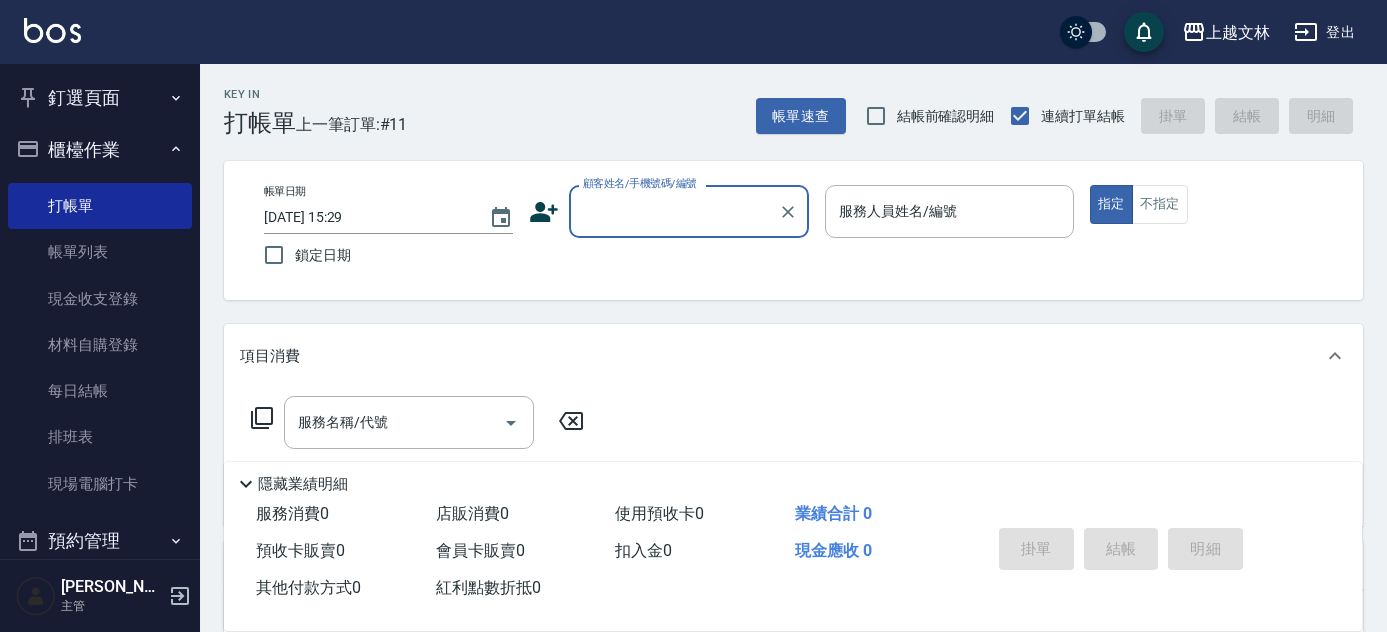 scroll, scrollTop: 0, scrollLeft: 0, axis: both 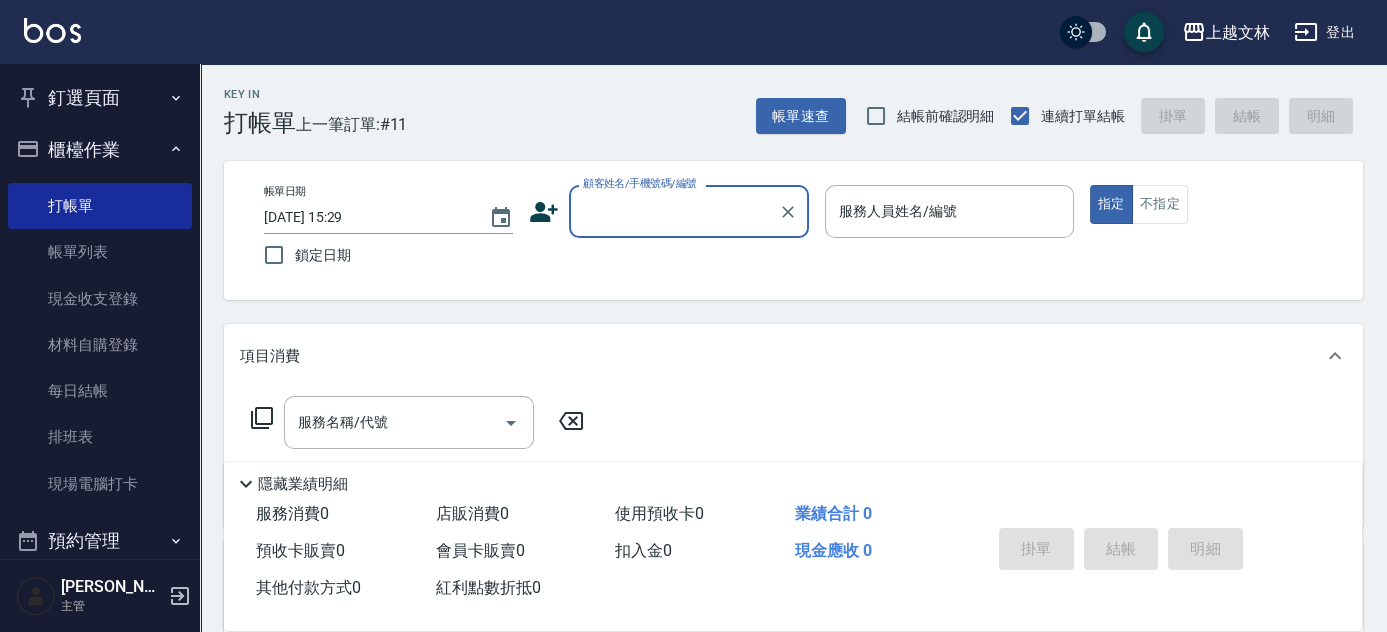 click on "顧客姓名/手機號碼/編號" at bounding box center [674, 211] 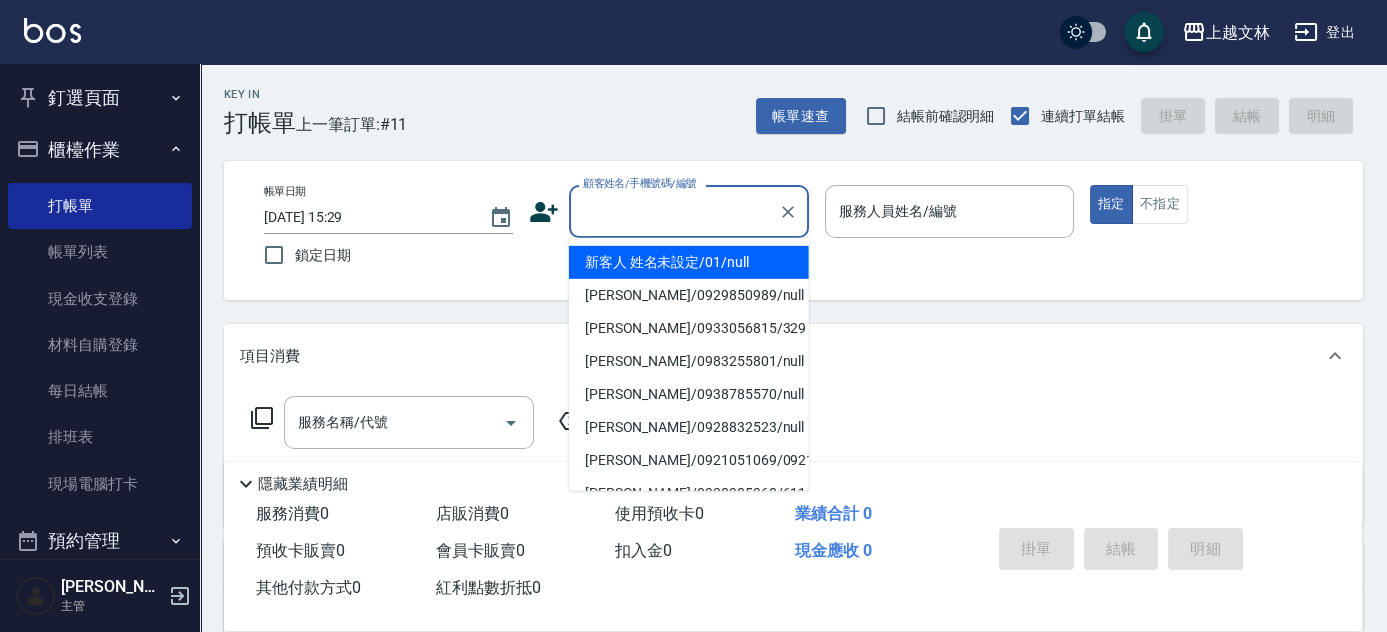 click on "新客人 姓名未設定/01/null" at bounding box center (689, 262) 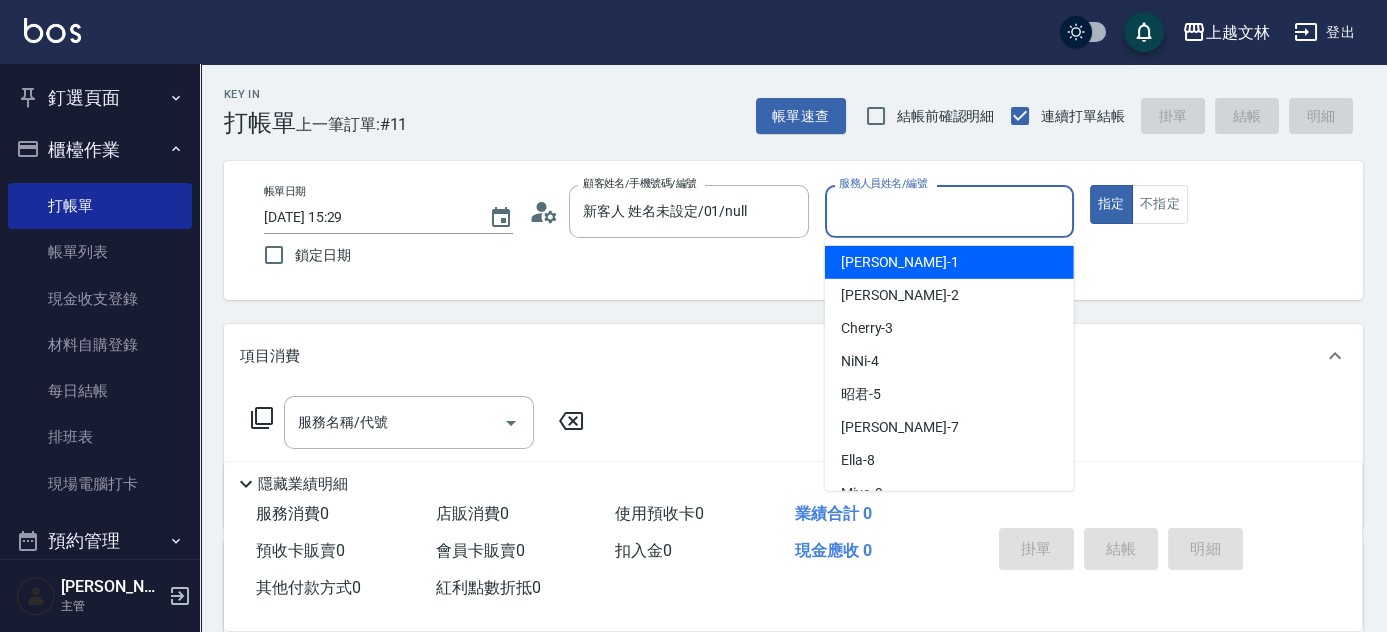 click on "服務人員姓名/編號" at bounding box center [949, 211] 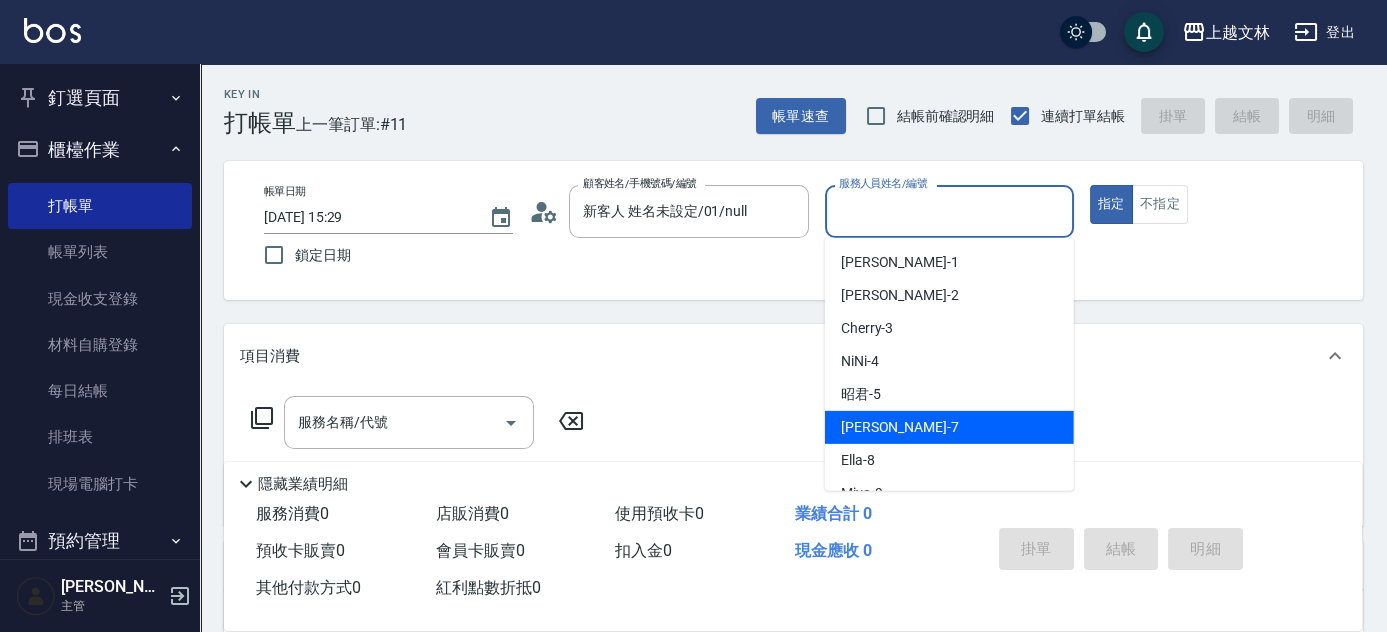 click on "Tiffany -7" at bounding box center [949, 427] 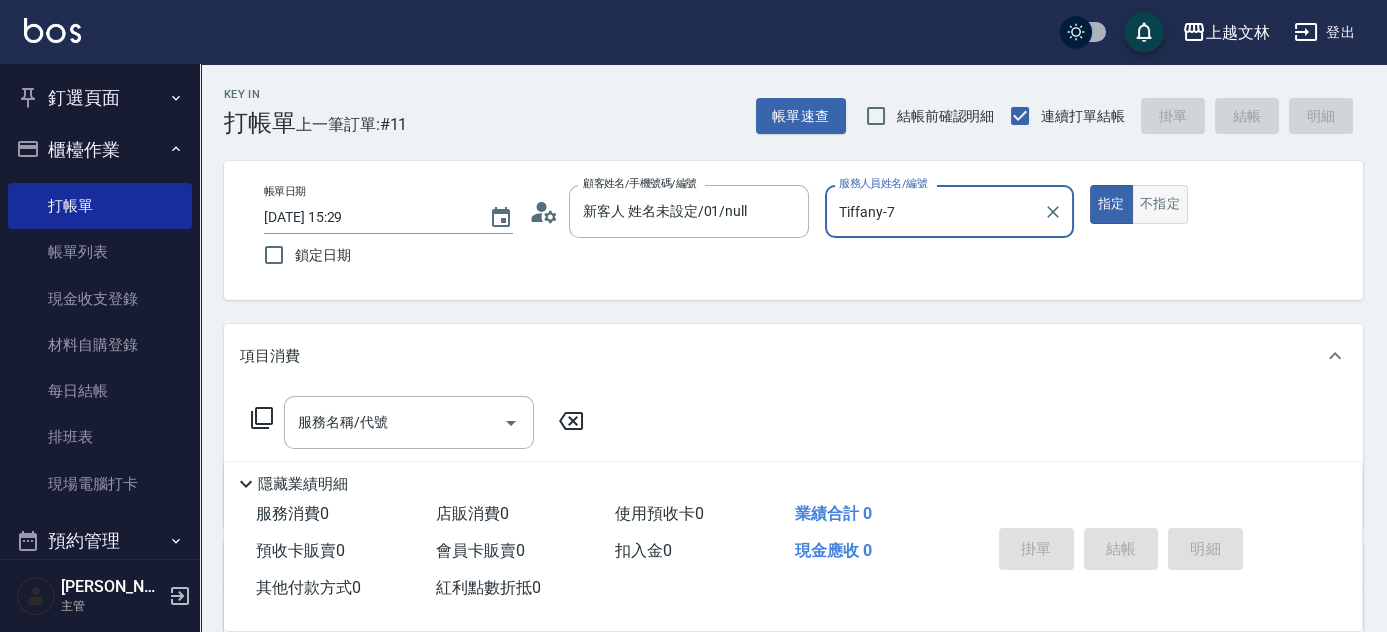 click on "不指定" at bounding box center [1160, 204] 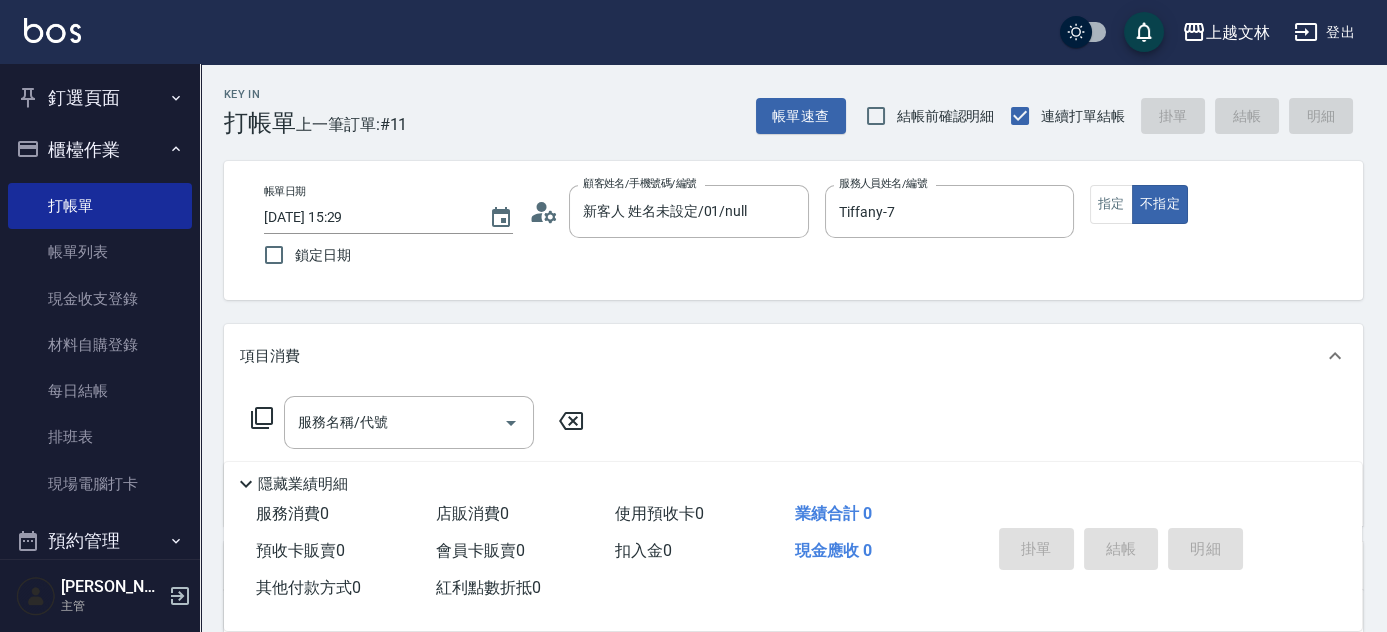 click on "服務名稱/代號 服務名稱/代號" at bounding box center (793, 457) 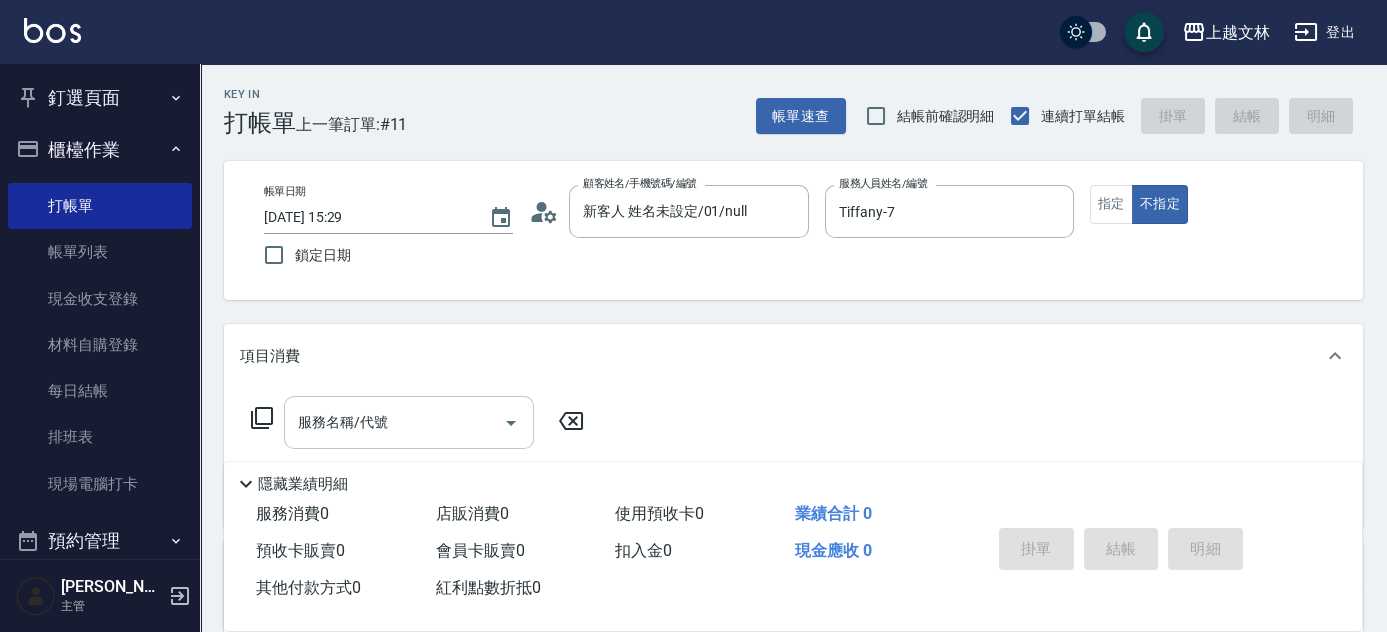 click on "服務名稱/代號" at bounding box center [394, 422] 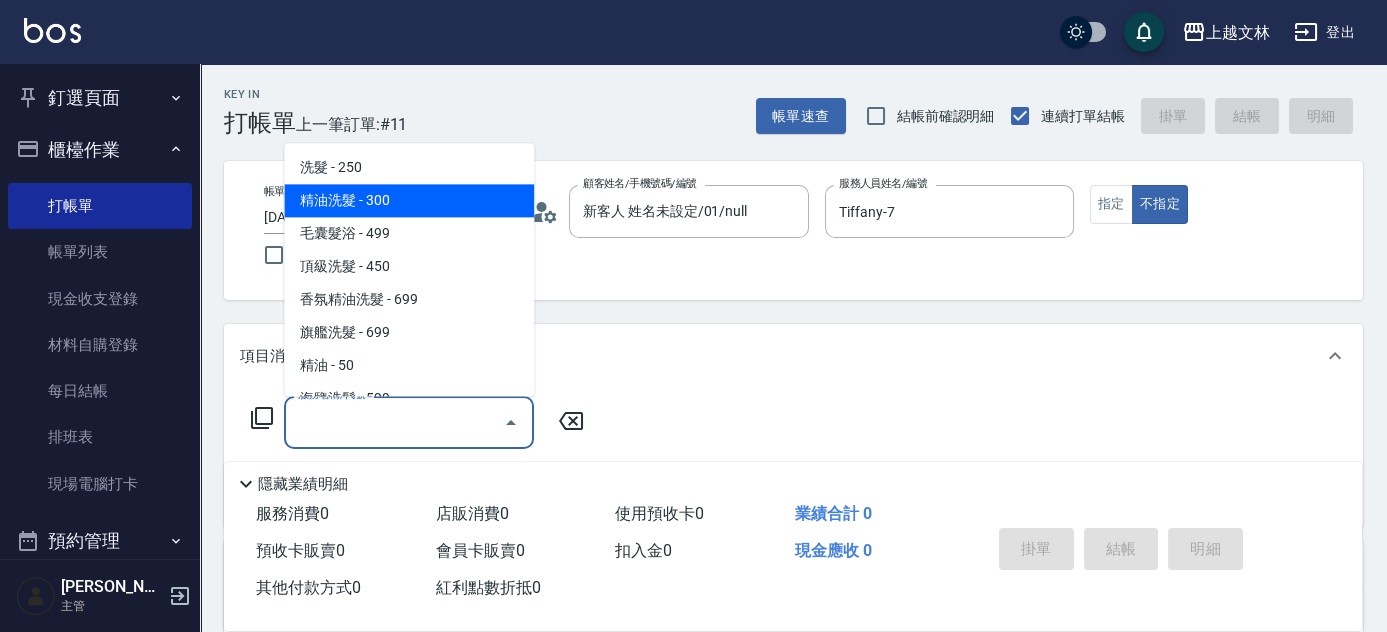 click on "精油洗髮 - 300" at bounding box center [409, 201] 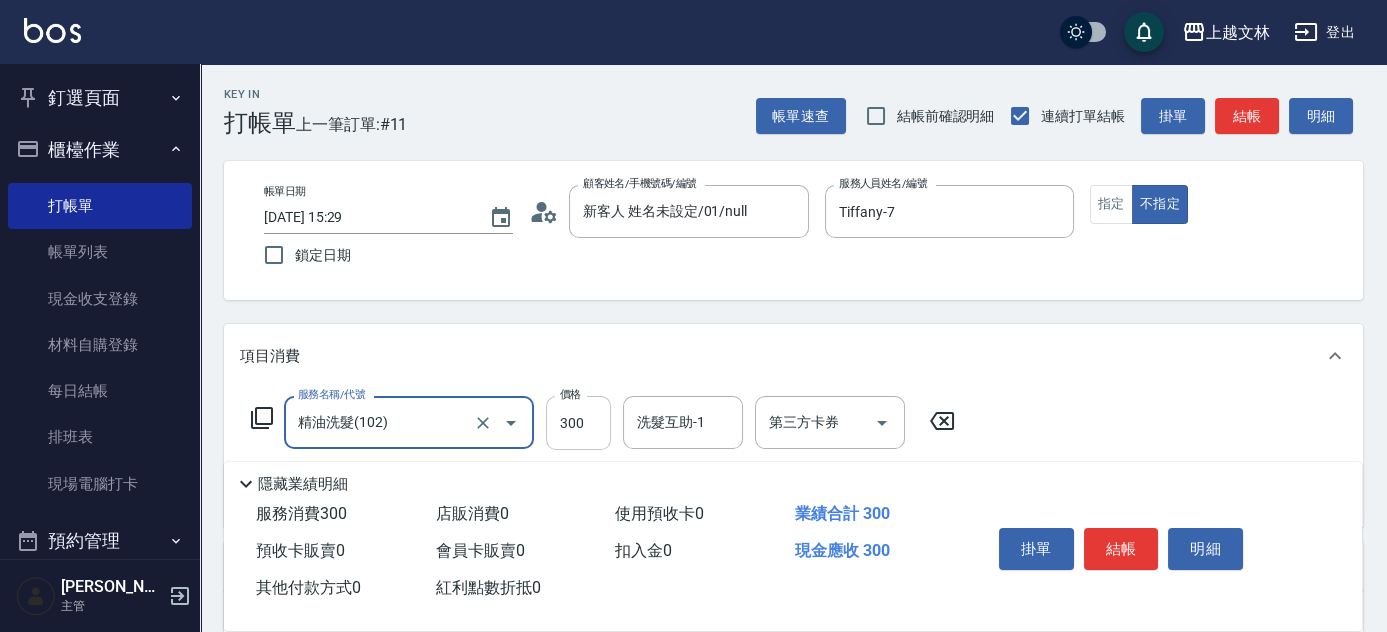 click on "300" at bounding box center [578, 423] 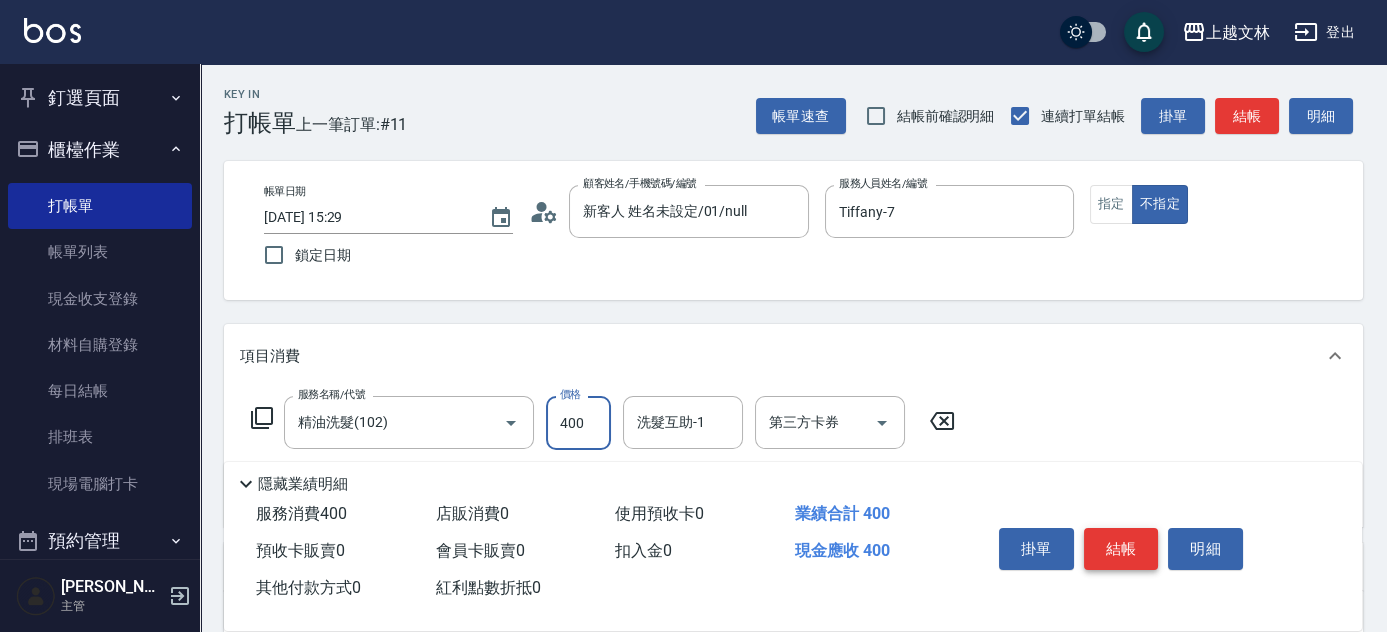 type on "400" 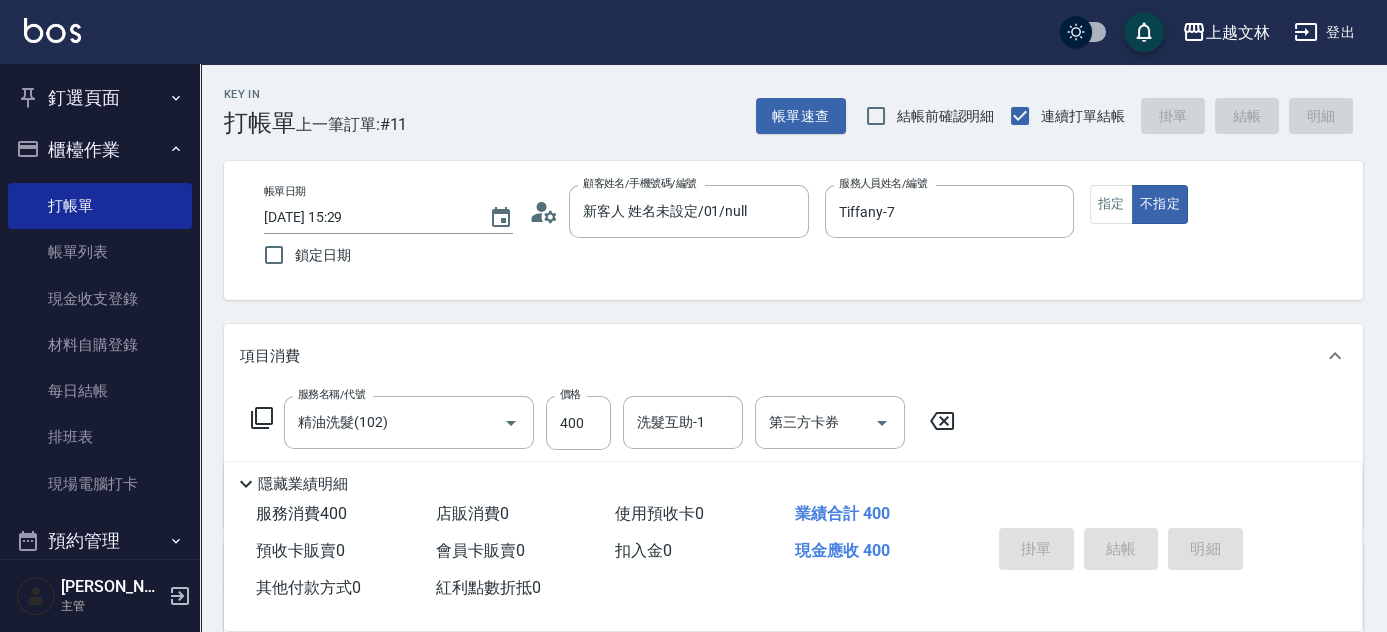 type on "2025/07/11 16:05" 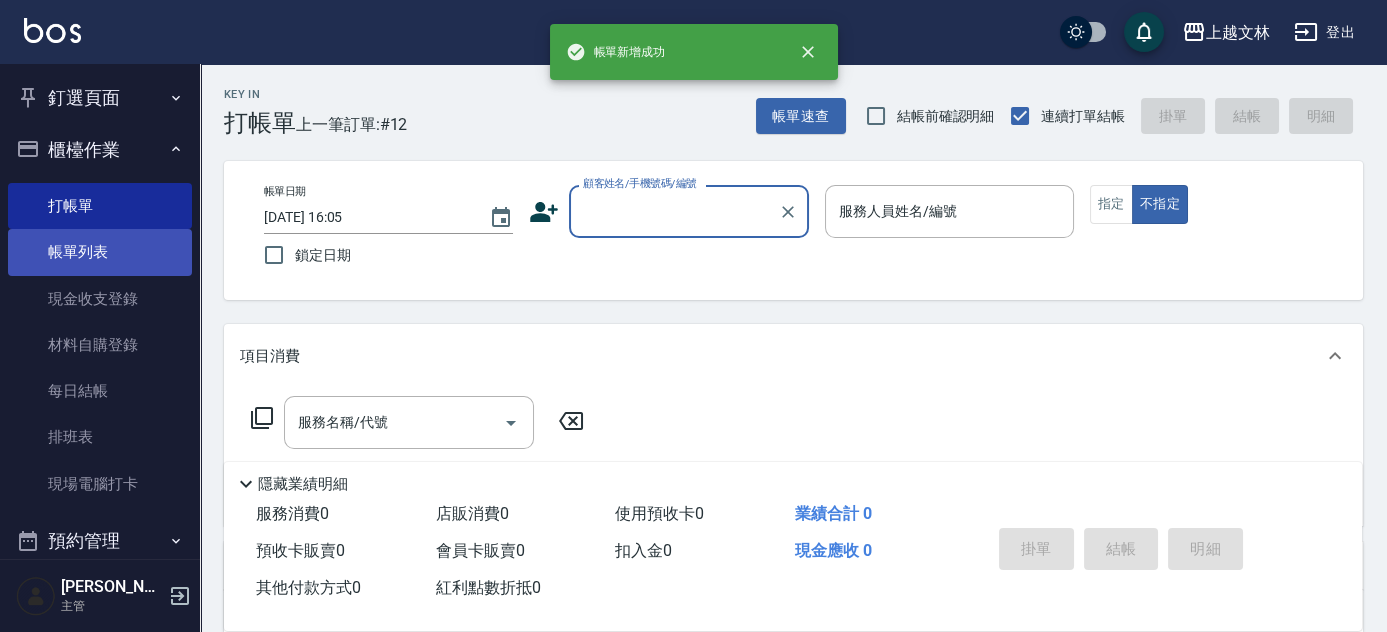 click on "帳單列表" at bounding box center (100, 252) 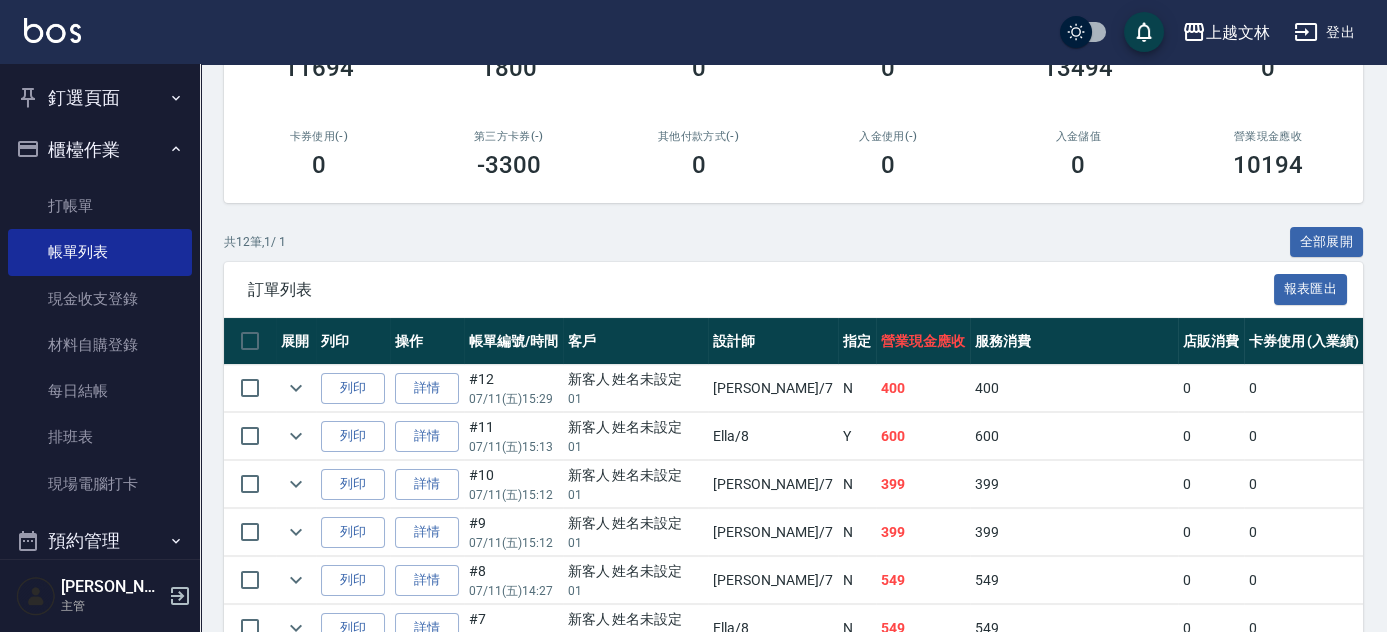 scroll, scrollTop: 320, scrollLeft: 0, axis: vertical 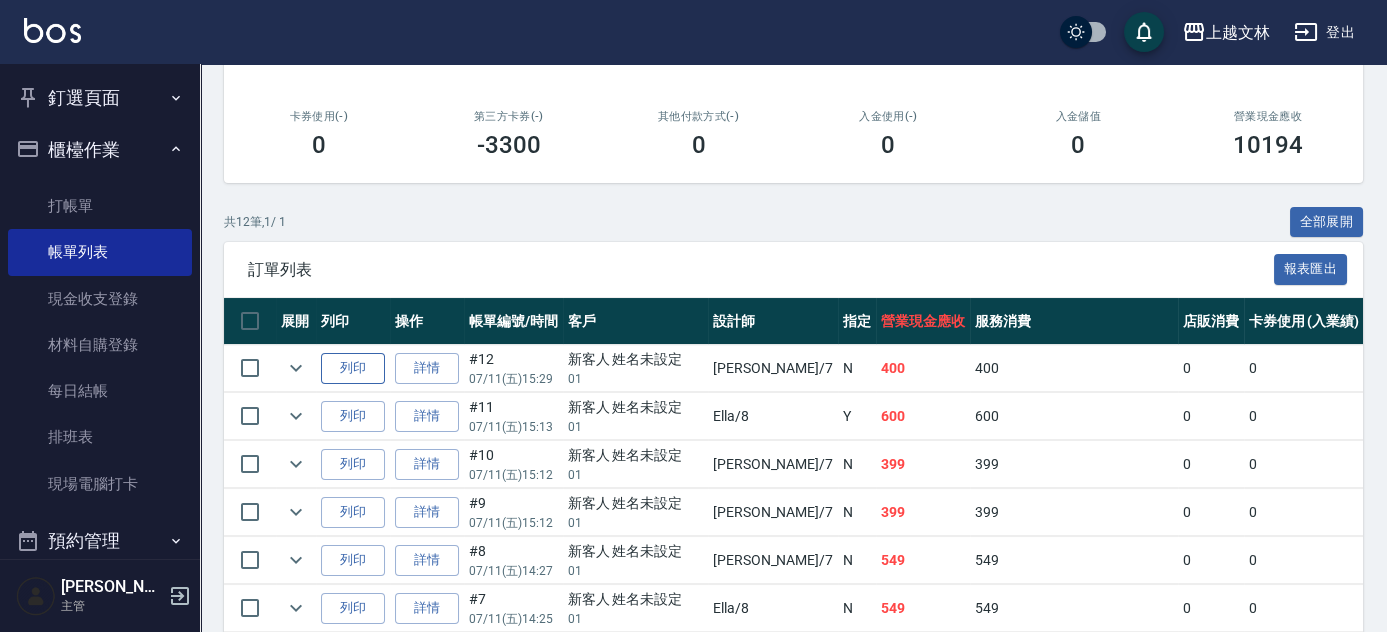 click on "列印" at bounding box center (353, 368) 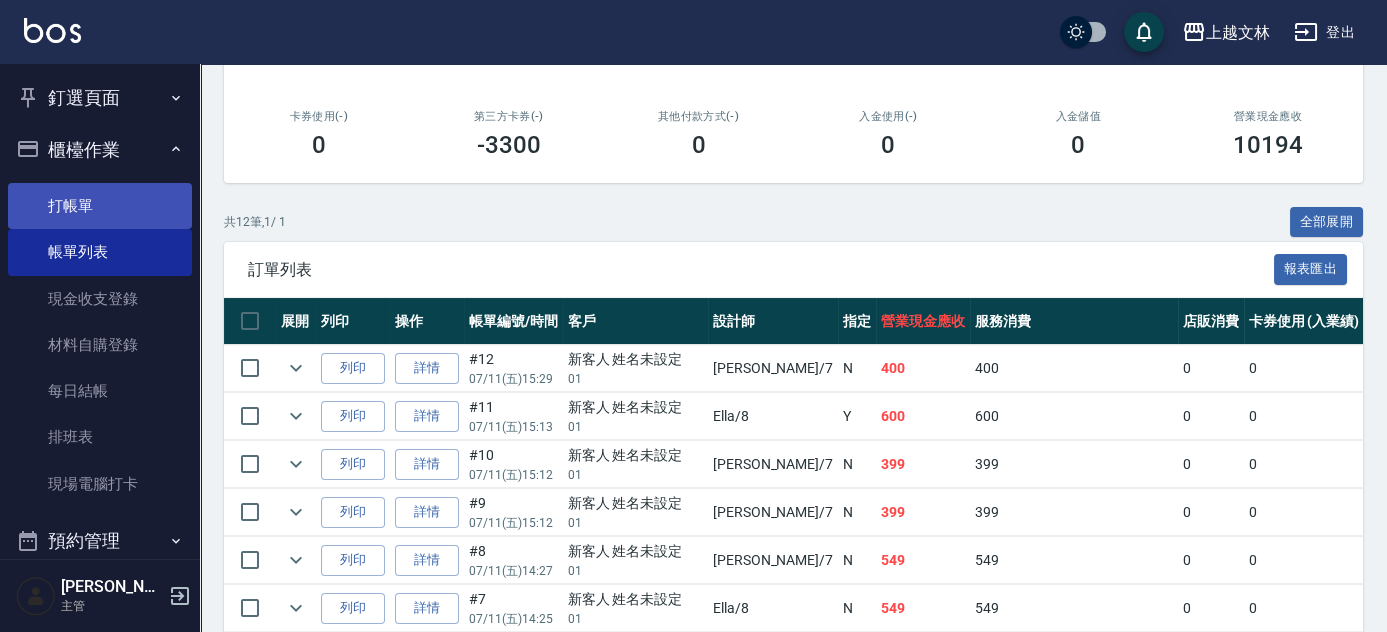 click on "打帳單" at bounding box center [100, 206] 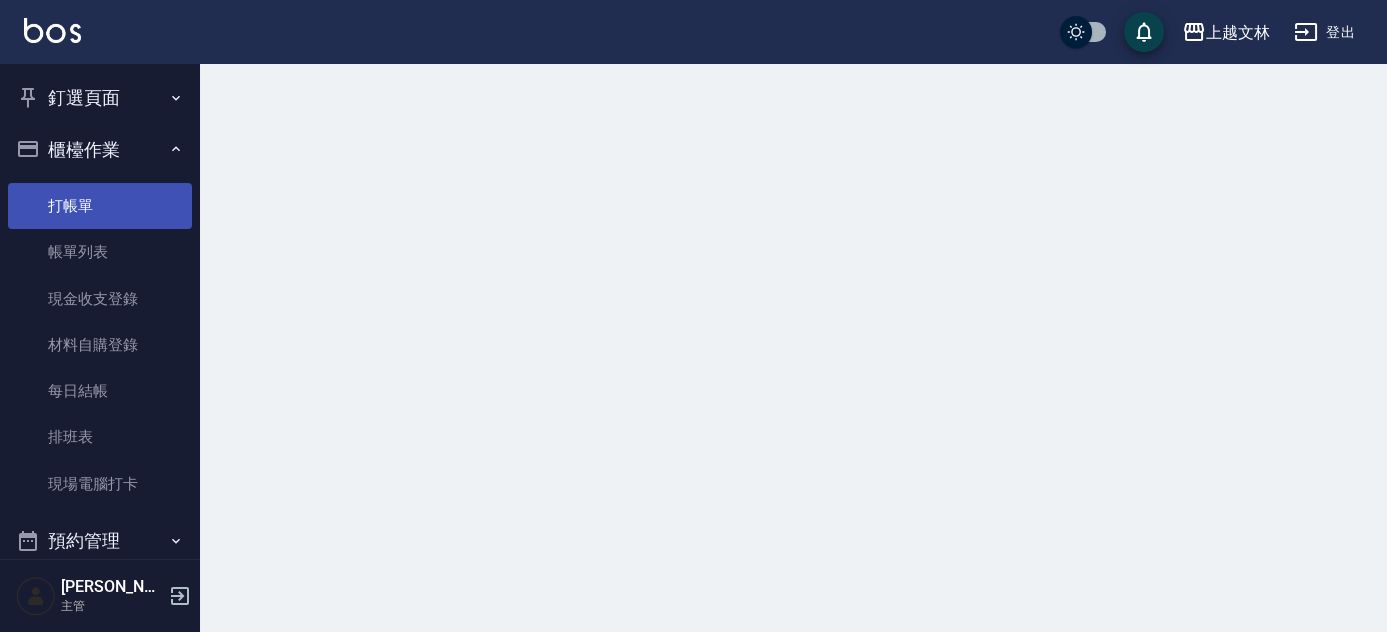 scroll, scrollTop: 0, scrollLeft: 0, axis: both 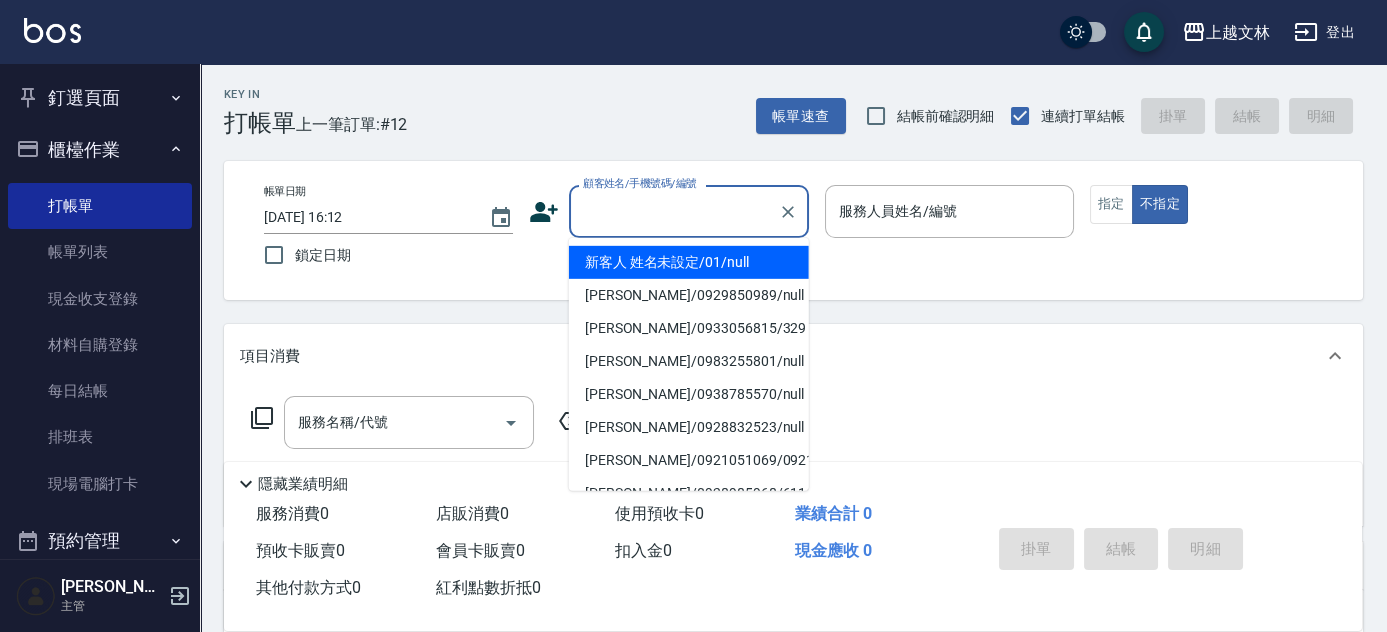 click on "顧客姓名/手機號碼/編號" at bounding box center (674, 211) 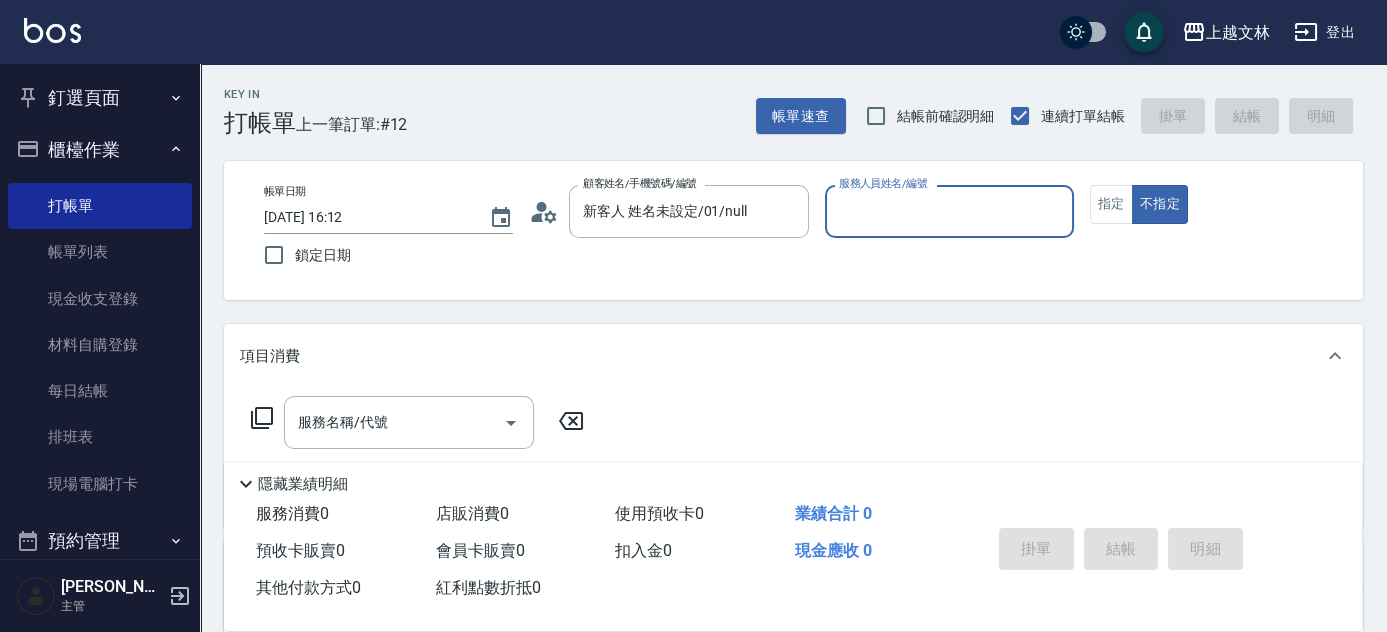click on "服務人員姓名/編號" at bounding box center [949, 211] 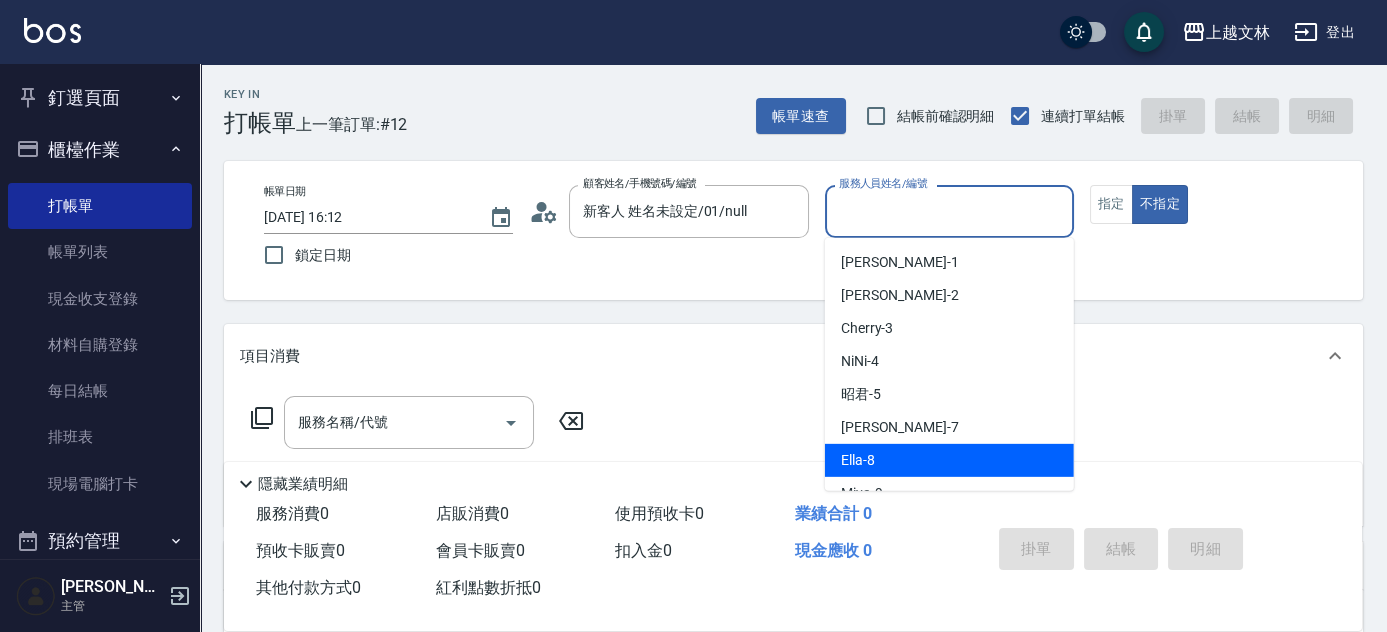 click on "Ella -8" at bounding box center (858, 460) 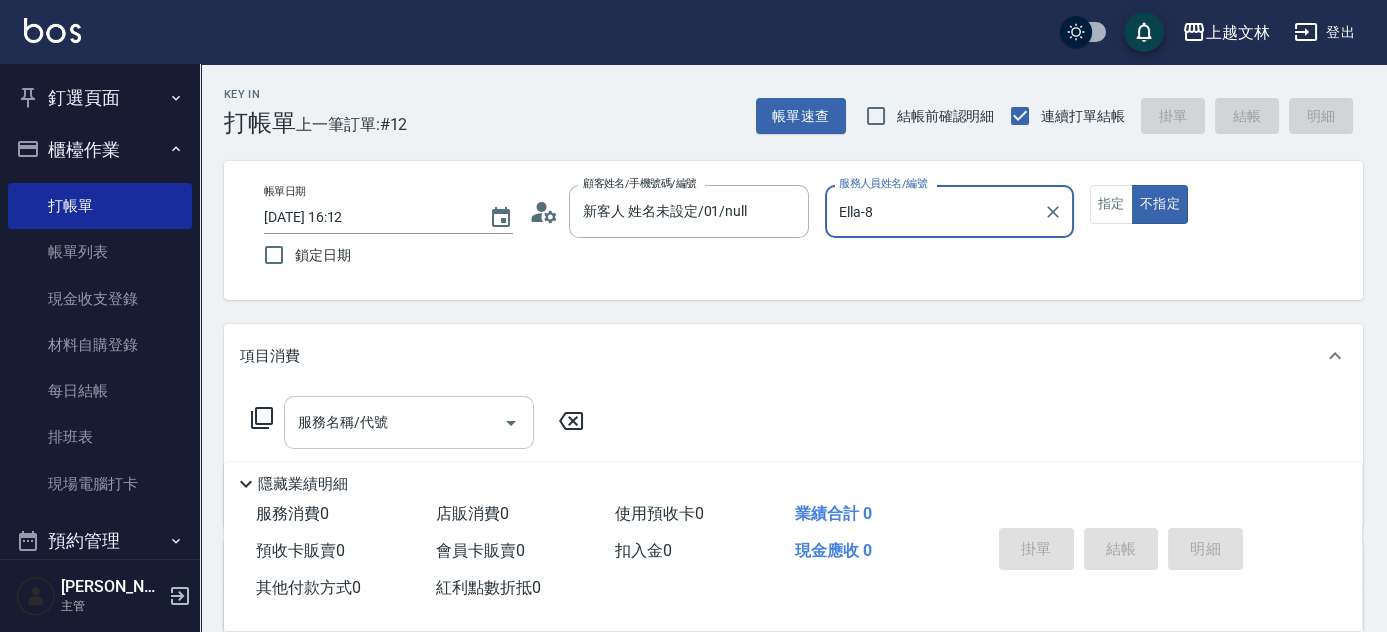 click on "服務名稱/代號" at bounding box center [394, 422] 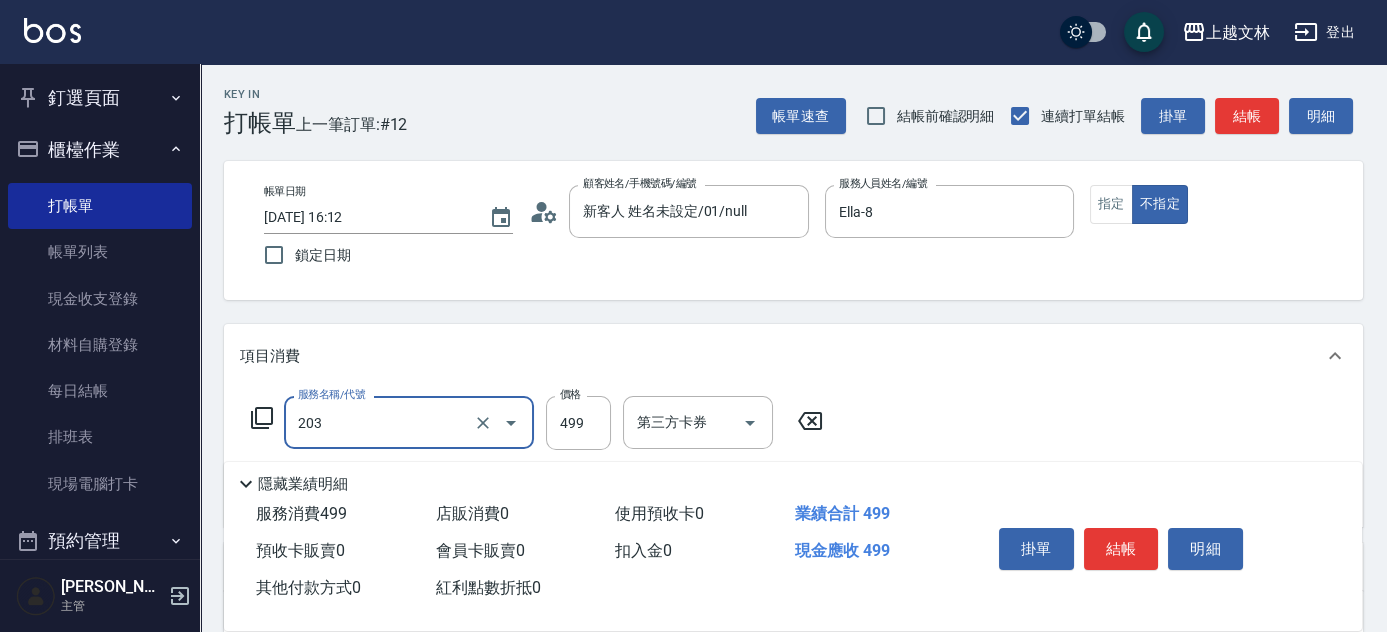 type on "B級洗+剪(203)" 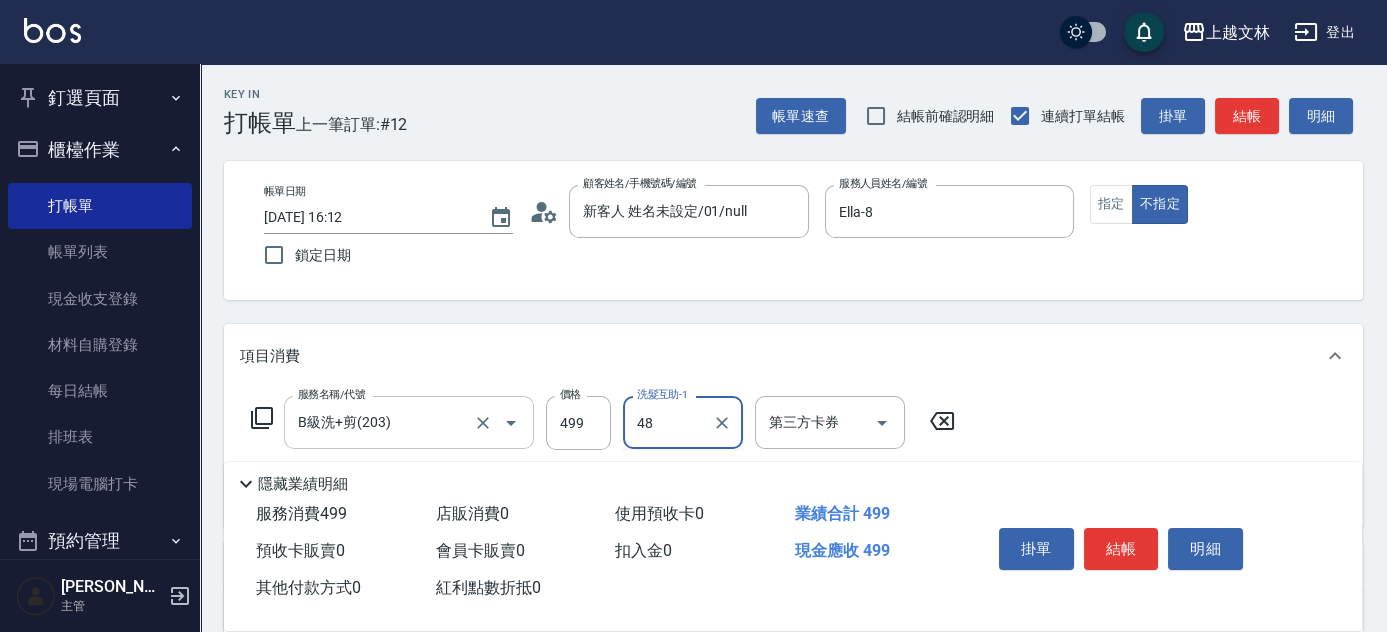 type on "48" 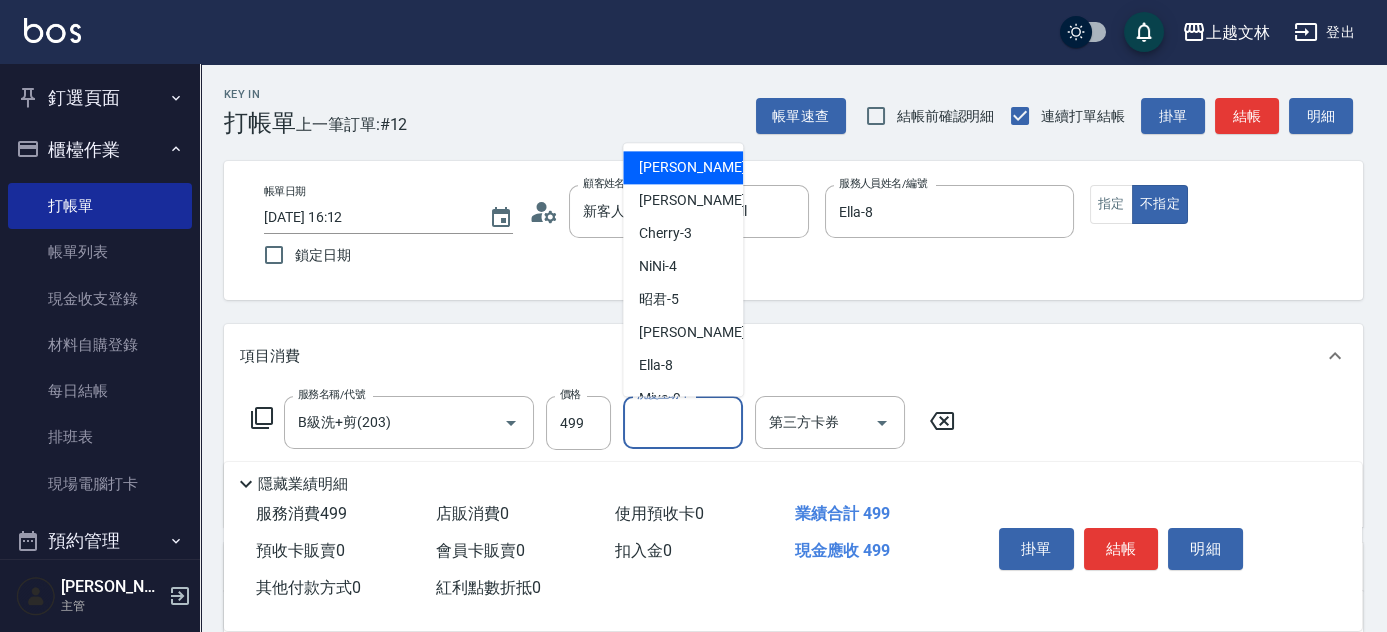 click on "洗髮互助-1" at bounding box center (683, 422) 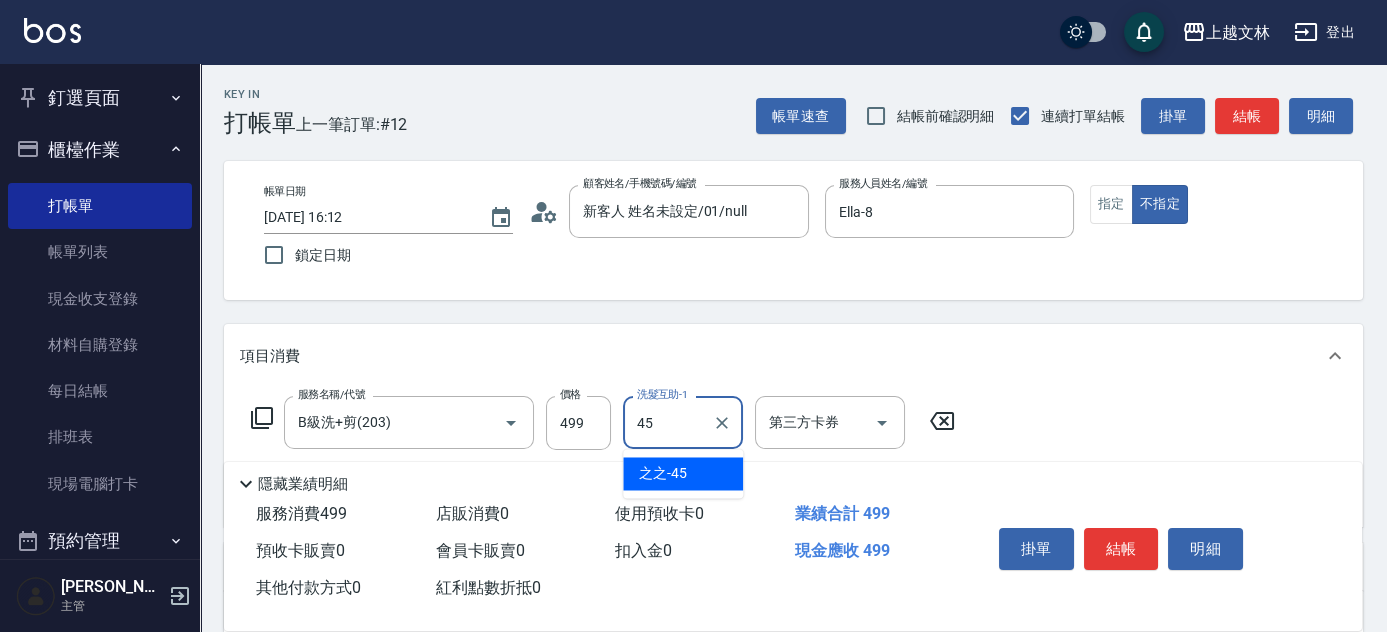 click on "之之 -45" at bounding box center (663, 473) 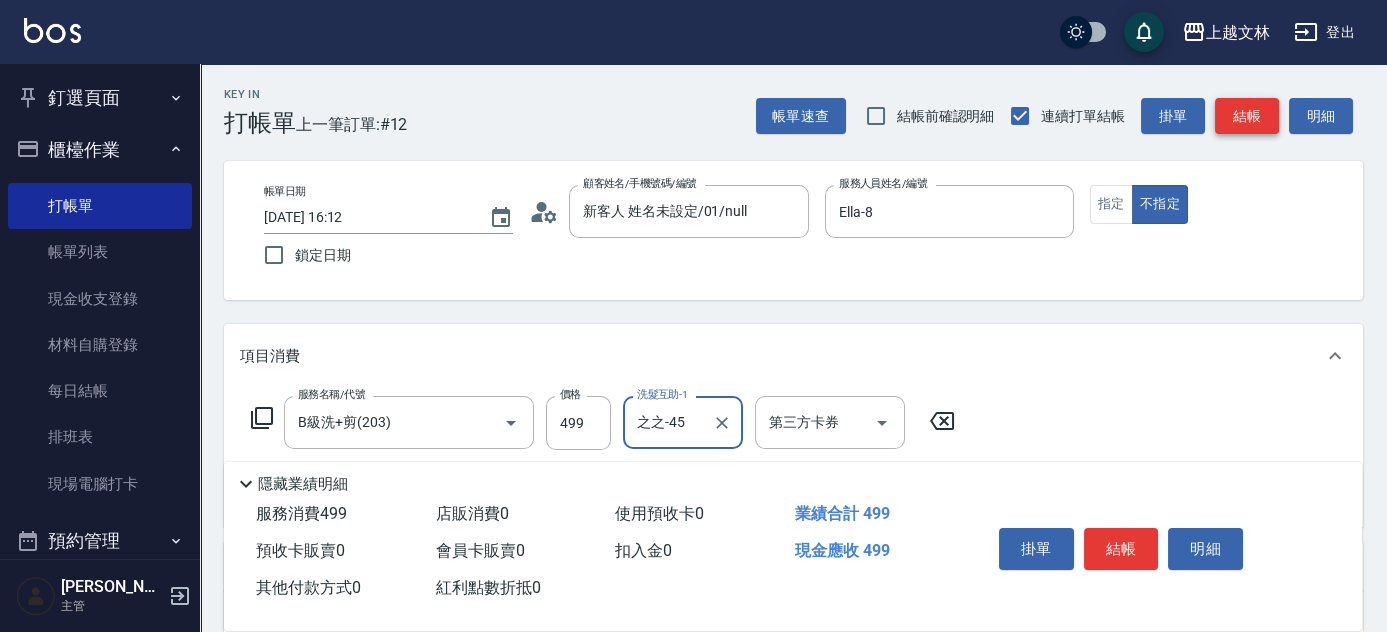 type on "之之-45" 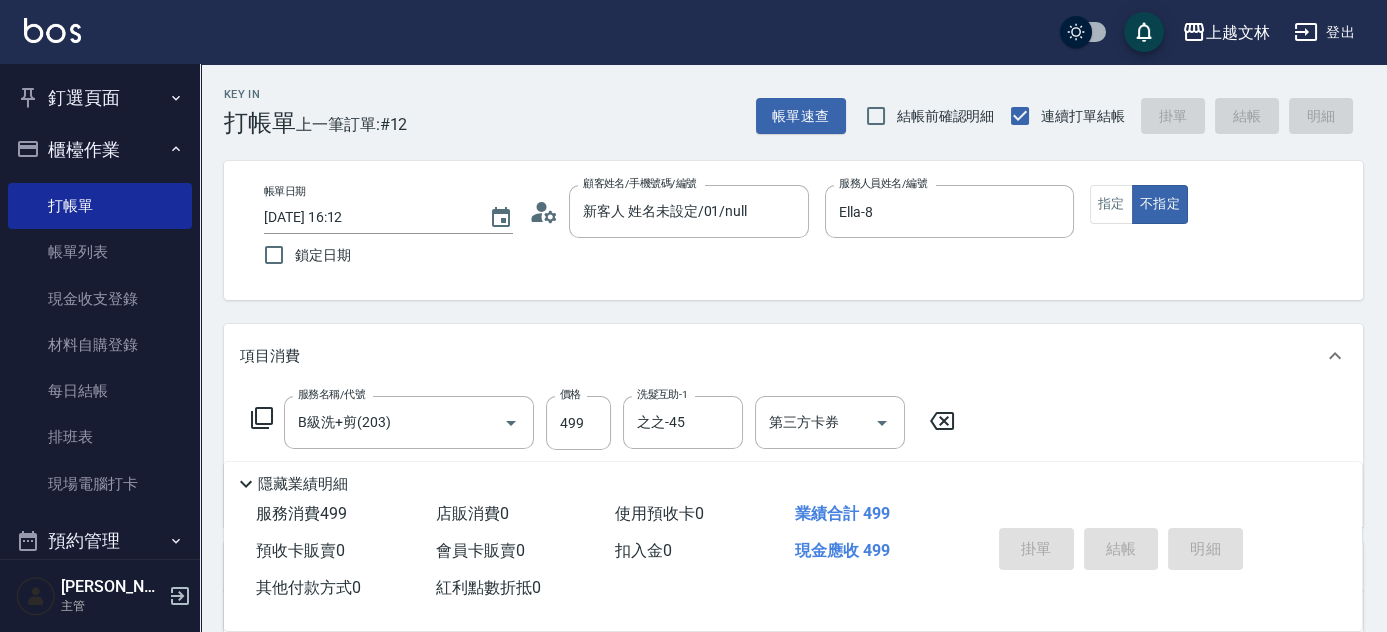 type 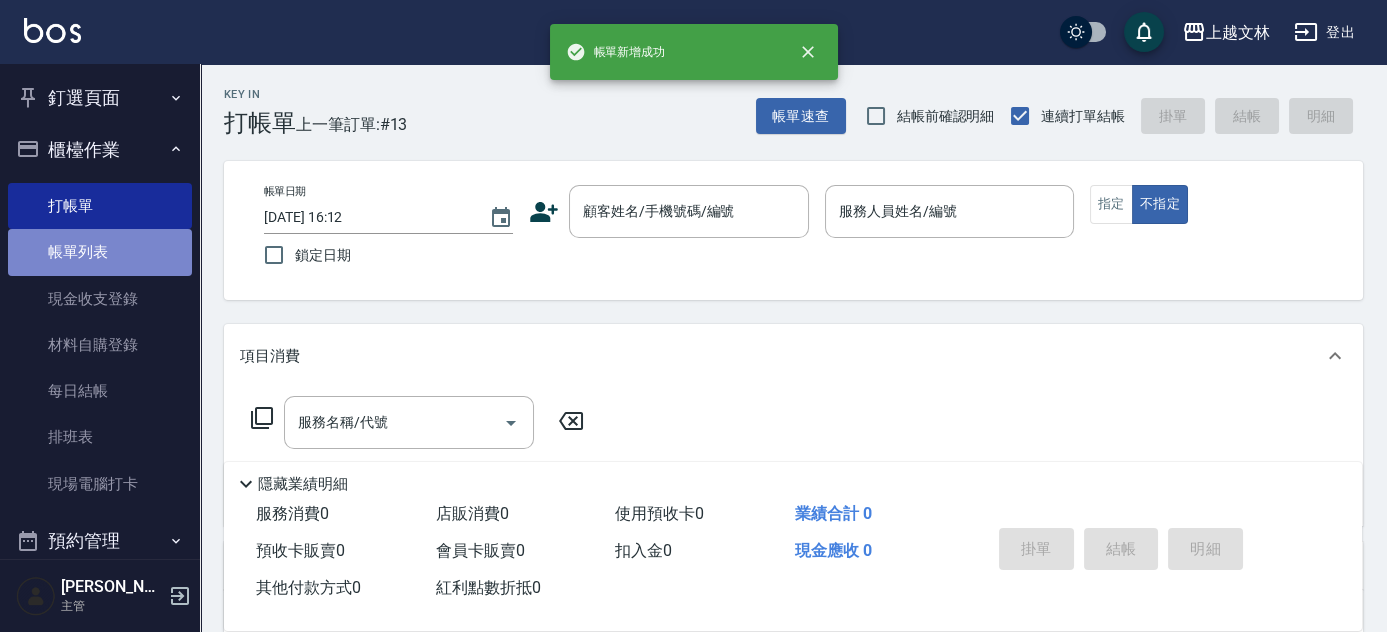click on "帳單列表" at bounding box center [100, 252] 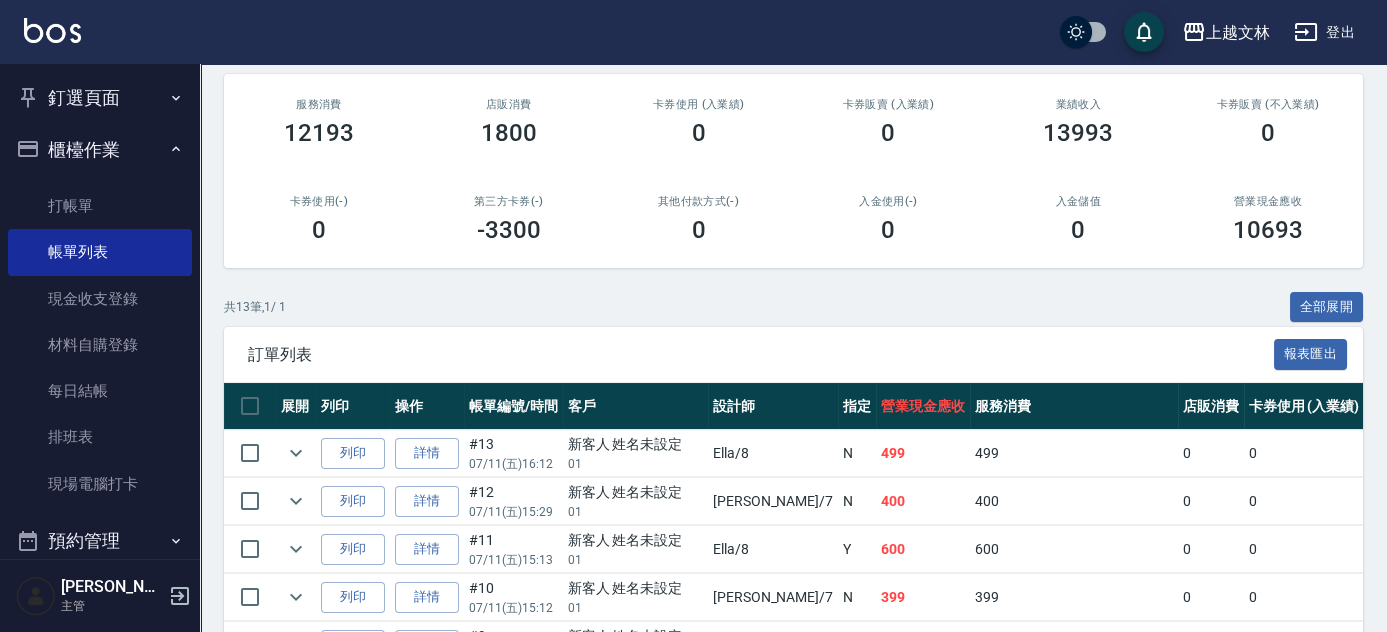 scroll, scrollTop: 285, scrollLeft: 0, axis: vertical 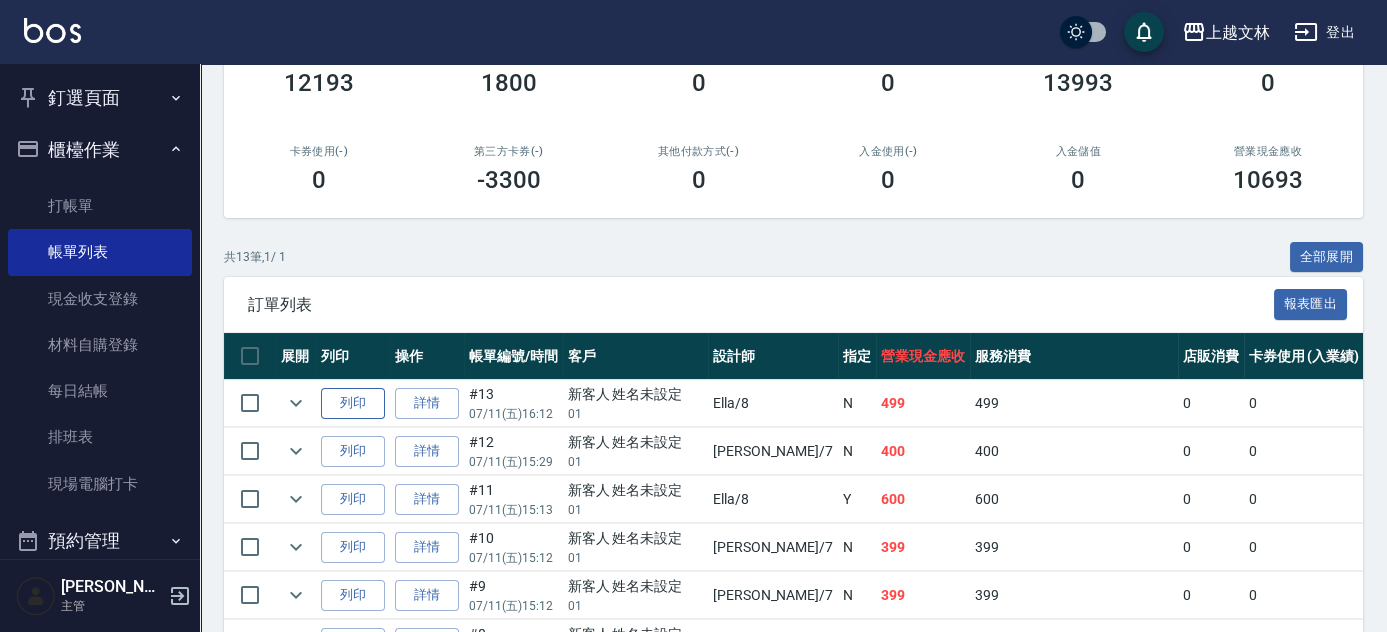 click on "列印" at bounding box center [353, 403] 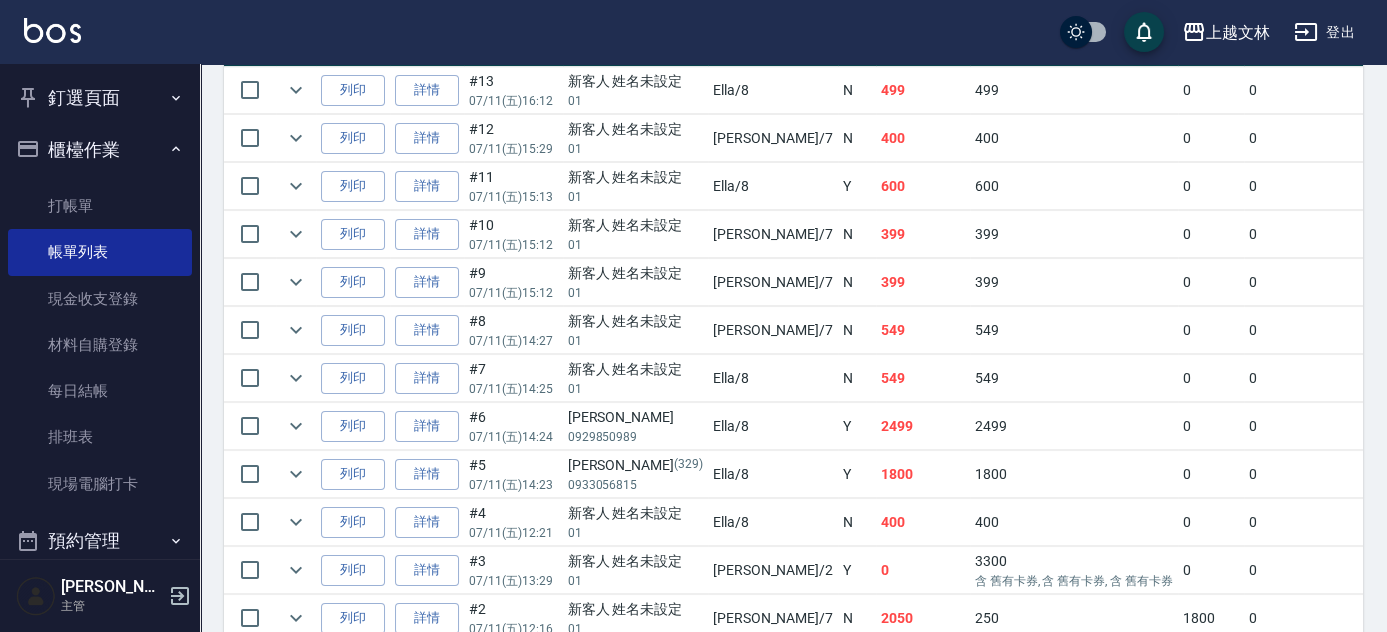 scroll, scrollTop: 611, scrollLeft: 0, axis: vertical 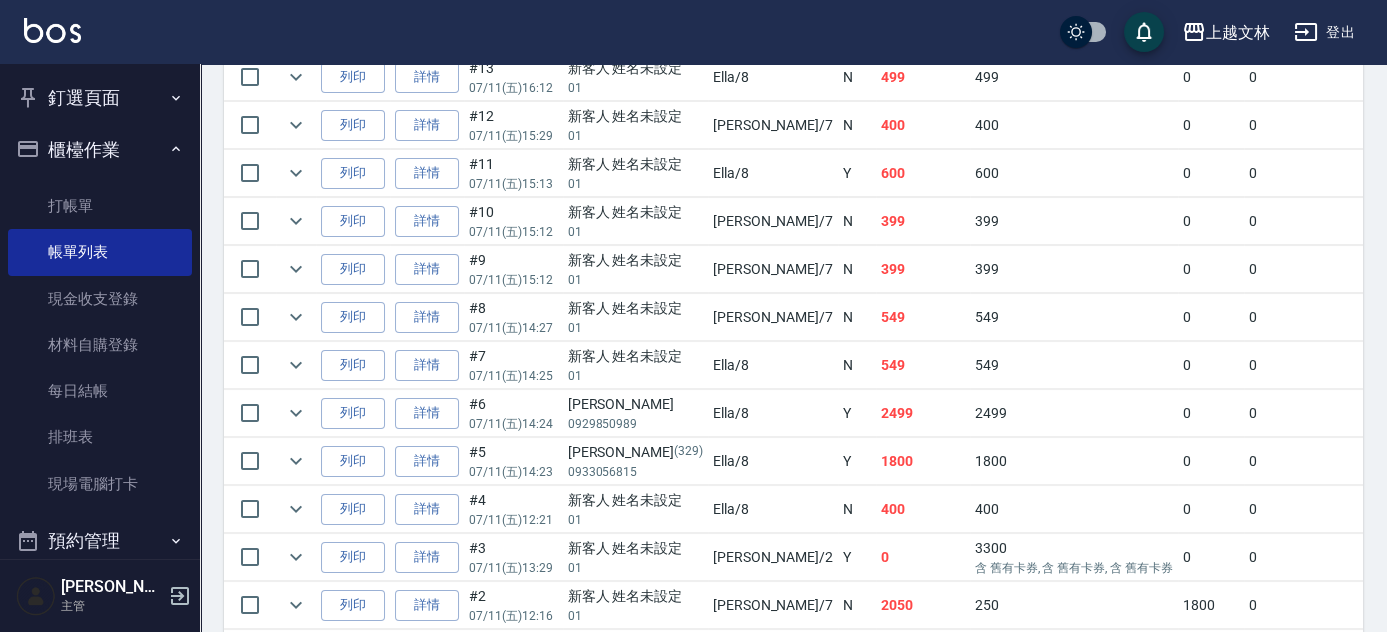 click on "ORDERS 帳單列表 新開單 前天 昨天 今天 2025/07/11 設計師編號/姓名 設計師編號/姓名 顧客編號/姓名 顧客編號/姓名 其他付款方式 其他付款方式 第三方卡券 第三方卡券 訂單來源 訂單來源 服務消費 12193 店販消費 1800 卡券使用 (入業績) 0 卡券販賣 (入業績) 0 業績收入 13993 卡券販賣 (不入業績) 0 卡券使用(-) 0 第三方卡券(-) -3300 其他付款方式(-) 0 入金使用(-) 0 入金儲值 0 營業現金應收 10693 共  13  筆,  1  /   1 全部展開 訂單列表 報表匯出 展開 列印 操作 帳單編號/時間 客戶 設計師 指定 營業現金應收 服務消費 店販消費 卡券使用 (入業績) 卡券販賣 (入業績) 業績收入 卡券販賣 (不入業績) 卡券使用(-) 第三方卡券(-) 其他付款方式(-) 入金使用(-) 備註 訂單來源 列印 詳情 #13 07/11 (五) 16:12 新客人 姓名未設定 01 Ella /8 N 499 499 0 0 0 499 0 0 0 0 0 列印 詳情 #12 07/11 (五) 15:29 01 Tiffany /7 N 400" at bounding box center [793, 104] 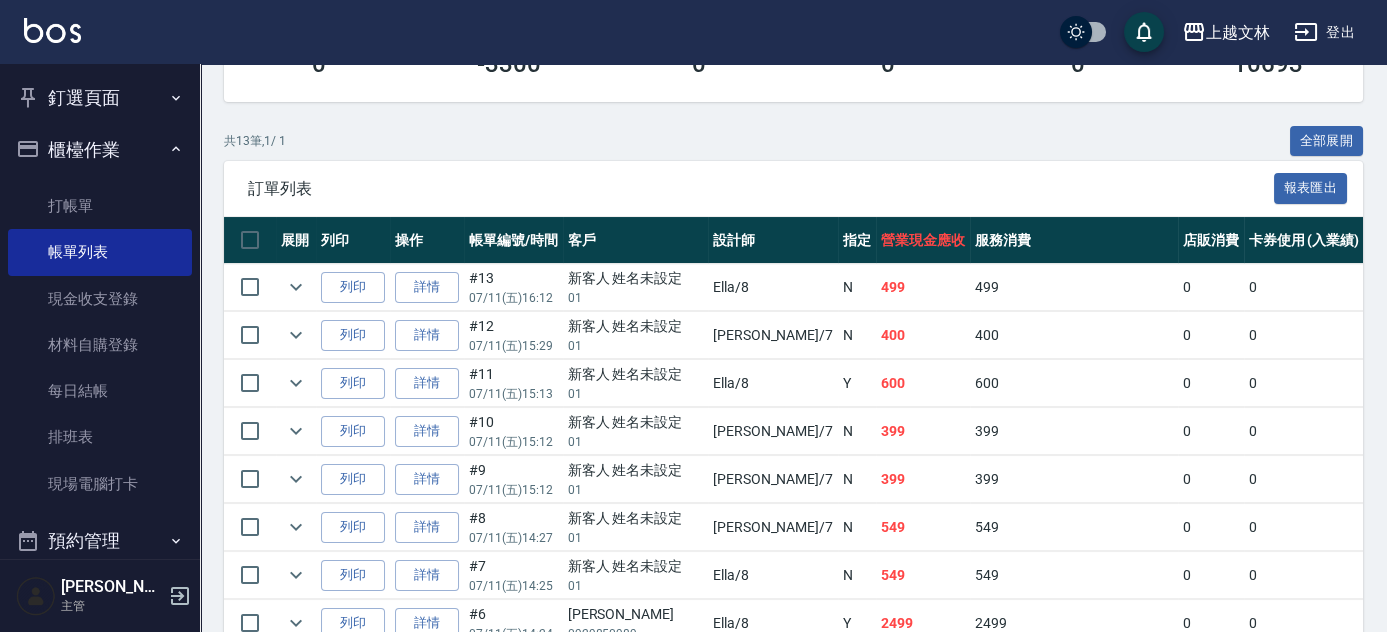 scroll, scrollTop: 225, scrollLeft: 0, axis: vertical 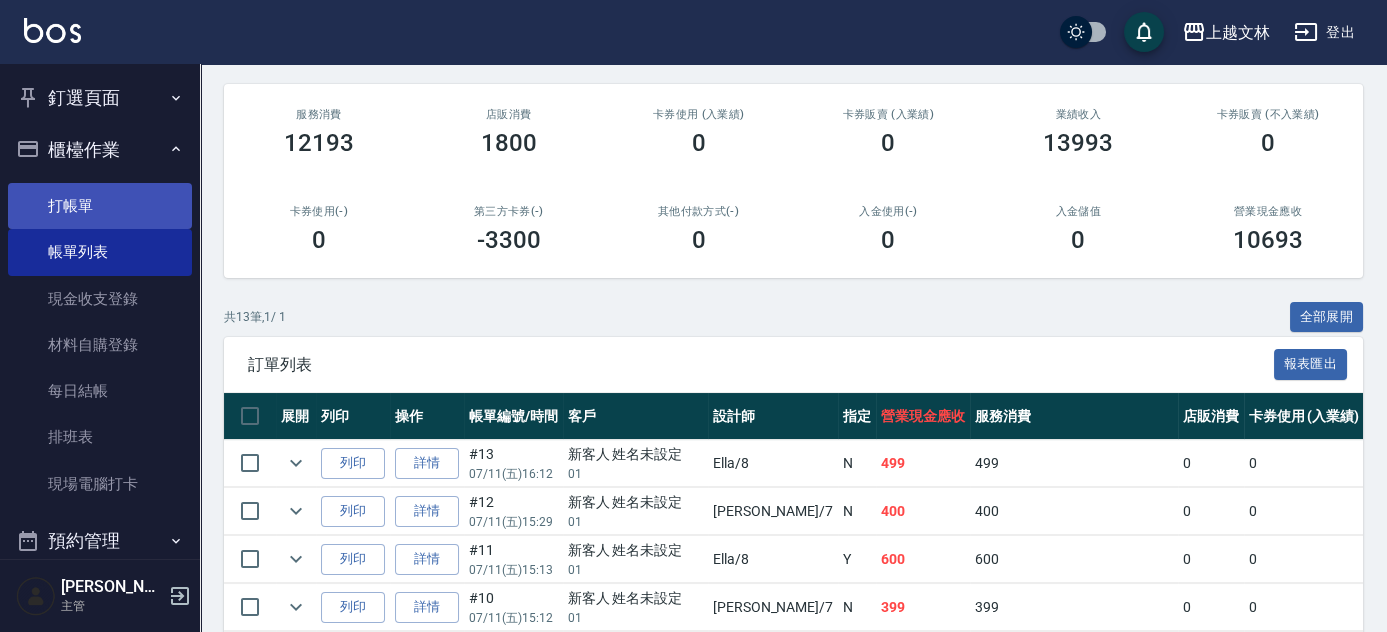 click on "打帳單" at bounding box center (100, 206) 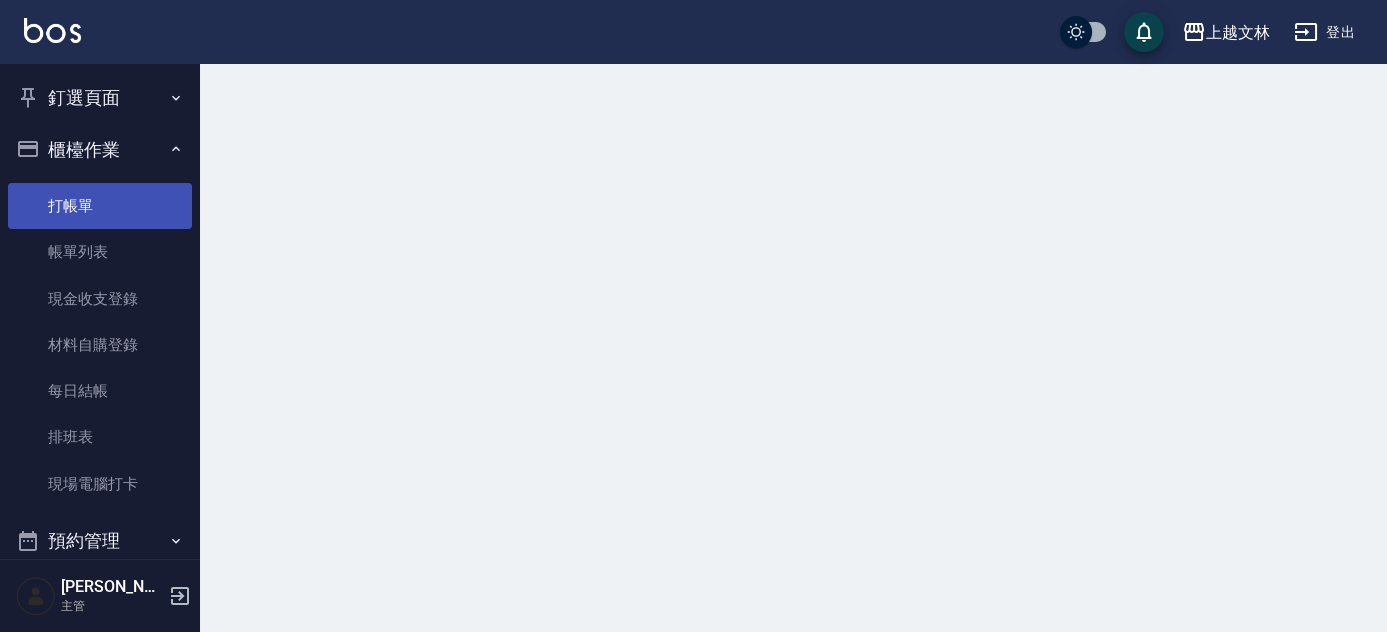 scroll, scrollTop: 0, scrollLeft: 0, axis: both 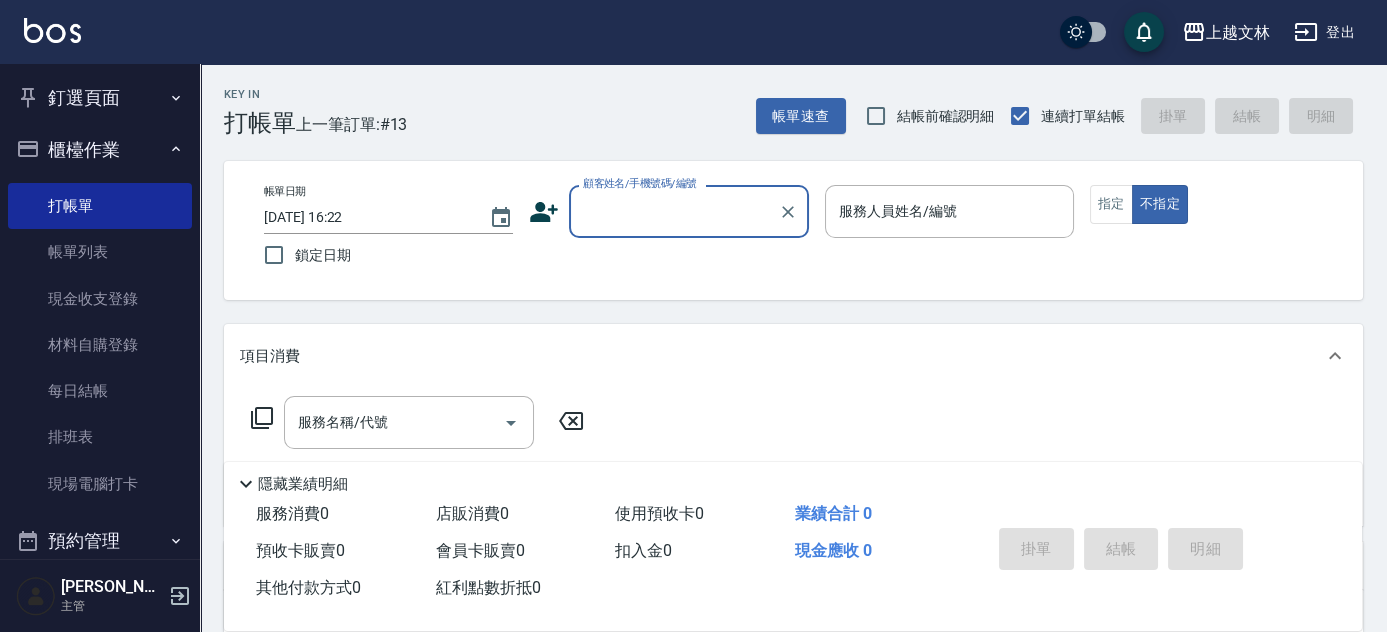 click on "顧客姓名/手機號碼/編號" at bounding box center [674, 211] 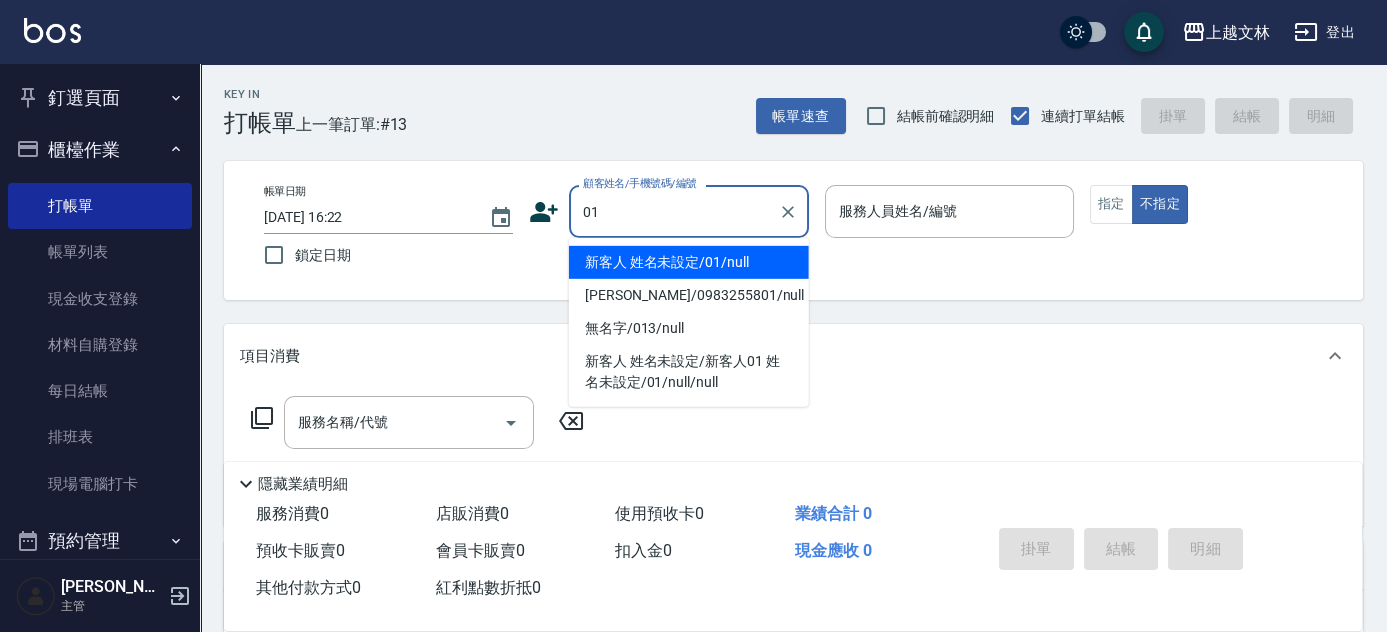 type on "新客人 姓名未設定/01/null" 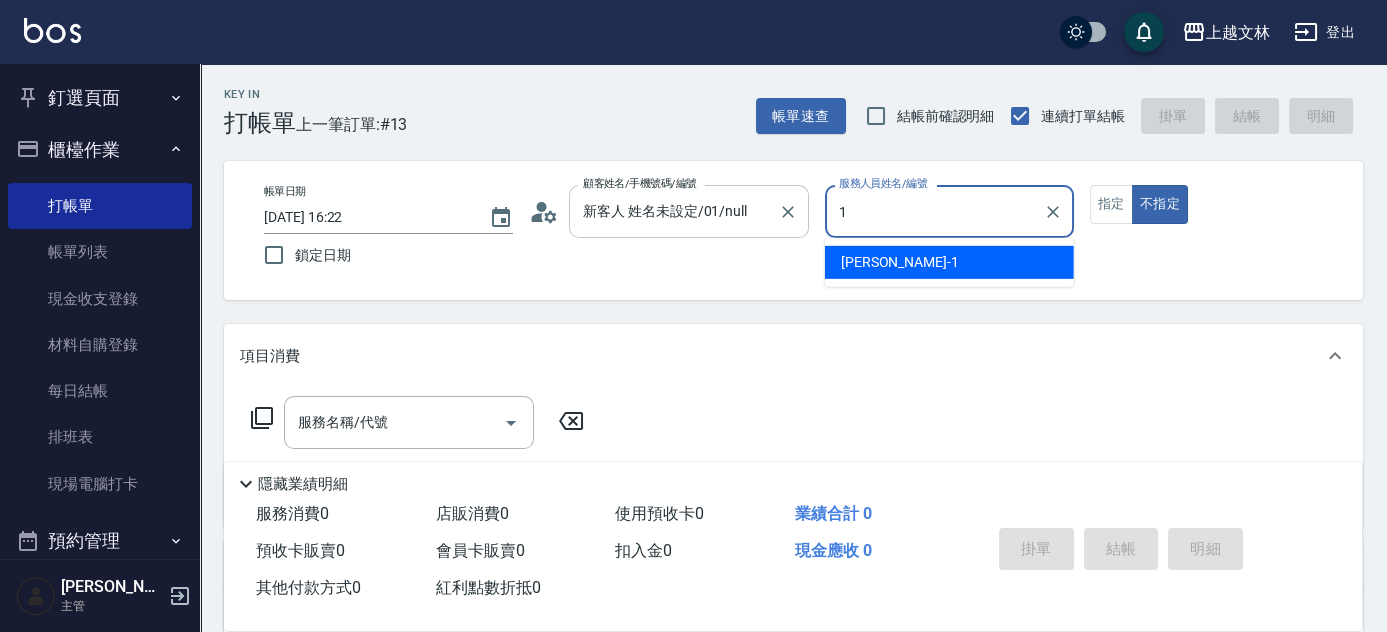 type on "[PERSON_NAME]-1" 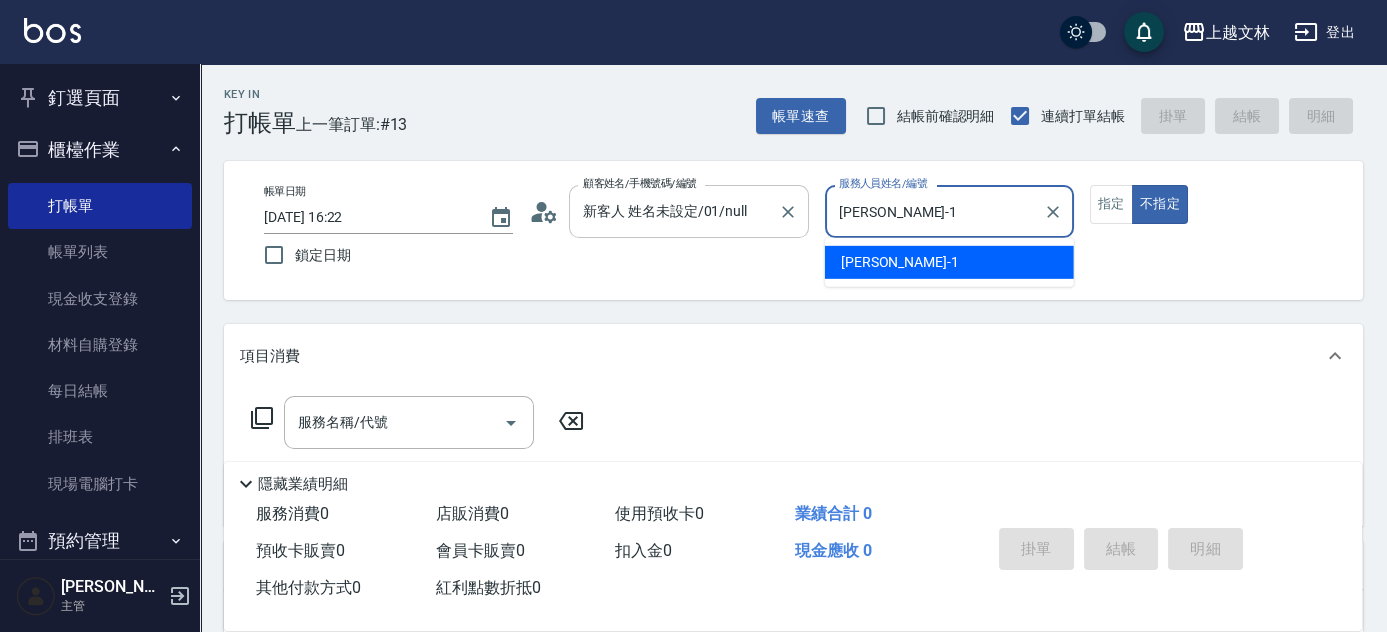 type on "false" 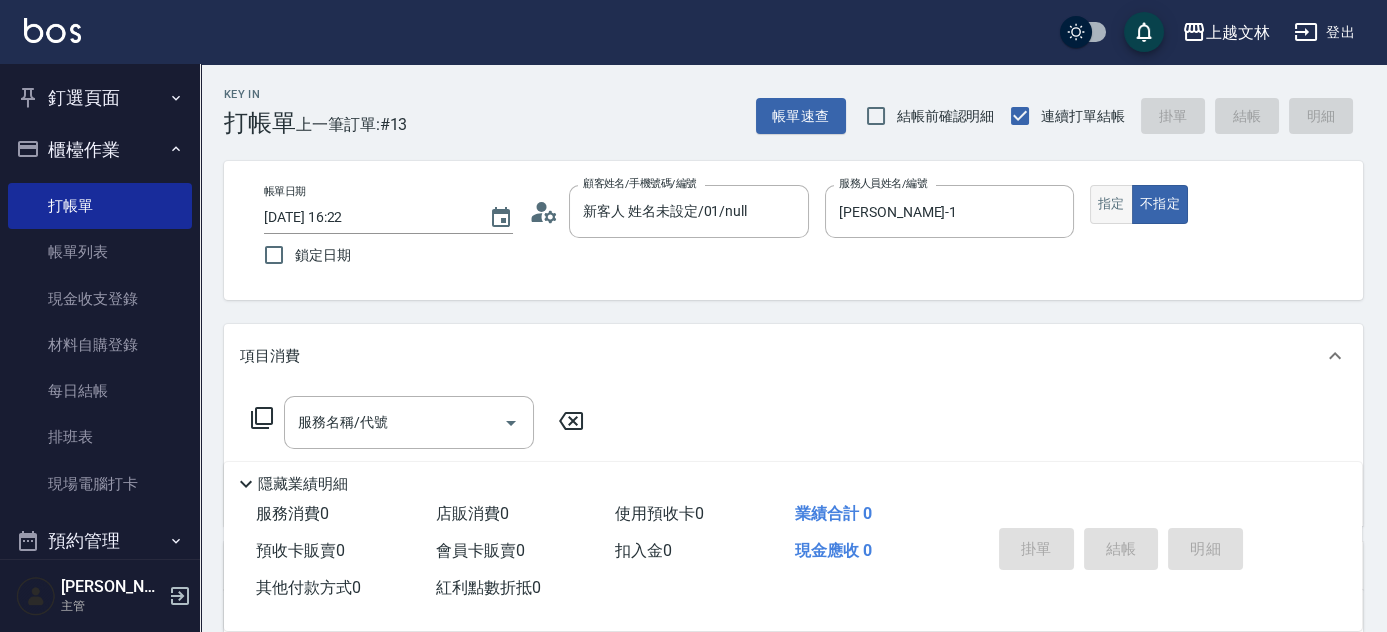 click on "指定" at bounding box center (1111, 204) 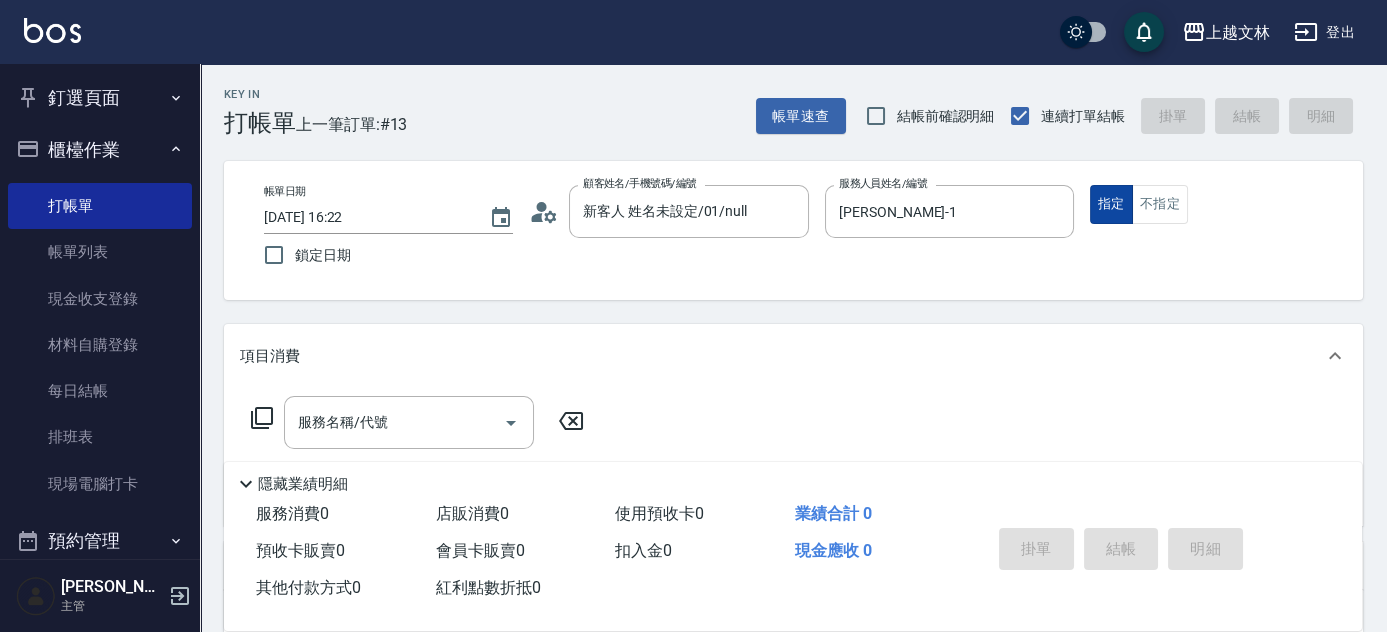 click on "指定" at bounding box center [1111, 204] 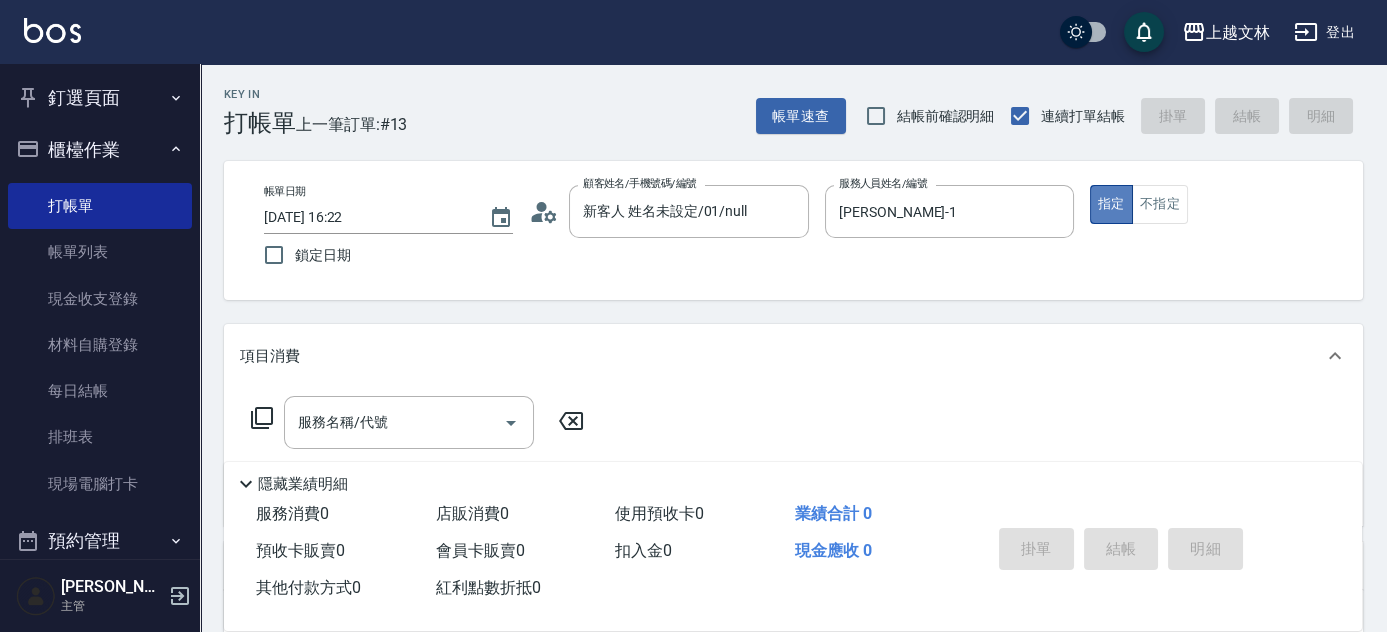 click on "指定" at bounding box center [1111, 204] 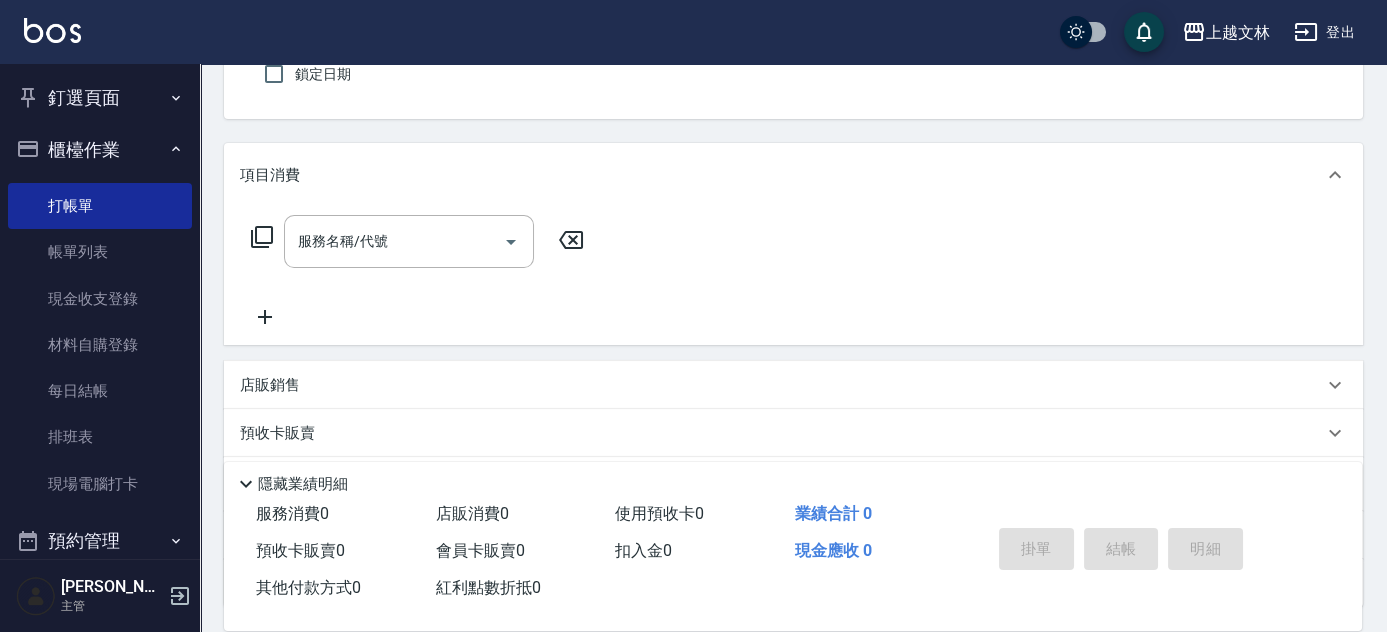 scroll, scrollTop: 277, scrollLeft: 0, axis: vertical 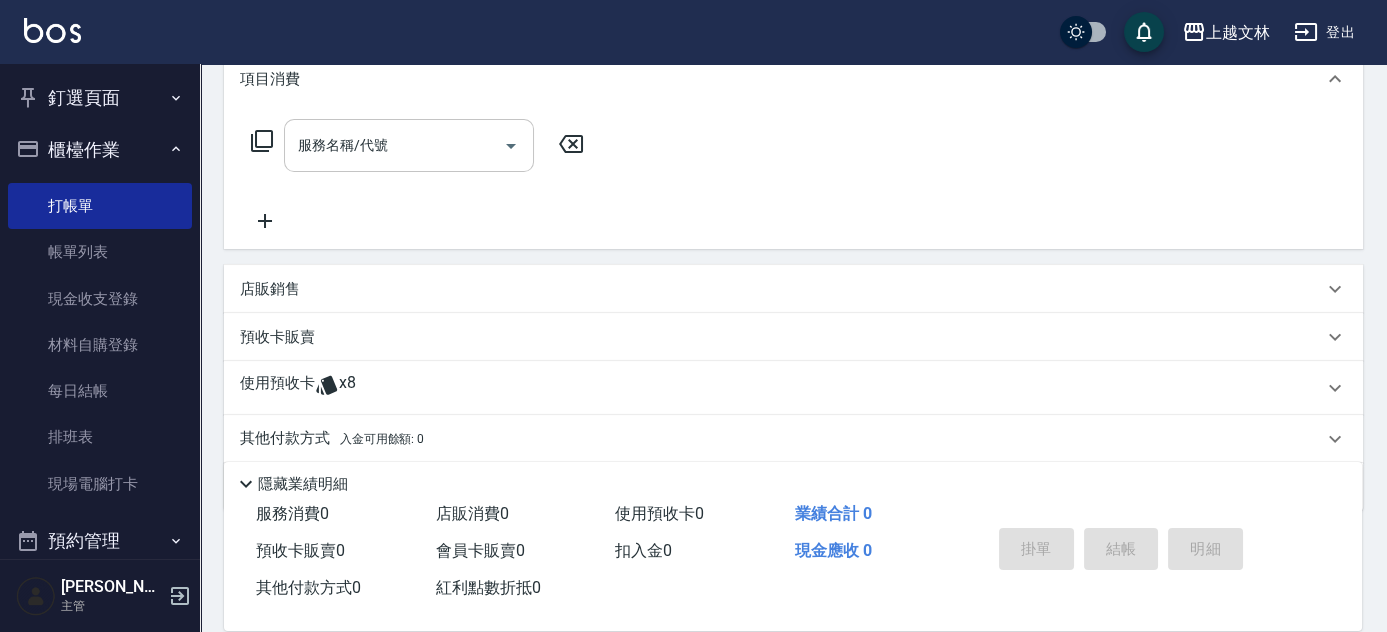 click on "服務名稱/代號" at bounding box center [409, 145] 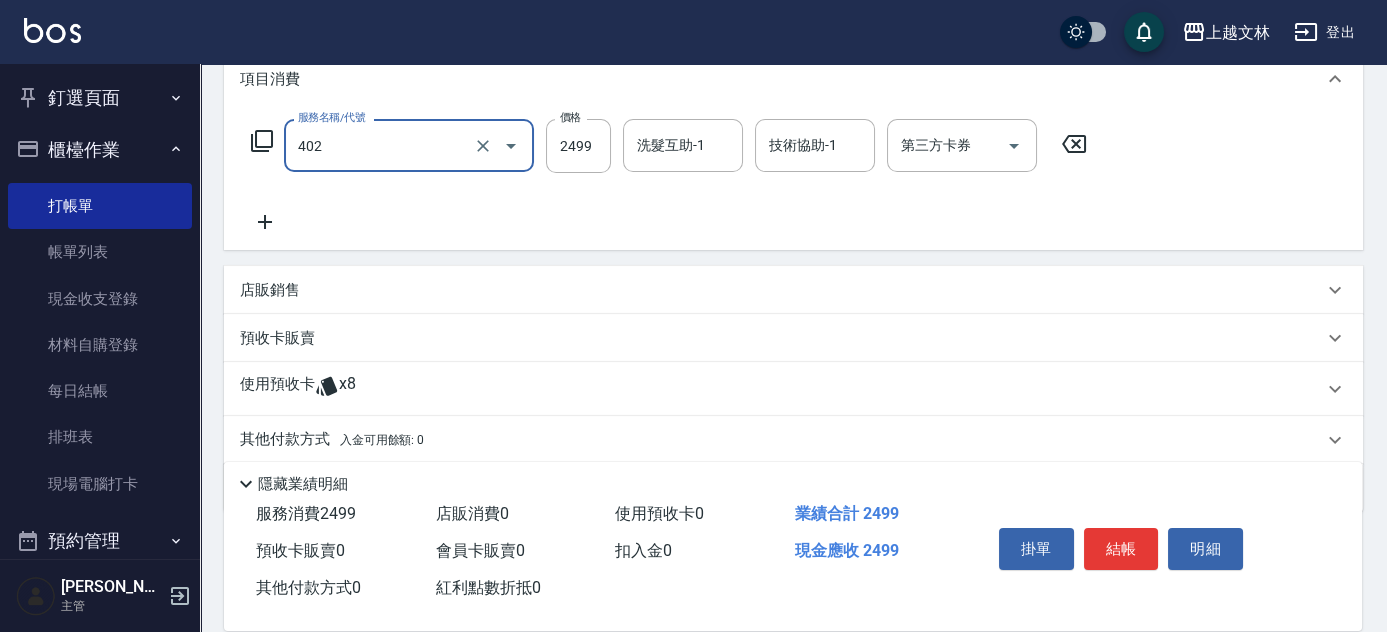 type on "嚴選染髮(402)" 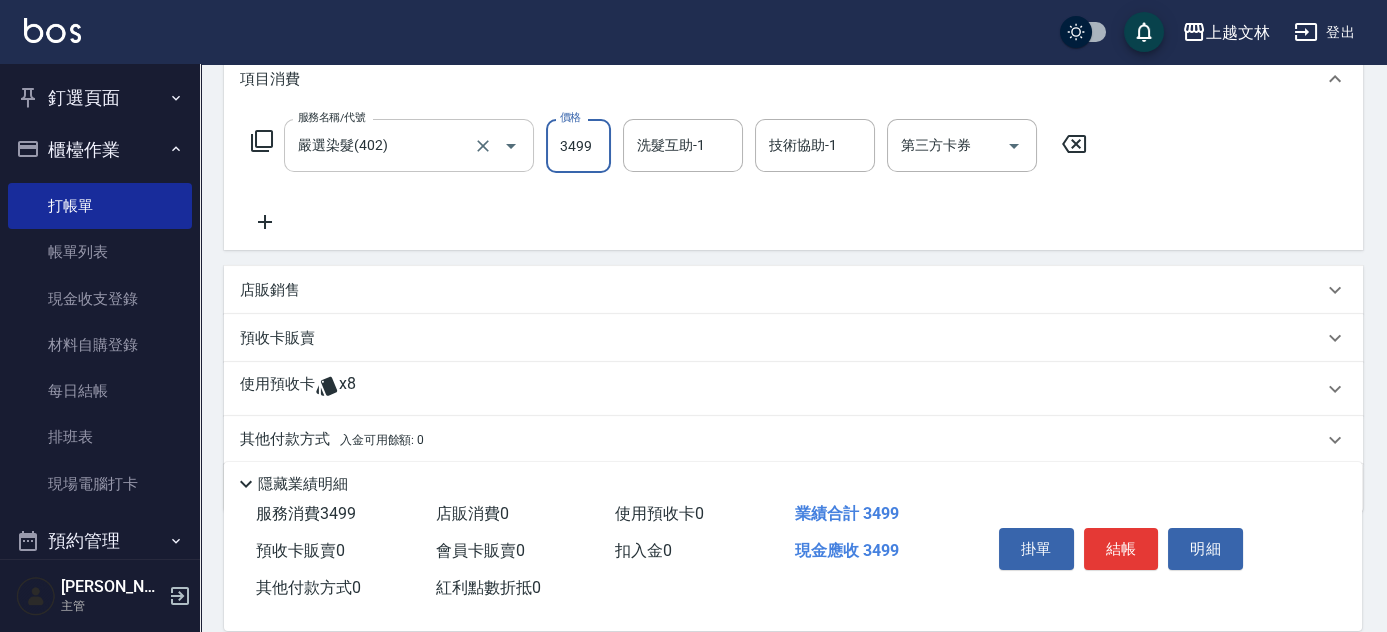 type on "3499" 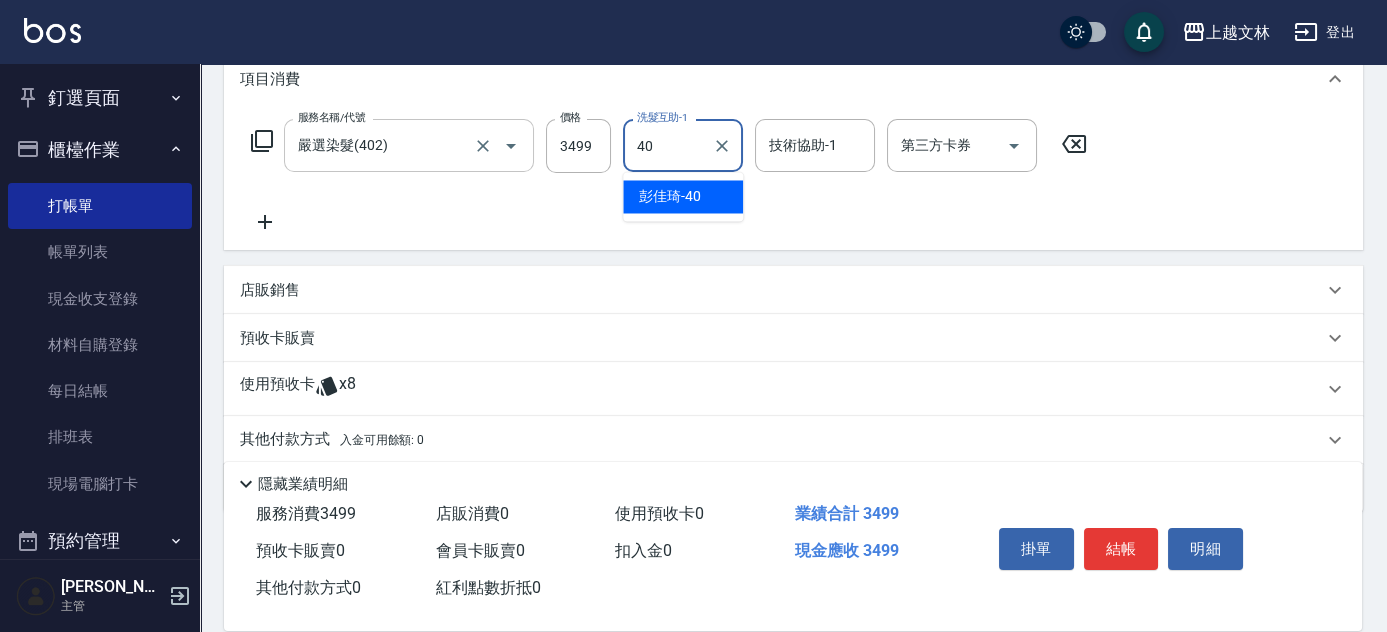 type on "[PERSON_NAME]-40" 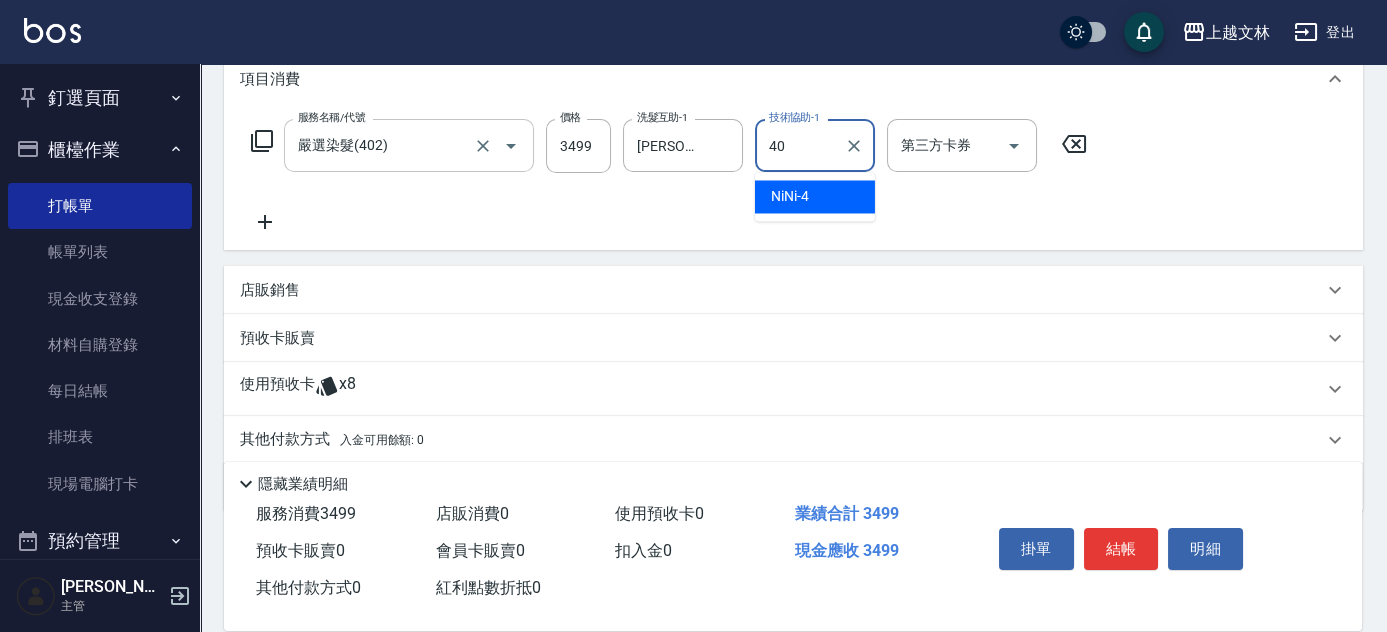 type on "[PERSON_NAME]-40" 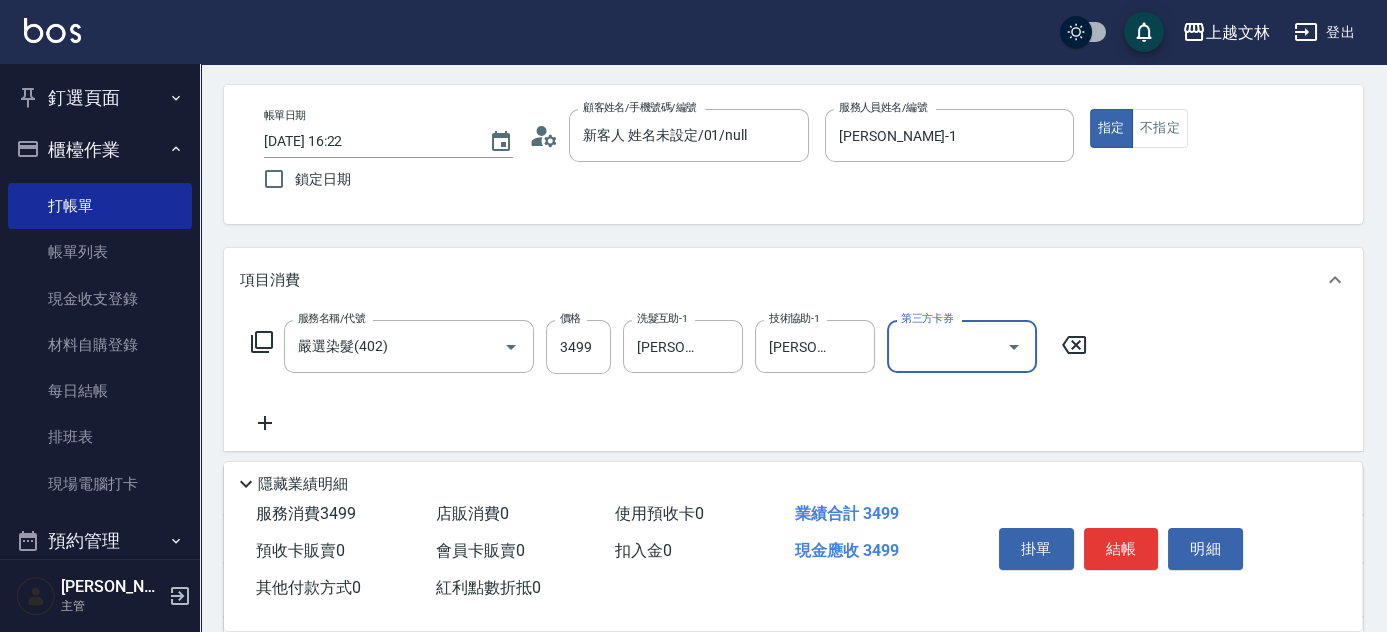 scroll, scrollTop: 32, scrollLeft: 0, axis: vertical 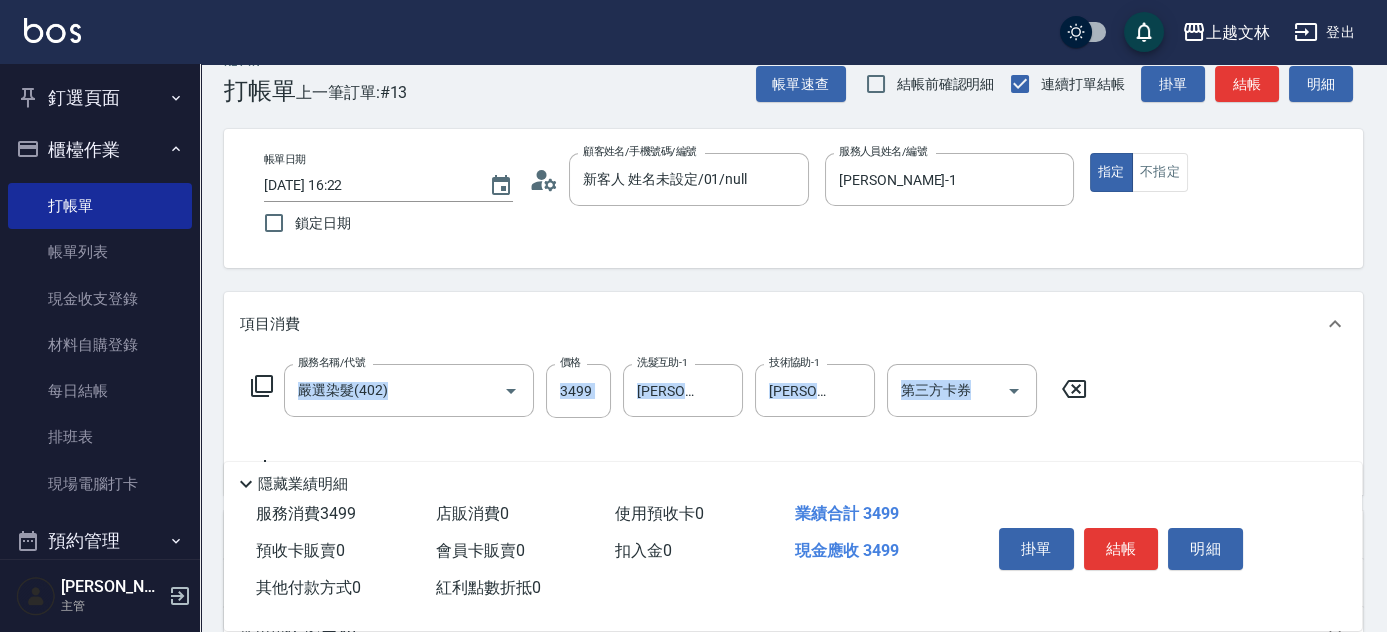 drag, startPoint x: 1379, startPoint y: 108, endPoint x: 1395, endPoint y: 586, distance: 478.2677 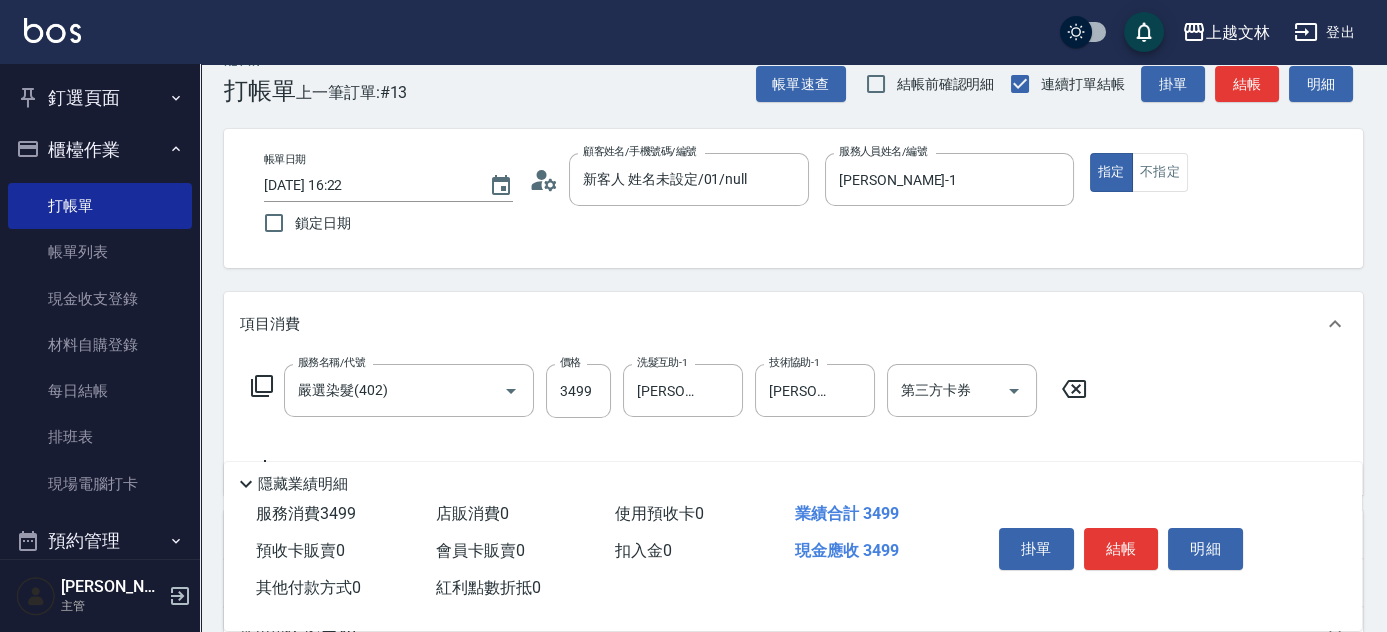 click on "指定 不指定" at bounding box center [1214, 172] 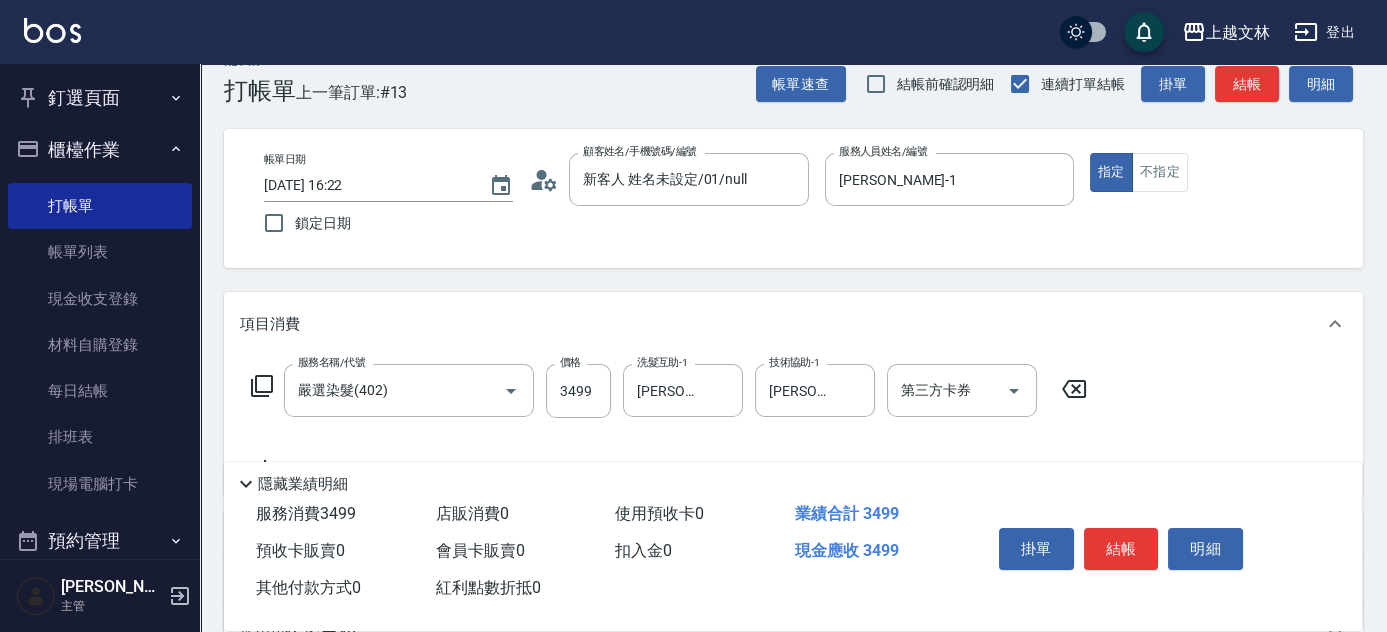 scroll, scrollTop: 346, scrollLeft: 0, axis: vertical 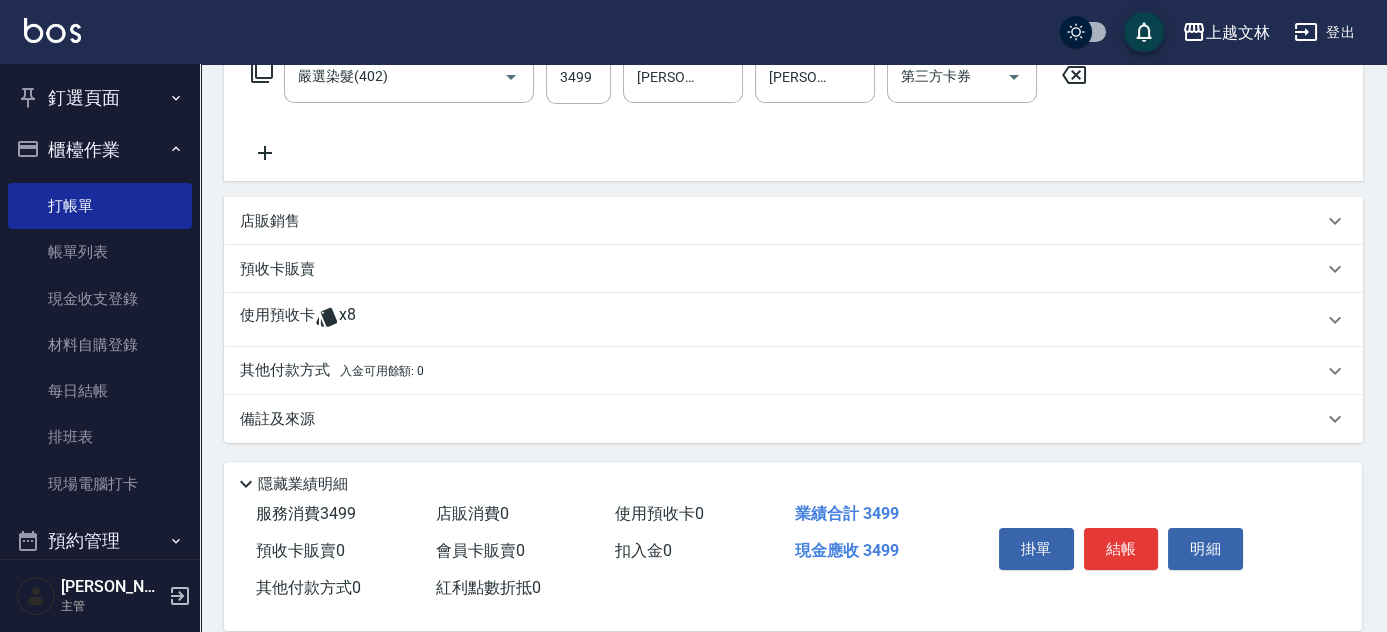 click on "店販銷售" at bounding box center [270, 221] 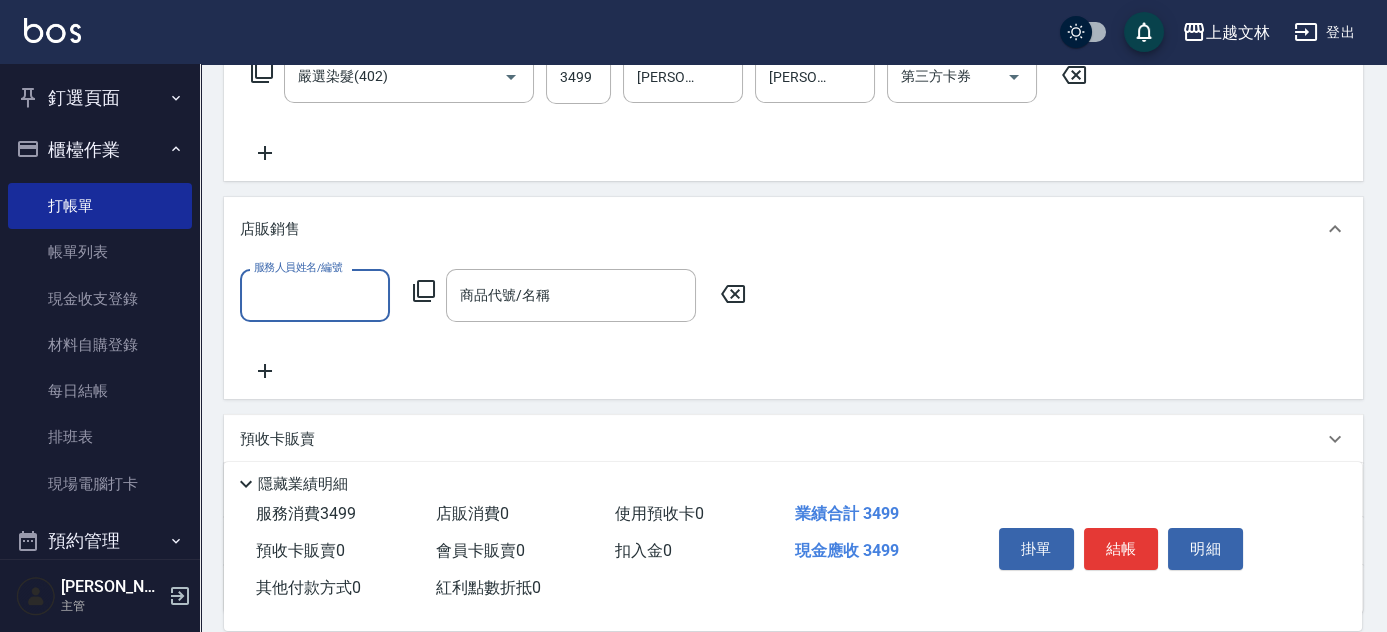 scroll, scrollTop: 0, scrollLeft: 0, axis: both 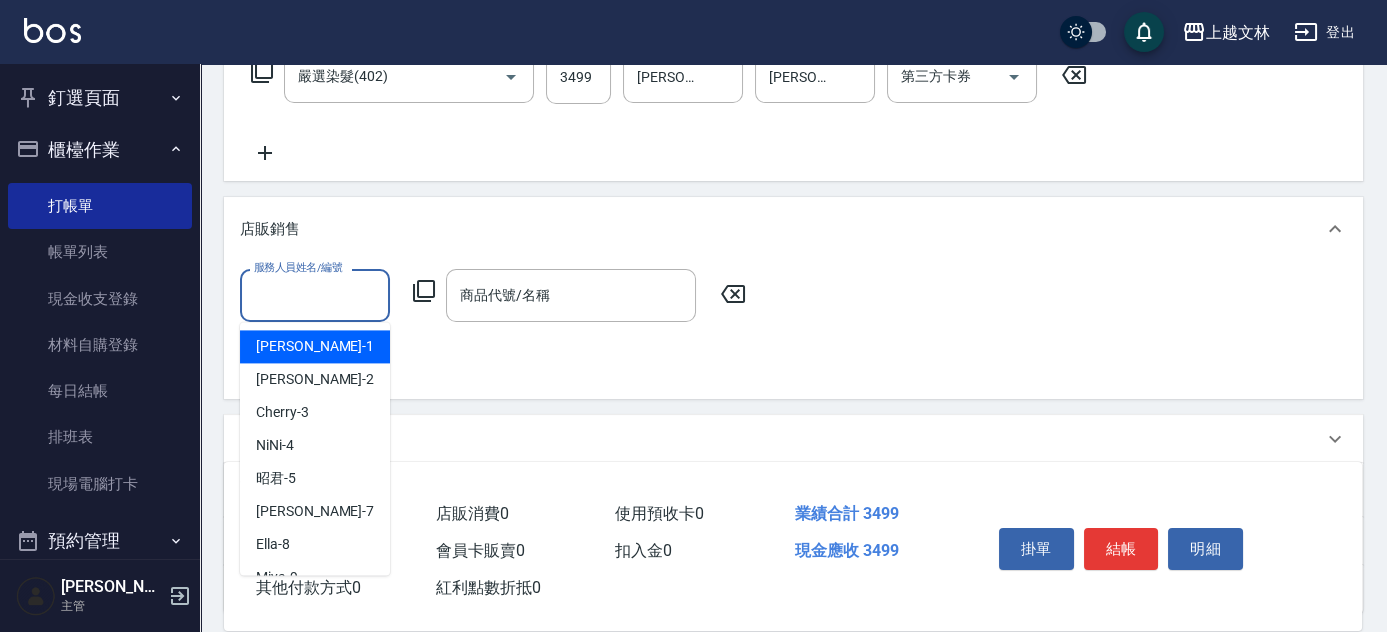 type on "[PERSON_NAME]-1" 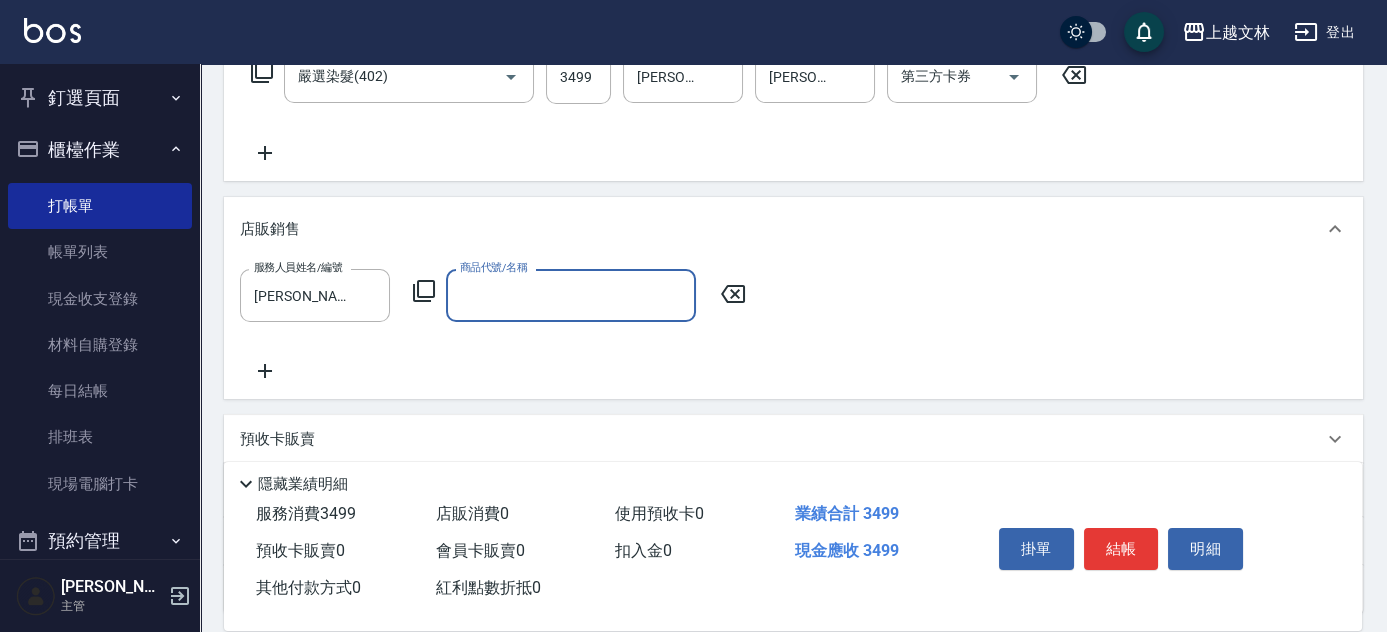 click on "商品代號/名稱" at bounding box center (571, 295) 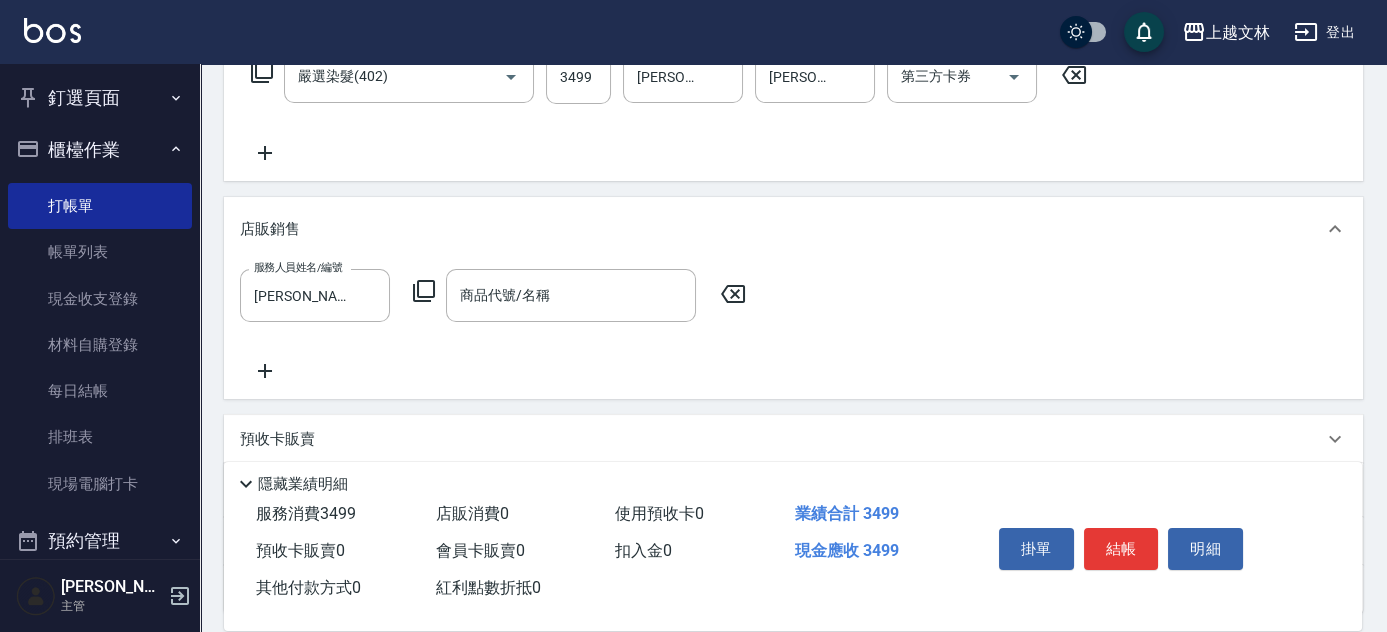 click 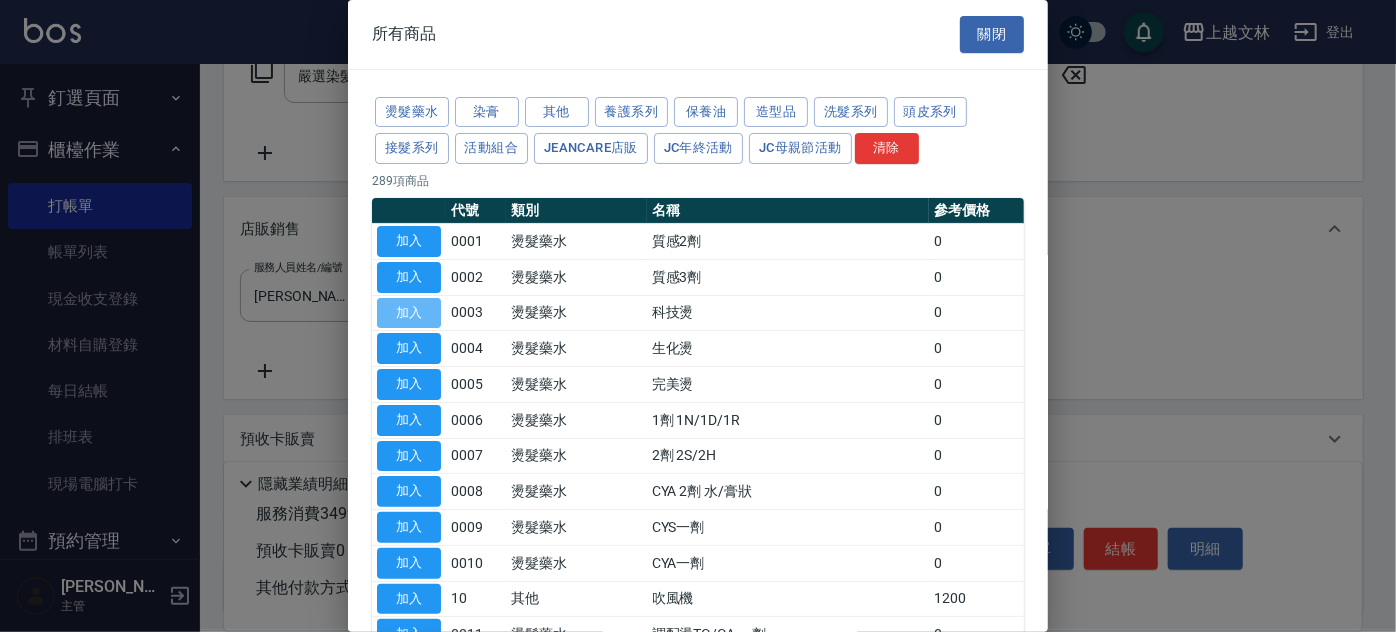 click on "加入" at bounding box center (409, 313) 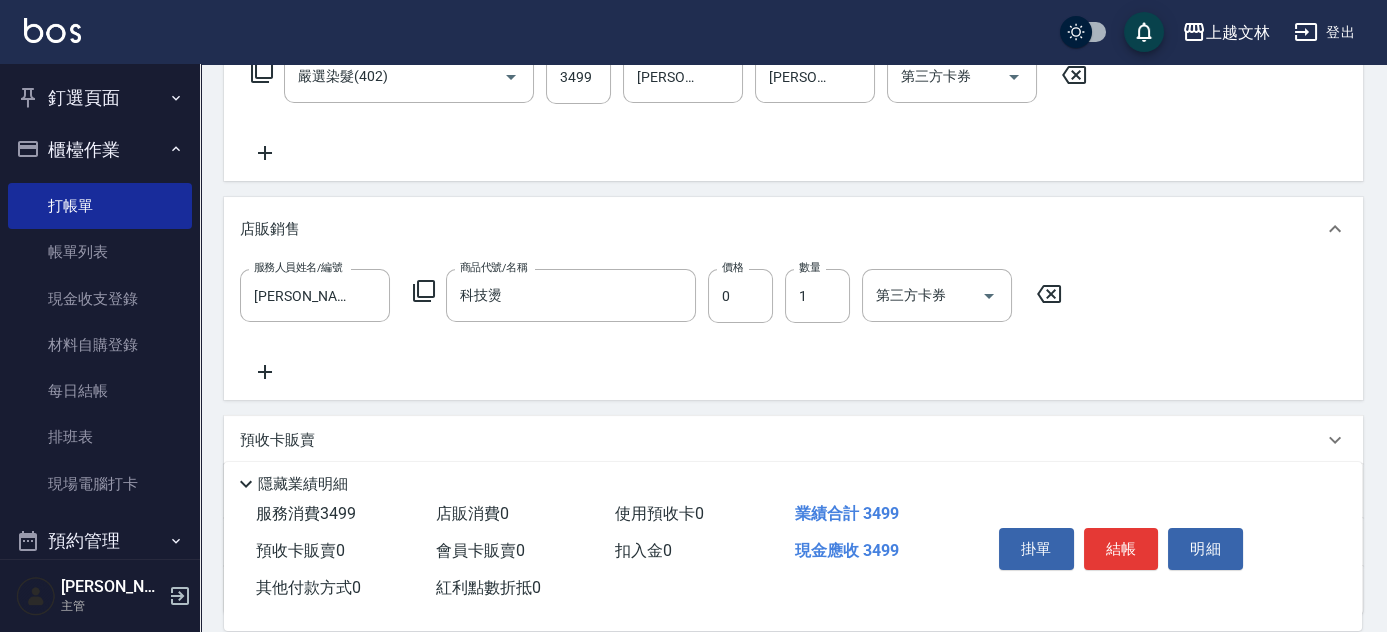 click 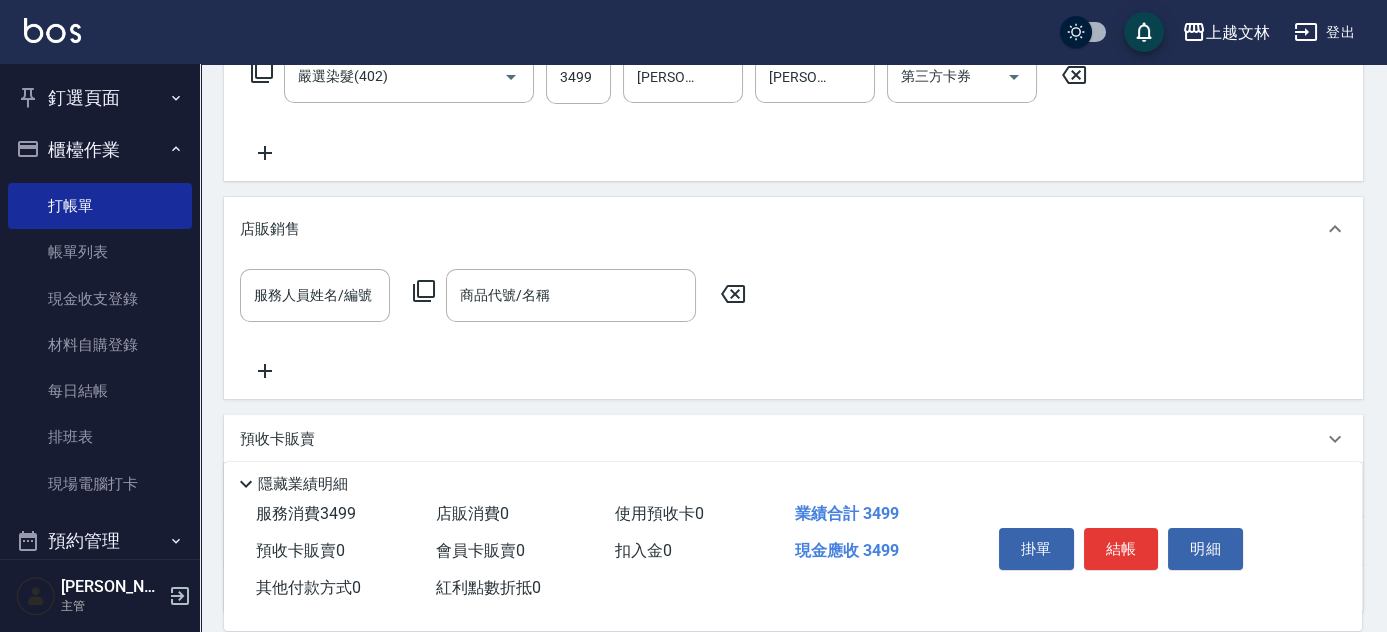 click on "服務人員姓名/編號 服務人員姓名/編號 商品代號/名稱 商品代號/名稱" at bounding box center [793, 326] 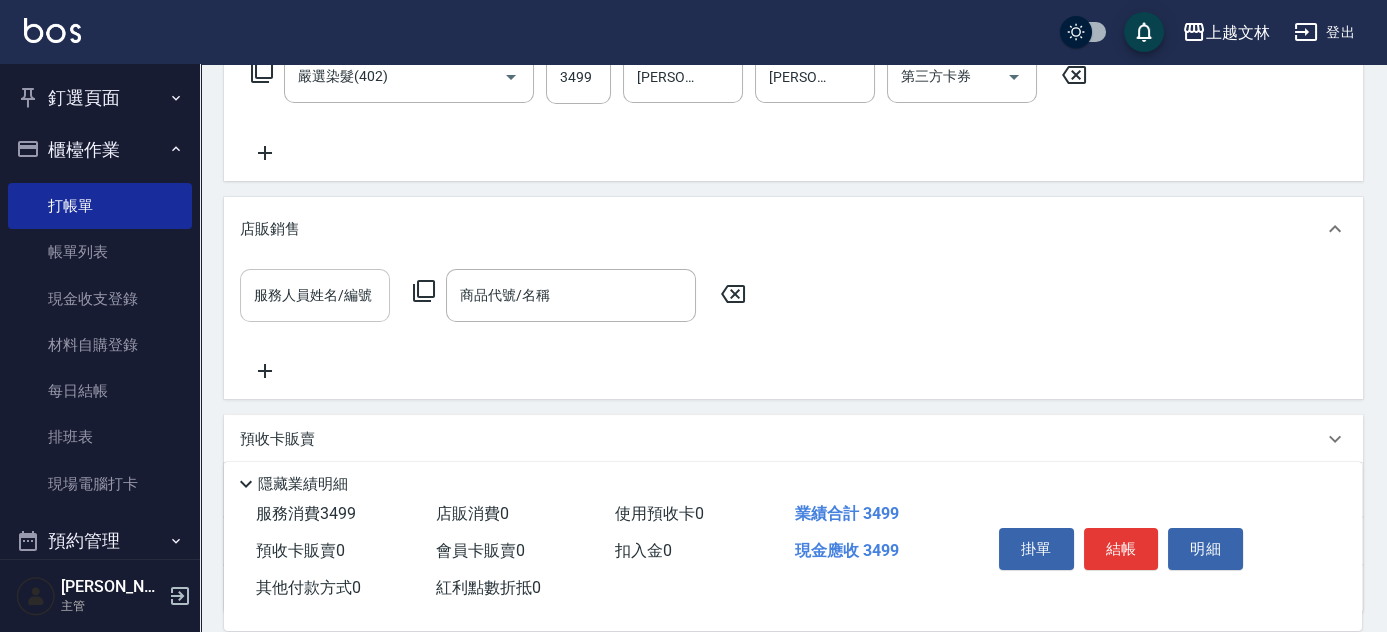 click on "服務人員姓名/編號 服務人員姓名/編號" at bounding box center [315, 295] 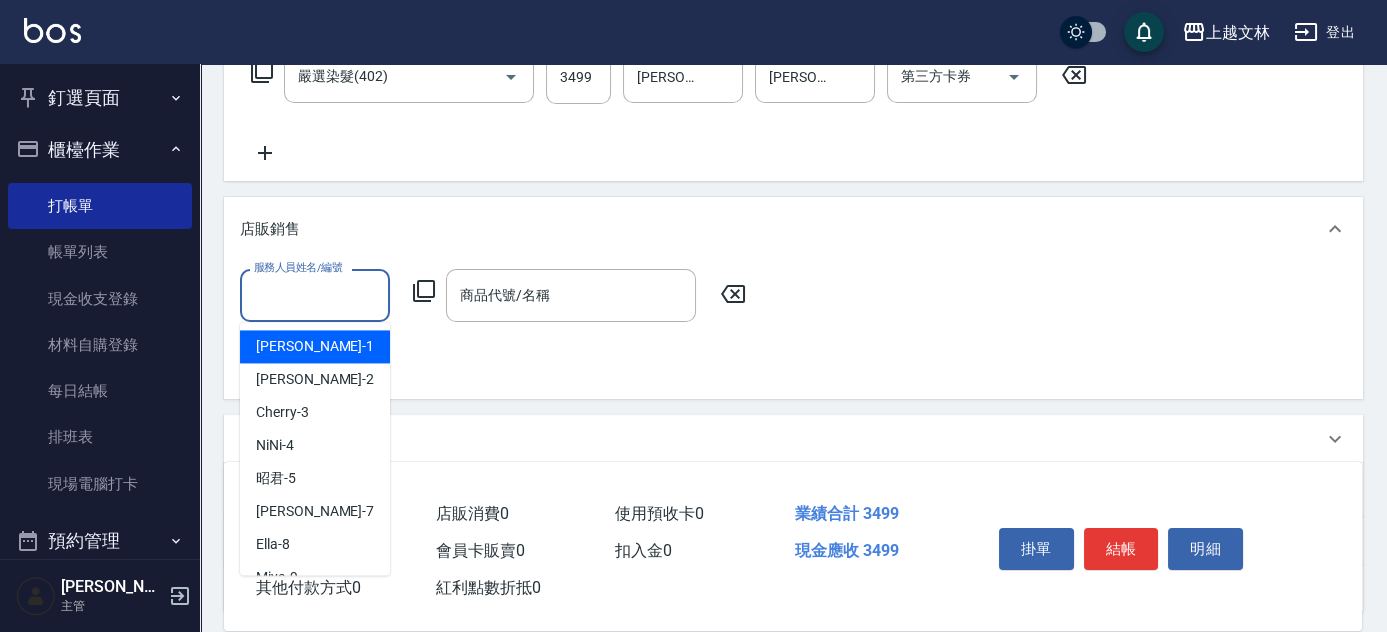 click on "服務人員姓名/編號" at bounding box center (315, 295) 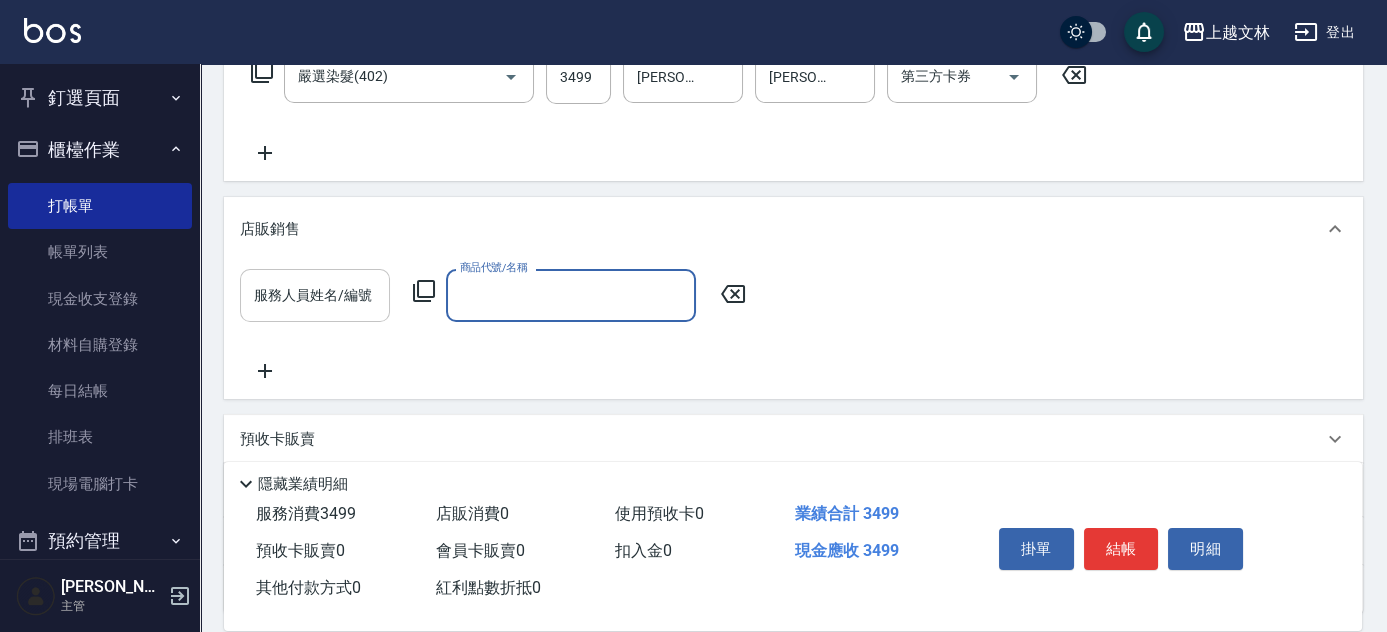 click on "服務人員姓名/編號" at bounding box center (315, 295) 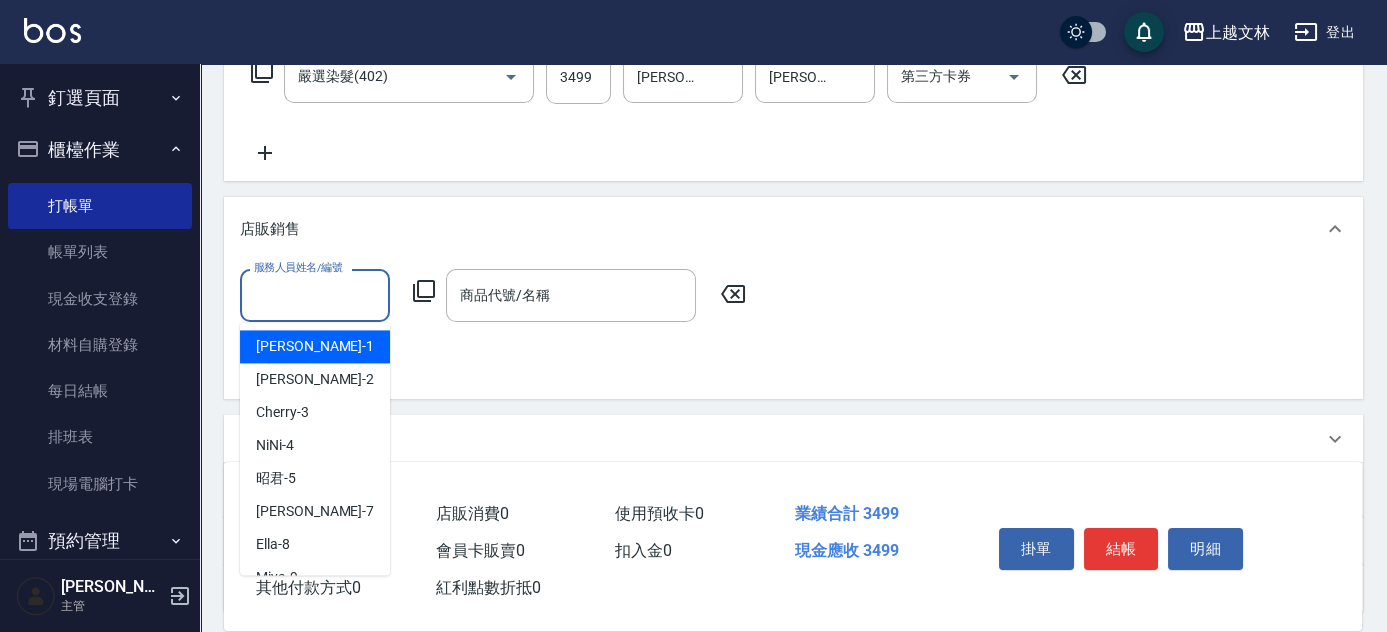 click on "服務人員姓名/編號" at bounding box center (315, 295) 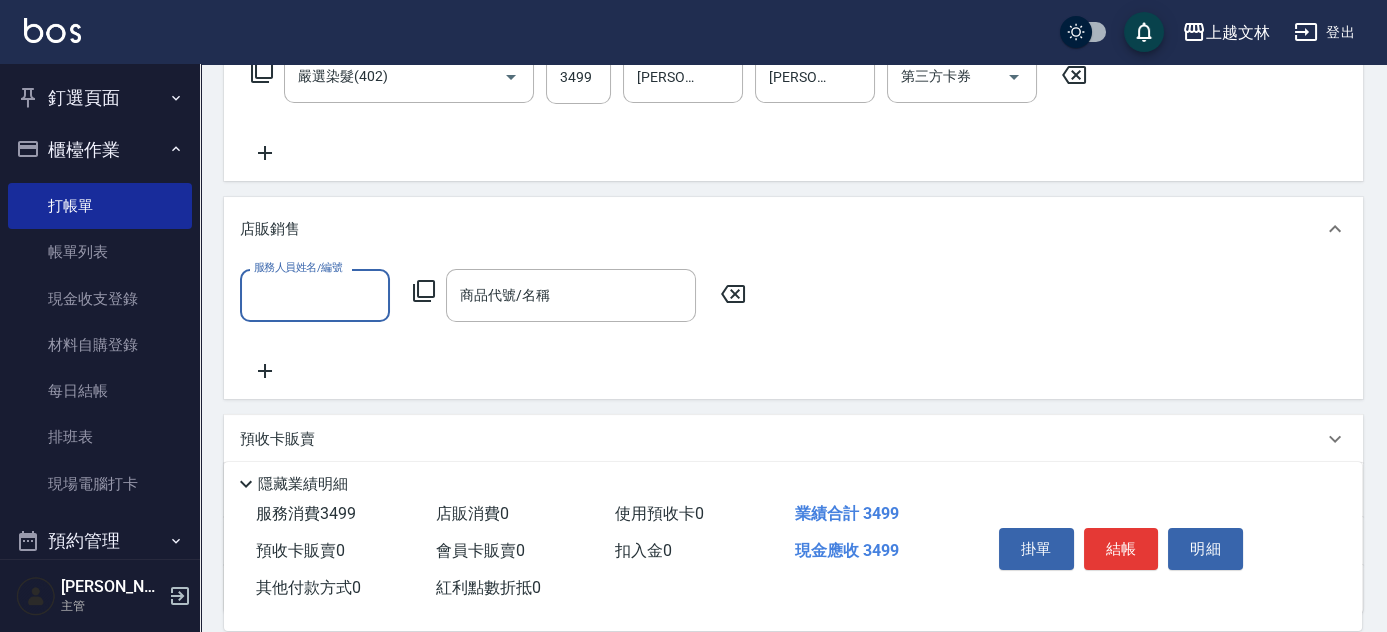 click on "服務人員姓名/編號" at bounding box center (315, 295) 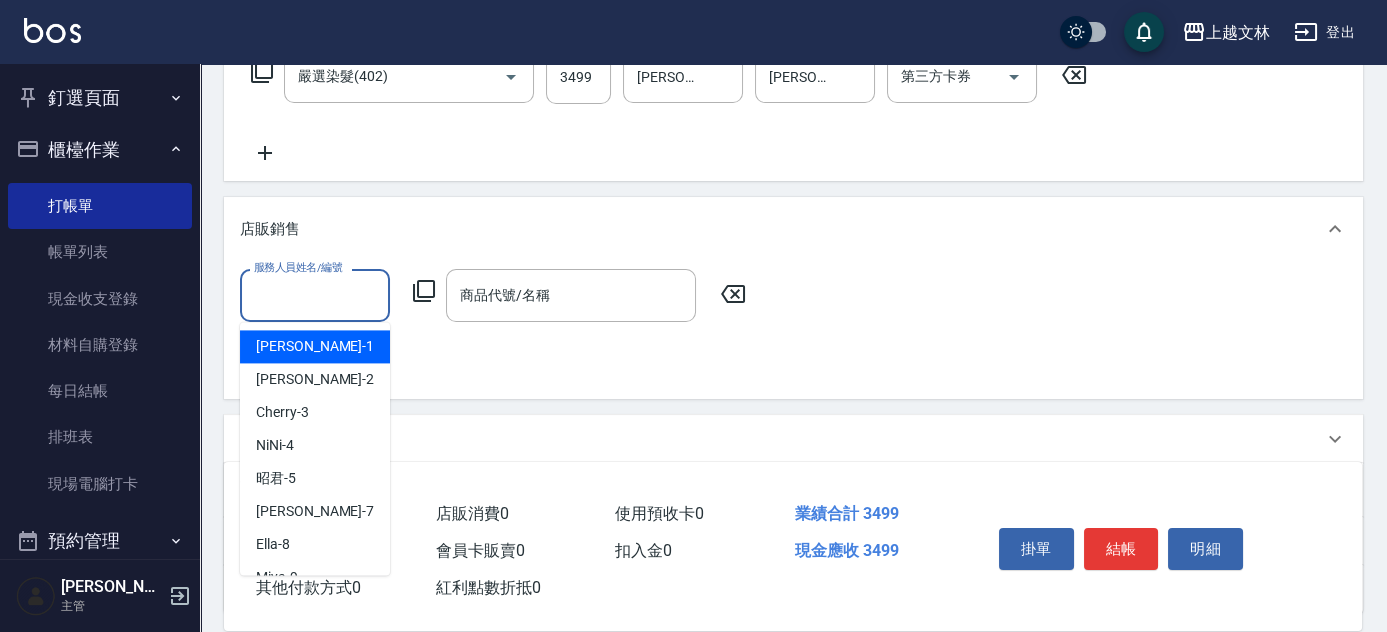 click on "FIONA -1" at bounding box center (315, 346) 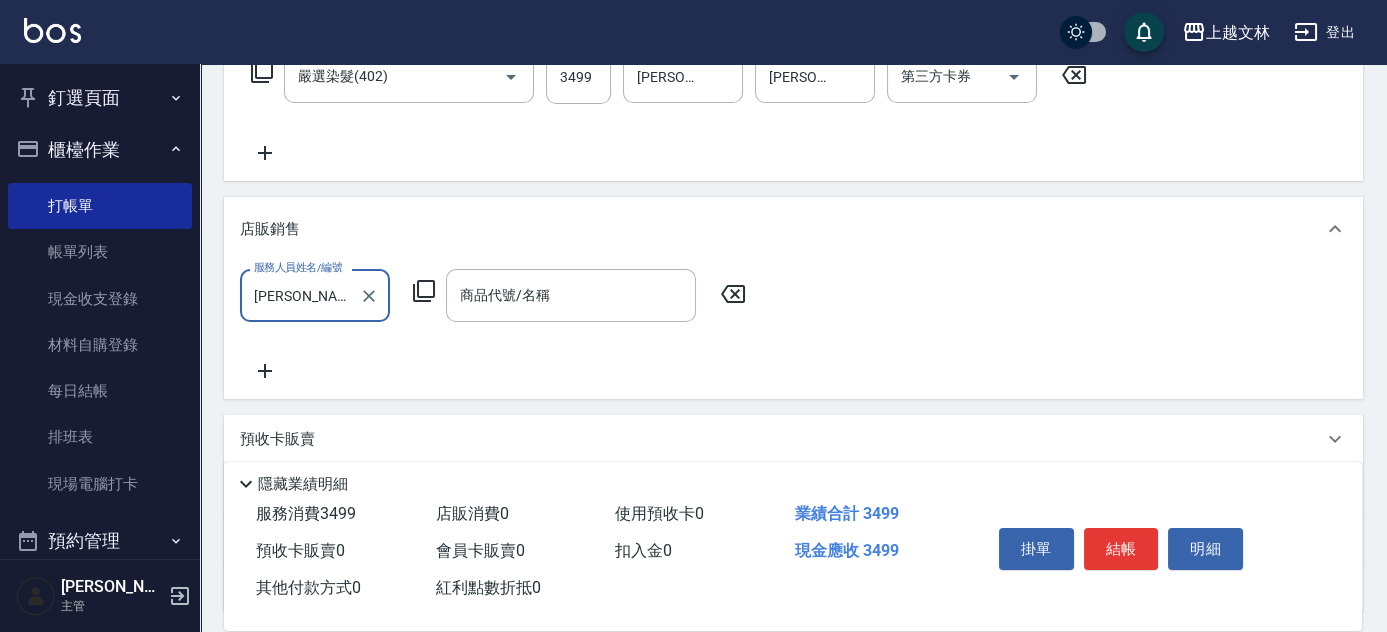 click 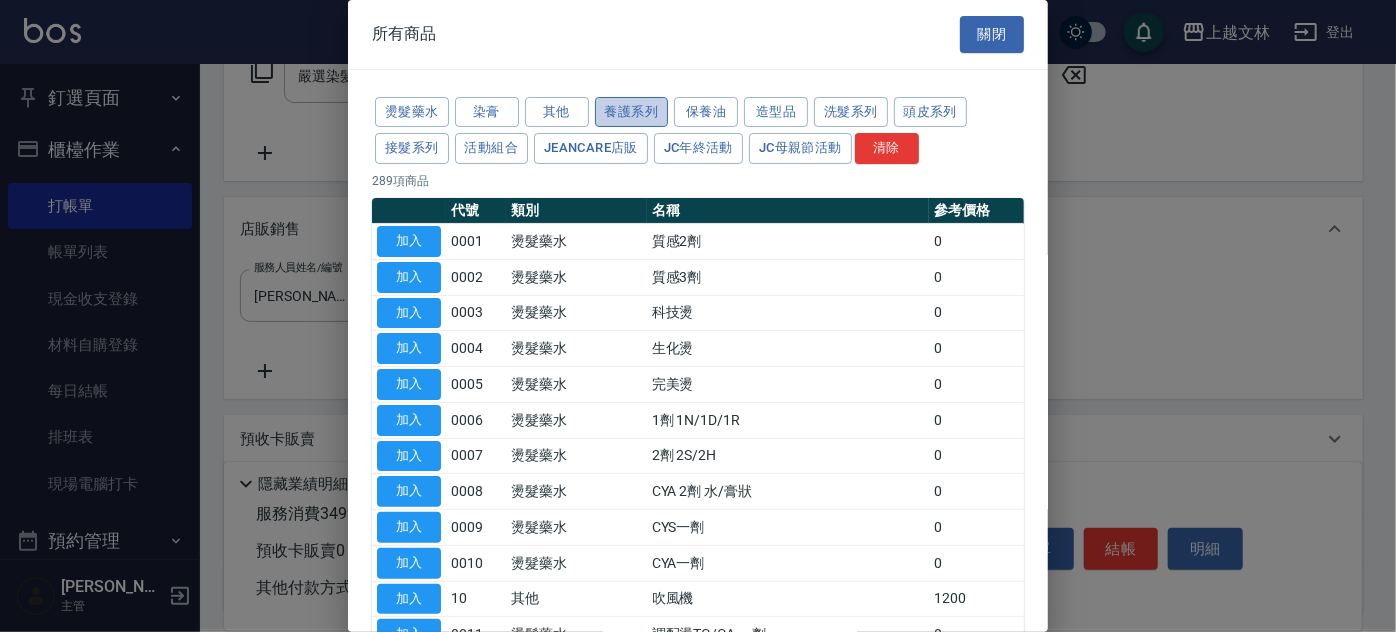 click on "養護系列" at bounding box center (632, 112) 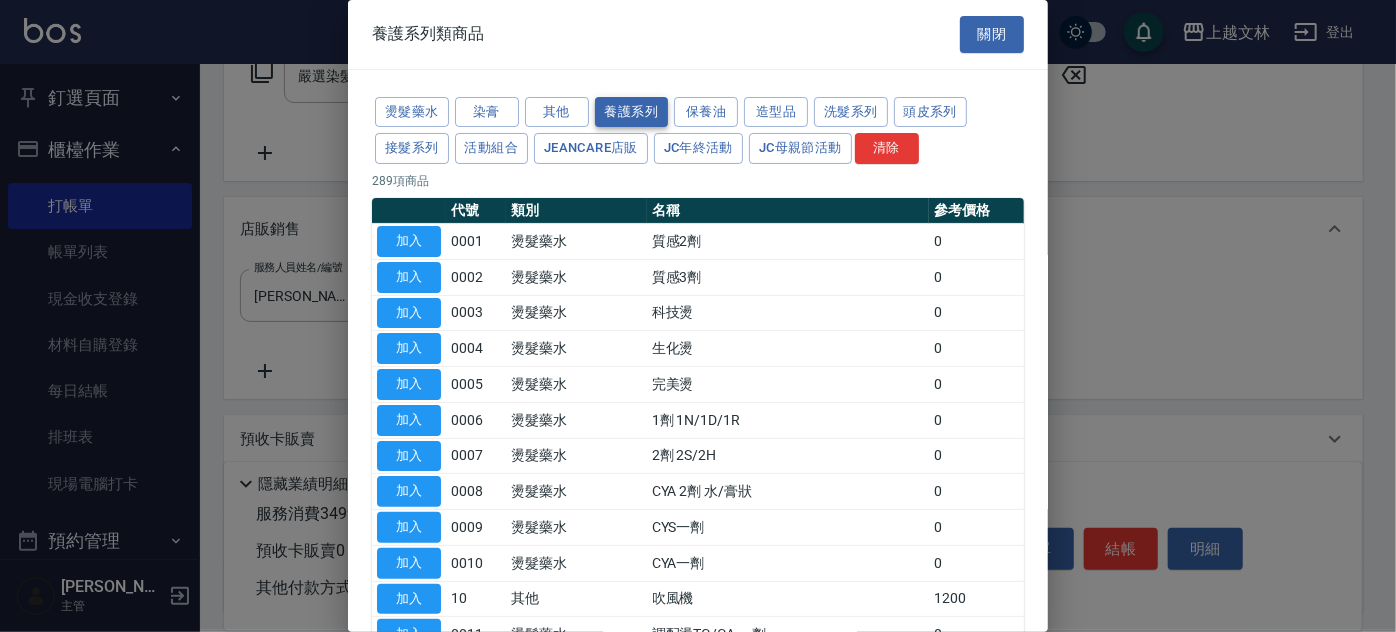 click on "養護系列" at bounding box center (632, 112) 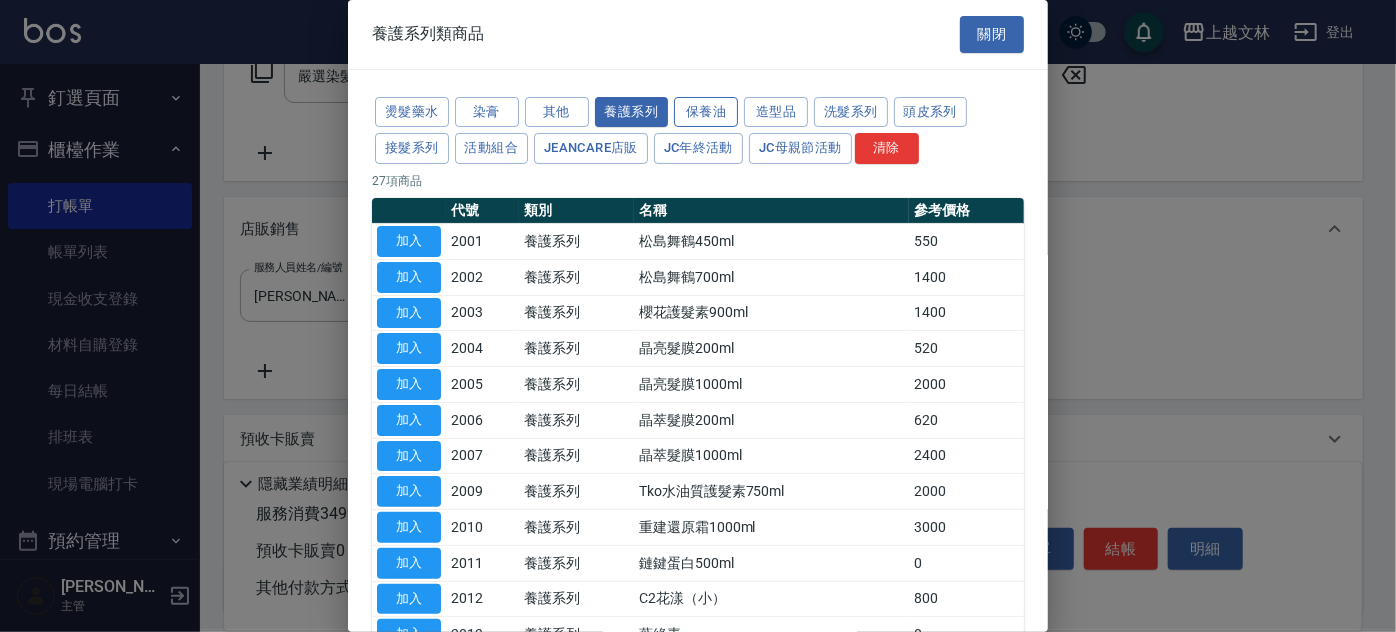 click on "保養油" at bounding box center (706, 112) 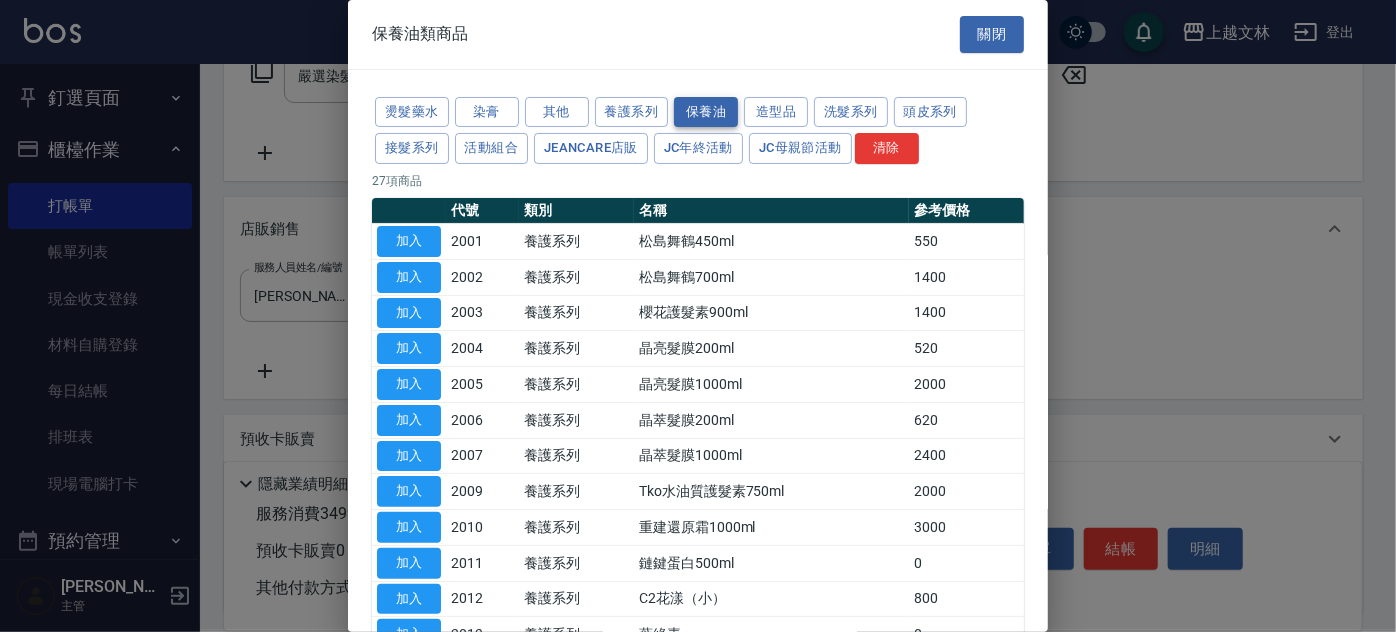 click on "保養油" at bounding box center [706, 112] 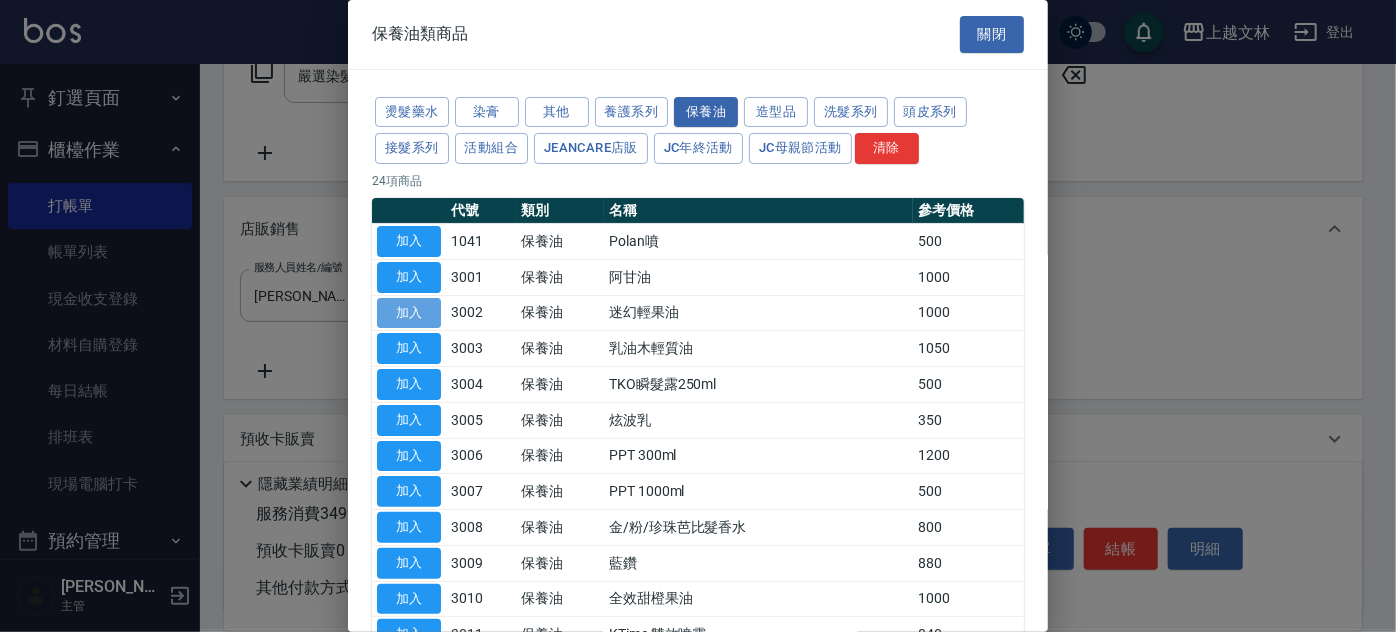 click on "加入" at bounding box center (409, 313) 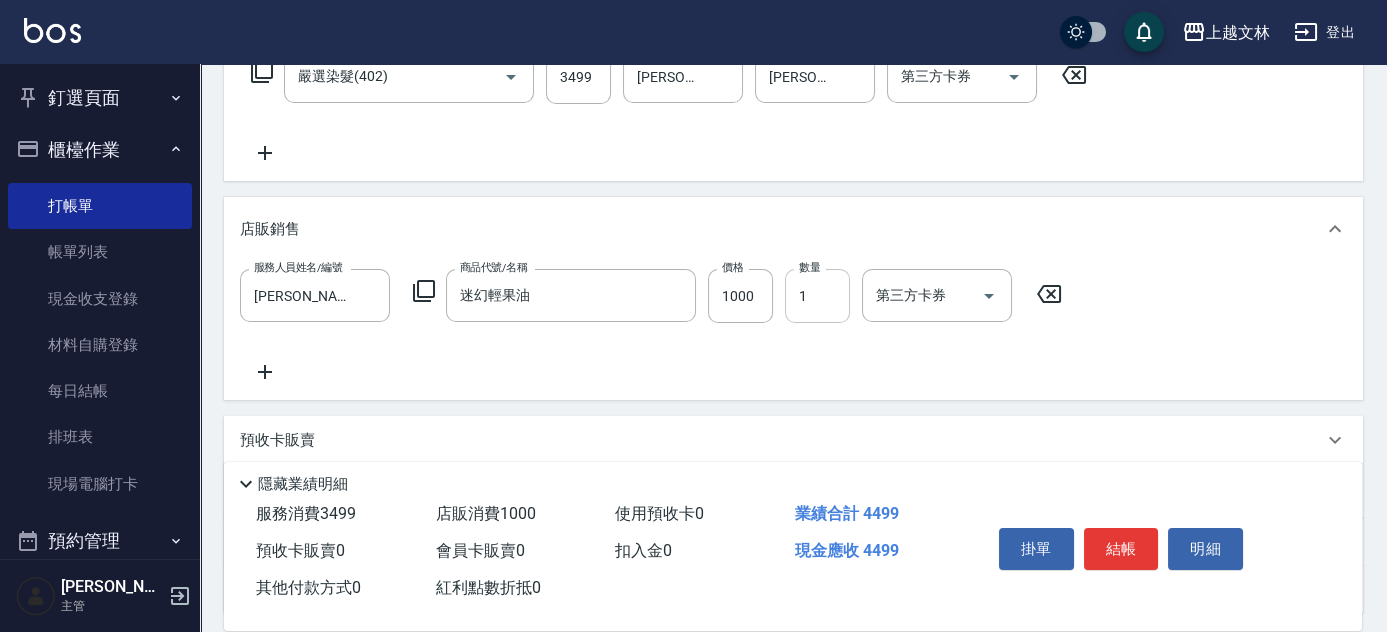 click on "1" at bounding box center [817, 296] 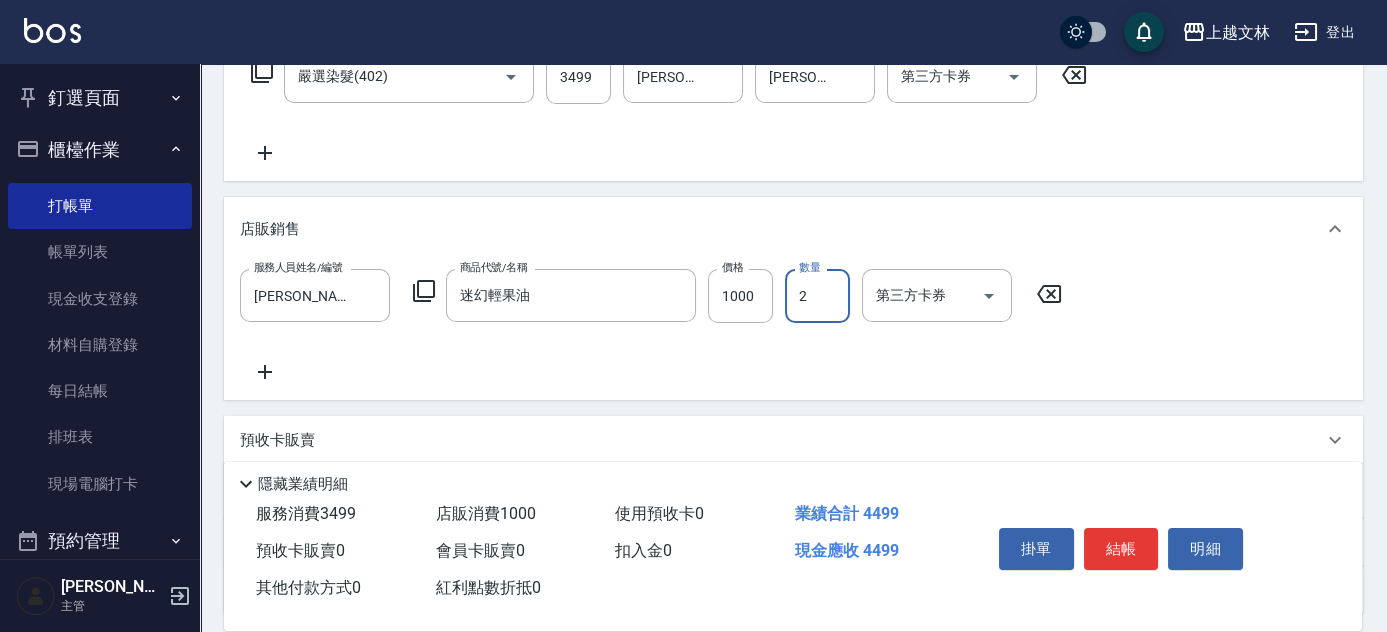 type on "2" 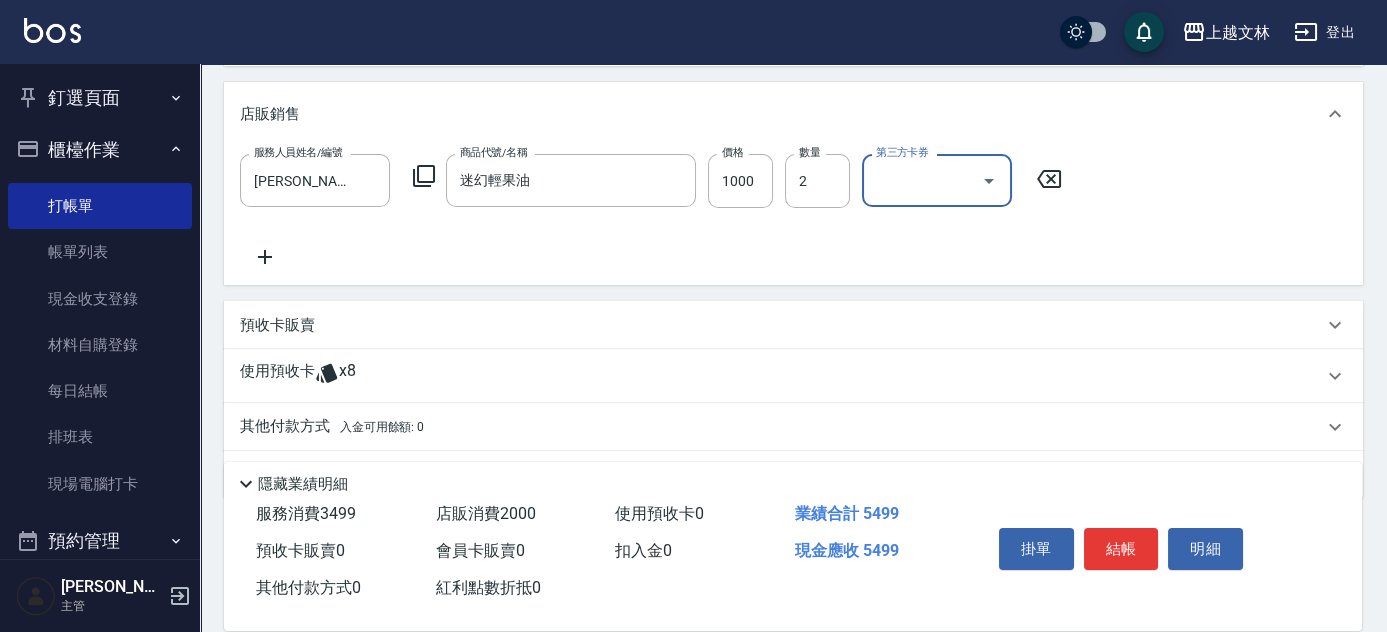 scroll, scrollTop: 517, scrollLeft: 0, axis: vertical 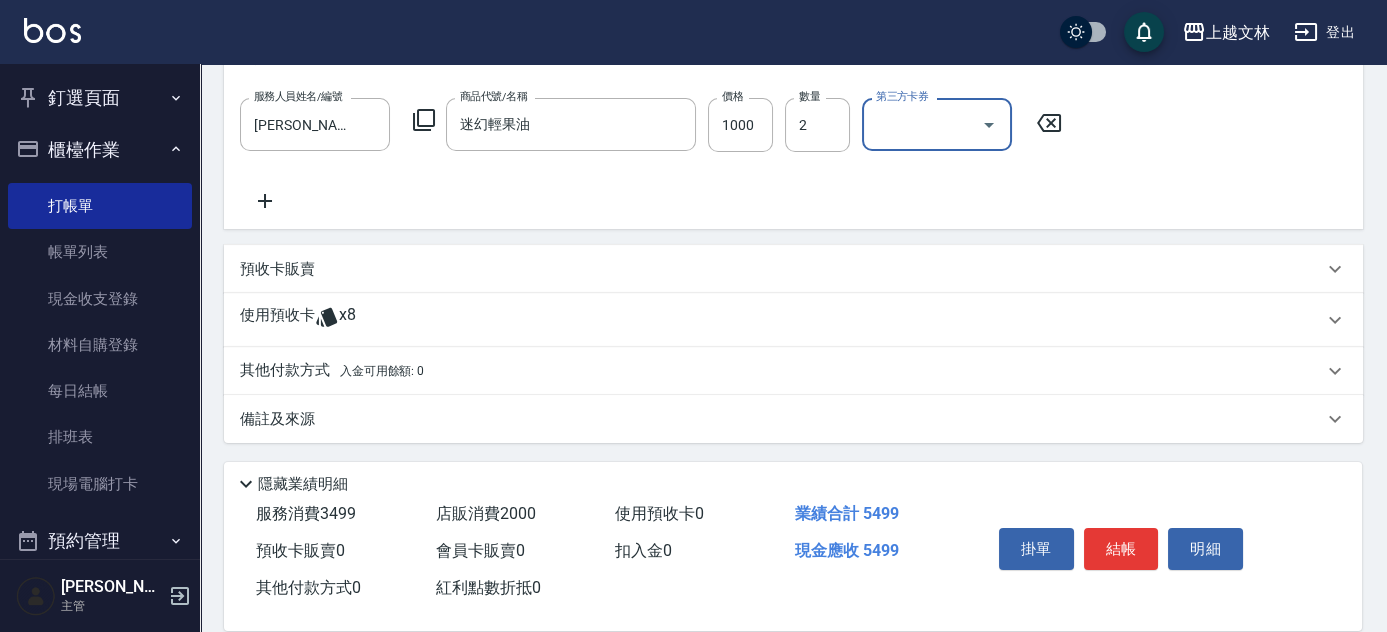 click on "入金可用餘額: 0" at bounding box center [382, 371] 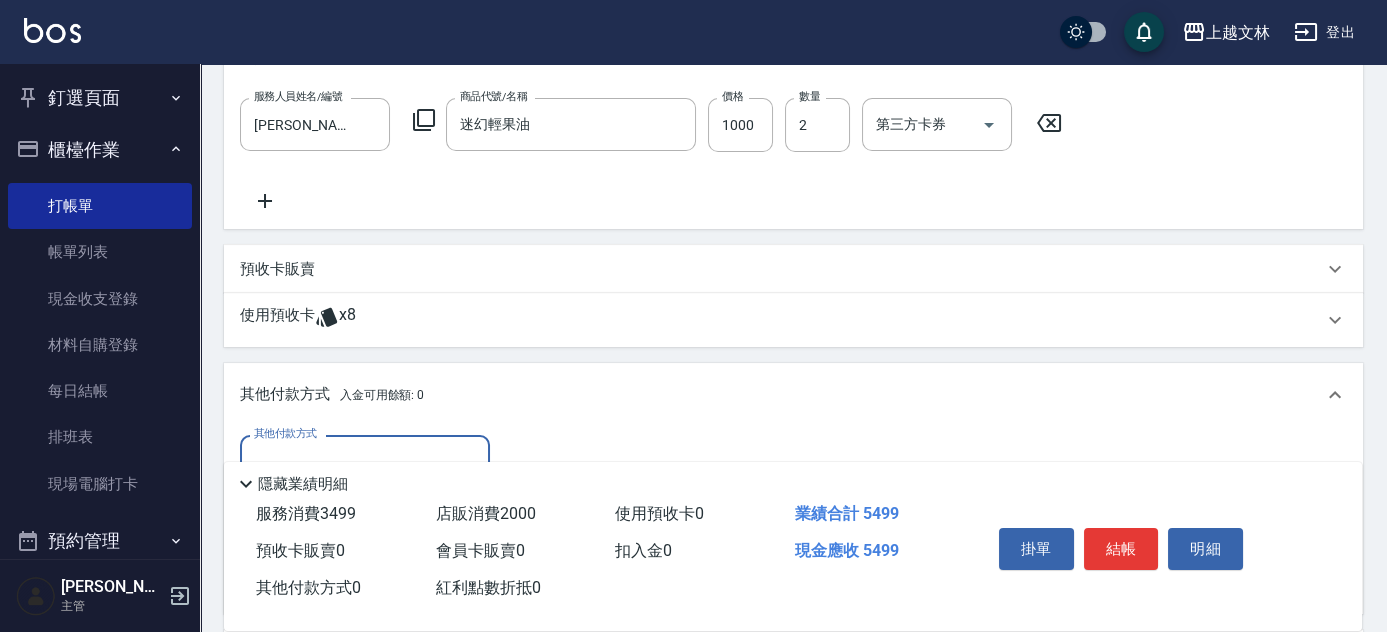 scroll, scrollTop: 0, scrollLeft: 0, axis: both 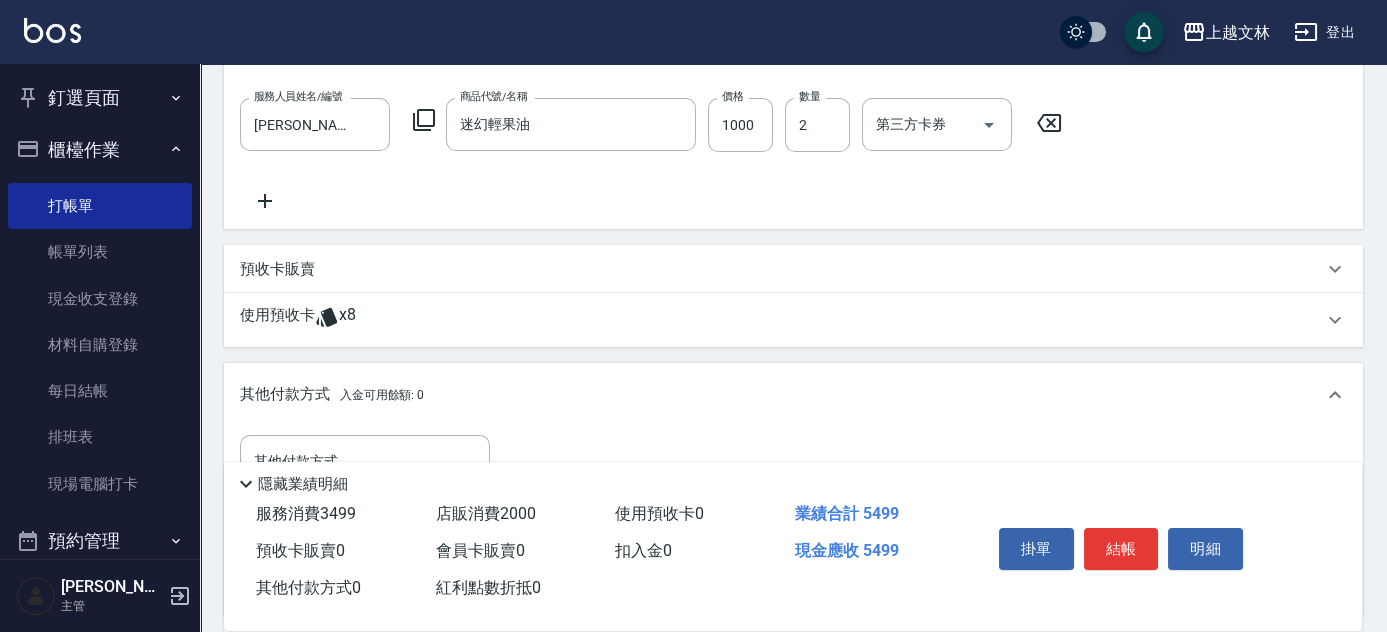 click on "隱藏業績明細" at bounding box center [793, 479] 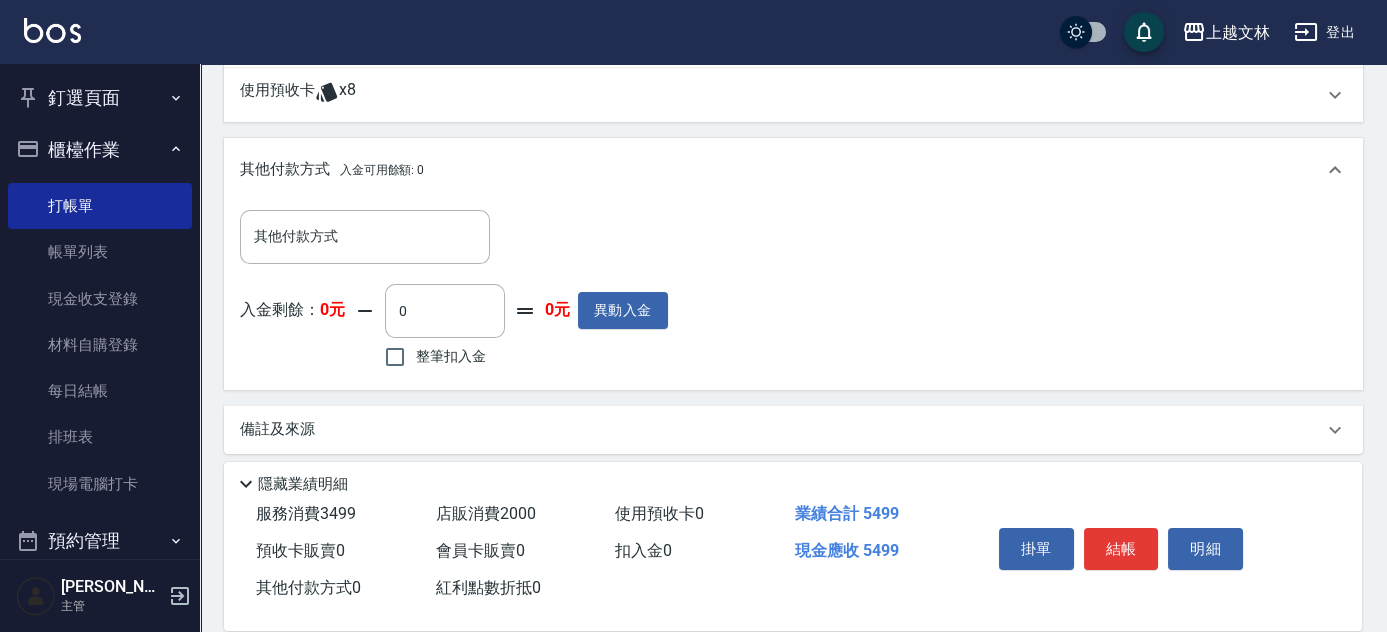 scroll, scrollTop: 753, scrollLeft: 0, axis: vertical 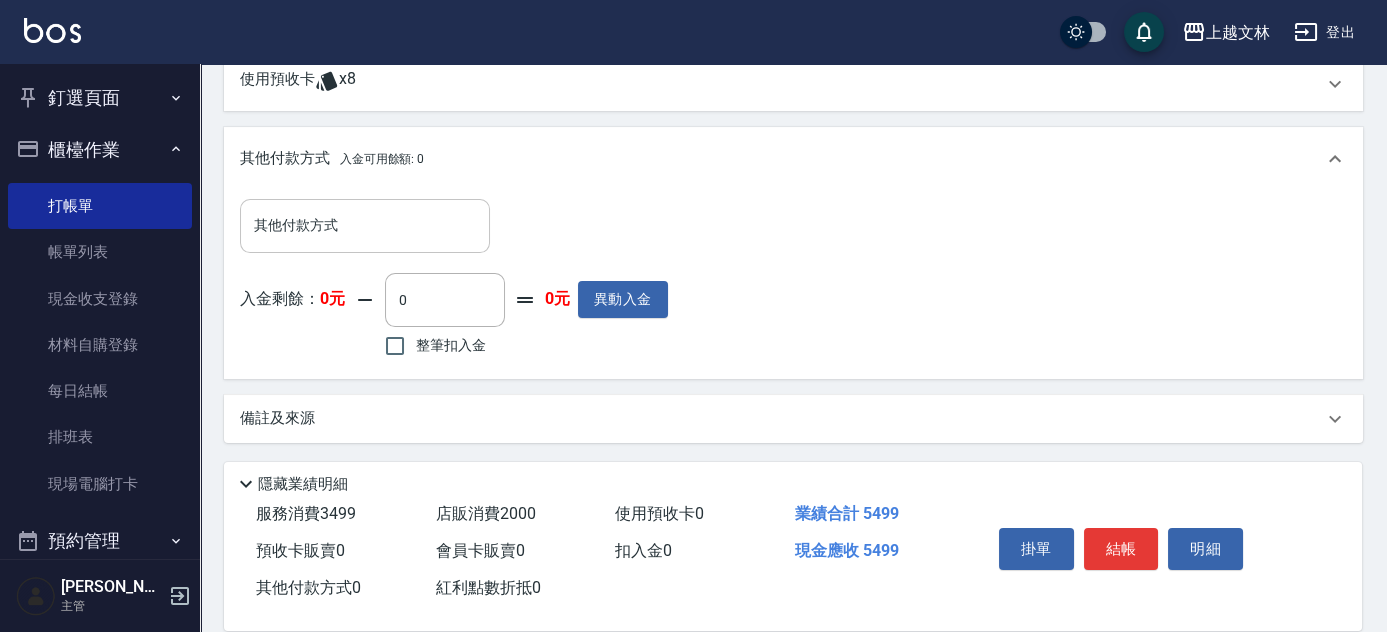 drag, startPoint x: 322, startPoint y: 208, endPoint x: 325, endPoint y: 248, distance: 40.112343 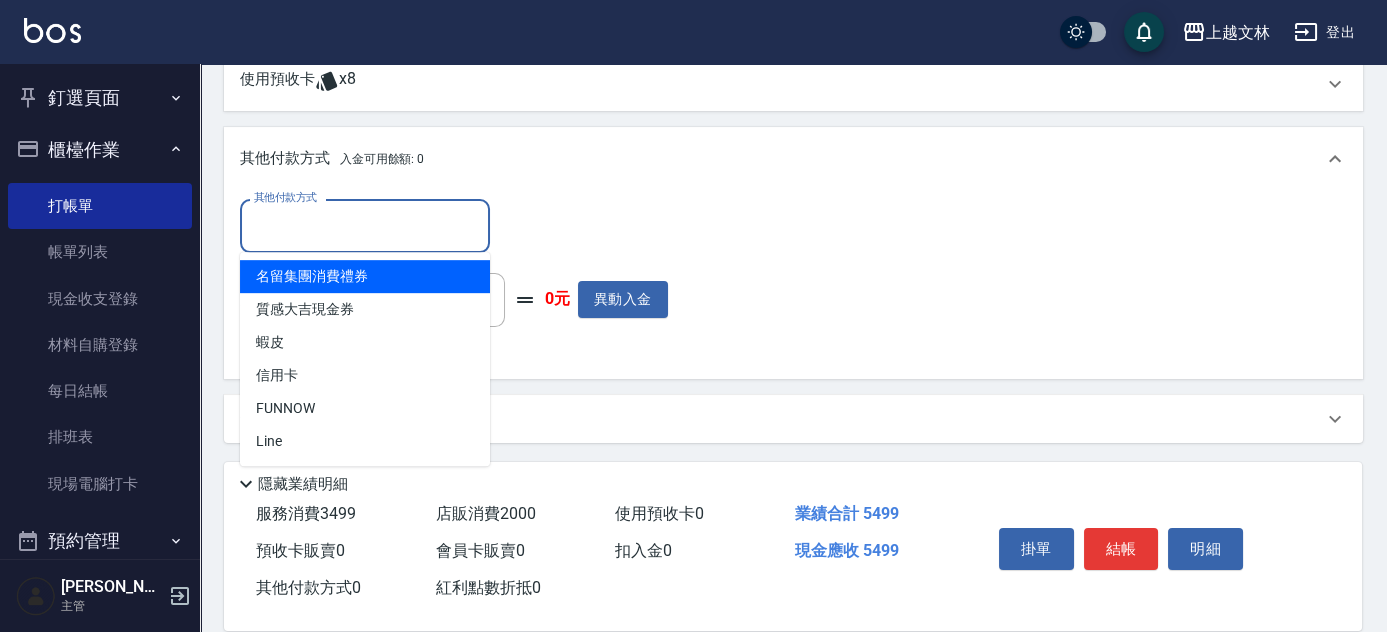 drag, startPoint x: 325, startPoint y: 248, endPoint x: 335, endPoint y: 275, distance: 28.79236 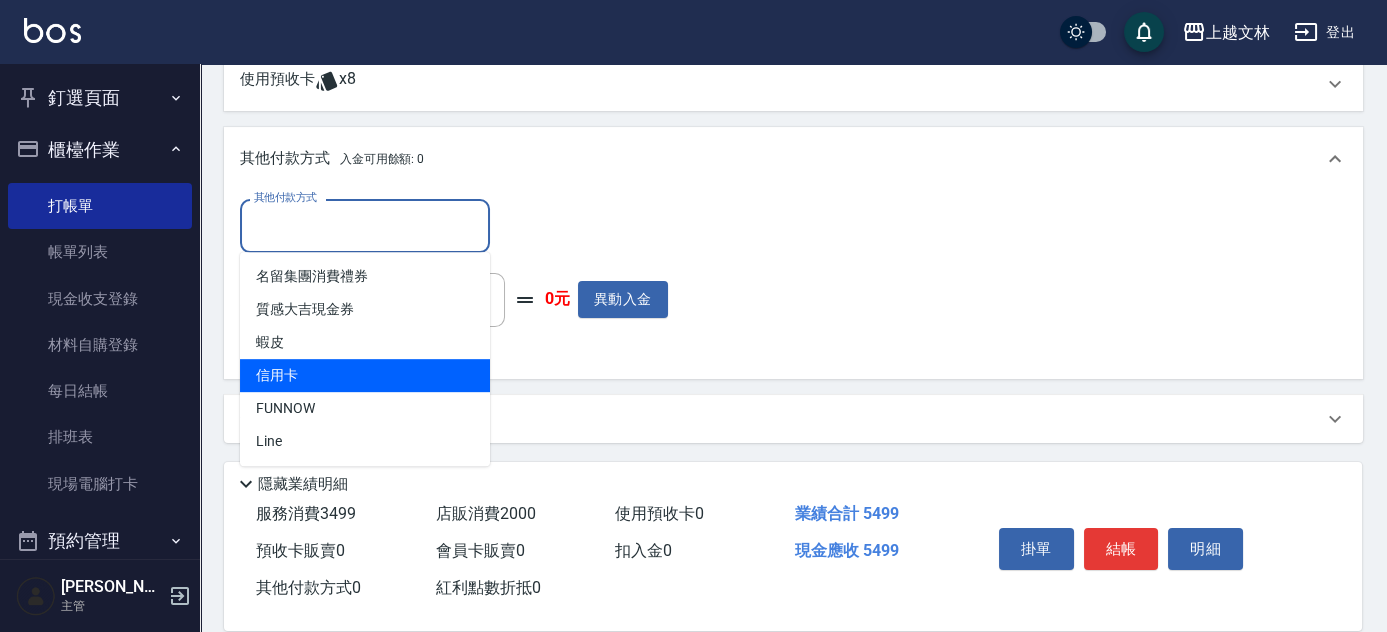 click on "信用卡" at bounding box center (365, 375) 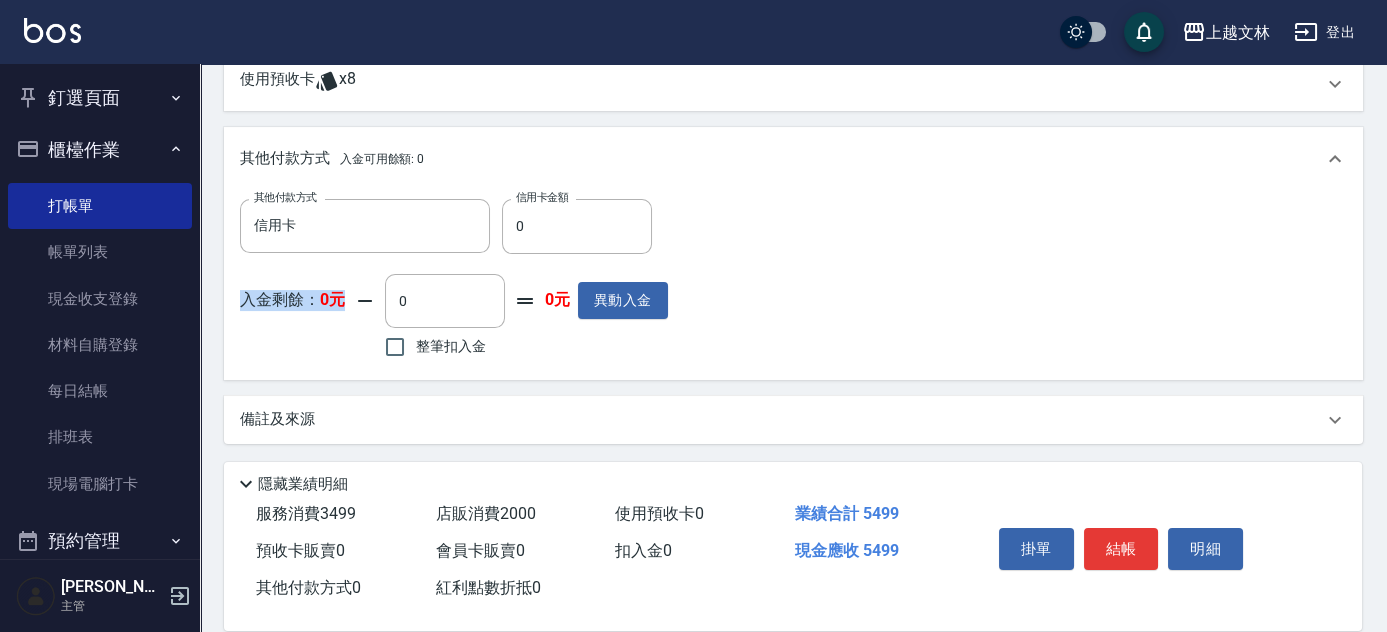 click on "其他付款方式 信用卡 其他付款方式 信用卡金額 0 信用卡金額 入金剩餘： 0元 0 ​ 整筆扣入金 0元 異動入金" at bounding box center (793, 285) 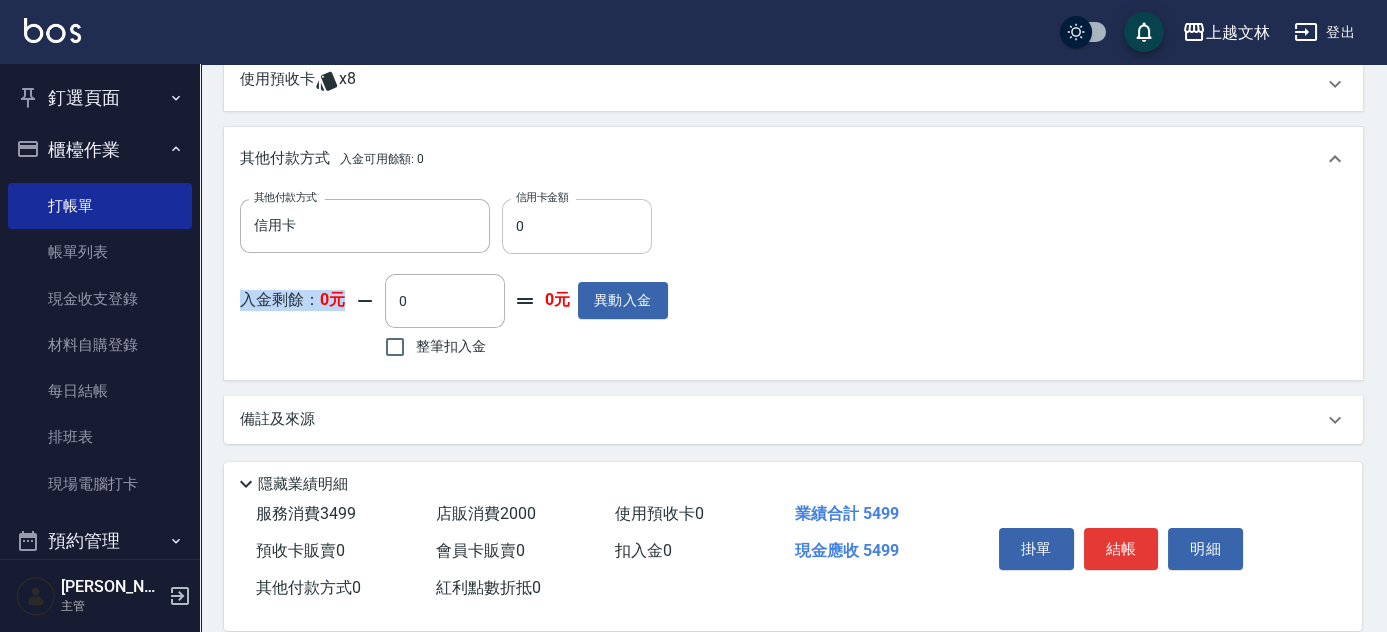 click on "0" at bounding box center (577, 226) 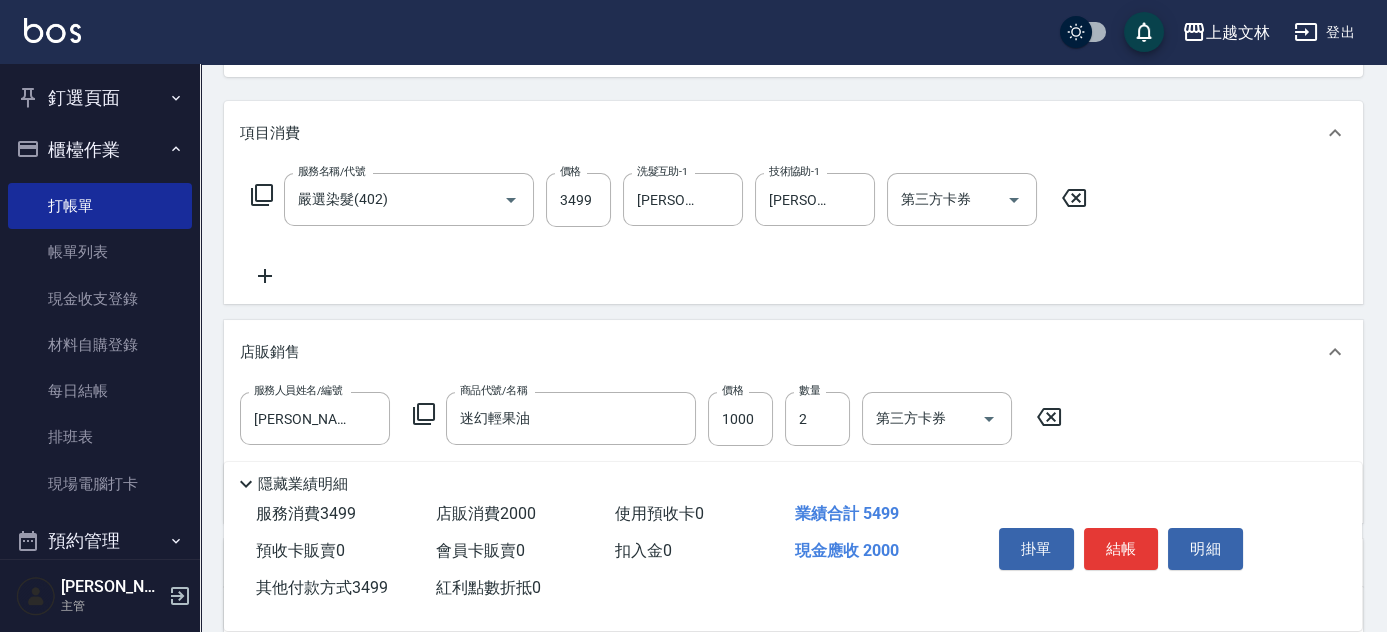 scroll, scrollTop: 141, scrollLeft: 0, axis: vertical 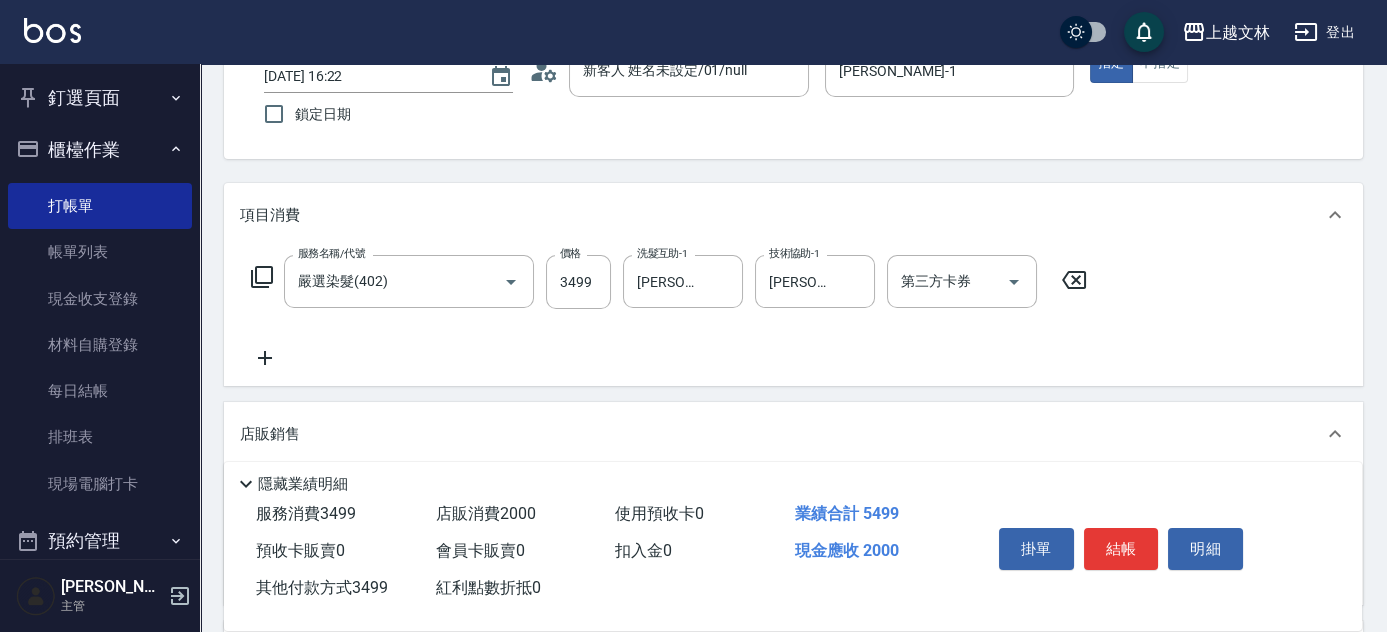 type on "3499" 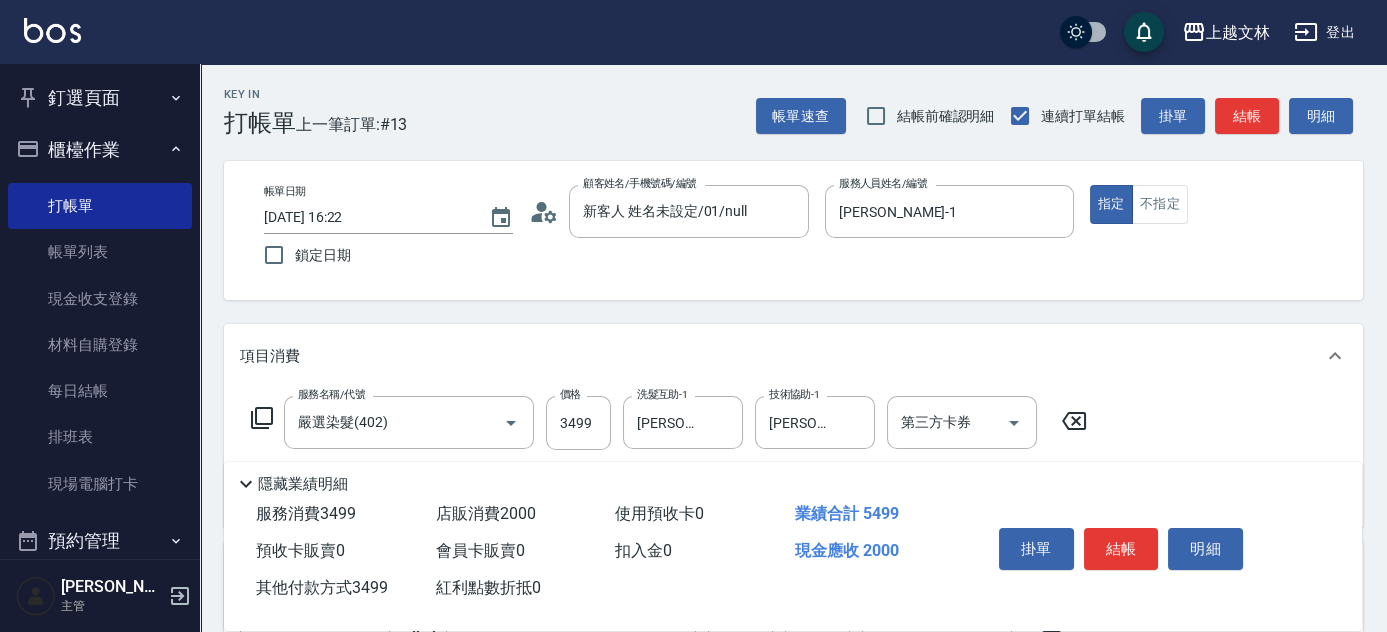 drag, startPoint x: 1395, startPoint y: 446, endPoint x: 1146, endPoint y: 540, distance: 266.15222 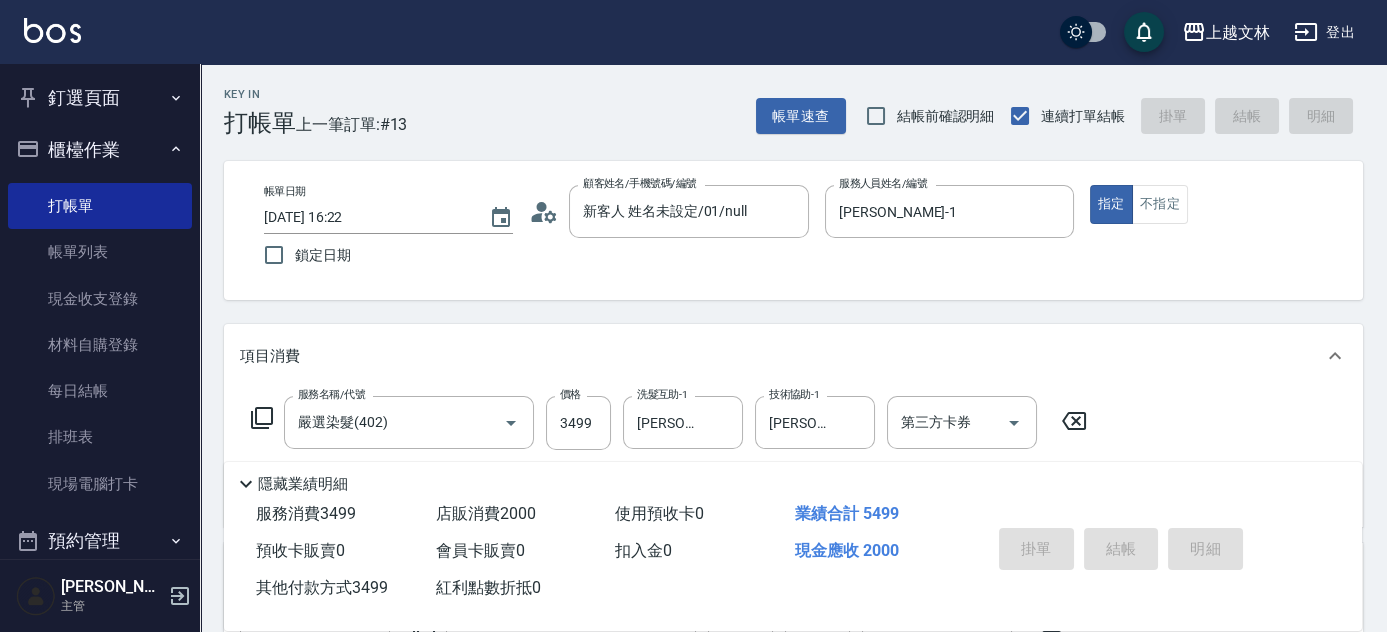 type on "2025/07/11 16:24" 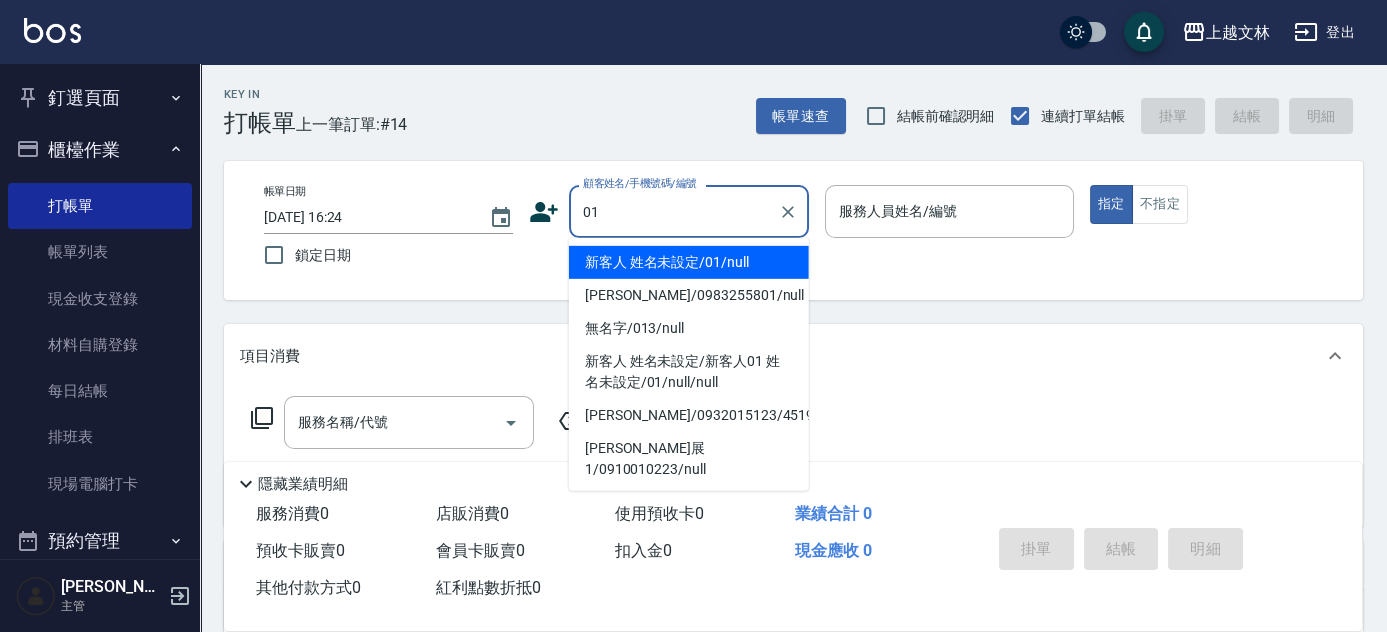 type on "新客人 姓名未設定/01/null" 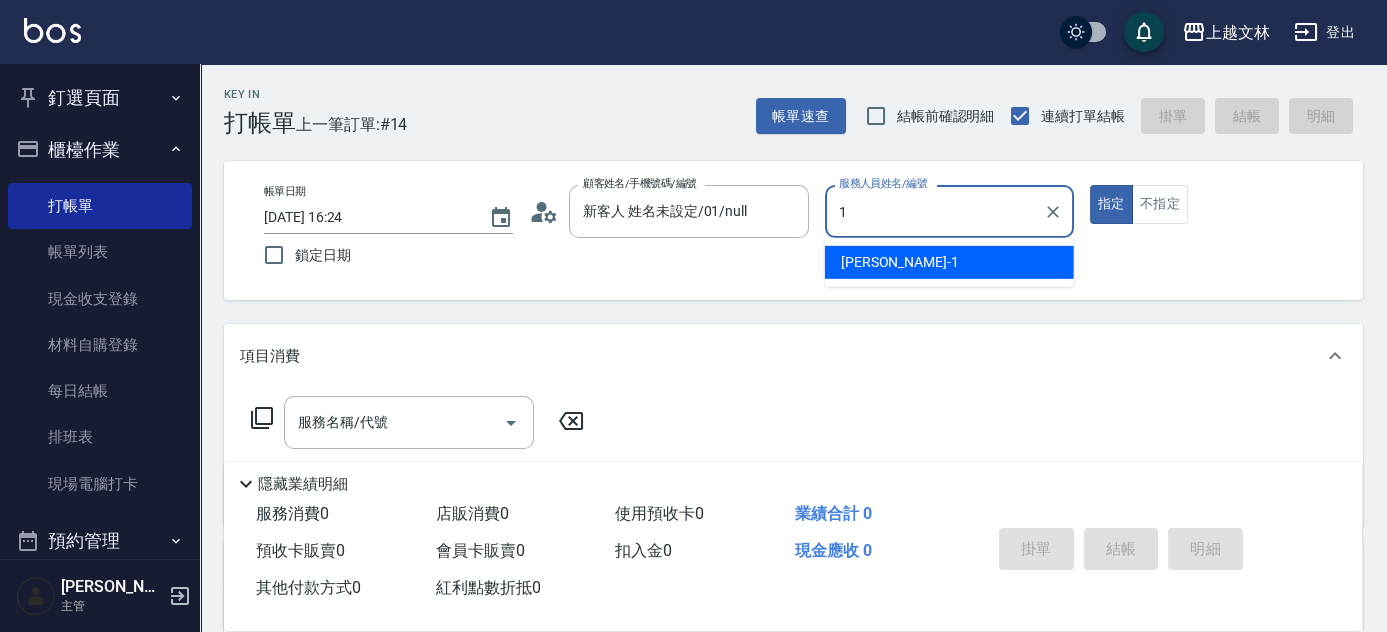 type on "[PERSON_NAME]-1" 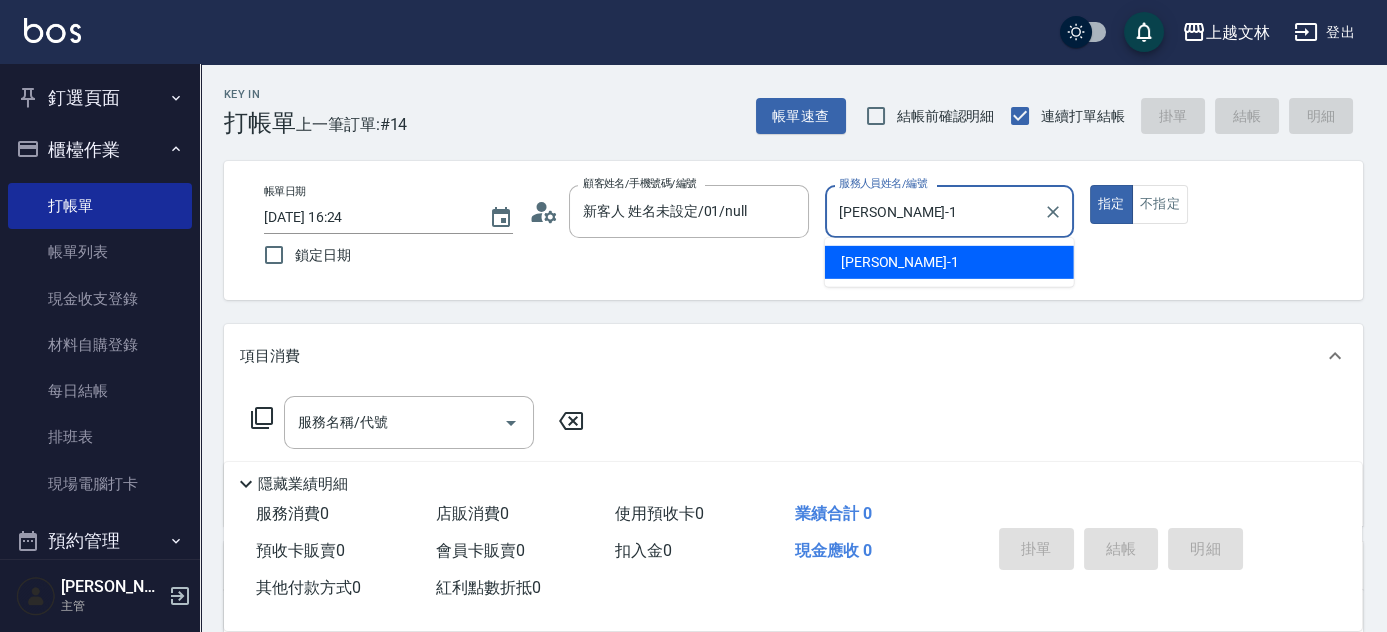 type on "true" 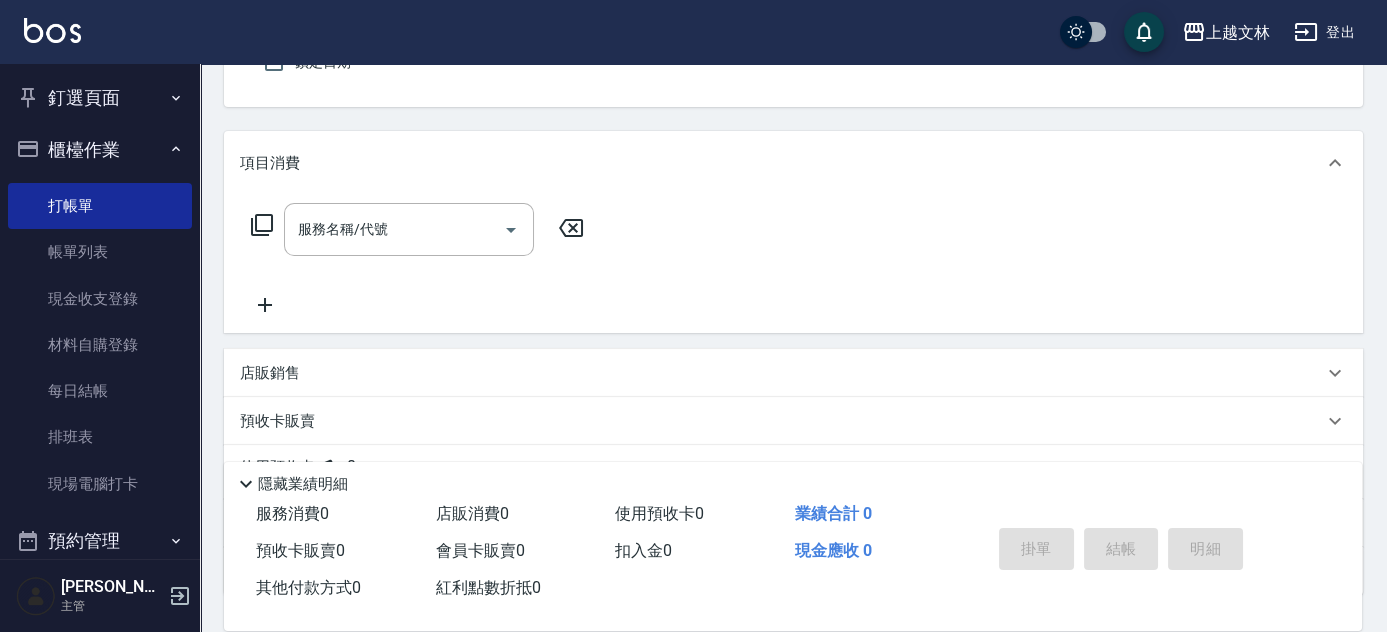 scroll, scrollTop: 164, scrollLeft: 0, axis: vertical 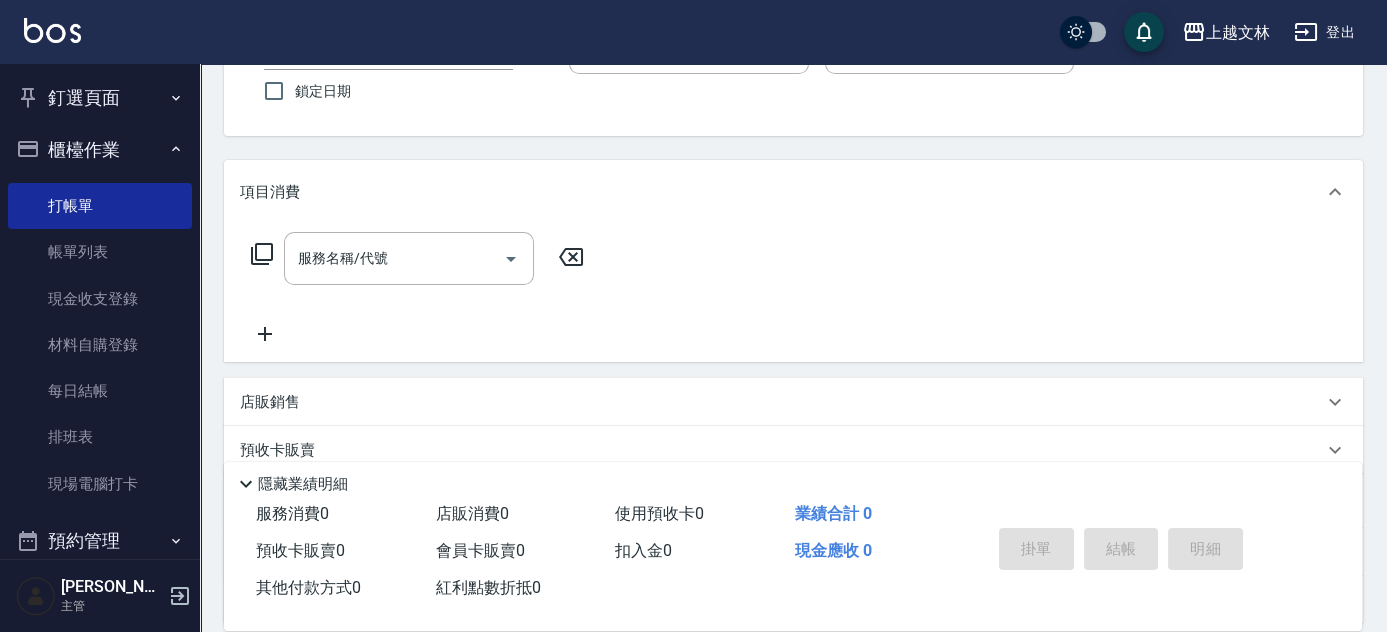 click on "Key In 打帳單 上一筆訂單:#14 帳單速查 結帳前確認明細 連續打單結帳 掛單 結帳 明細 帳單日期 2025/07/11 16:24 鎖定日期 顧客姓名/手機號碼/編號 新客人 姓名未設定/01/null 顧客姓名/手機號碼/編號 服務人員姓名/編號 FIONA-1 服務人員姓名/編號 指定 不指定 項目消費 服務名稱/代號 服務名稱/代號 店販銷售 服務人員姓名/編號 服務人員姓名/編號 商品代號/名稱 商品代號/名稱 預收卡販賣 卡券名稱/代號 卡券名稱/代號 使用預收卡 x8 卡券代號/名稱 卡券代號/名稱 其他付款方式 入金可用餘額: 0 其他付款方式 其他付款方式 入金剩餘： 0元 0 ​ 整筆扣入金 0元 異動入金 備註及來源 備註 備註 訂單來源 ​ 訂單來源 隱藏業績明細 服務消費  0 店販消費  0 使用預收卡  0 業績合計   0 預收卡販賣  0 會員卡販賣  0 扣入金  0 現金應收   0 其他付款方式  0 紅利點數折抵  0 掛單 結帳 明細" at bounding box center [793, 357] 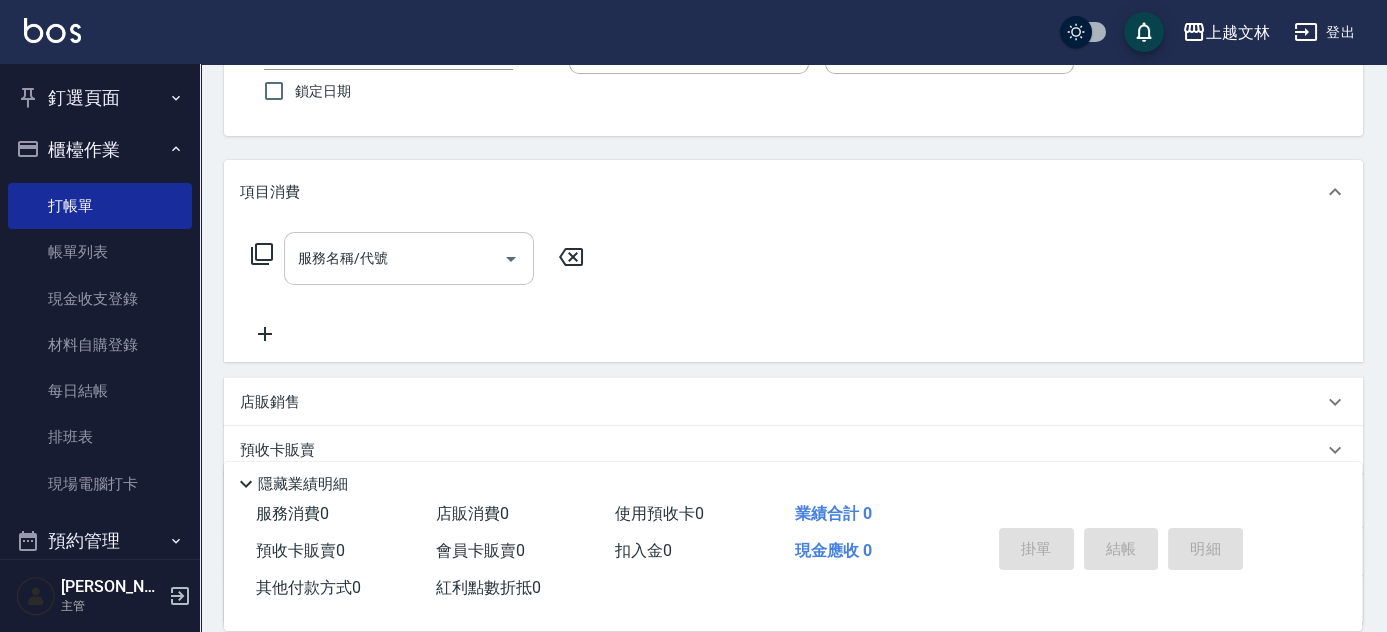 click on "服務名稱/代號 服務名稱/代號" at bounding box center (409, 258) 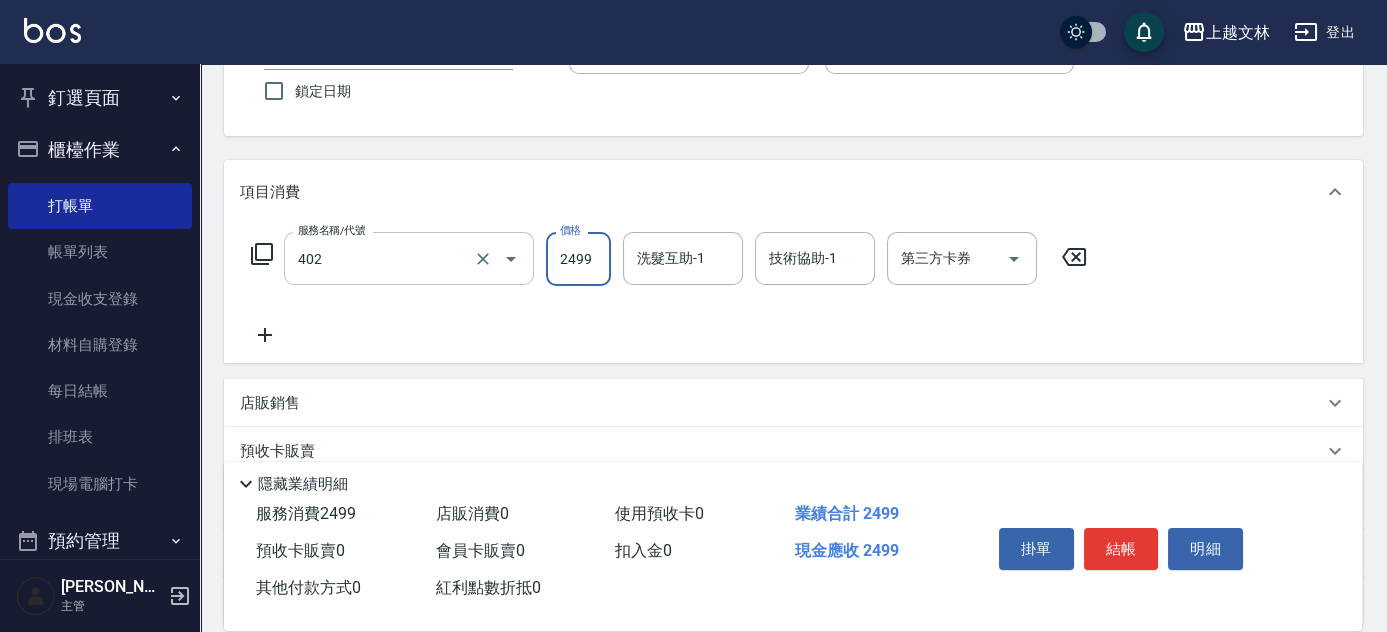 type on "嚴選染髮(402)" 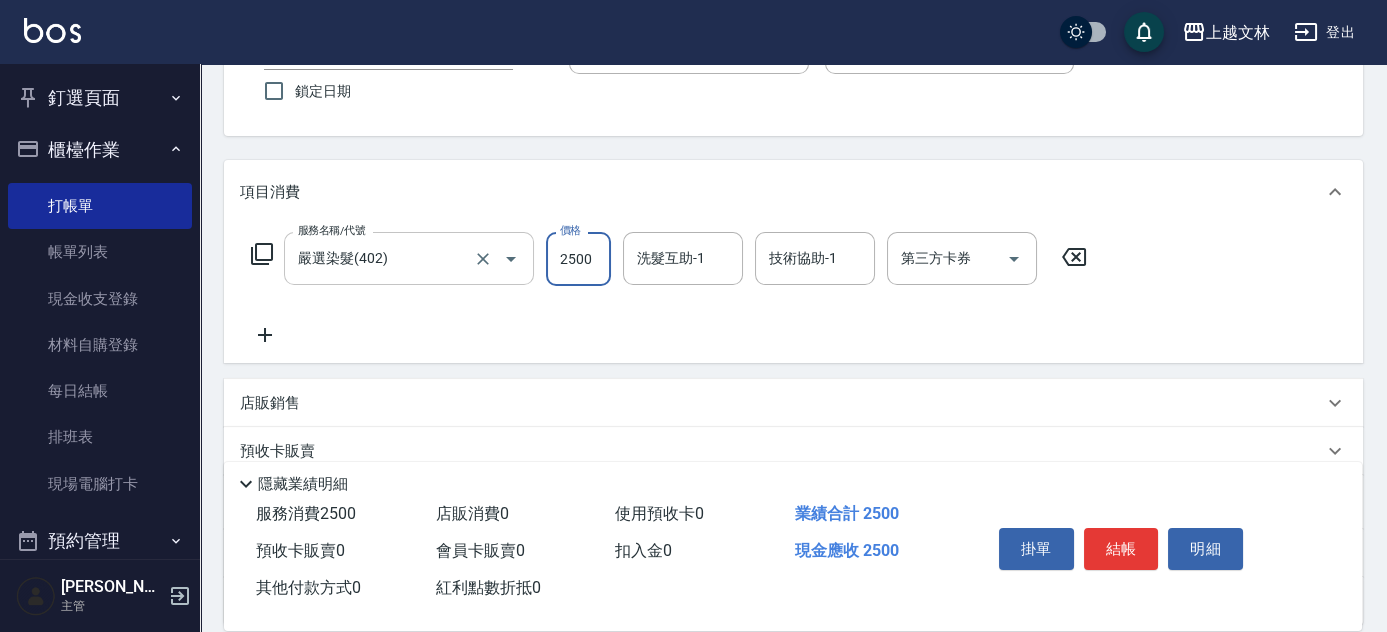 type on "2500" 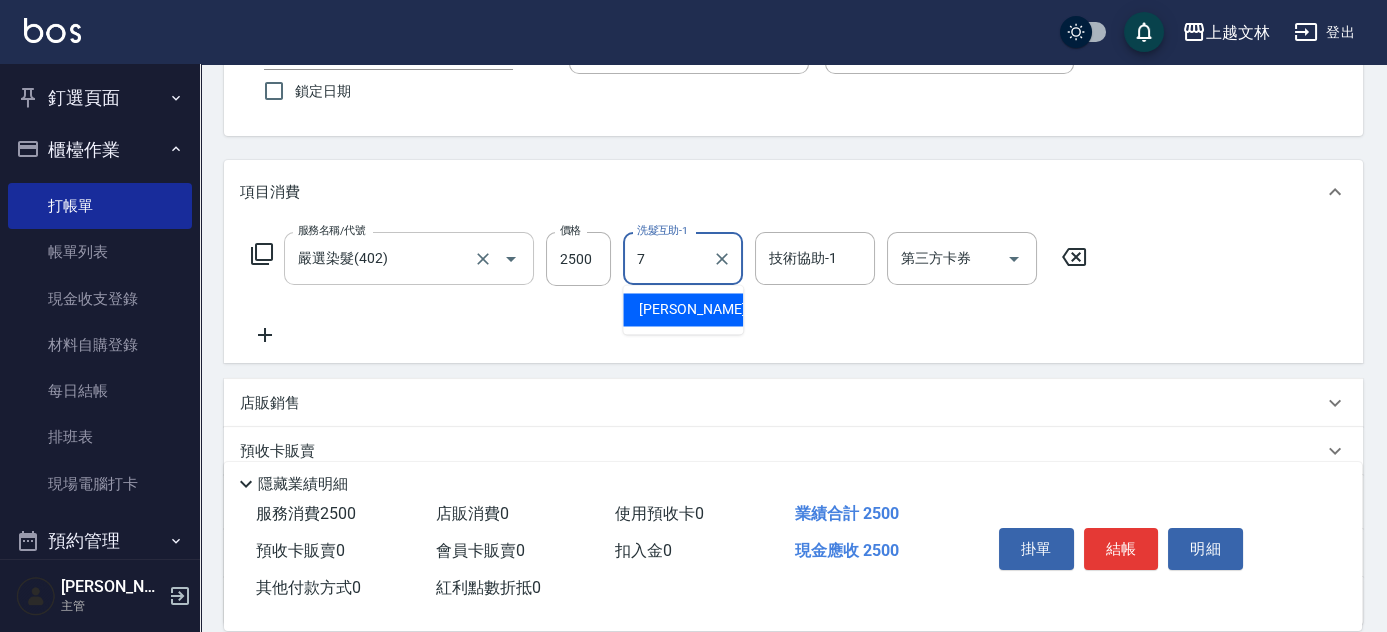 type on "Tiffany-7" 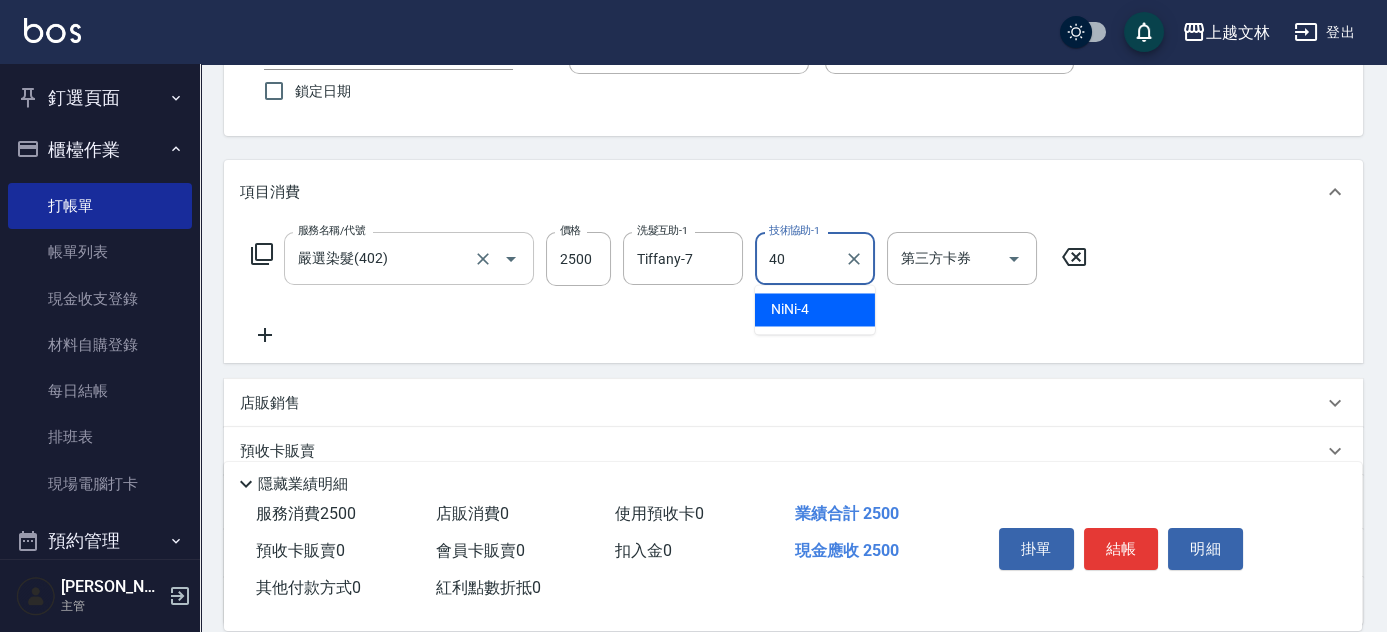 type on "[PERSON_NAME]-40" 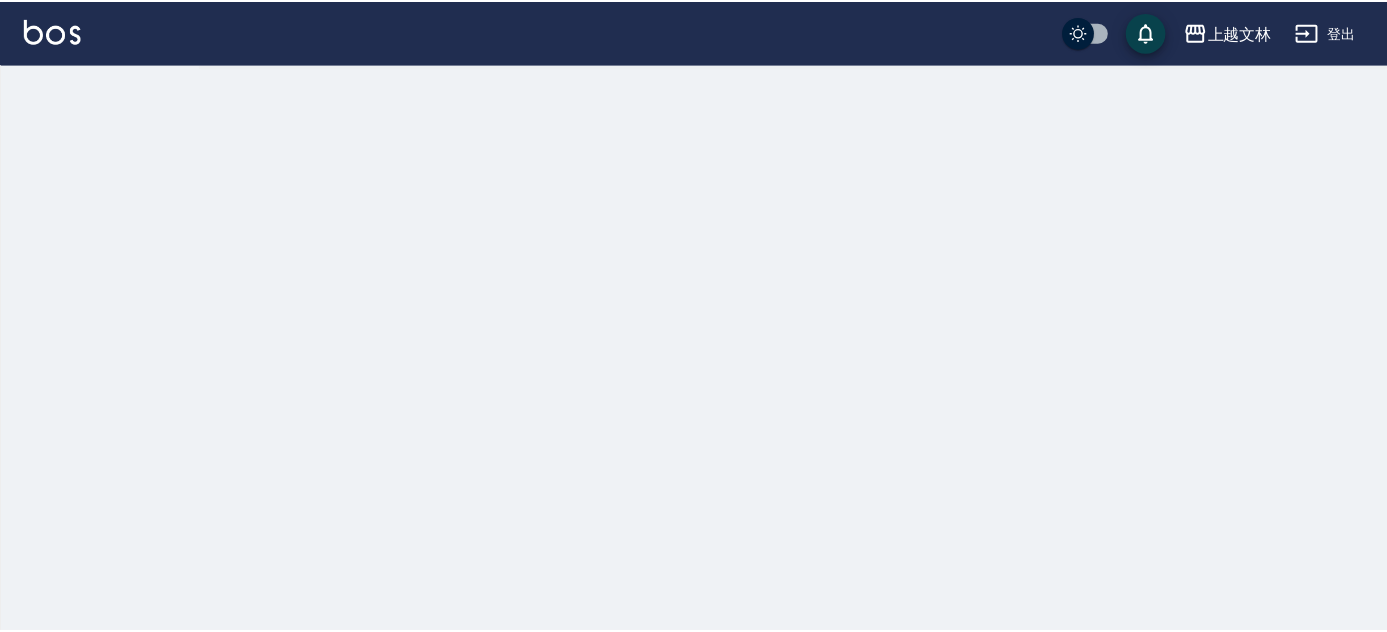 scroll, scrollTop: 0, scrollLeft: 0, axis: both 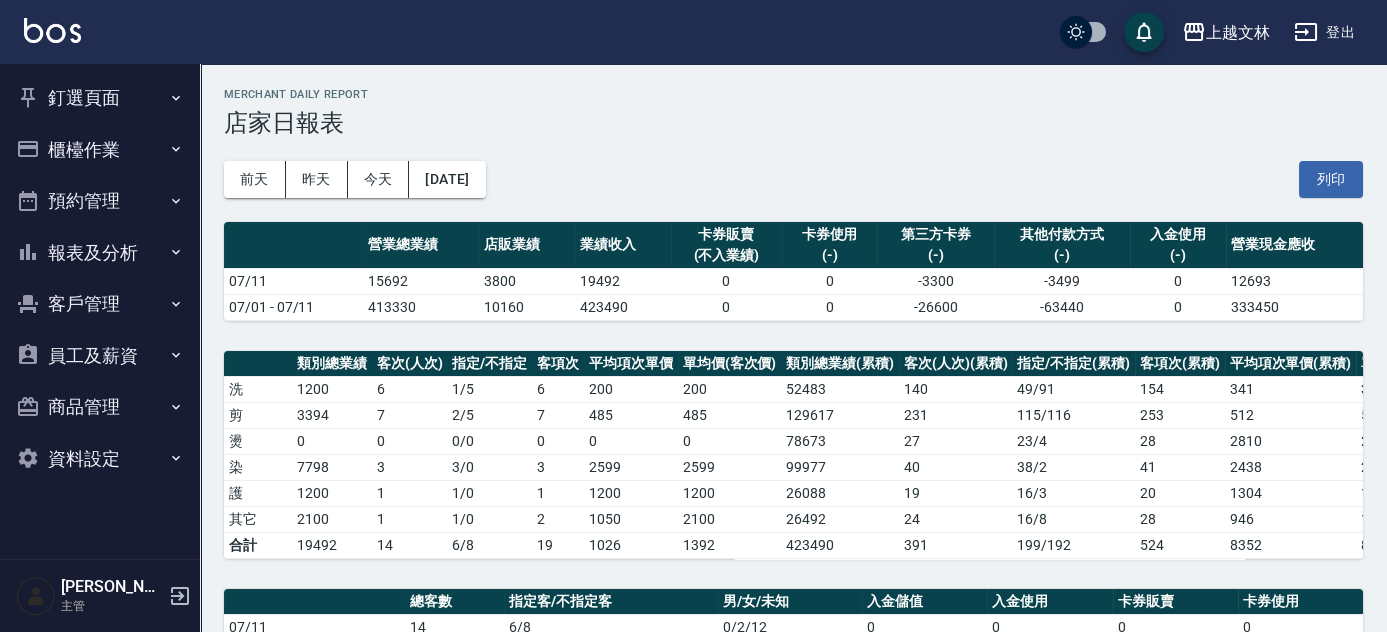 click on "櫃檯作業" at bounding box center (100, 150) 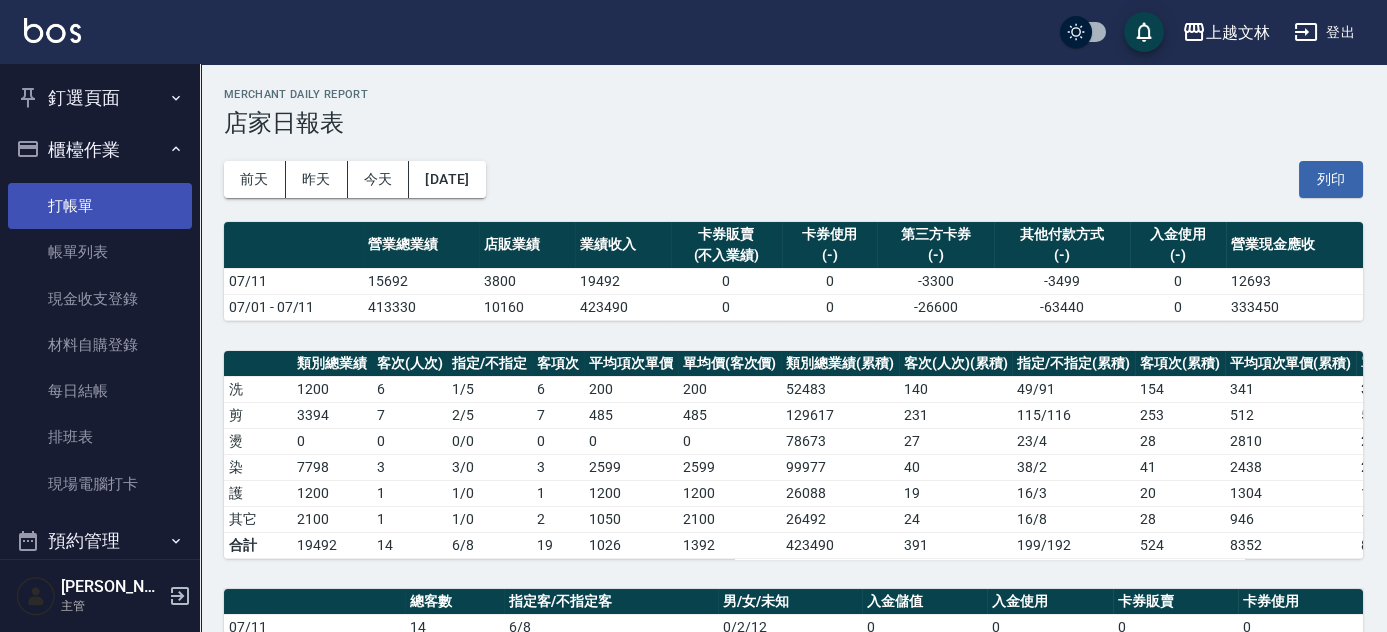 click on "打帳單" at bounding box center [100, 206] 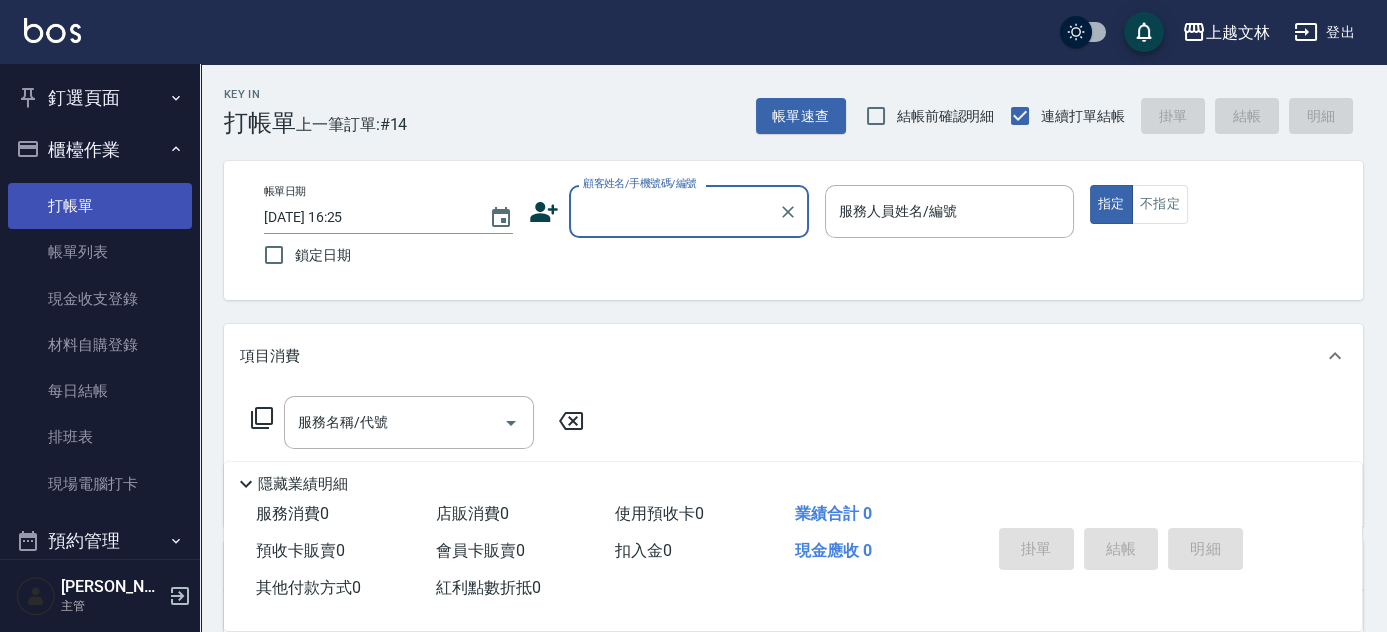click on "打帳單" at bounding box center (100, 206) 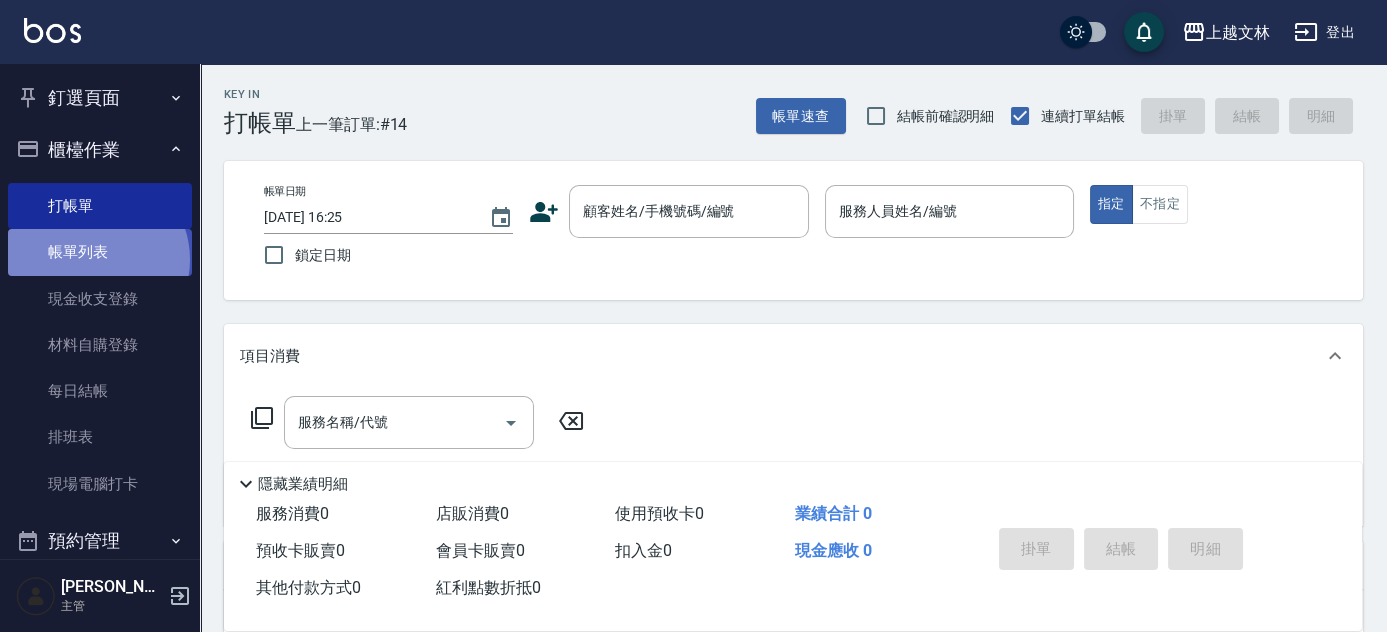 click on "帳單列表" at bounding box center [100, 252] 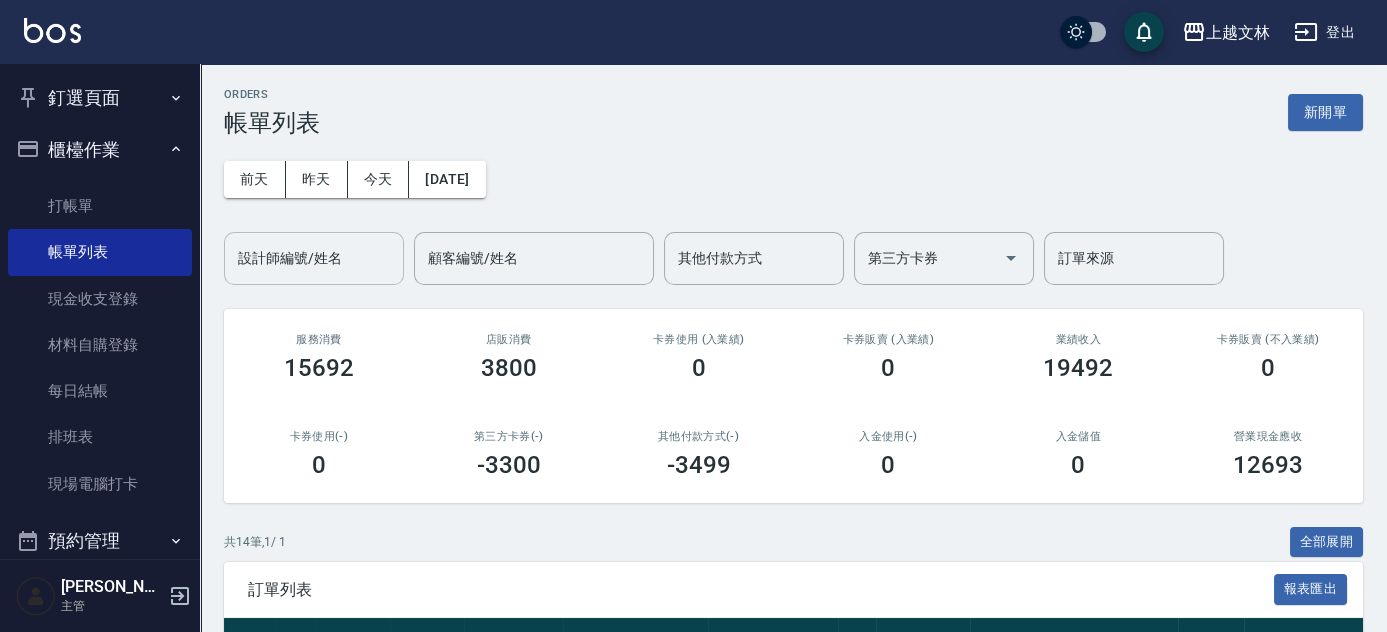 click on "設計師編號/姓名 設計師編號/姓名" at bounding box center [314, 258] 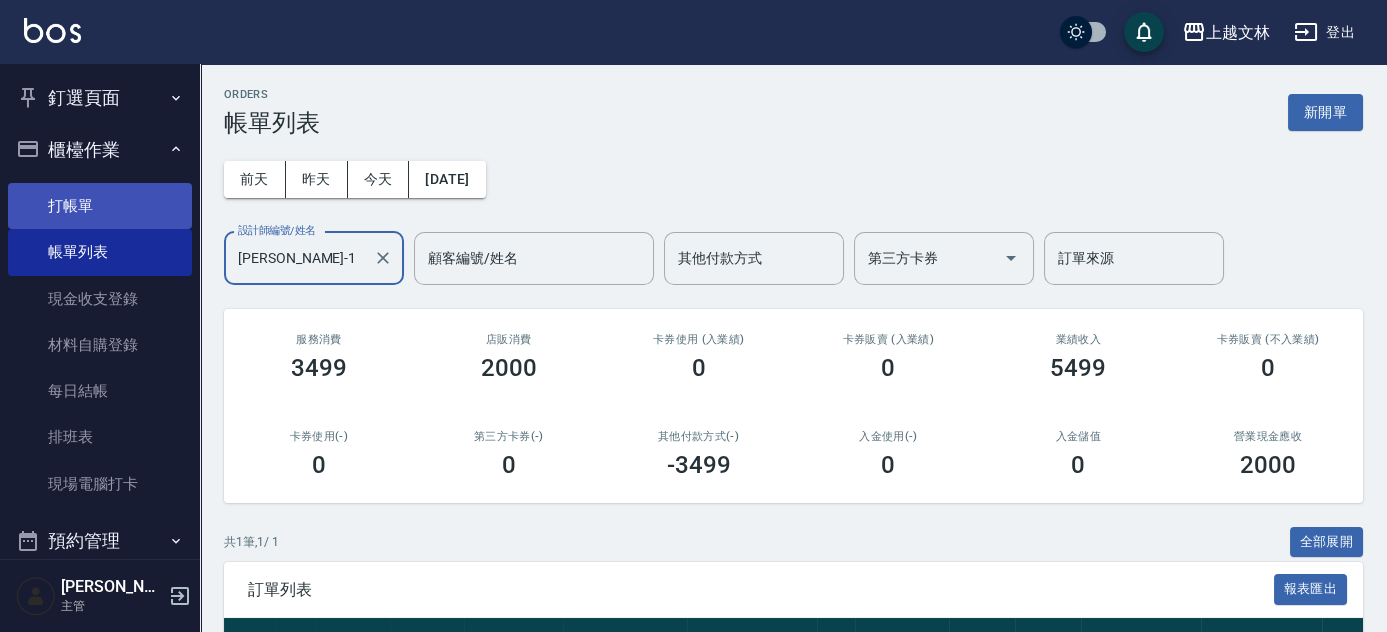 type on "[PERSON_NAME]-1" 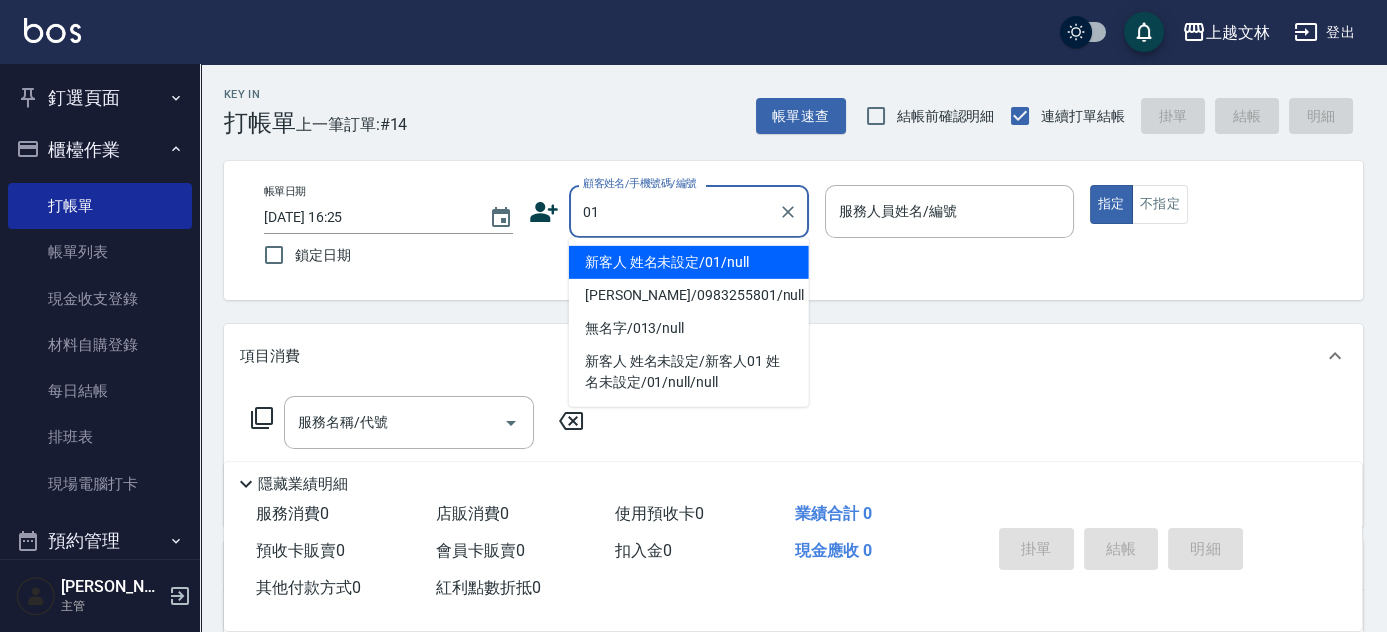 type on "新客人 姓名未設定/01/null" 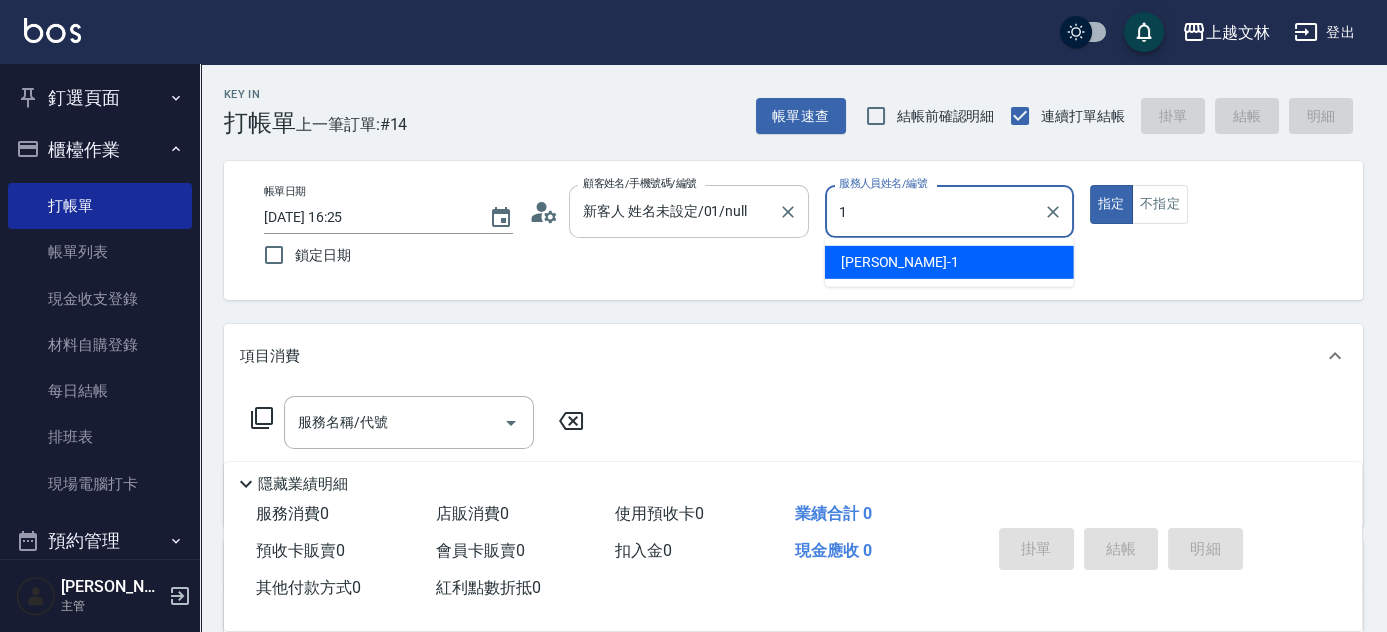 type on "[PERSON_NAME]-1" 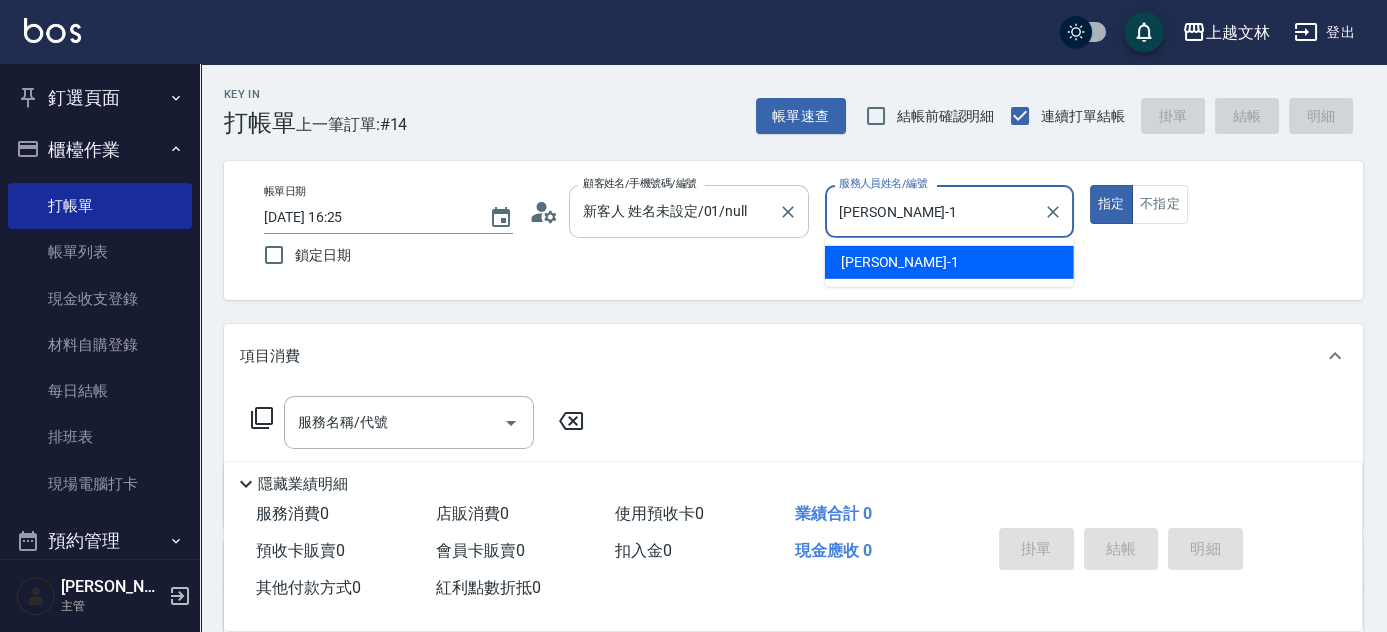 type on "true" 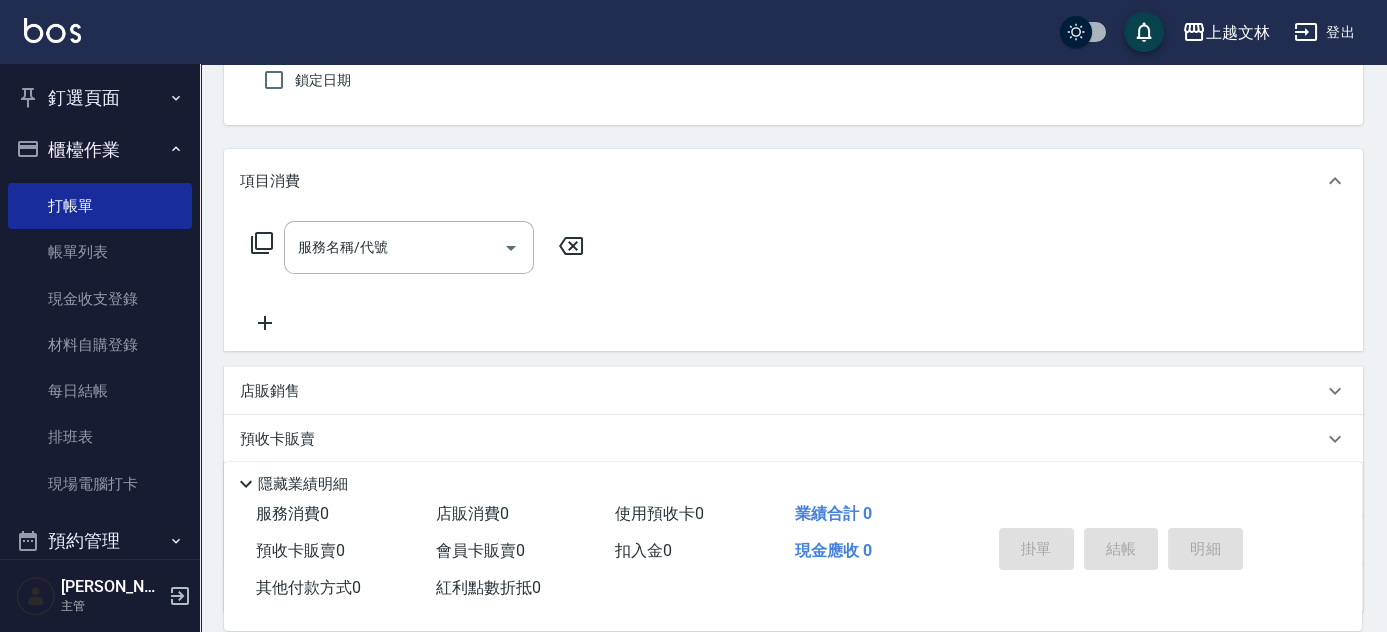 scroll, scrollTop: 181, scrollLeft: 0, axis: vertical 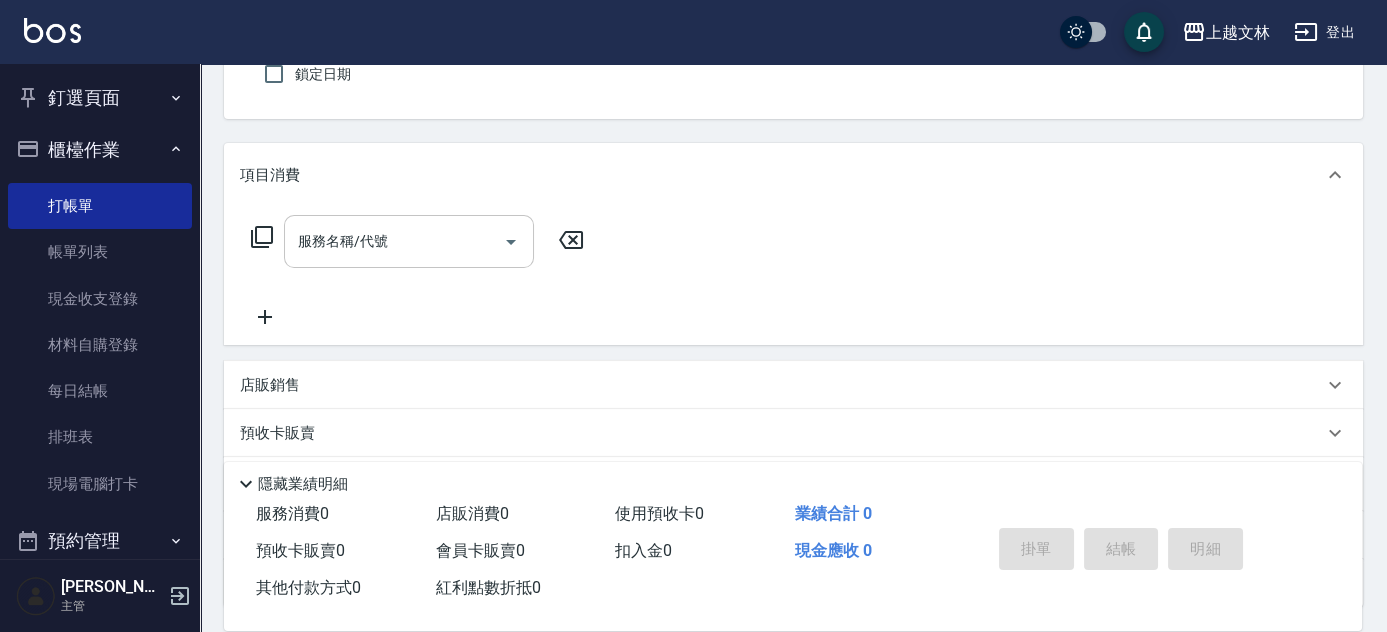 click on "服務名稱/代號" at bounding box center (409, 241) 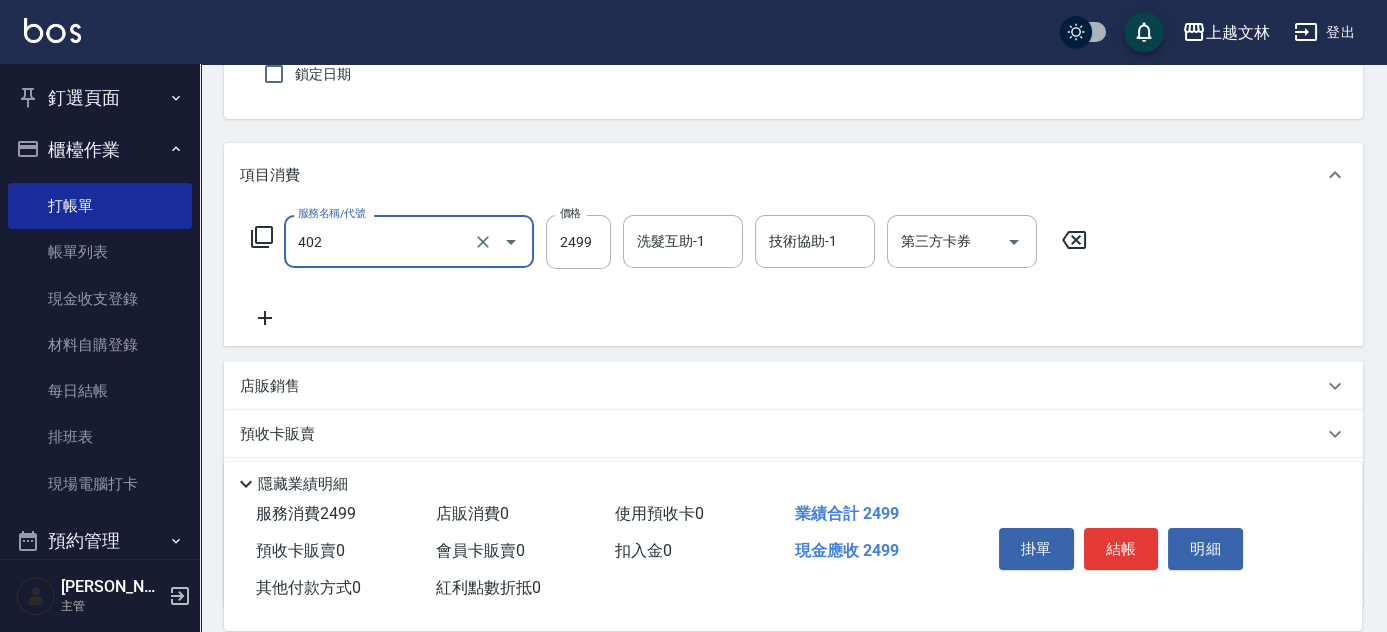 type on "嚴選染髮(402)" 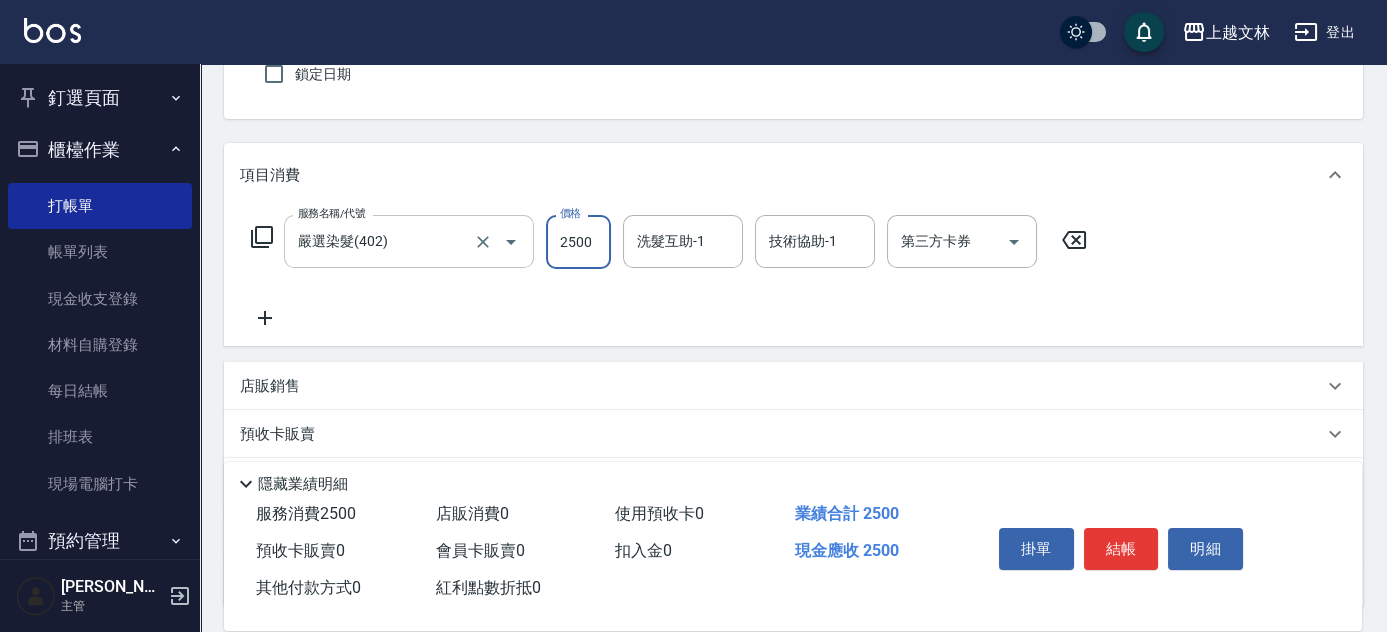type on "2500" 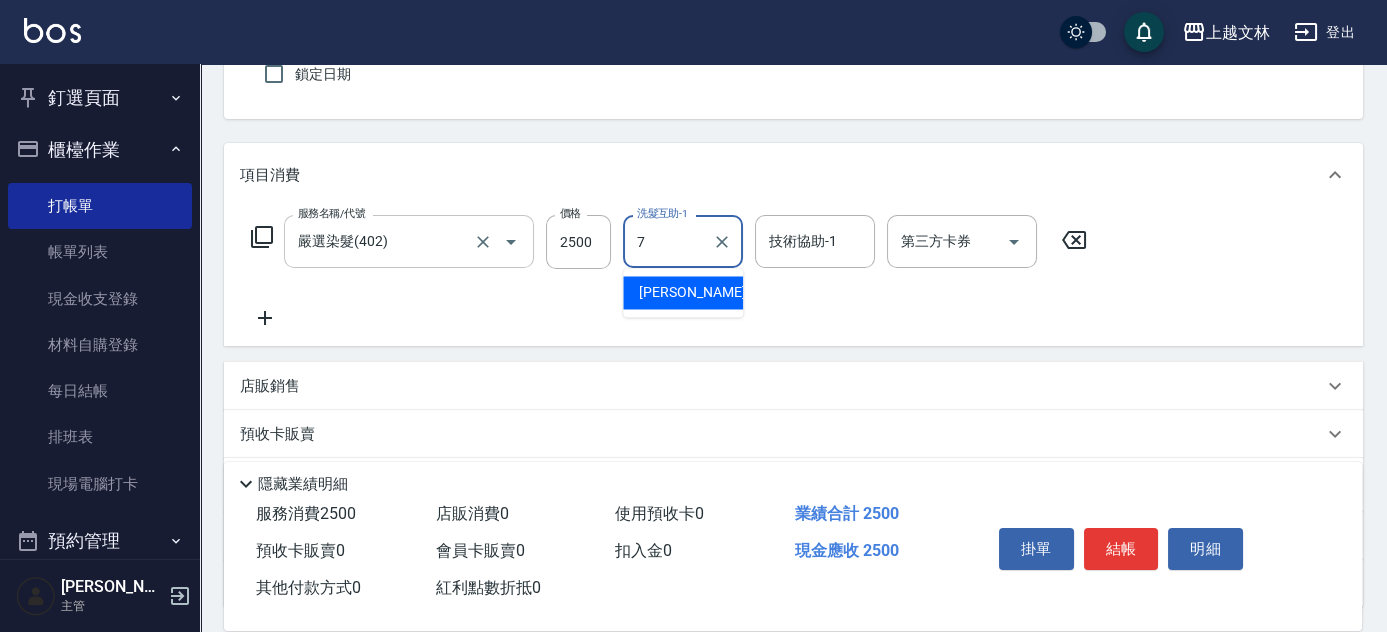 type on "Tiffany-7" 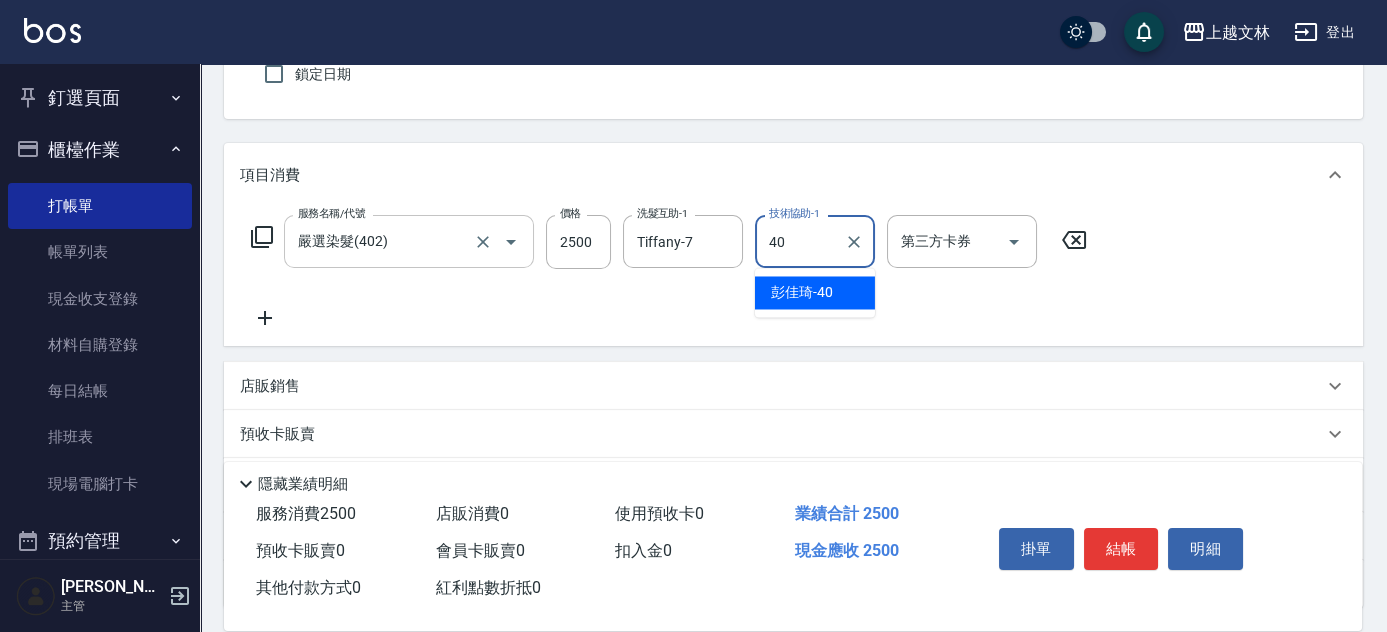 type on "[PERSON_NAME]-40" 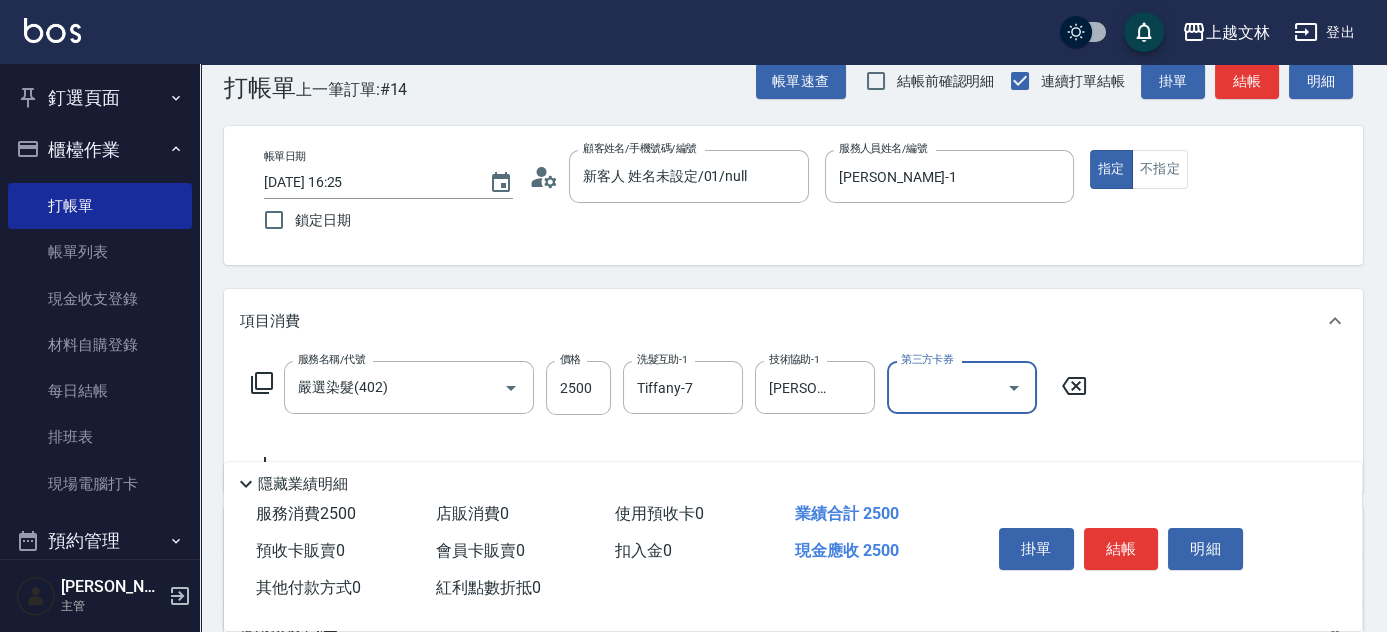 scroll, scrollTop: 0, scrollLeft: 0, axis: both 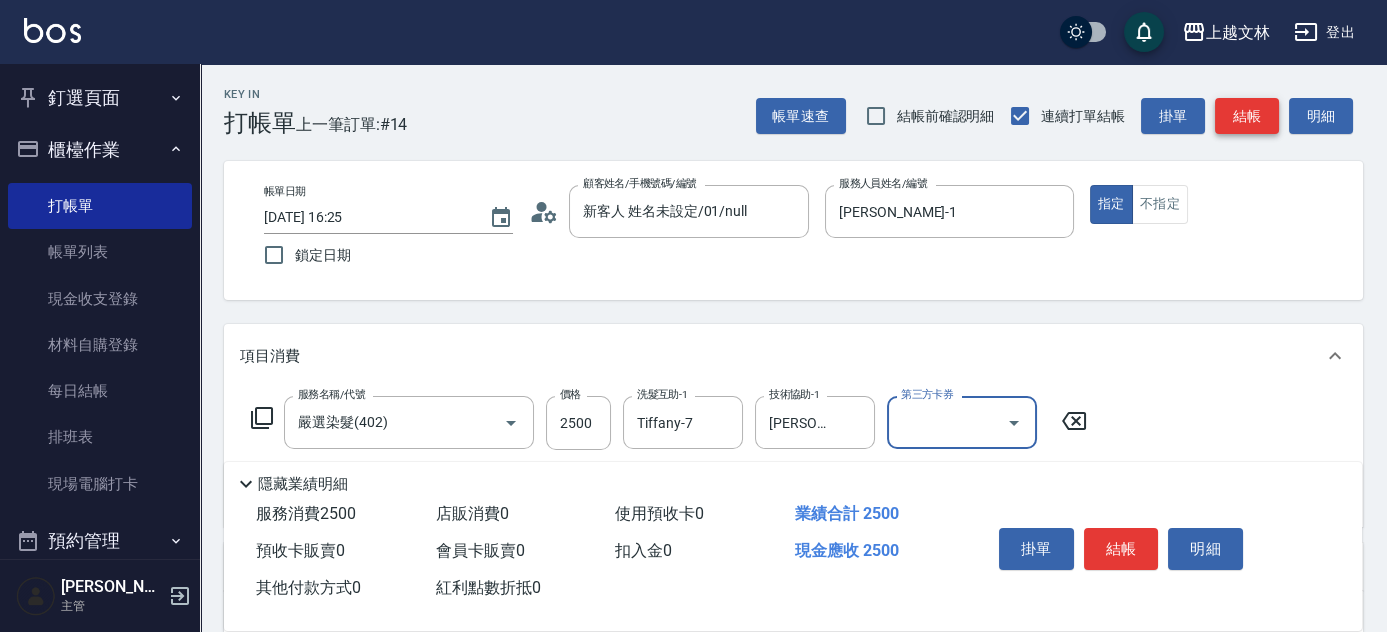 click on "結帳" at bounding box center [1247, 116] 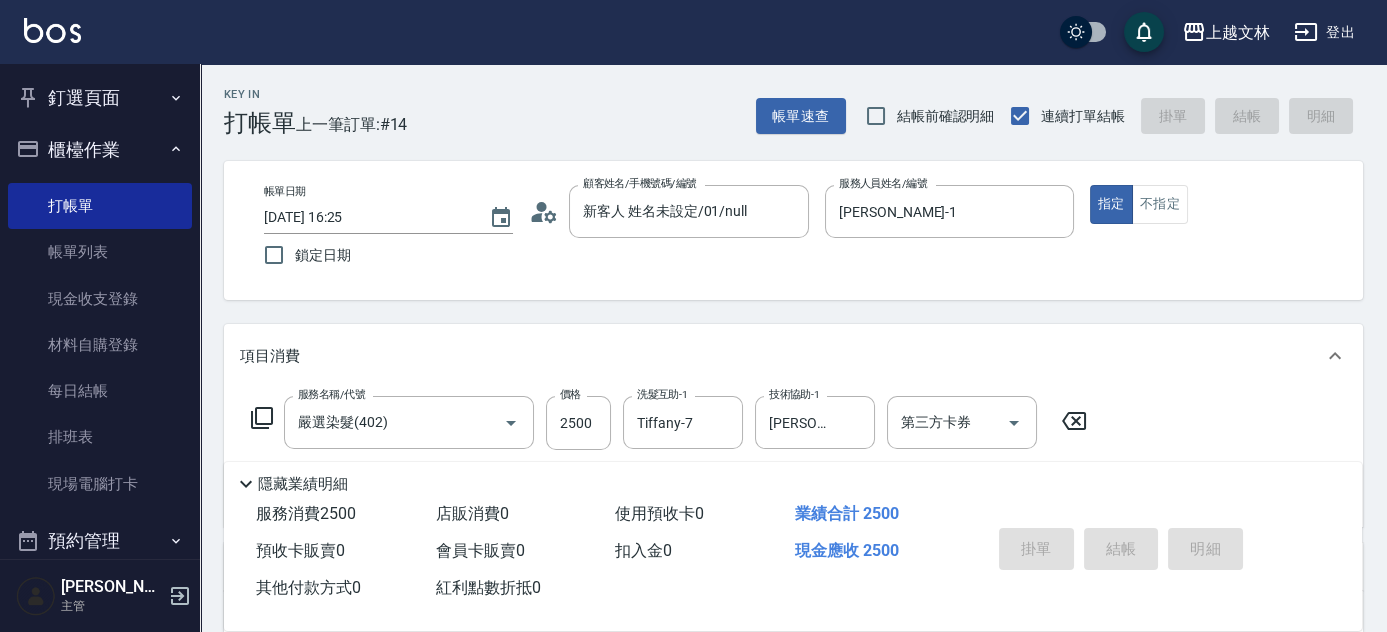 type 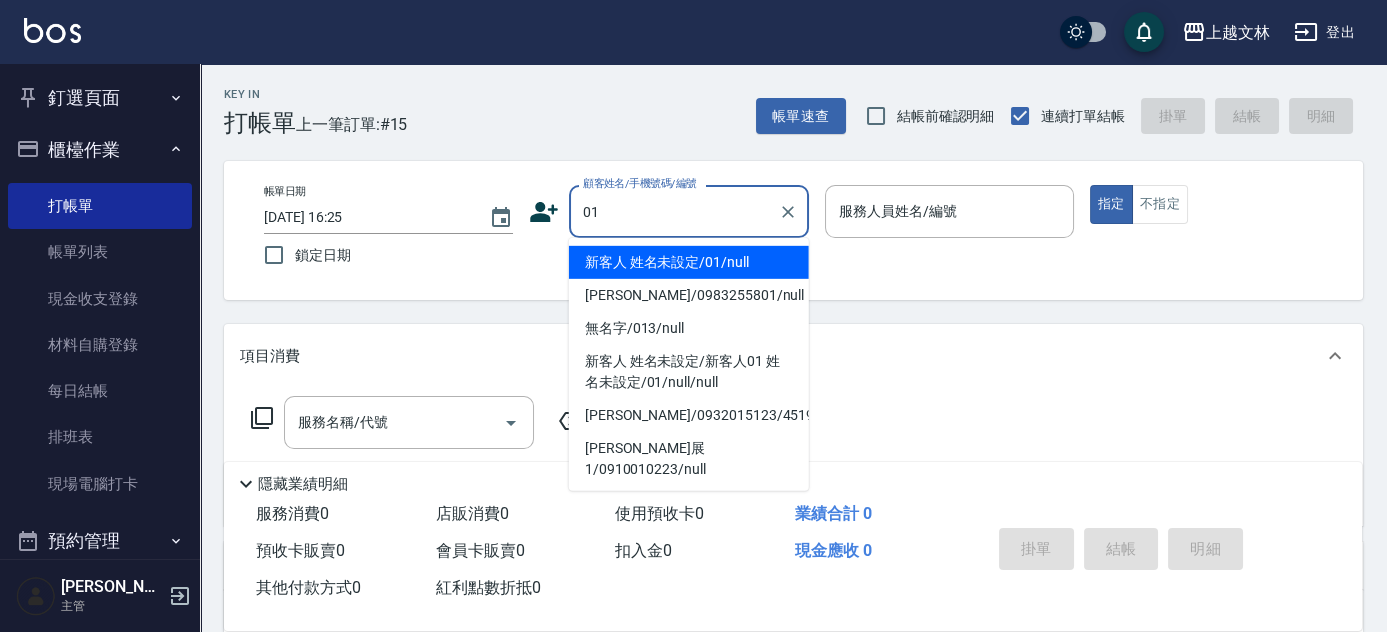type on "新客人 姓名未設定/01/null" 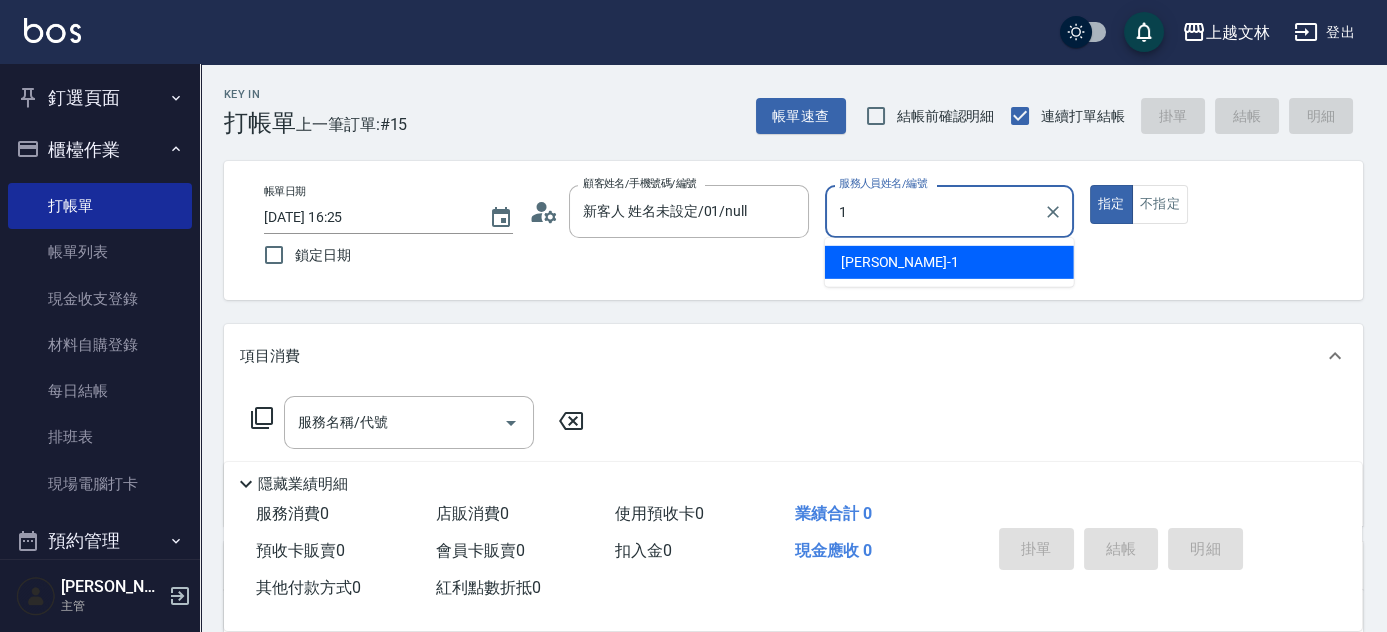 type on "[PERSON_NAME]-1" 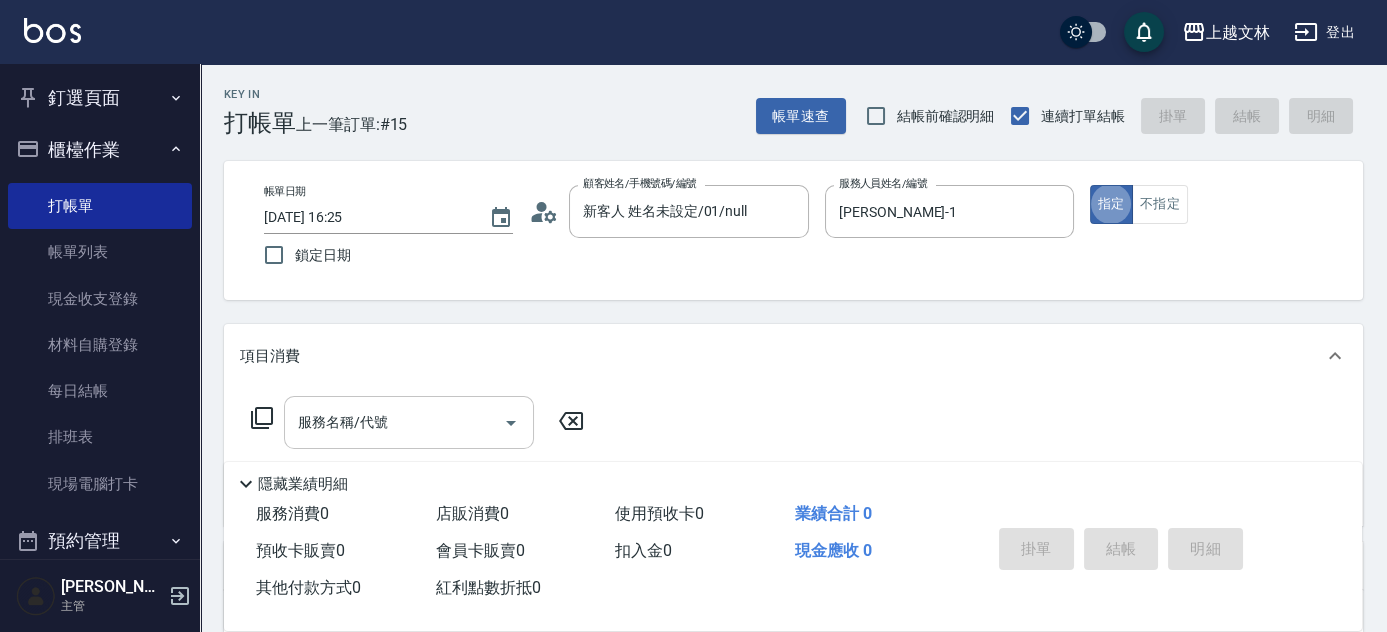 click on "服務名稱/代號" at bounding box center [394, 422] 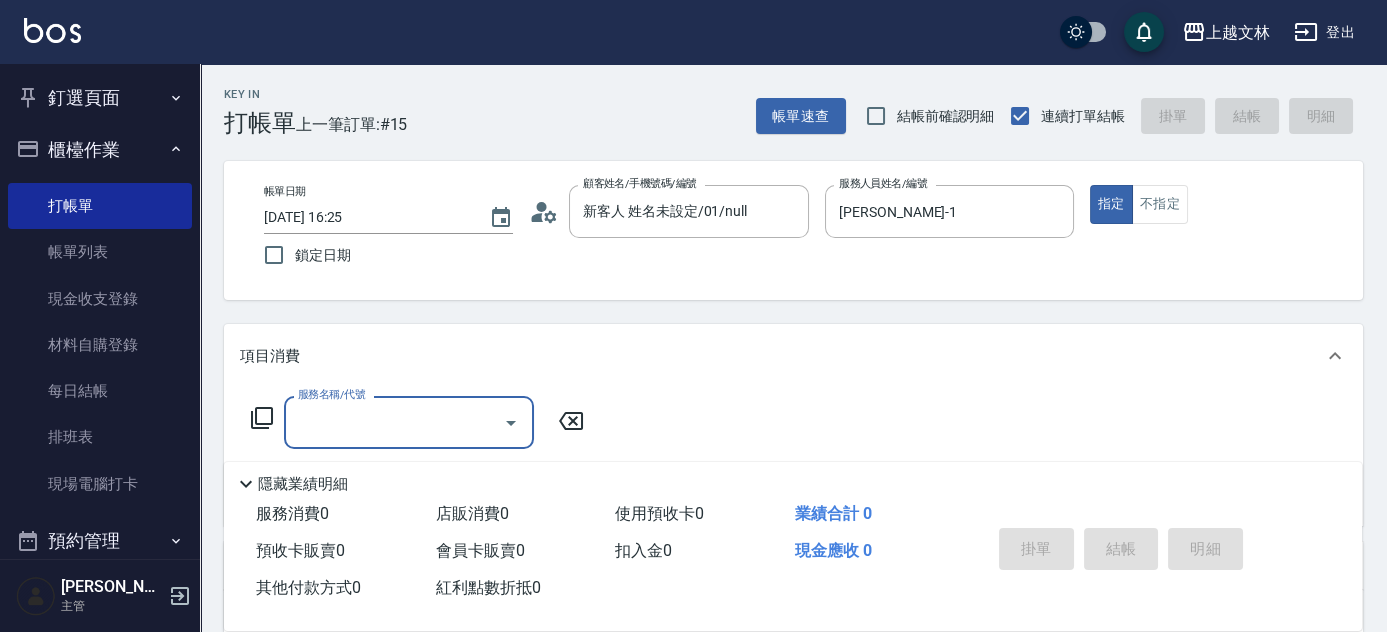 click on "服務名稱/代號" at bounding box center (394, 422) 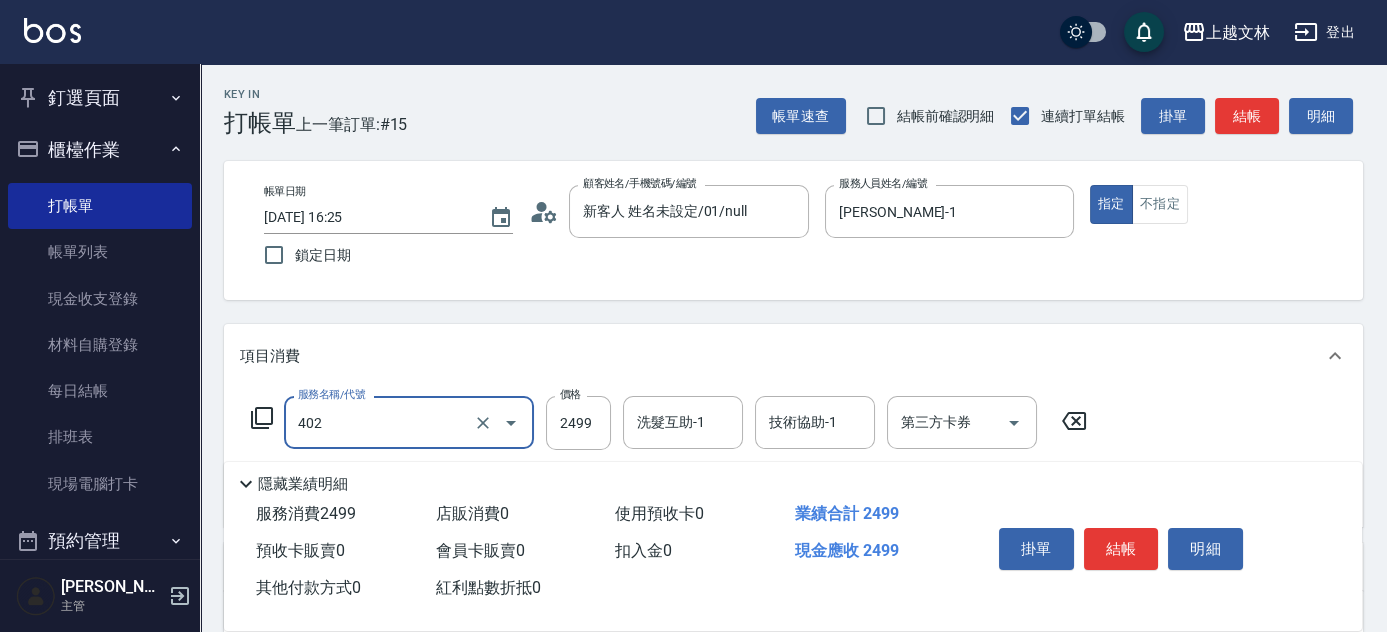 type on "嚴選染髮(402)" 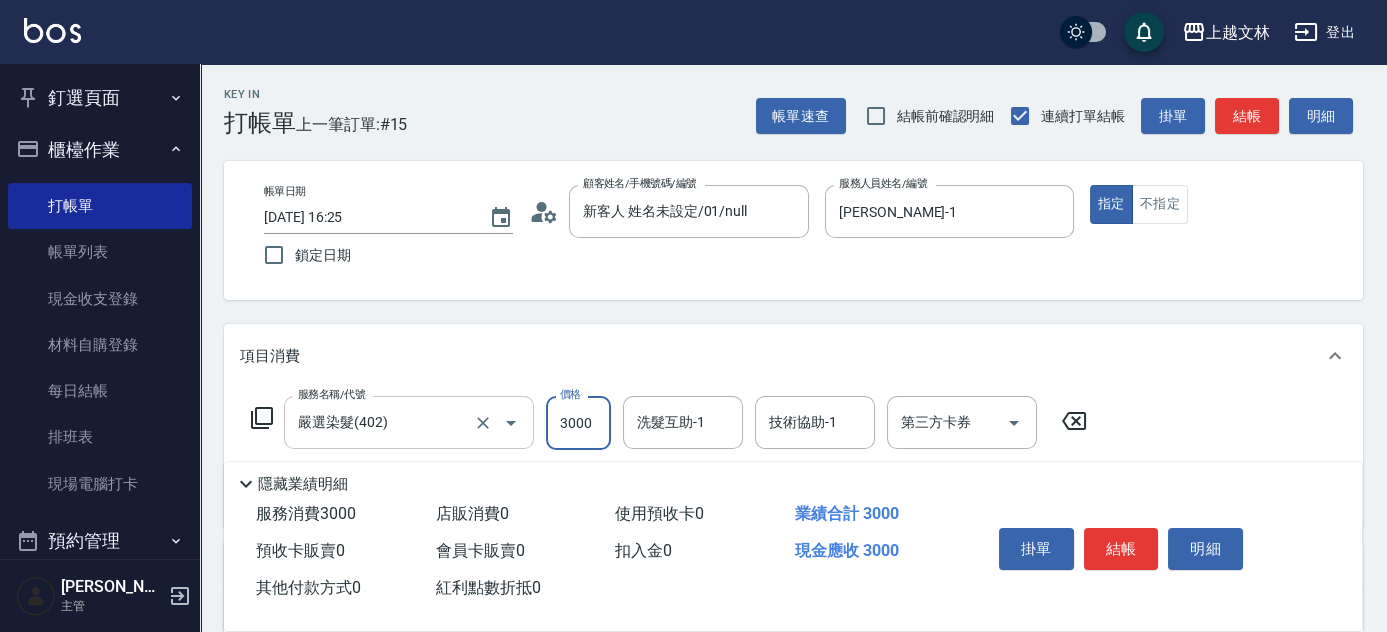 type on "3000" 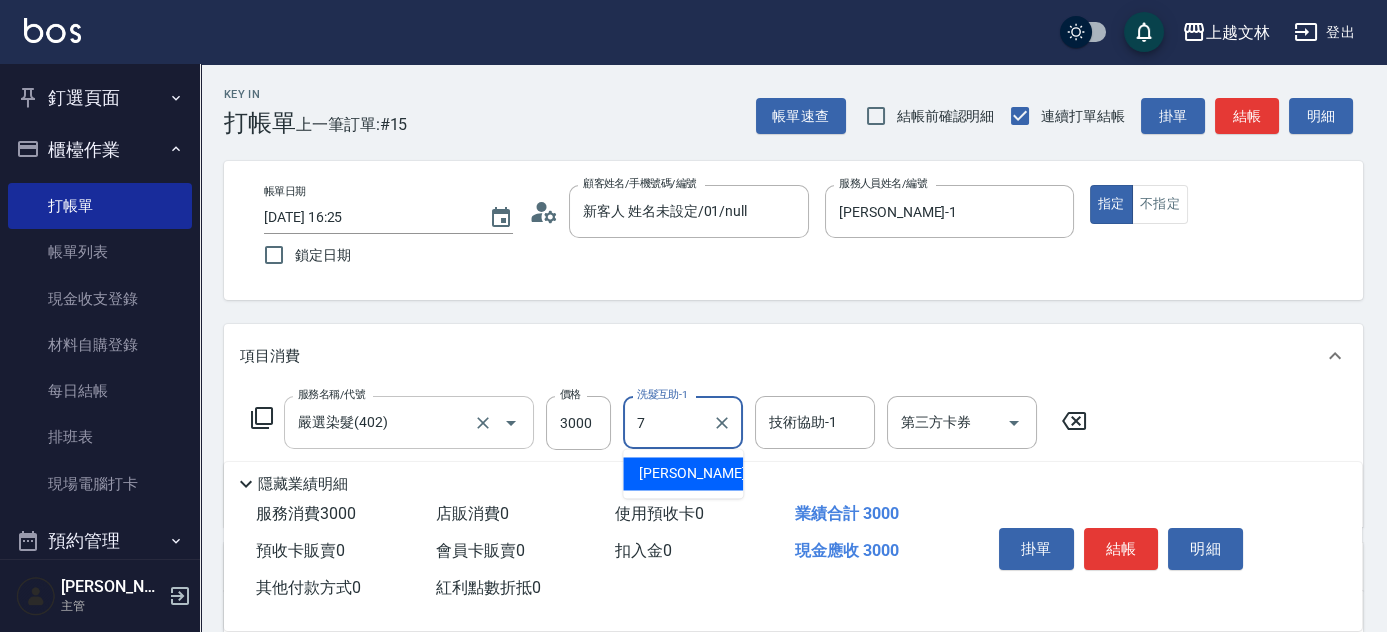 type on "Tiffany-7" 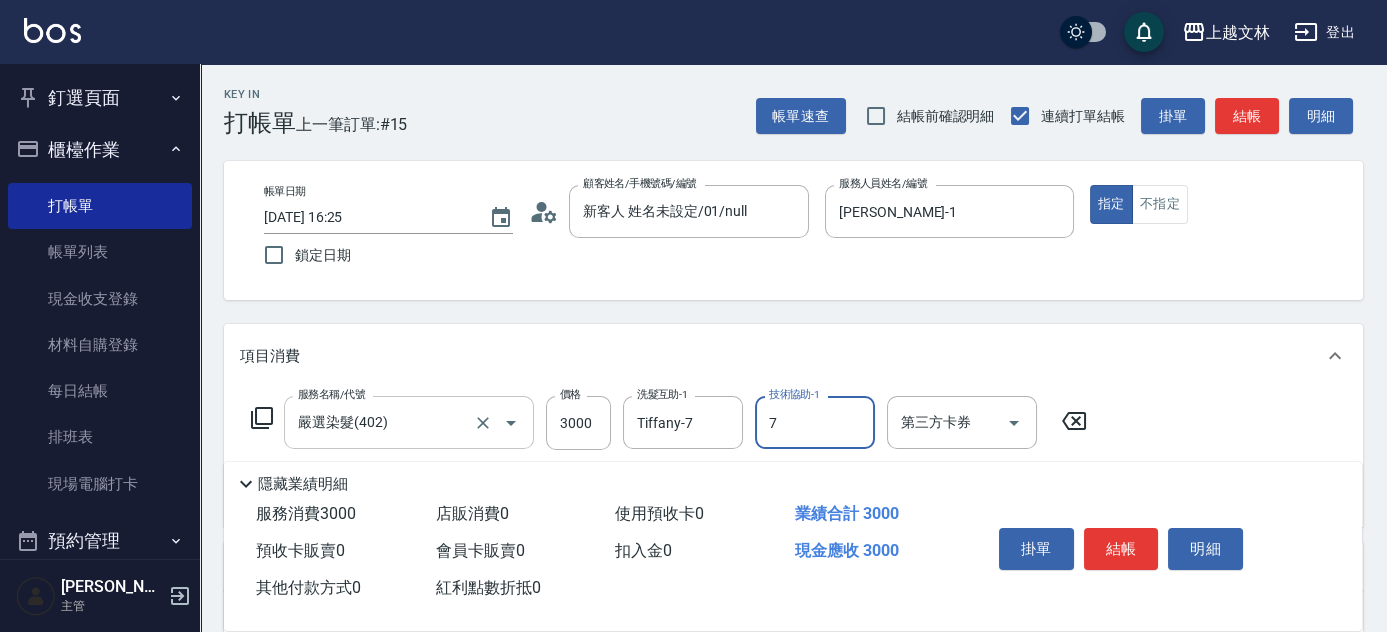 type on "Tiffany-7" 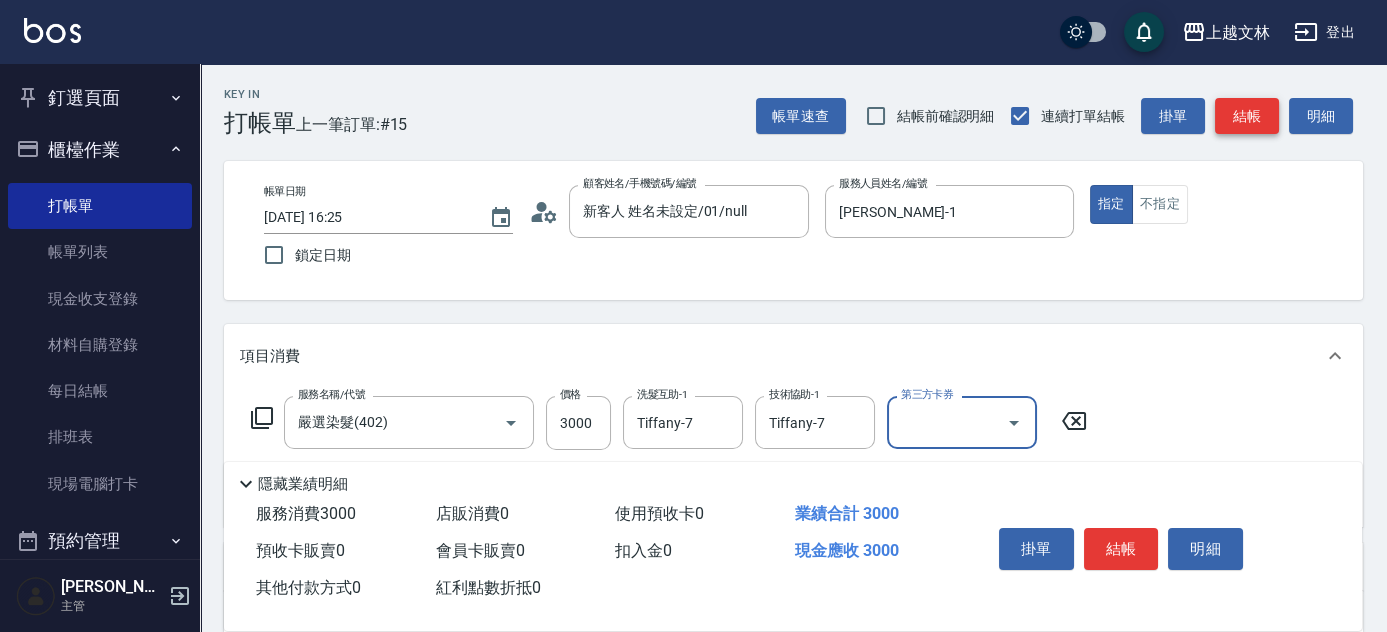 click on "結帳" at bounding box center [1247, 116] 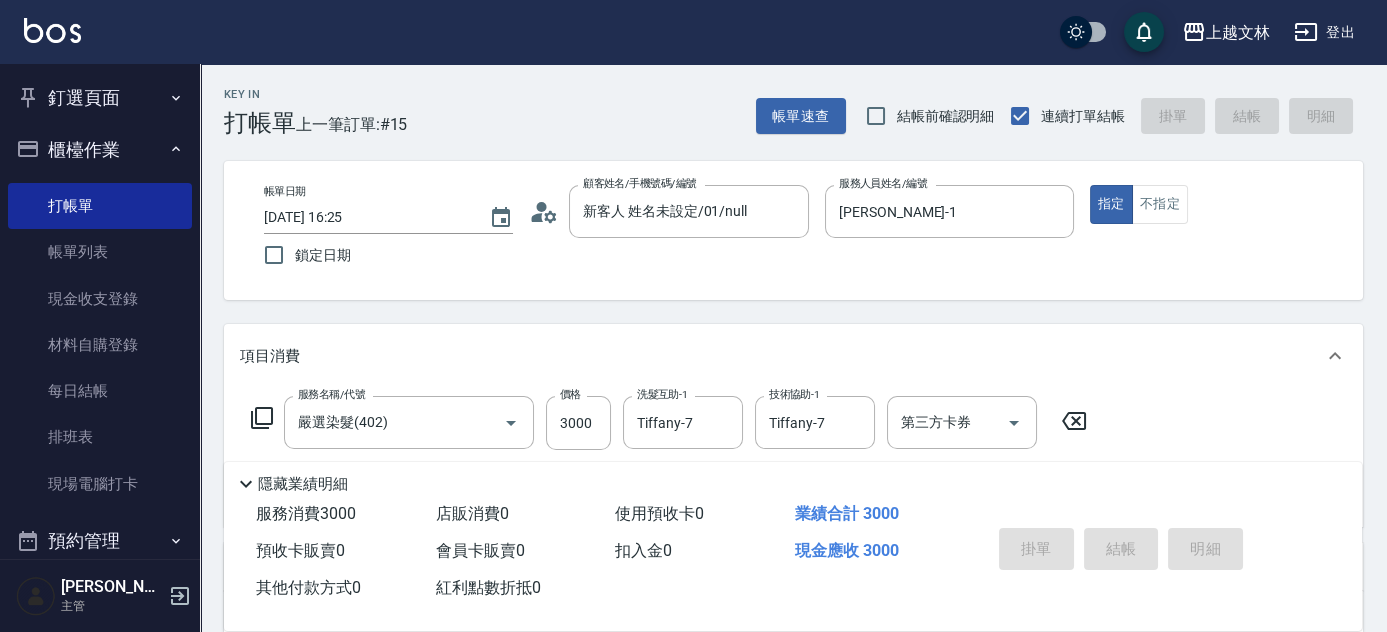 type on "[DATE] 16:26" 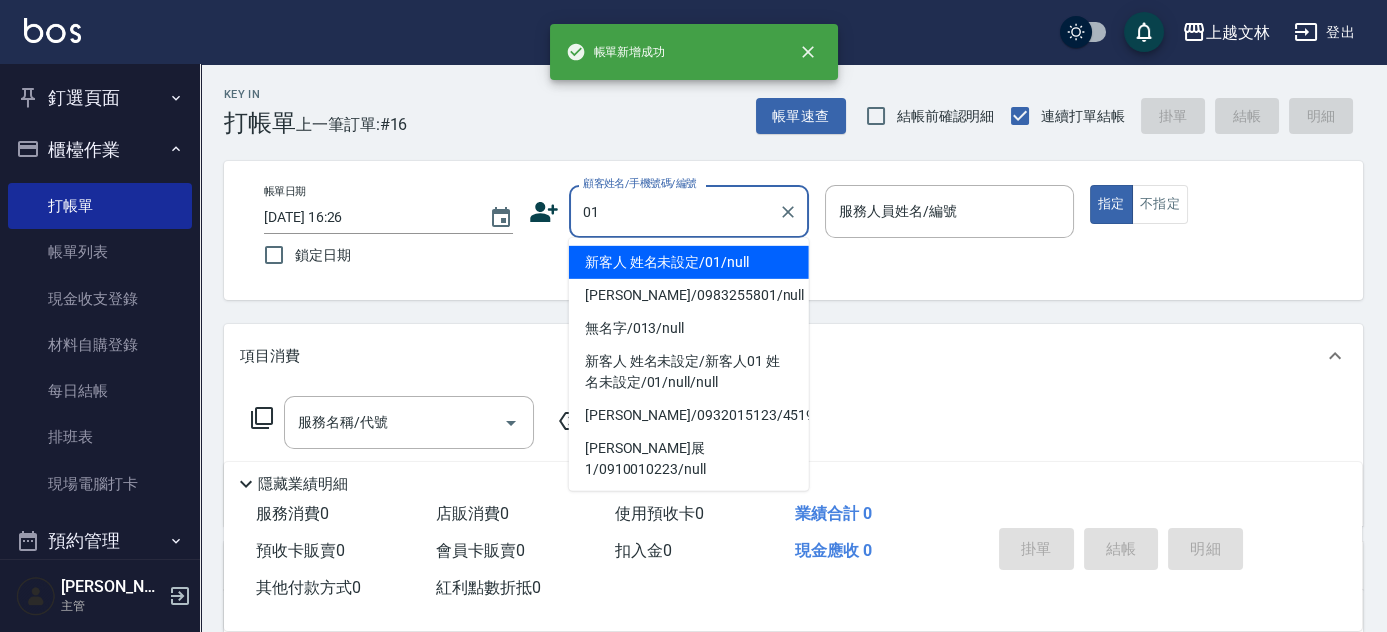 type on "新客人 姓名未設定/01/null" 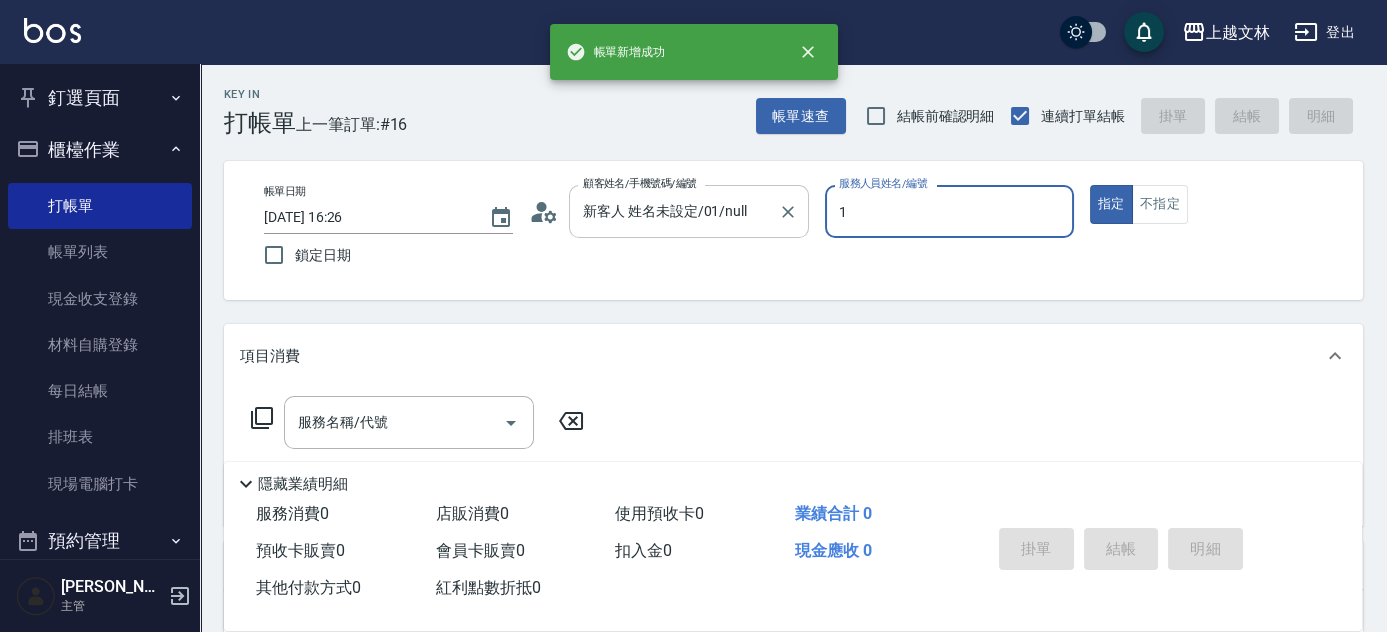 type on "[PERSON_NAME]-1" 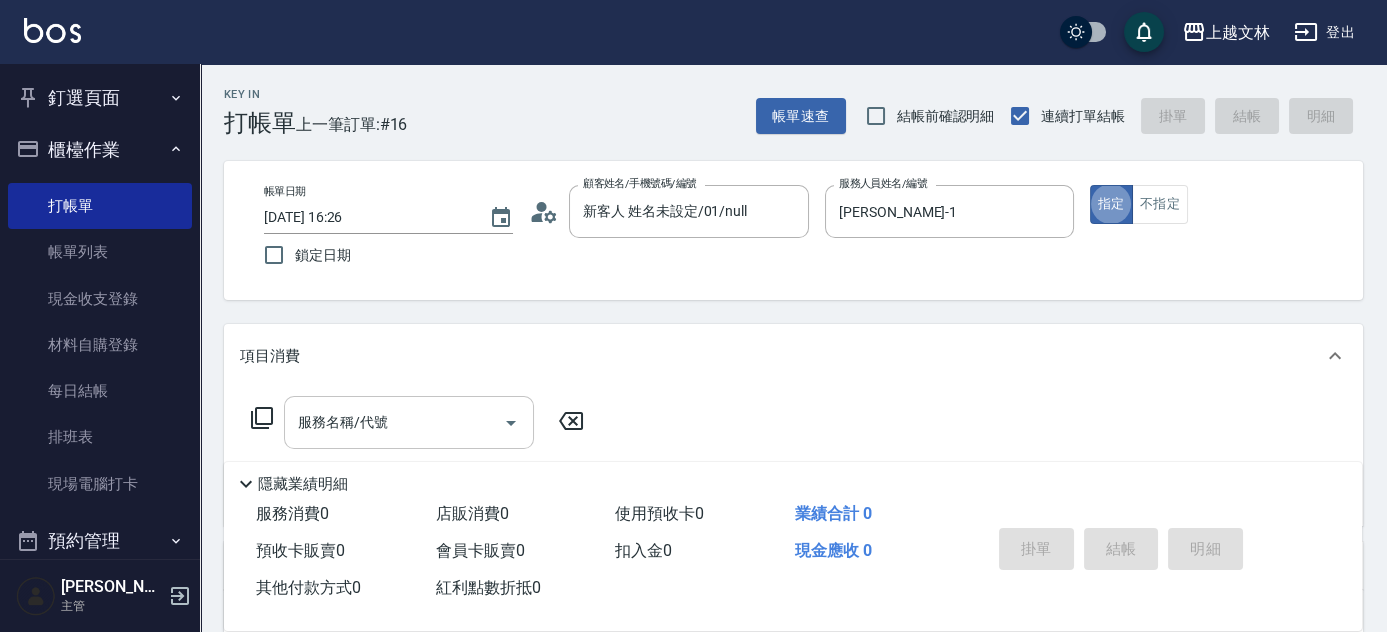 click on "服務名稱/代號" at bounding box center (394, 422) 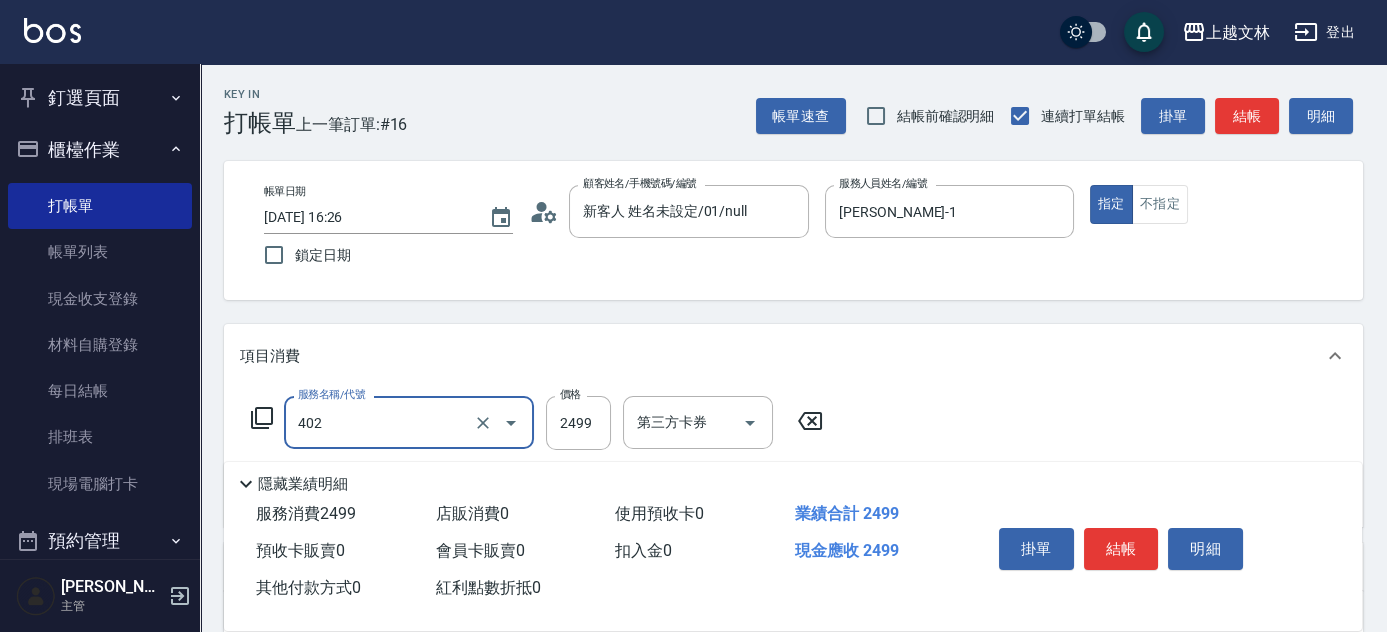 type on "嚴選染髮(402)" 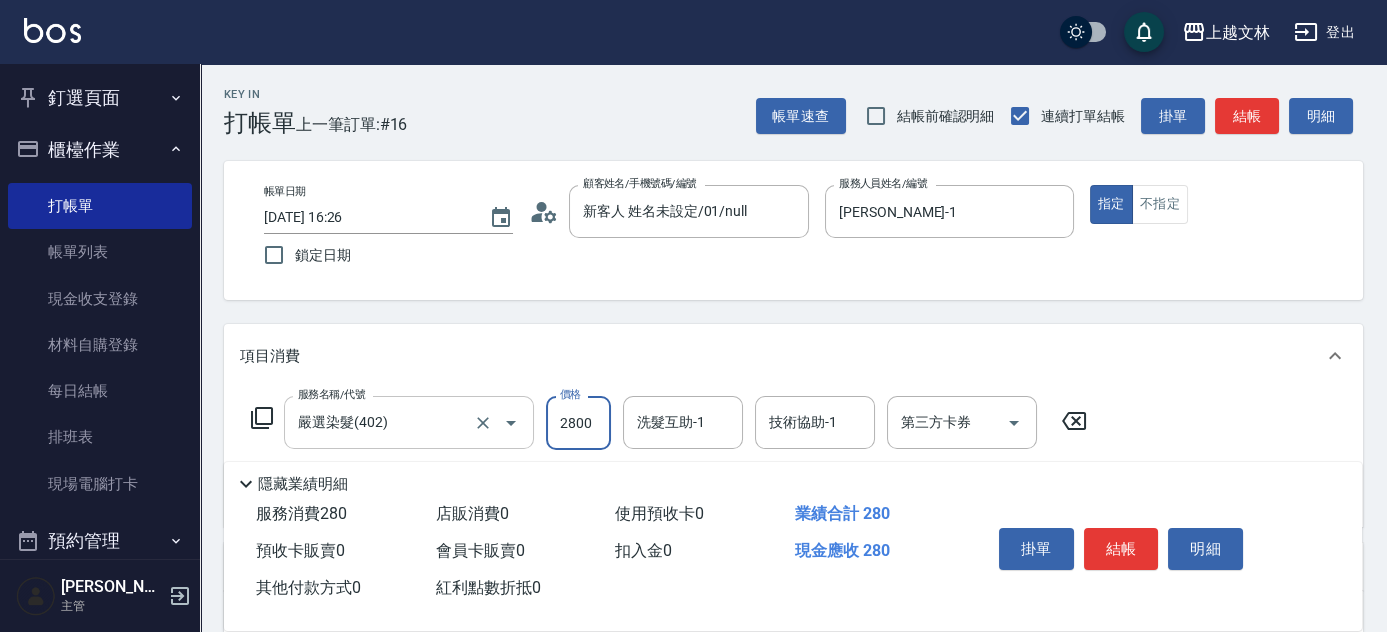type on "2800" 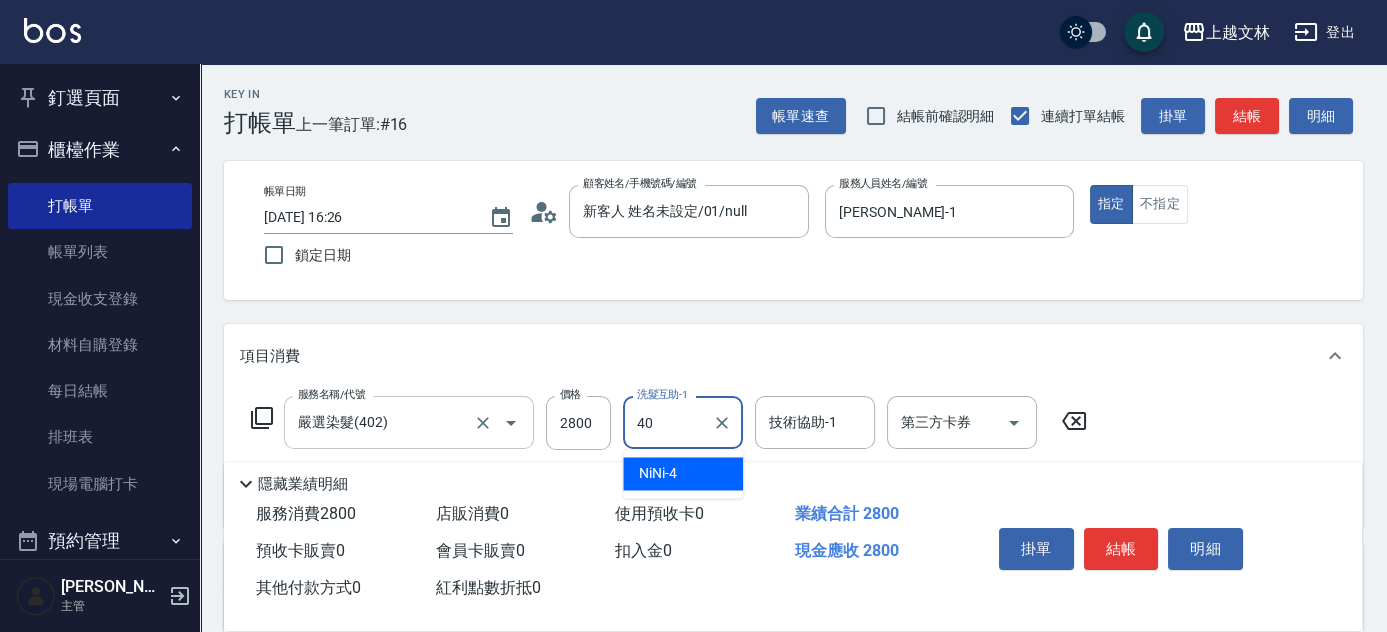 type on "[PERSON_NAME]-40" 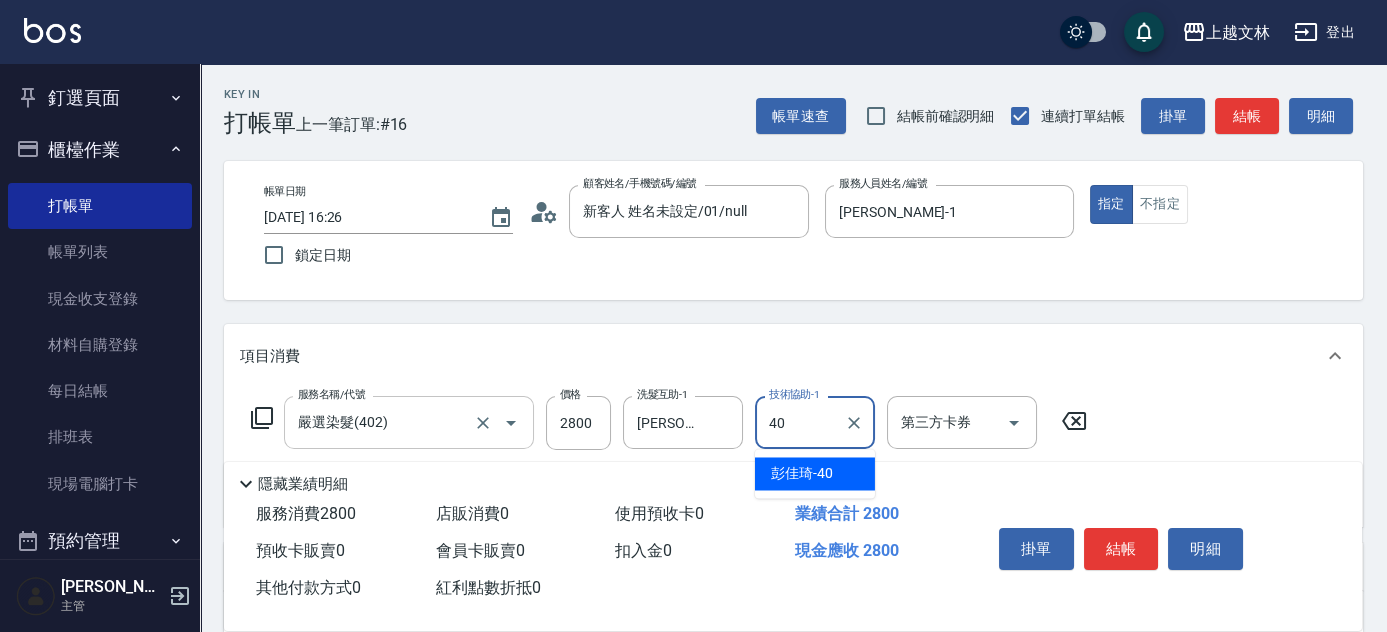 type on "[PERSON_NAME]-40" 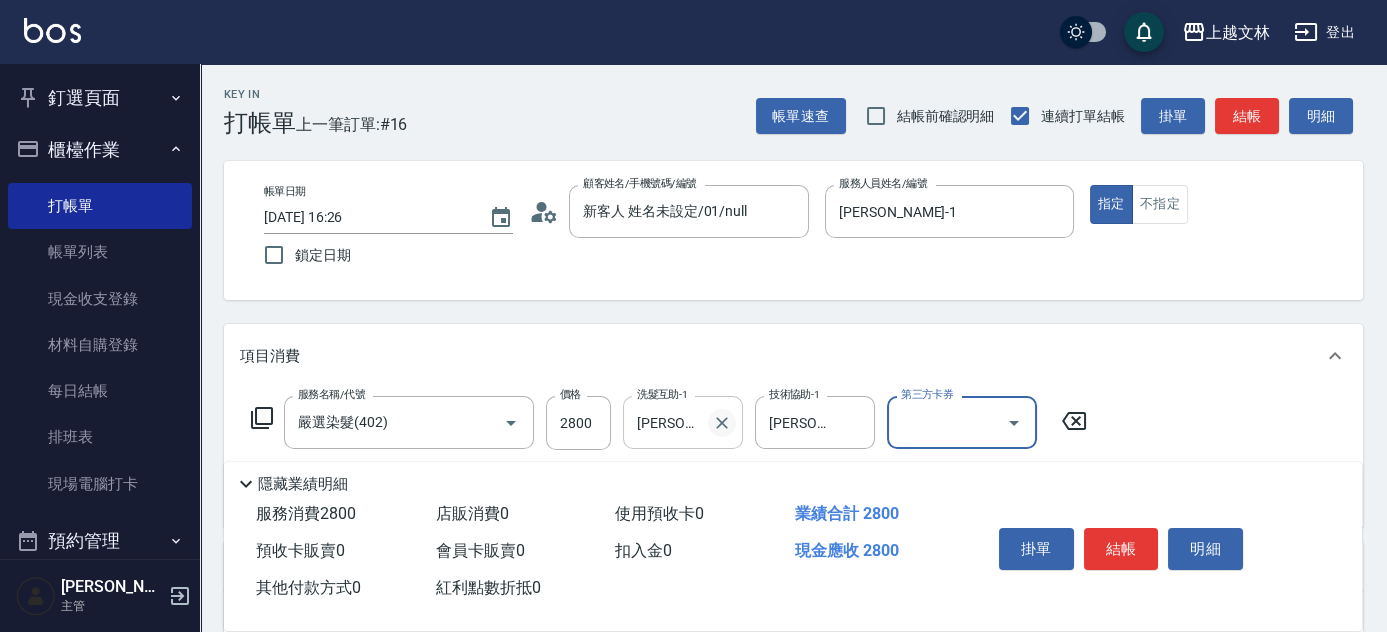 click 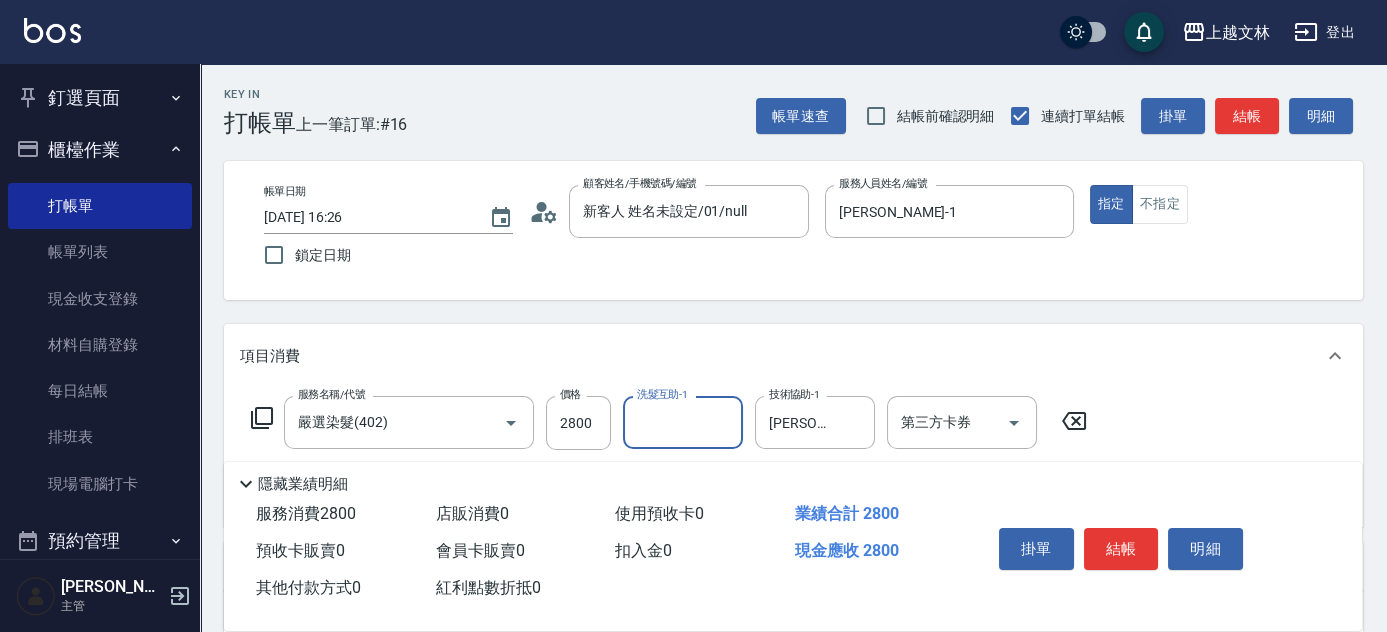 click on "洗髮互助-1" at bounding box center (683, 422) 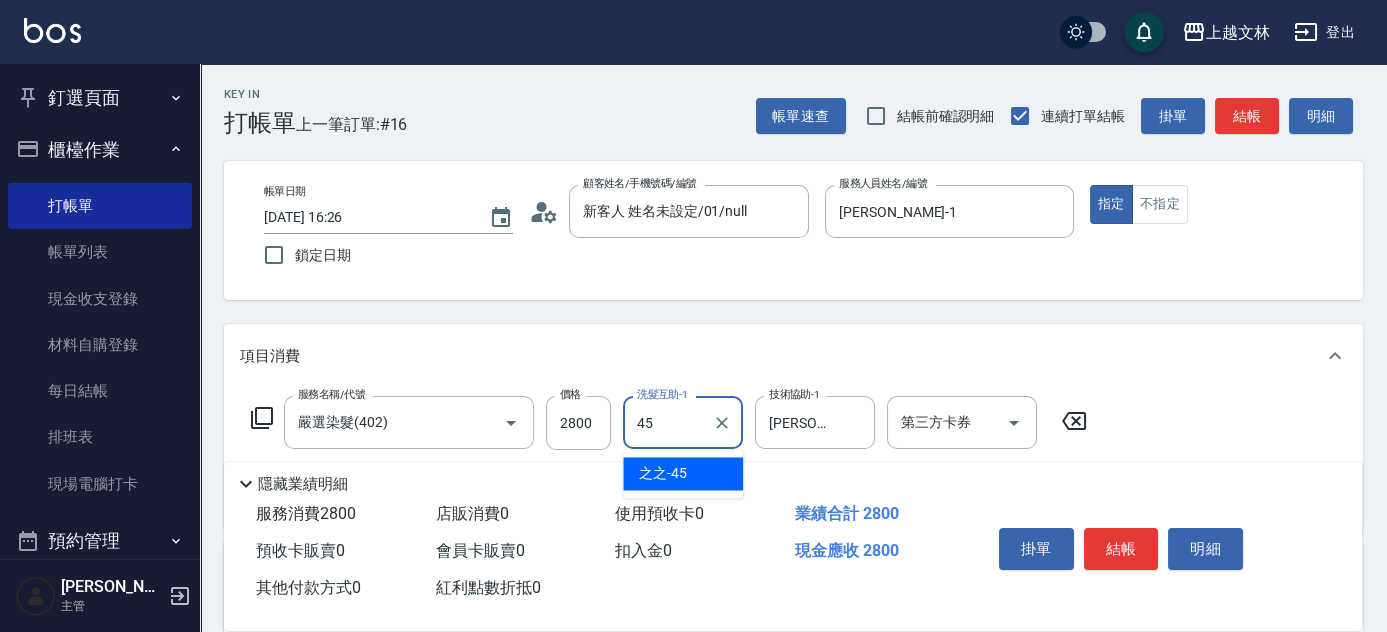 type on "之之-45" 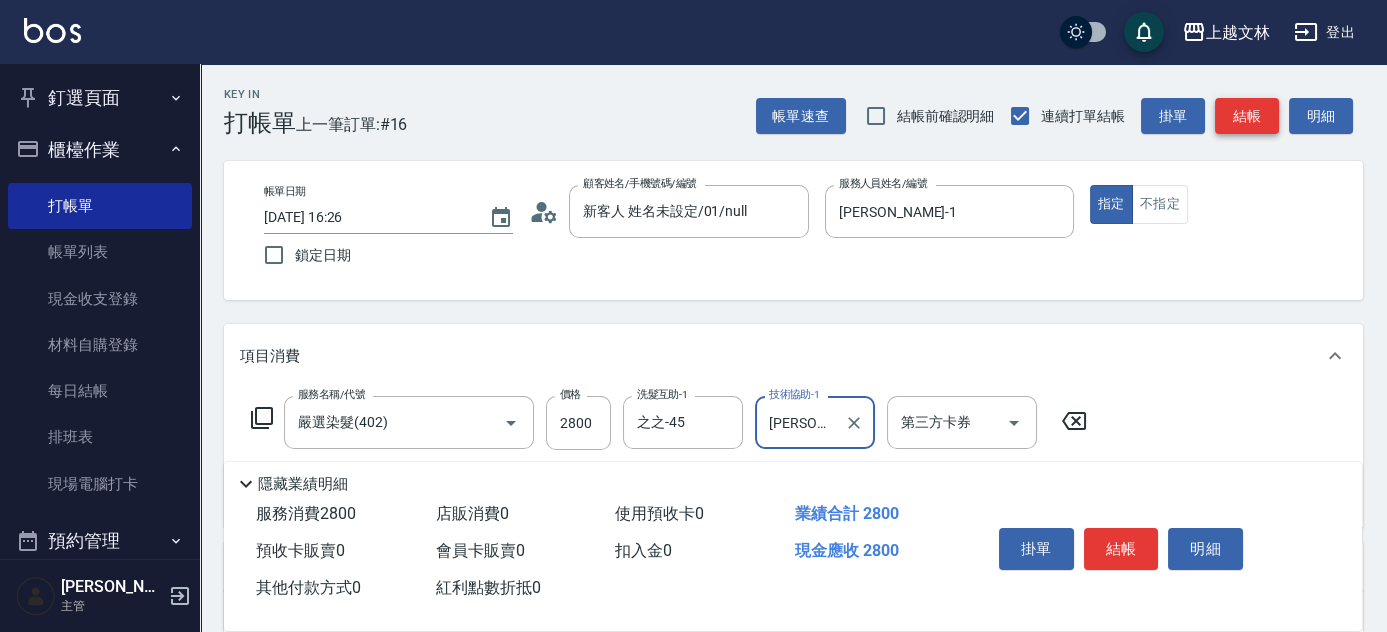 click on "結帳" at bounding box center (1247, 116) 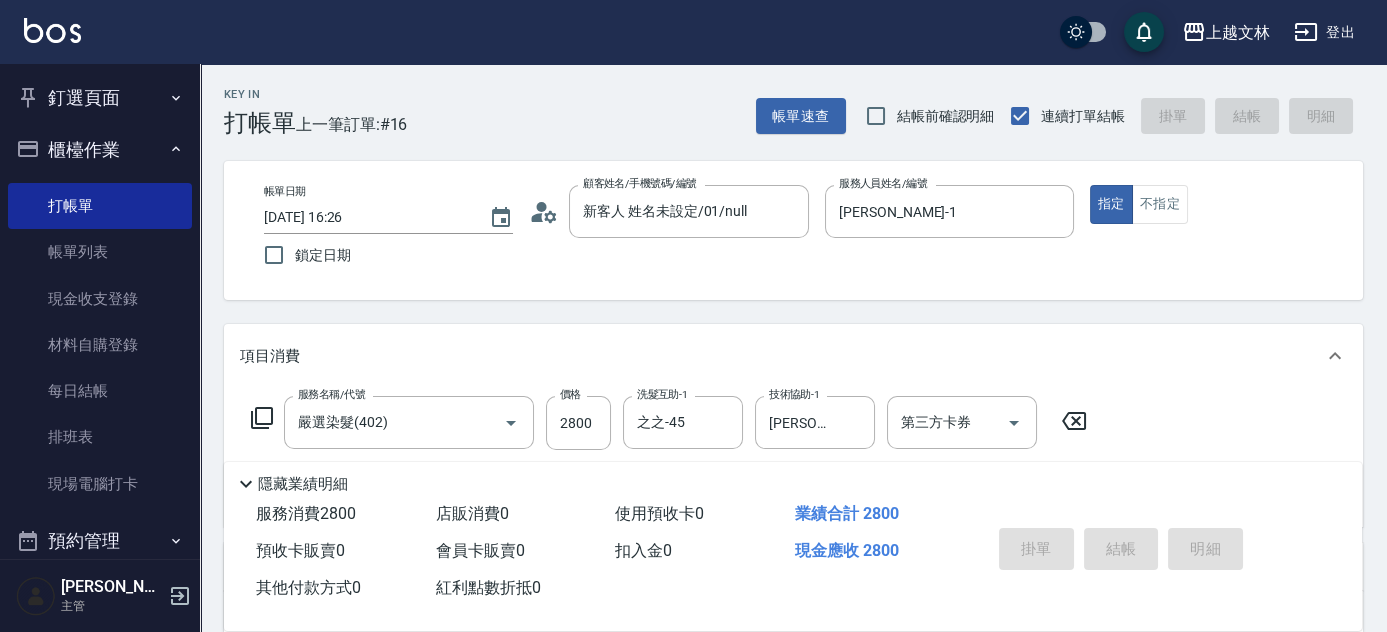 type 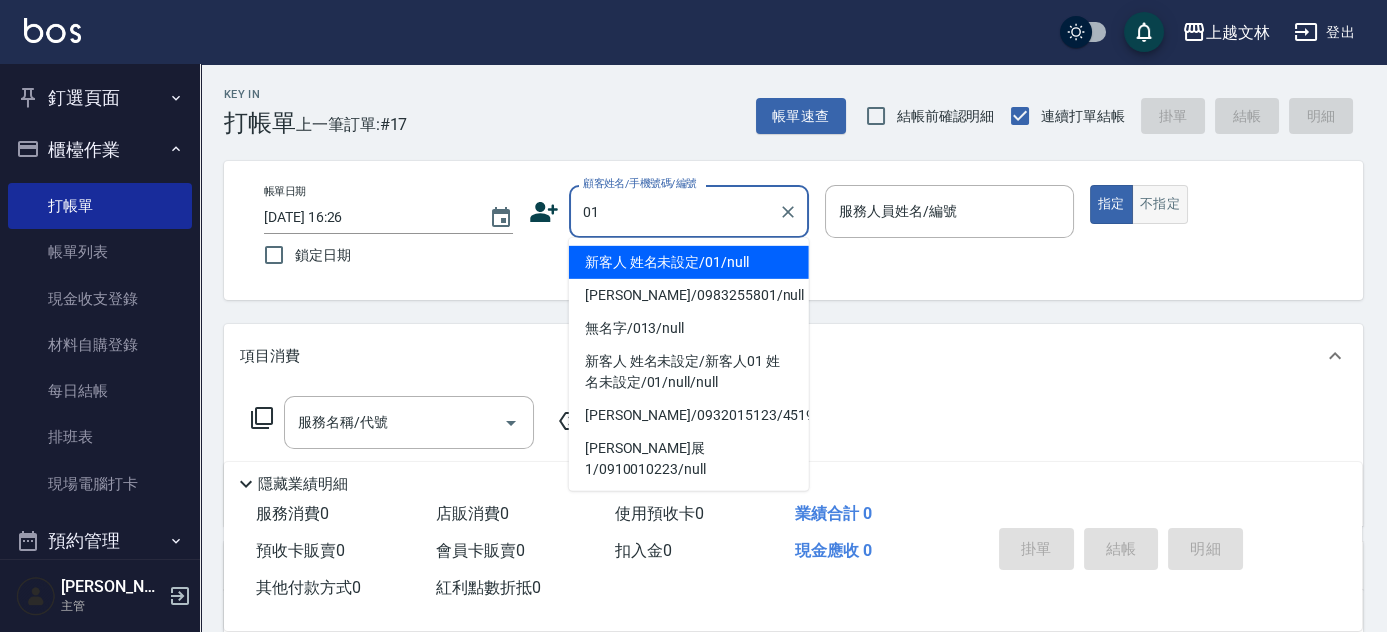 type on "新客人 姓名未設定/01/null" 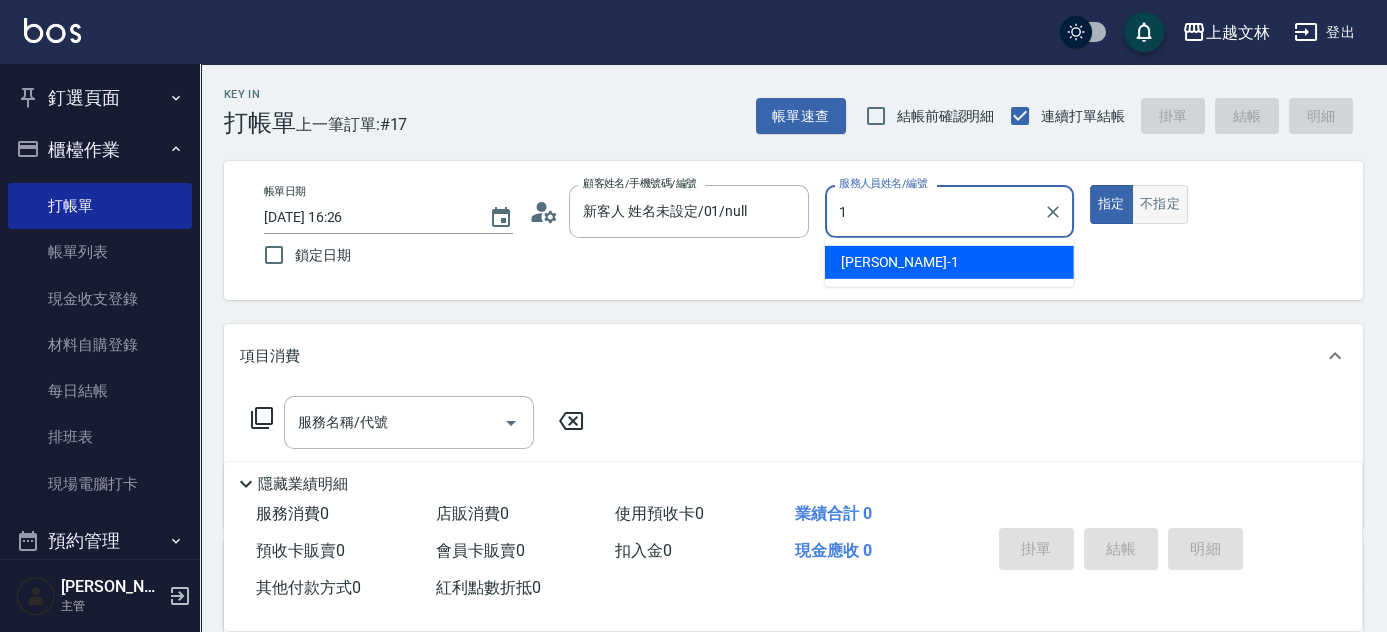 type on "[PERSON_NAME]-1" 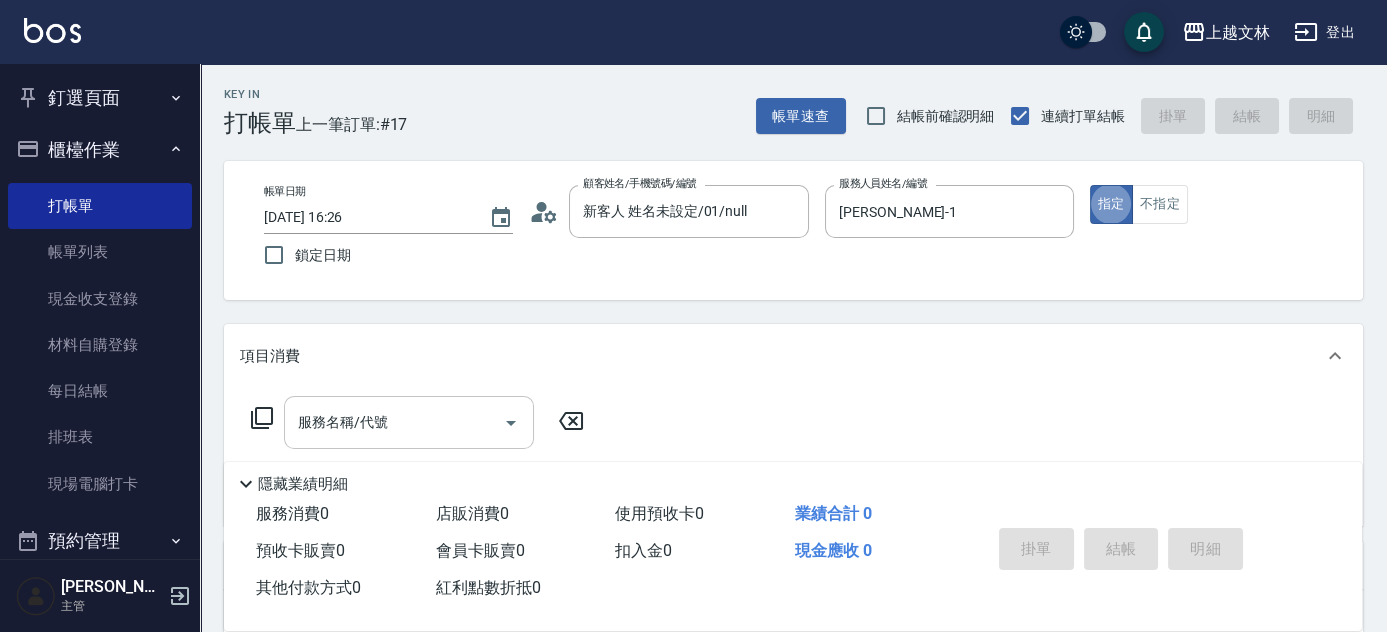click on "服務名稱/代號" at bounding box center (394, 422) 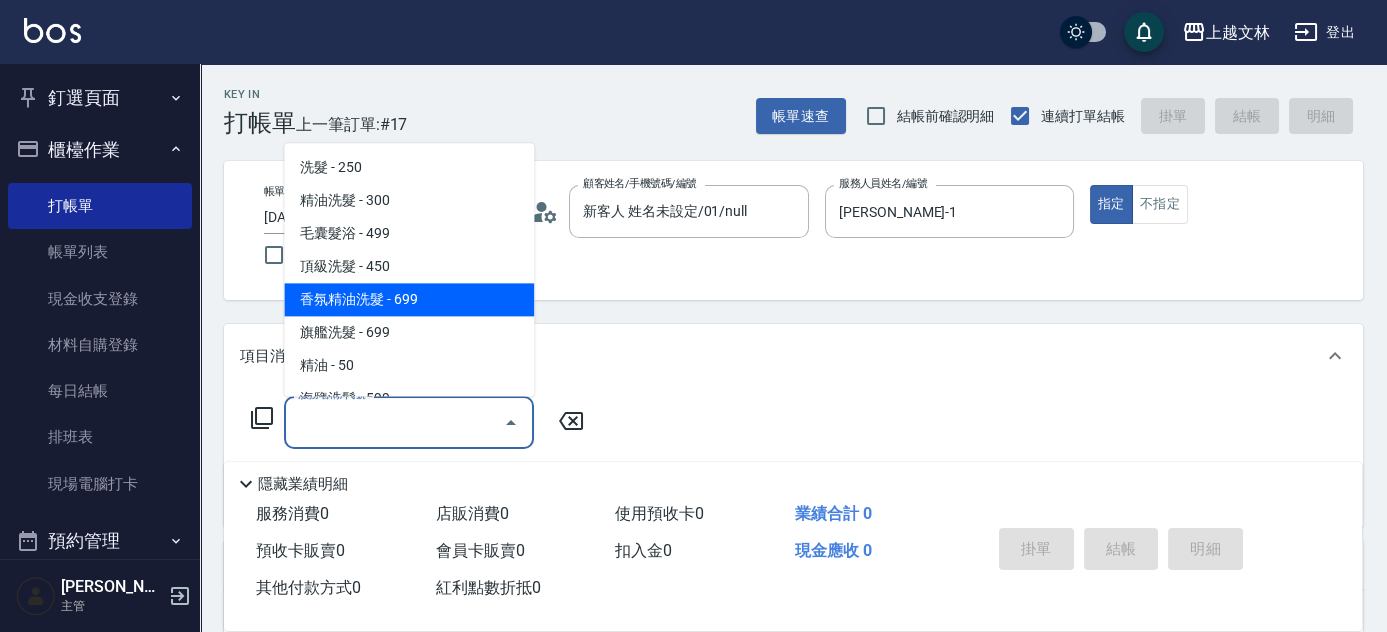 click on "香氛精油洗髮 - 699" at bounding box center [409, 300] 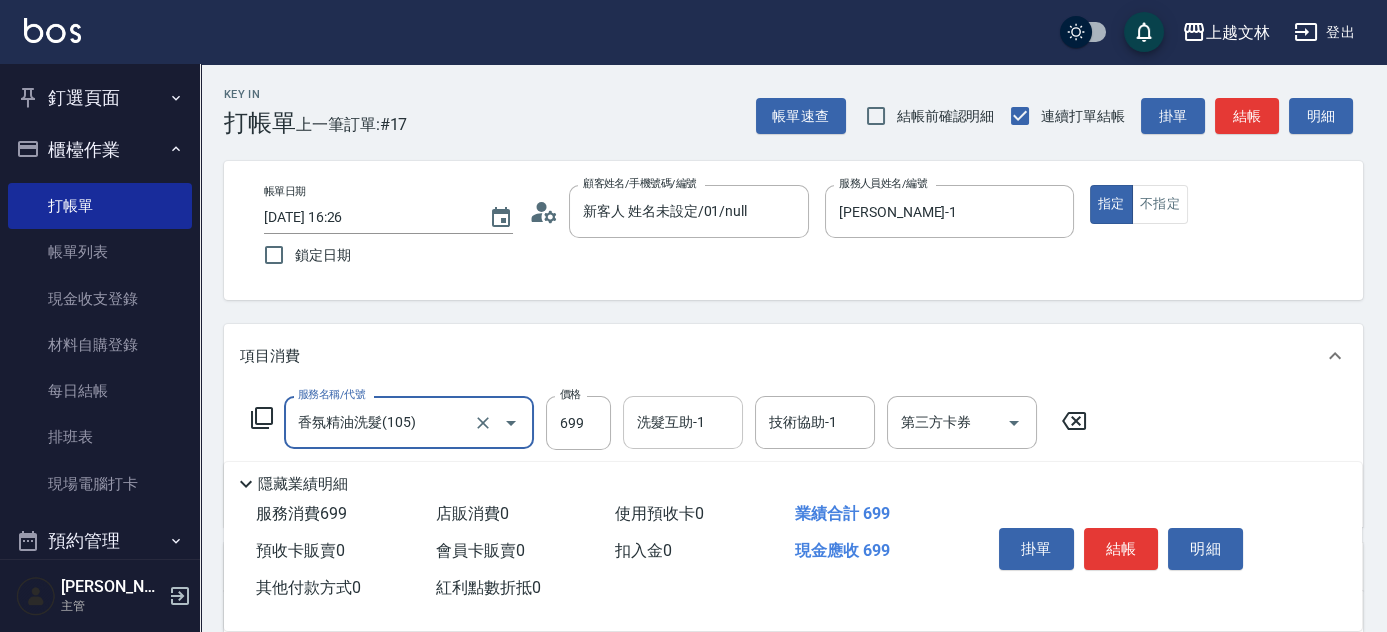 click on "洗髮互助-1 洗髮互助-1" at bounding box center [683, 422] 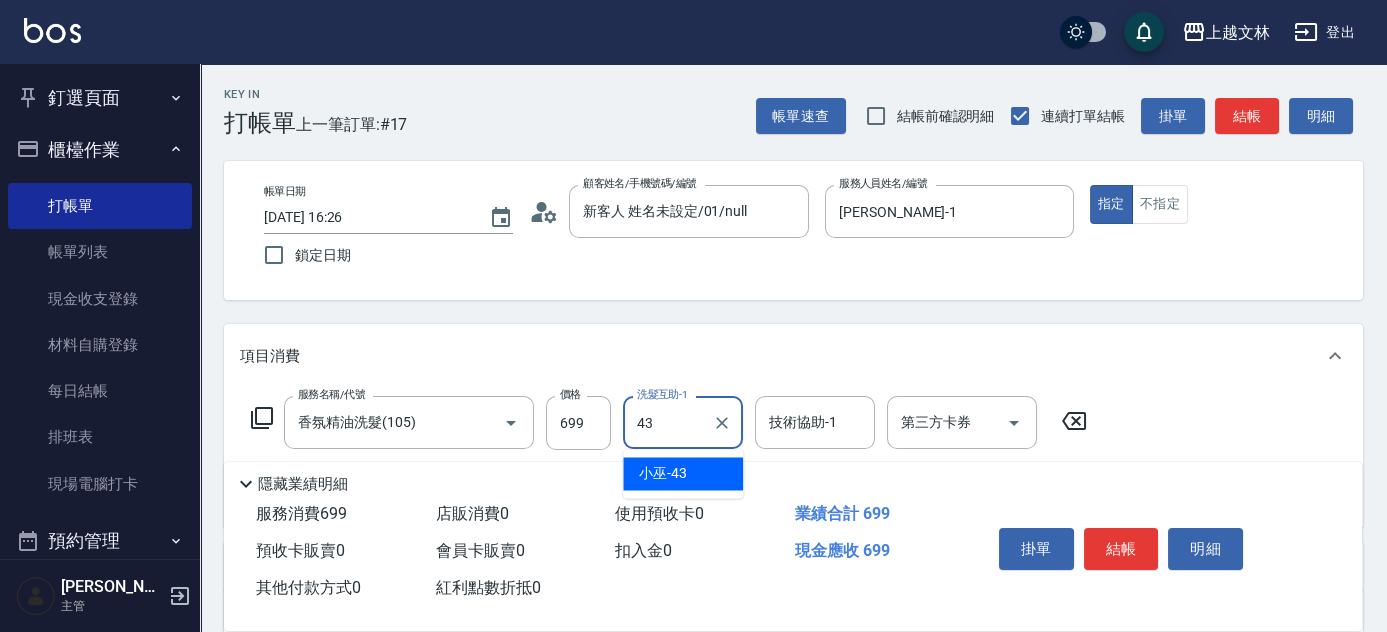 type on "小巫-43" 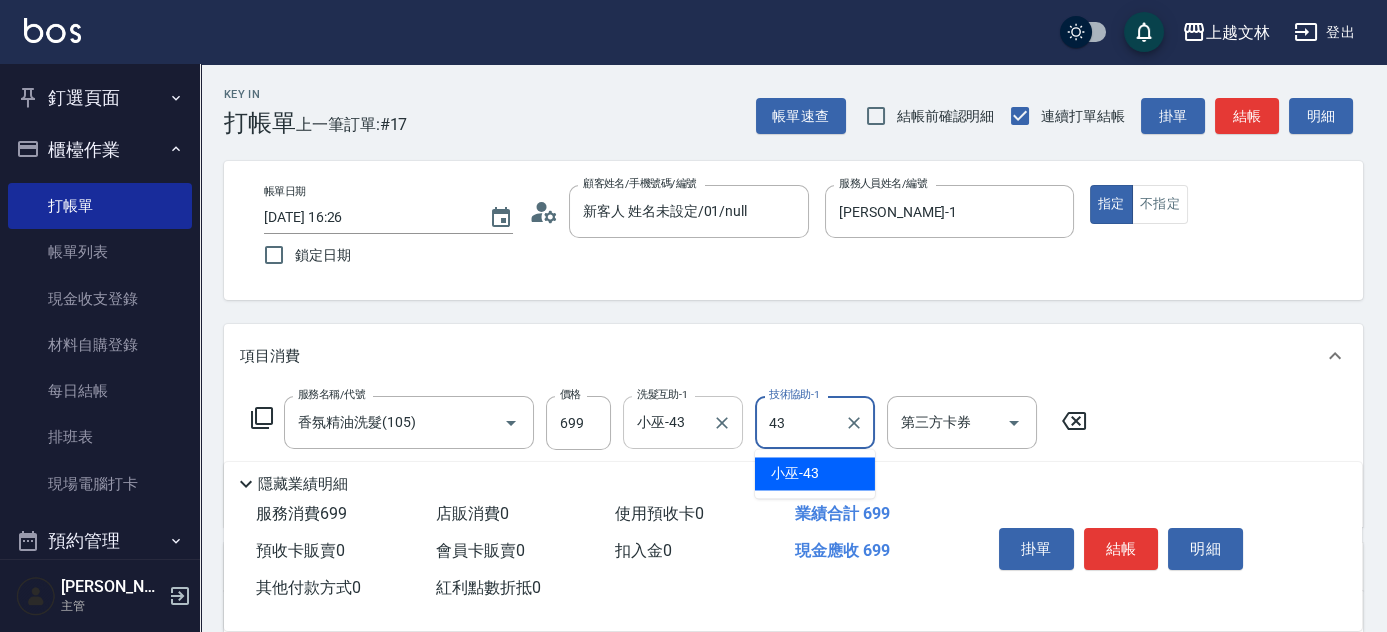 type on "小巫-43" 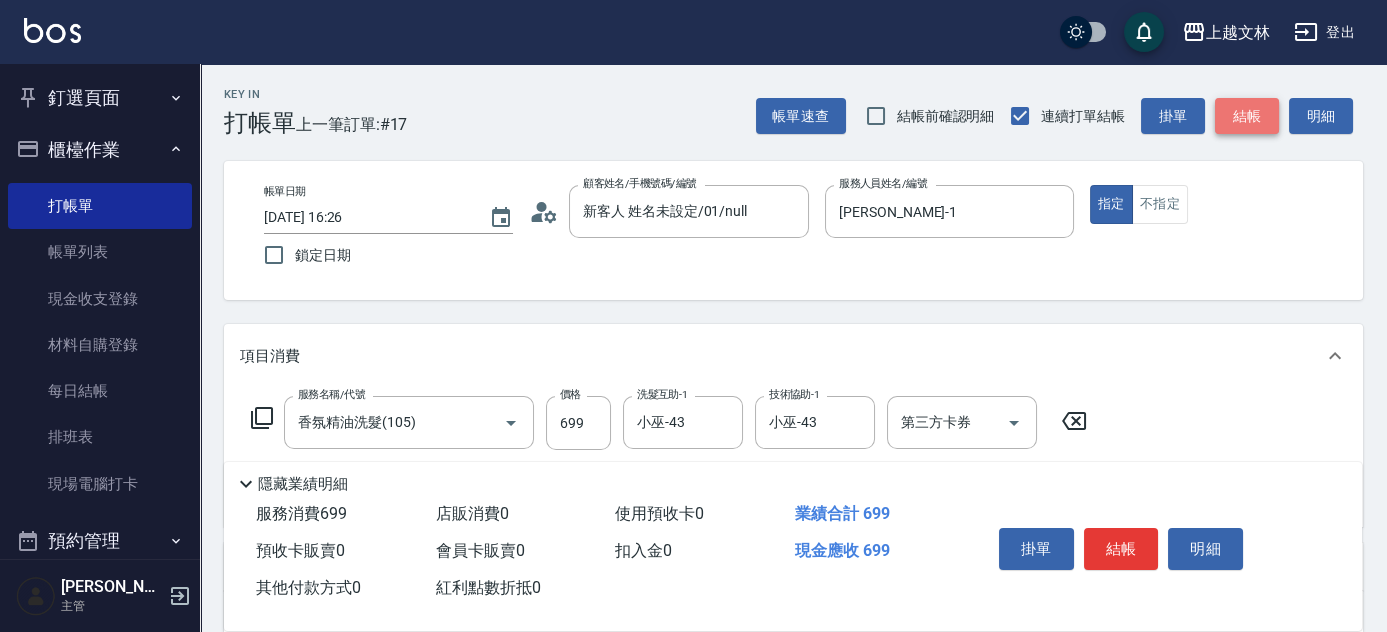 click on "結帳" at bounding box center (1247, 116) 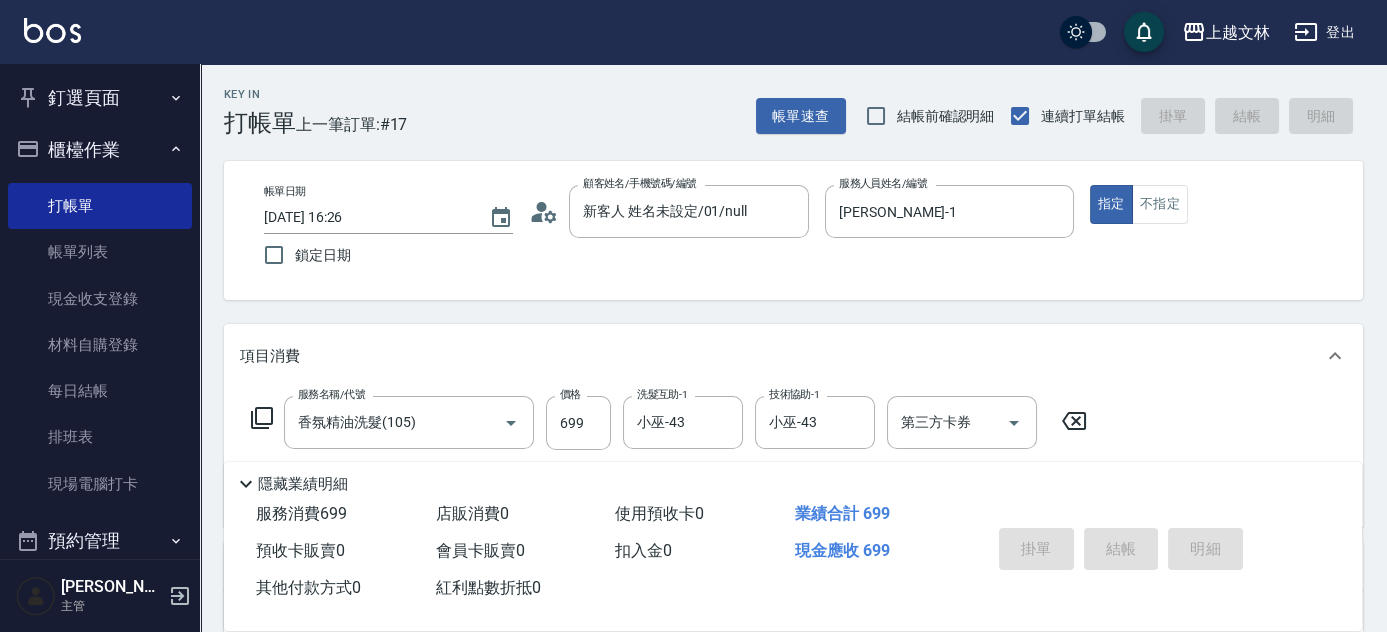 type 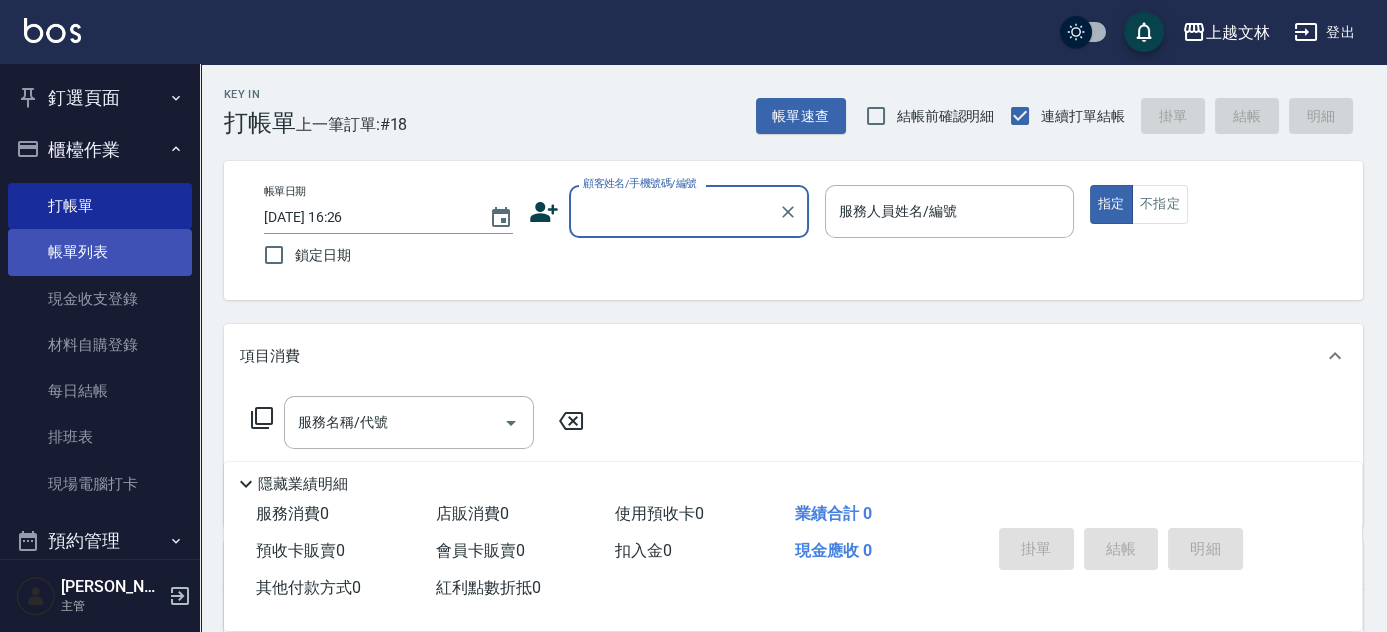 click on "帳單列表" at bounding box center (100, 252) 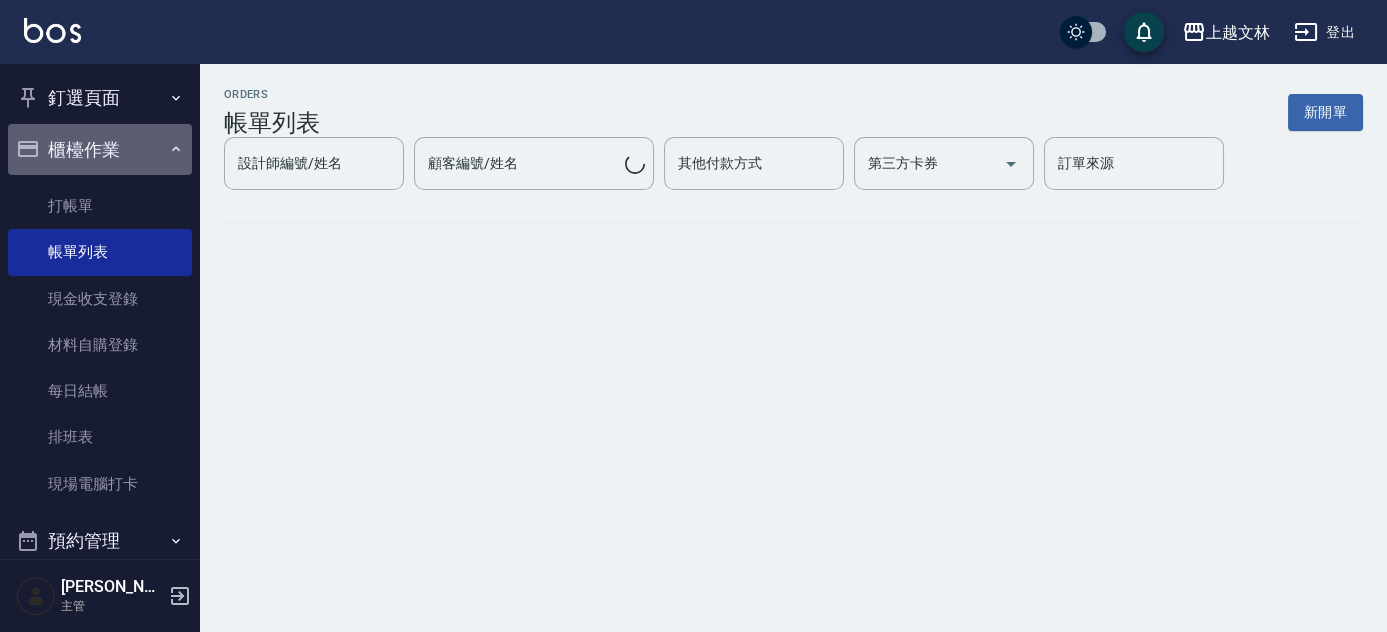 click on "櫃檯作業" at bounding box center [100, 150] 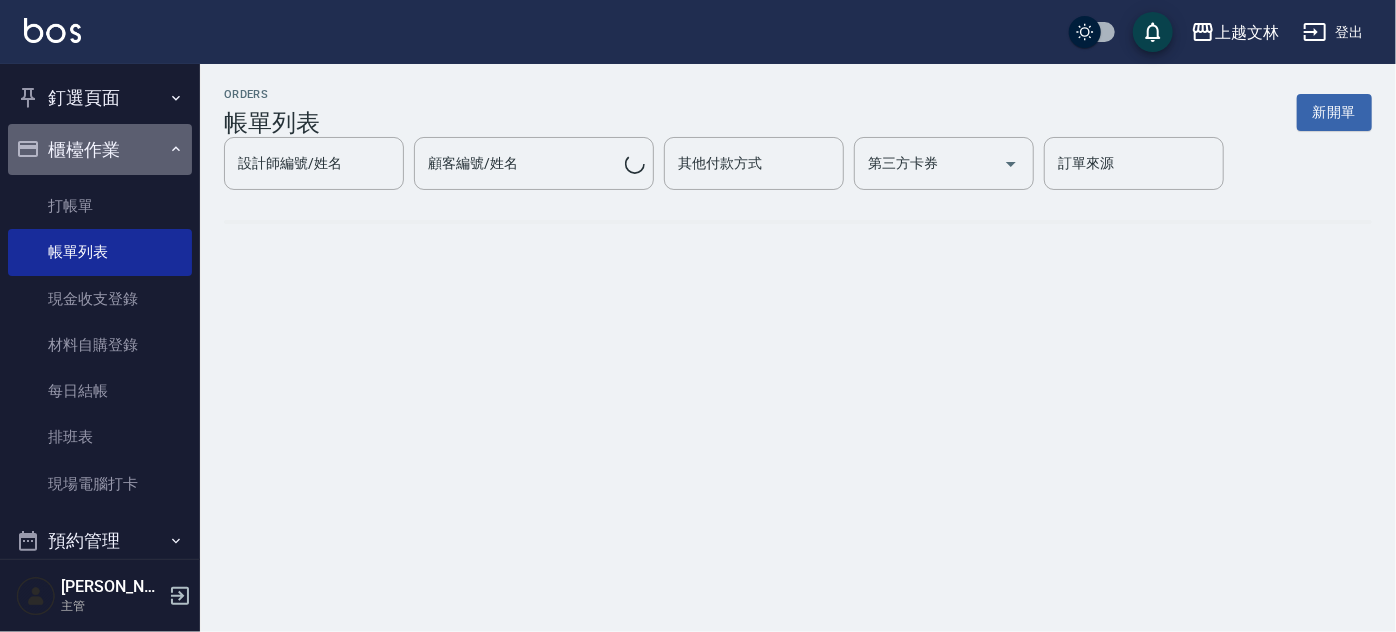 click on "櫃檯作業" at bounding box center [100, 150] 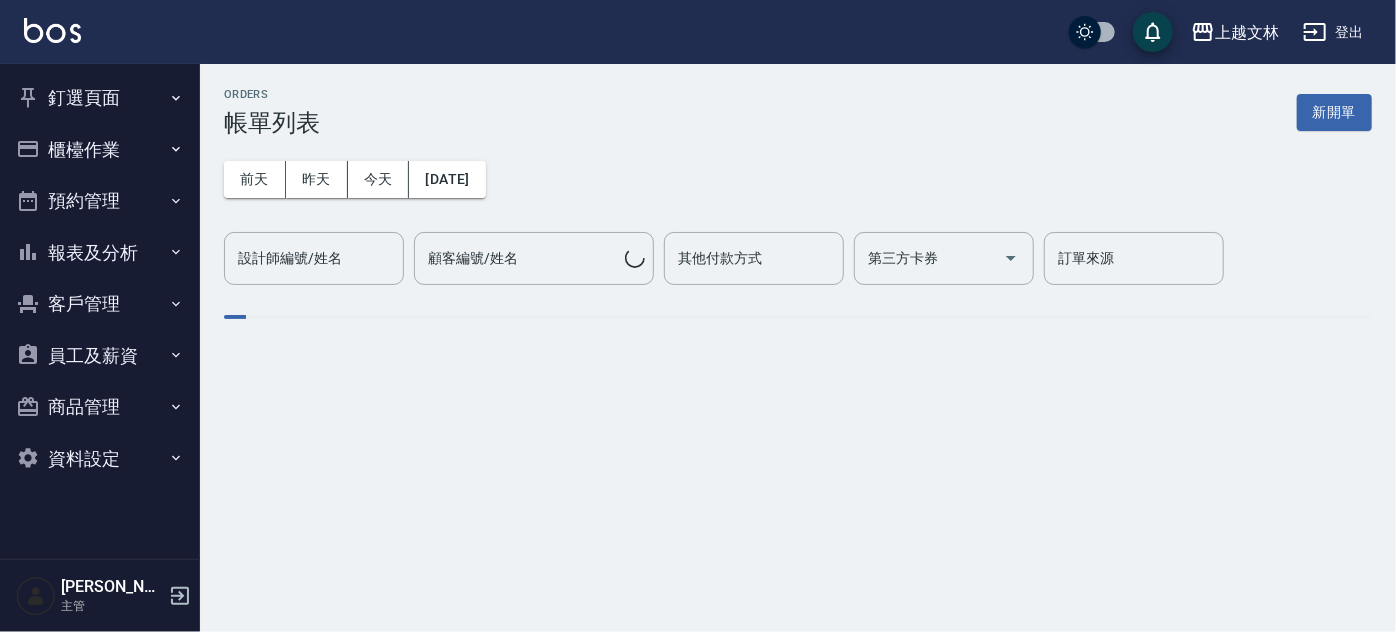click on "櫃檯作業" at bounding box center [100, 150] 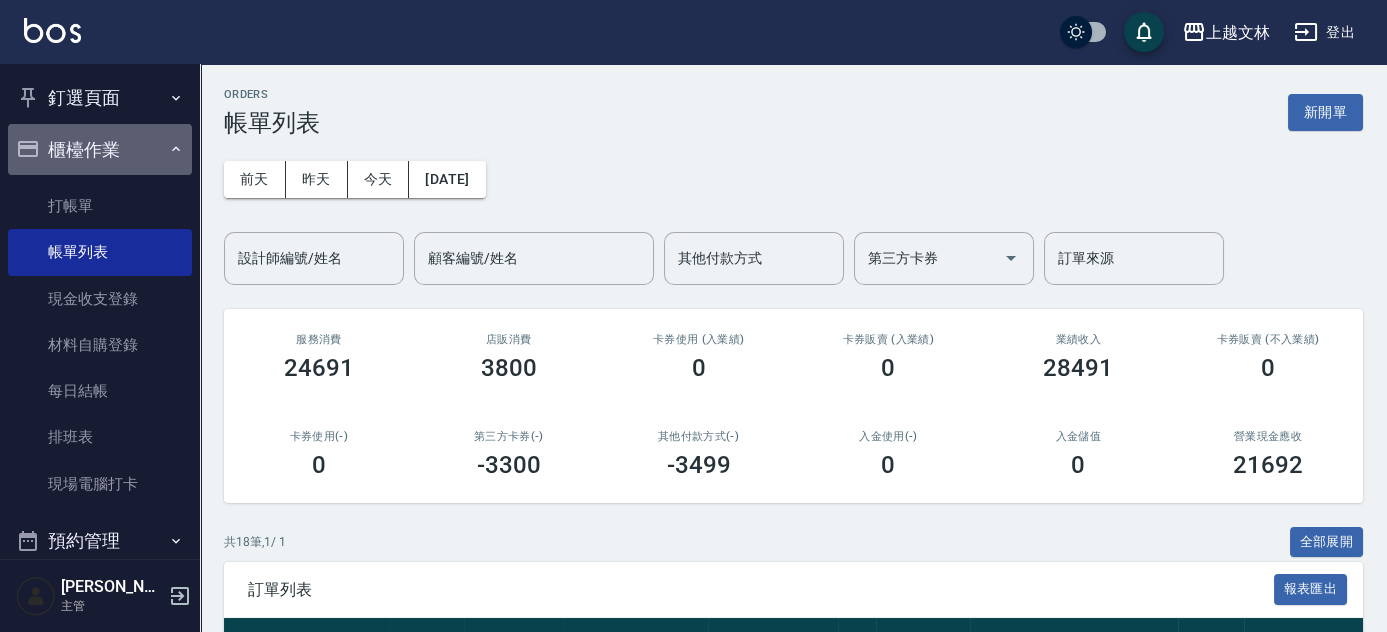 click on "櫃檯作業" at bounding box center (100, 150) 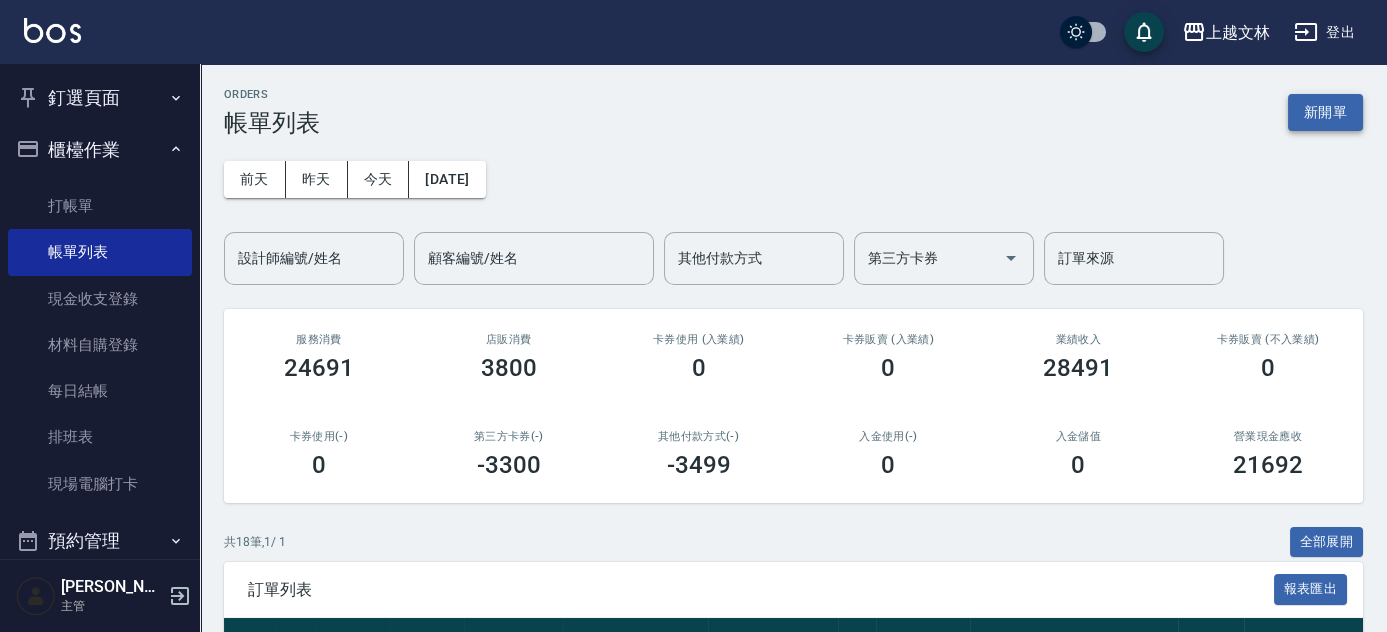 click on "新開單" at bounding box center [1325, 112] 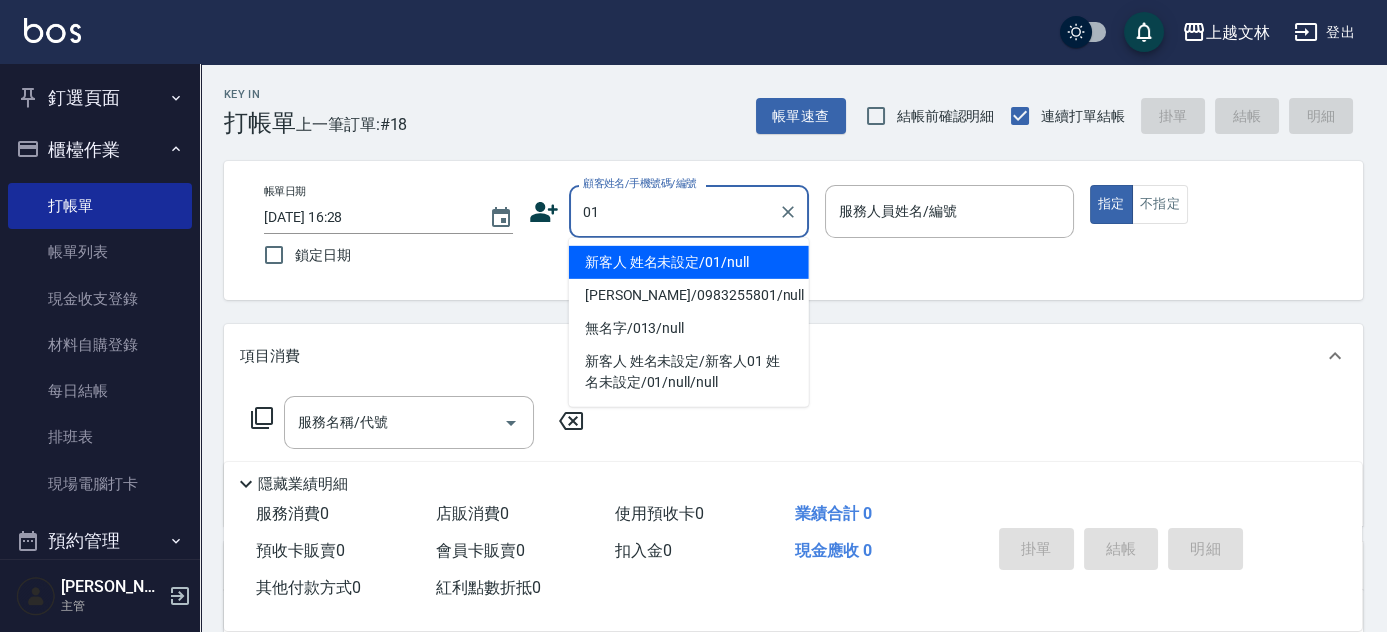 type on "01" 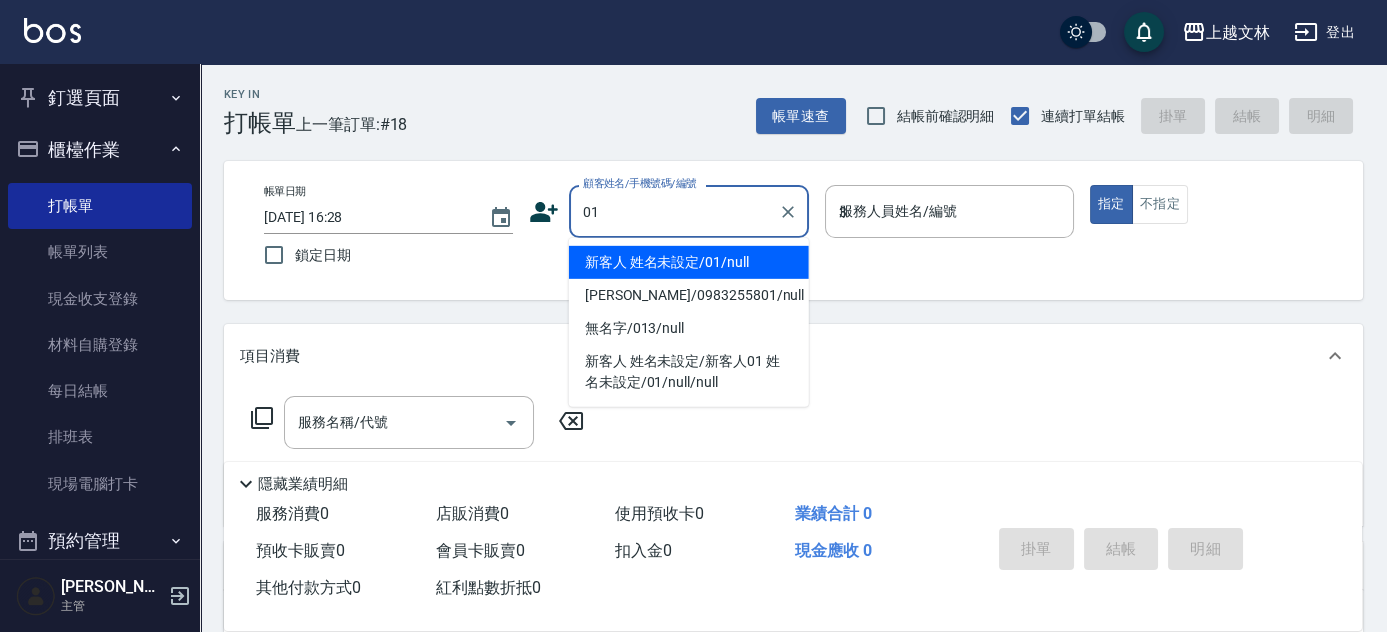 type on "新客人 姓名未設定/01/null" 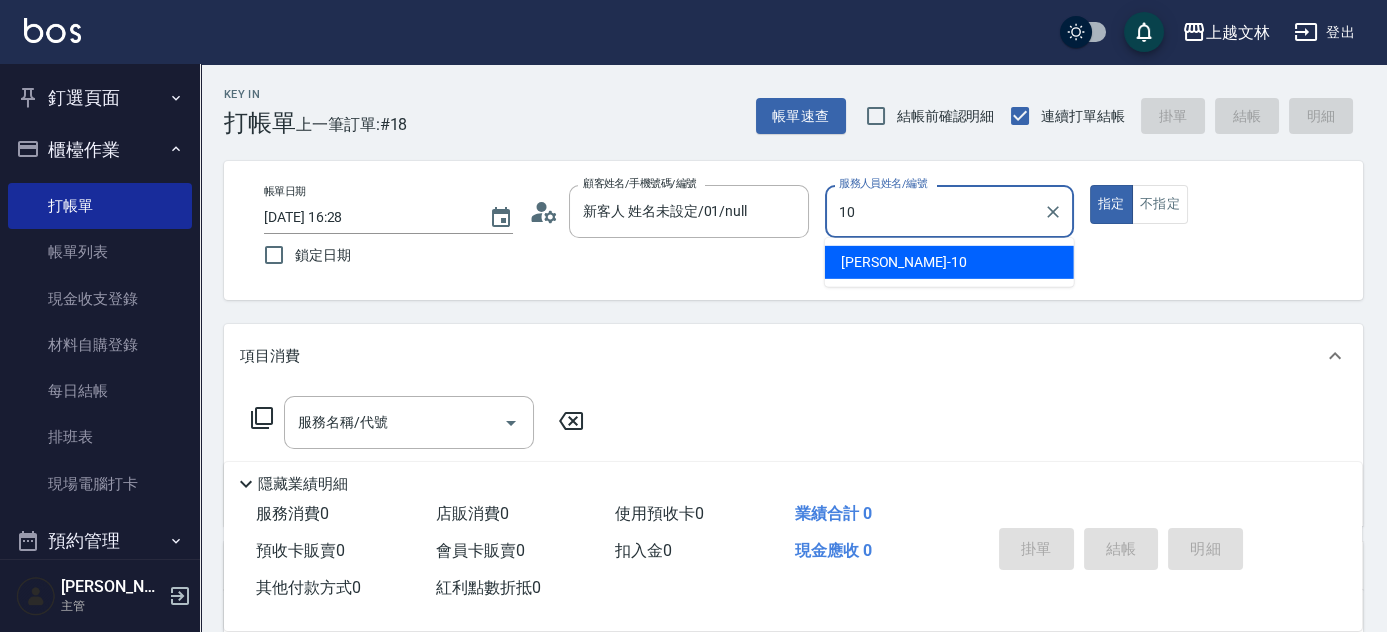 type on "[PERSON_NAME]-10" 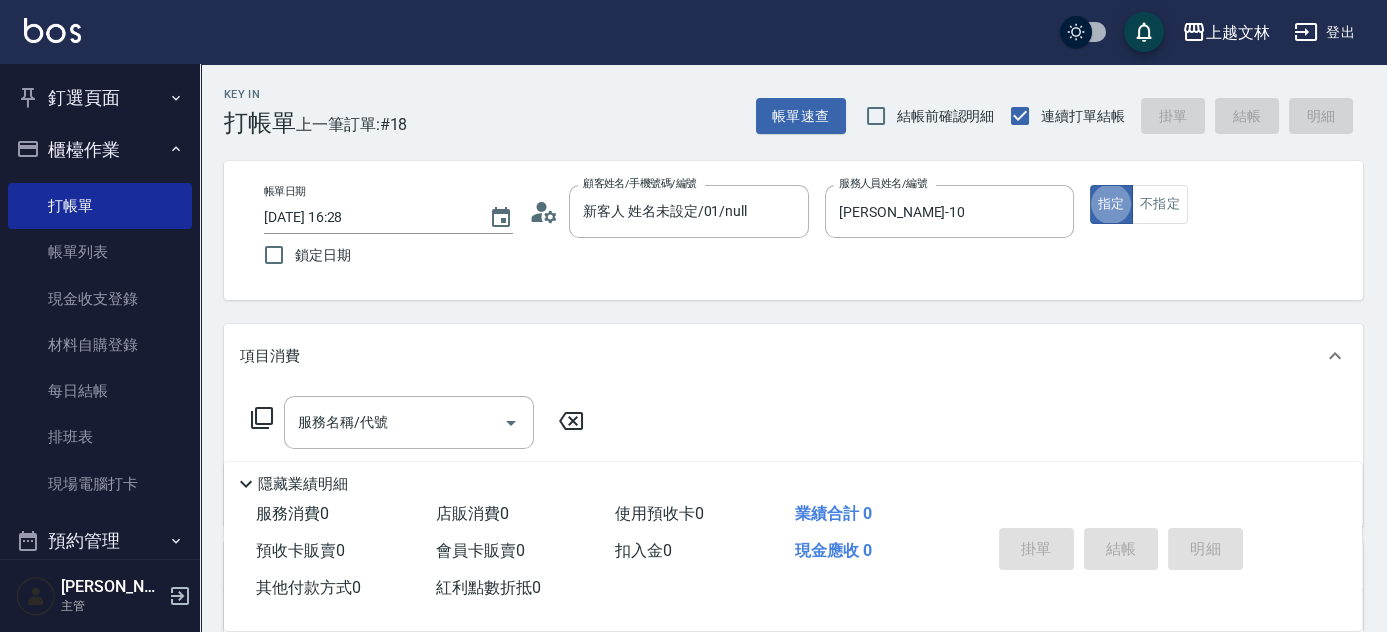type on "true" 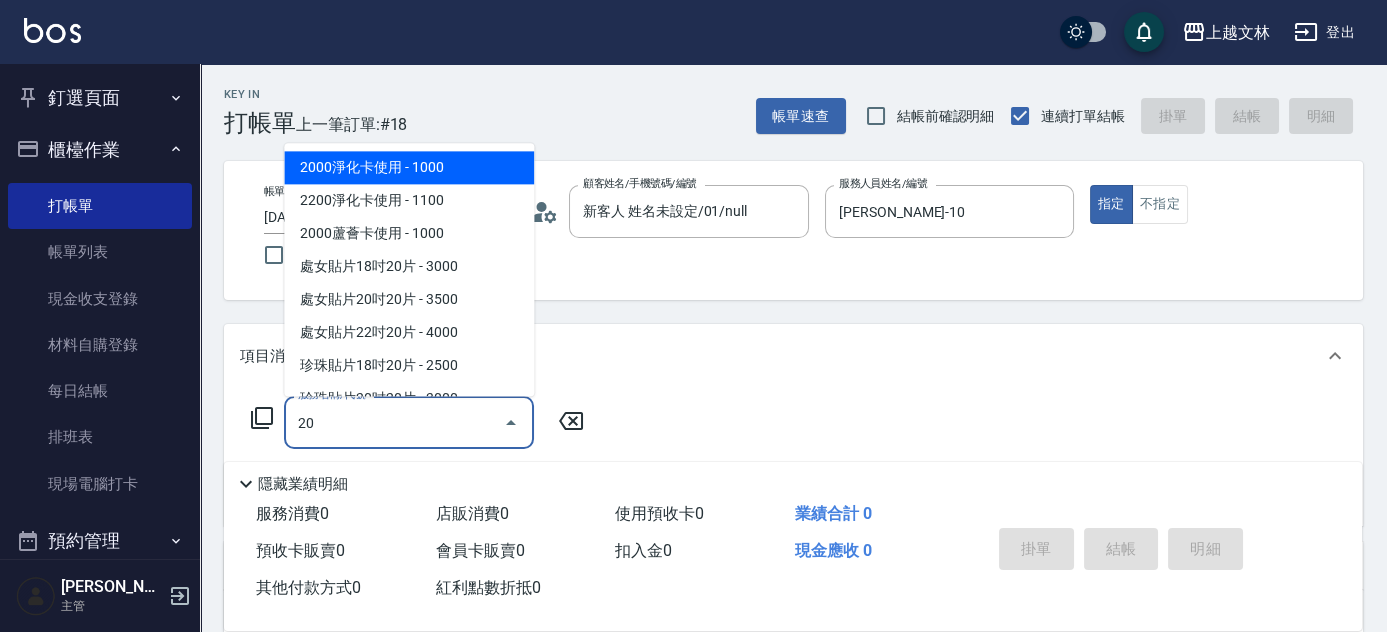 type on "2" 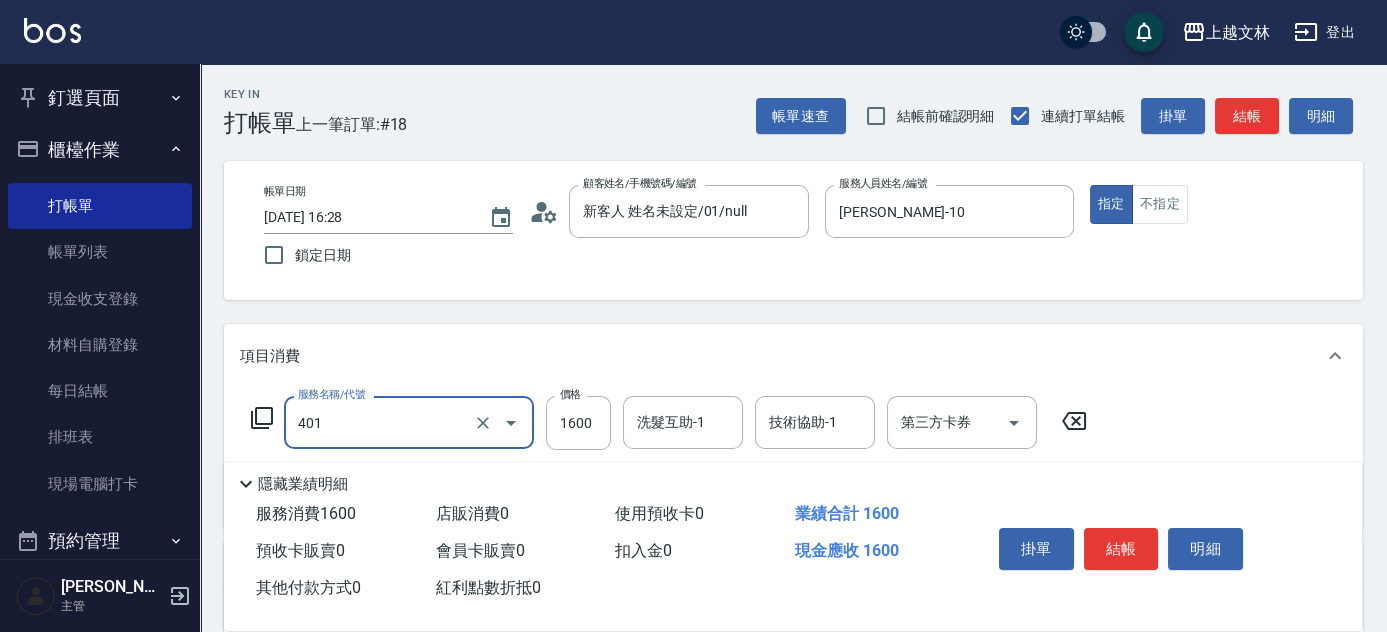 type on "基本染髮(401)" 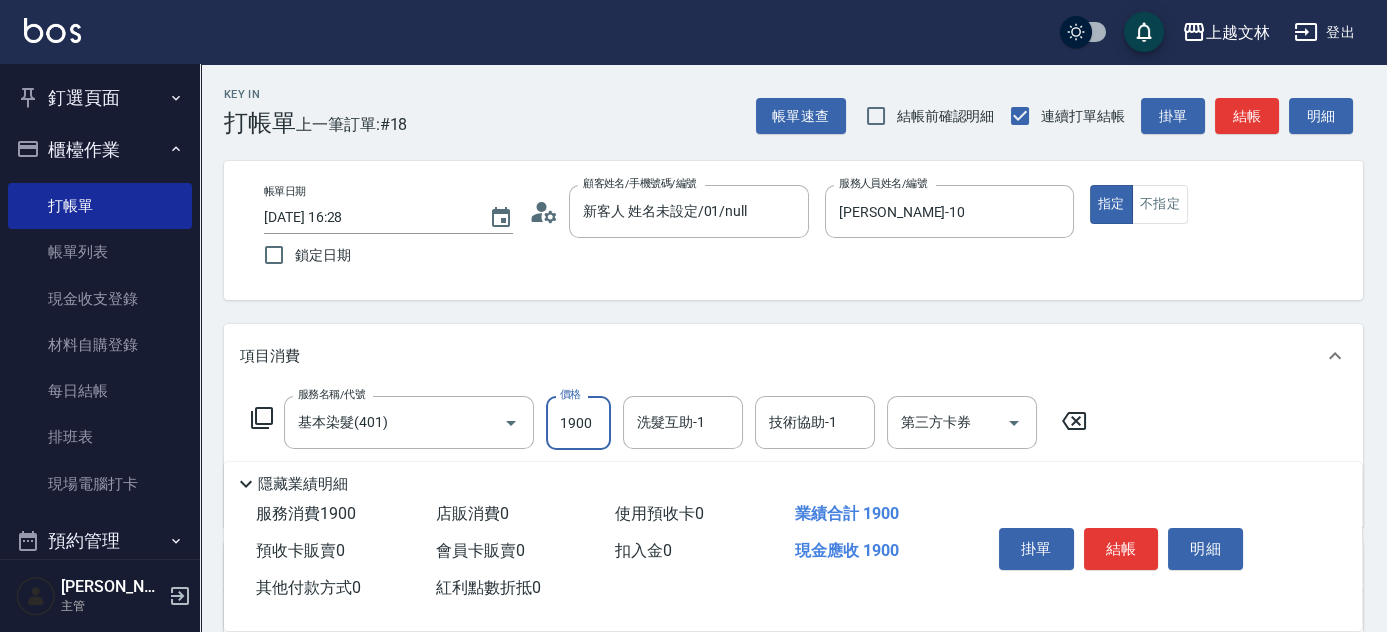 type on "1900" 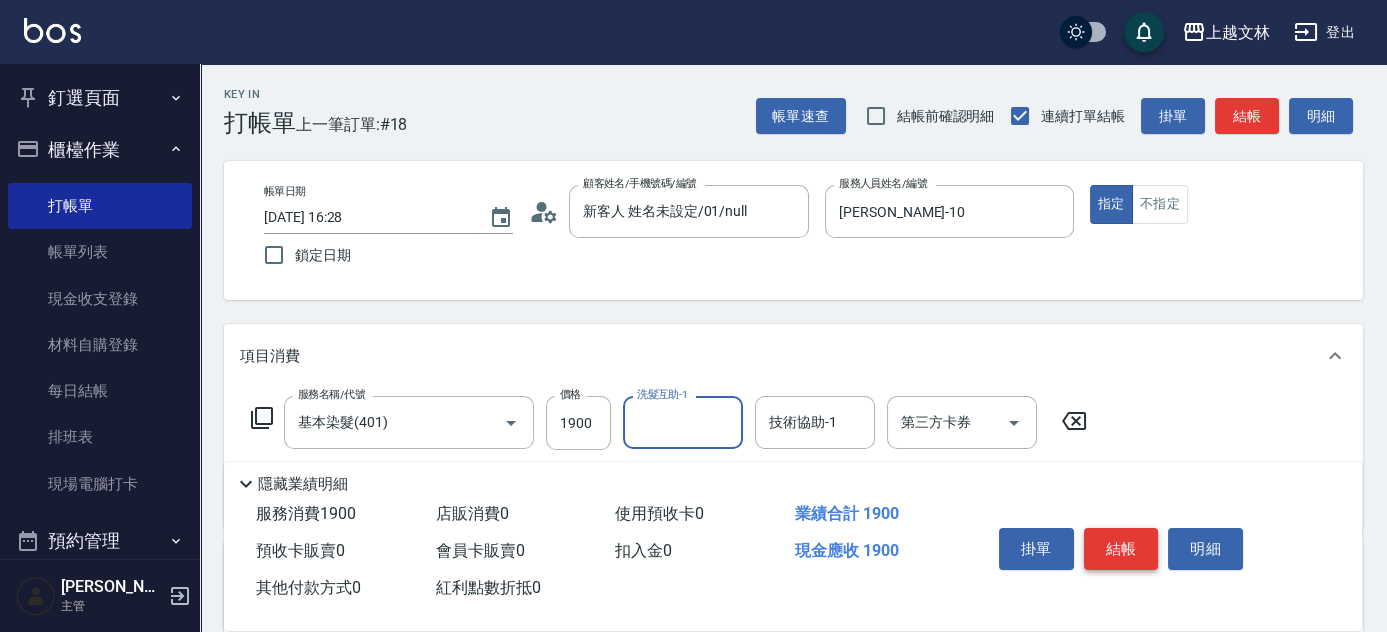 click on "結帳" at bounding box center (1121, 549) 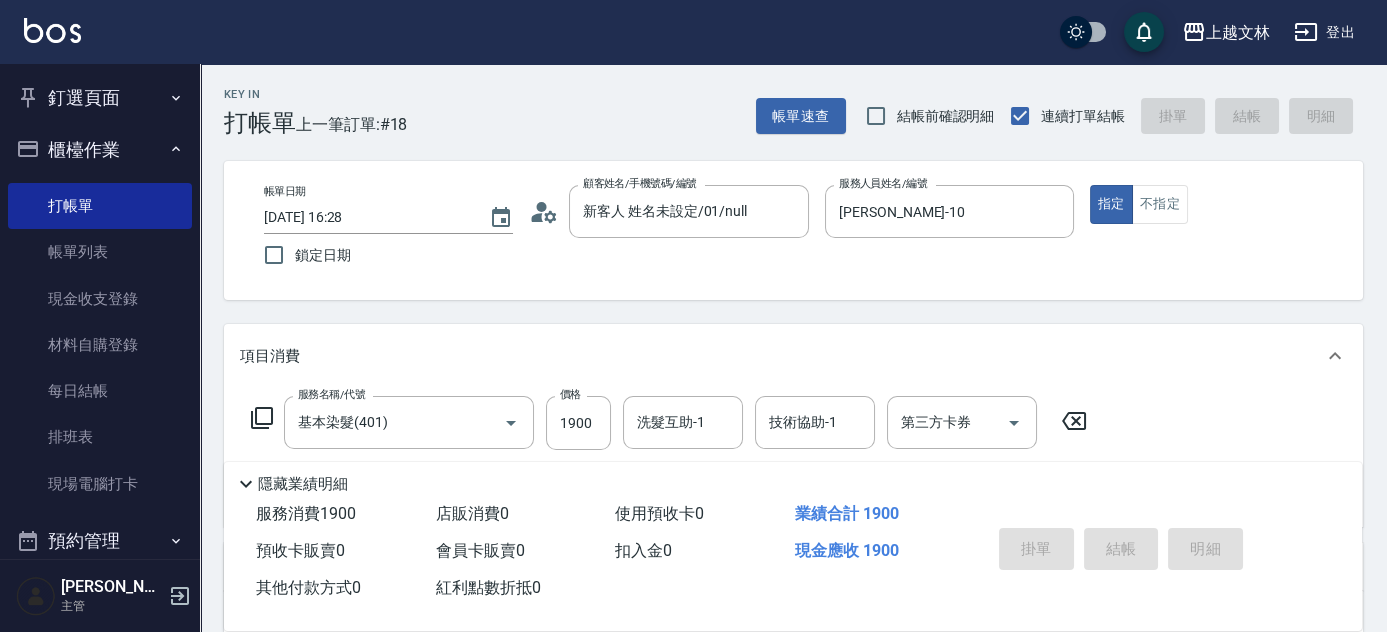 type on "[DATE] 16:29" 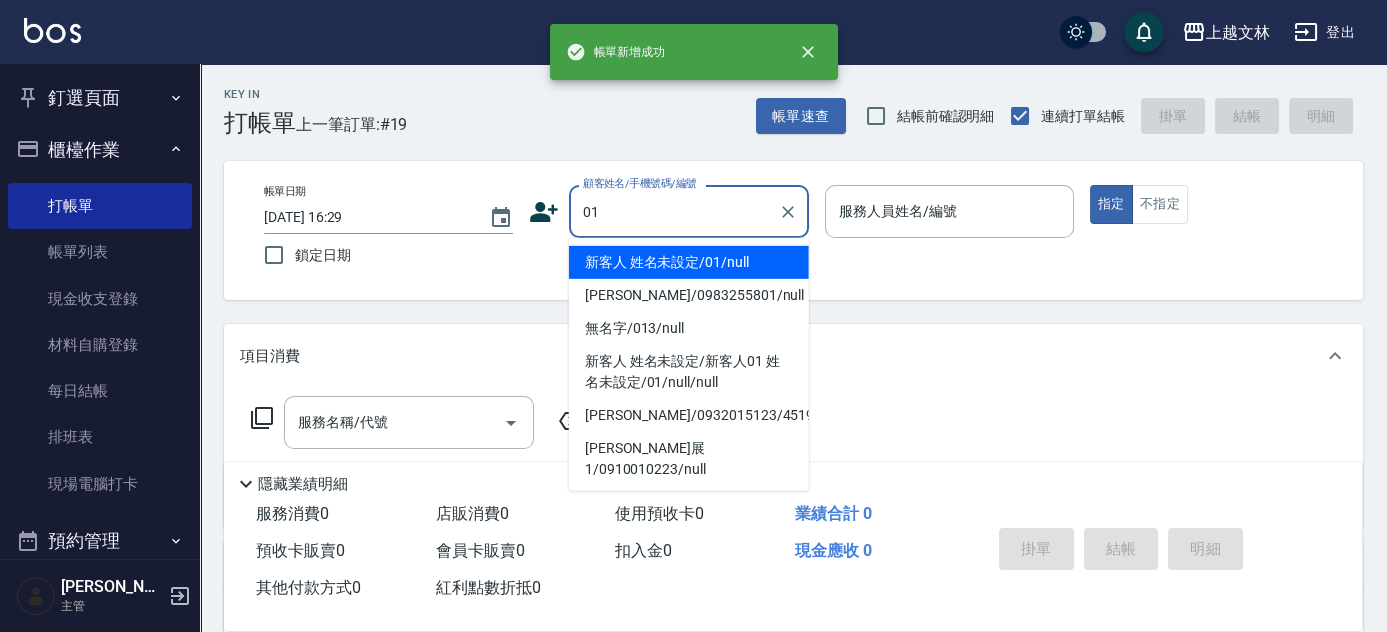 type on "新客人 姓名未設定/01/null" 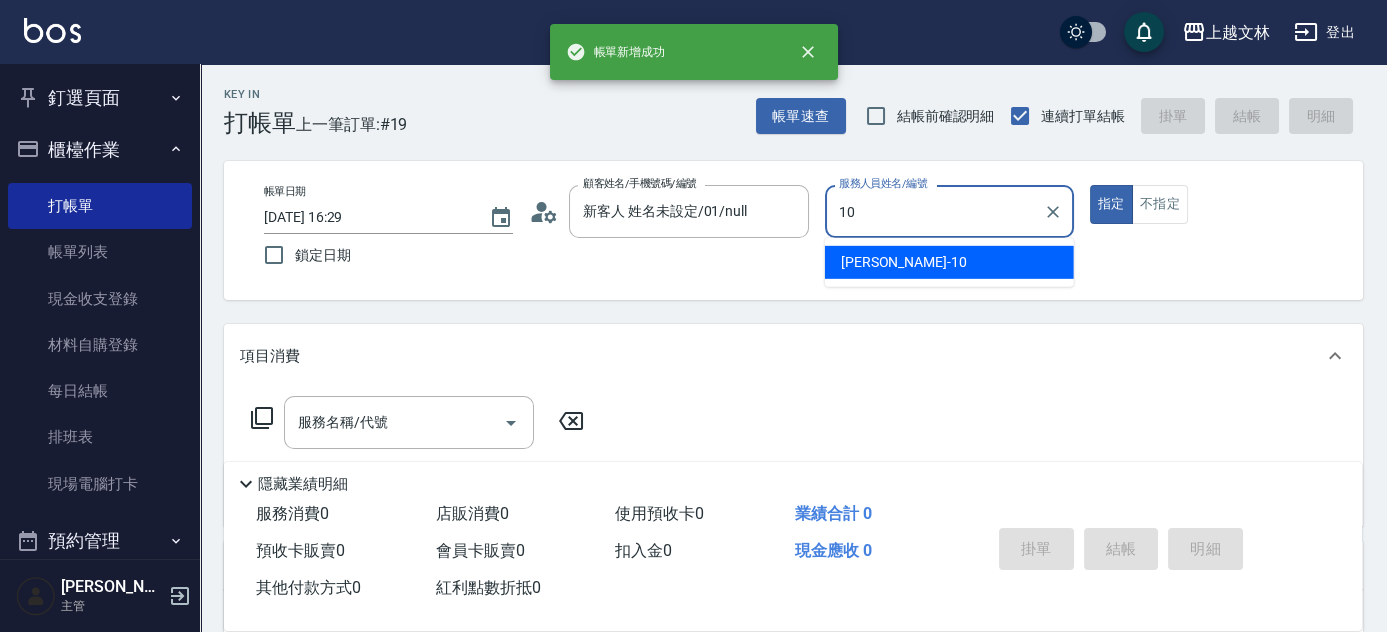 type on "[PERSON_NAME]-10" 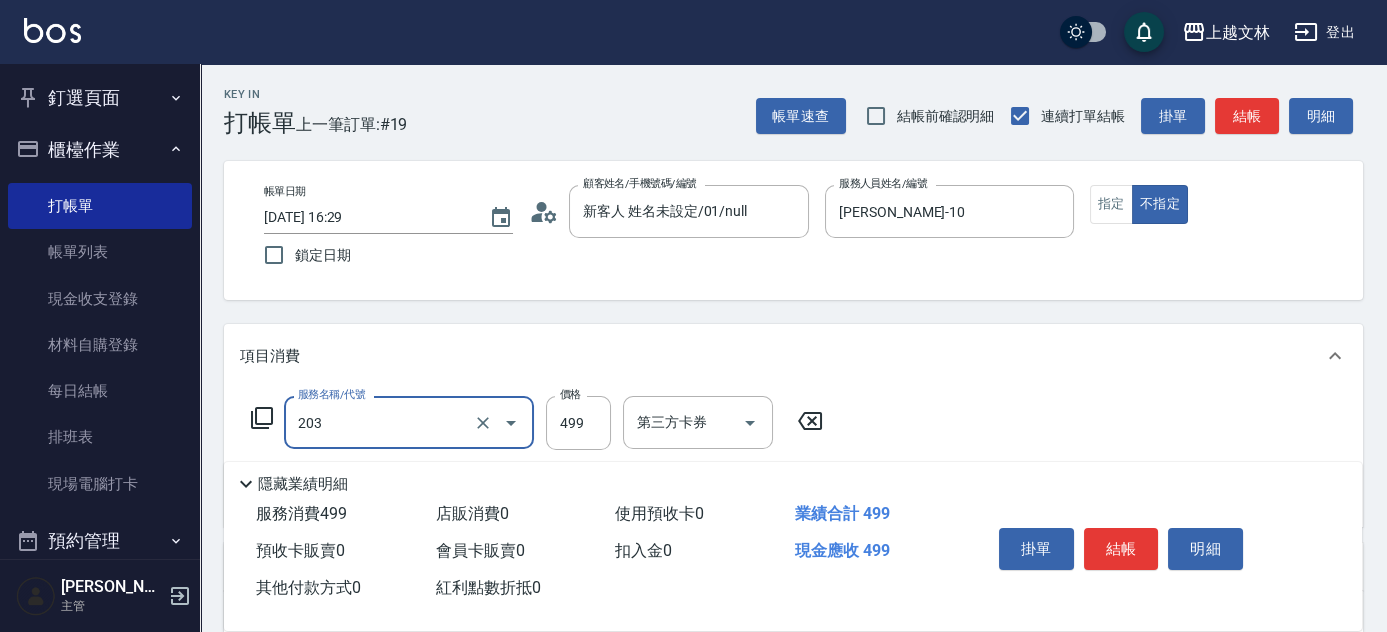 type on "B級洗+剪(203)" 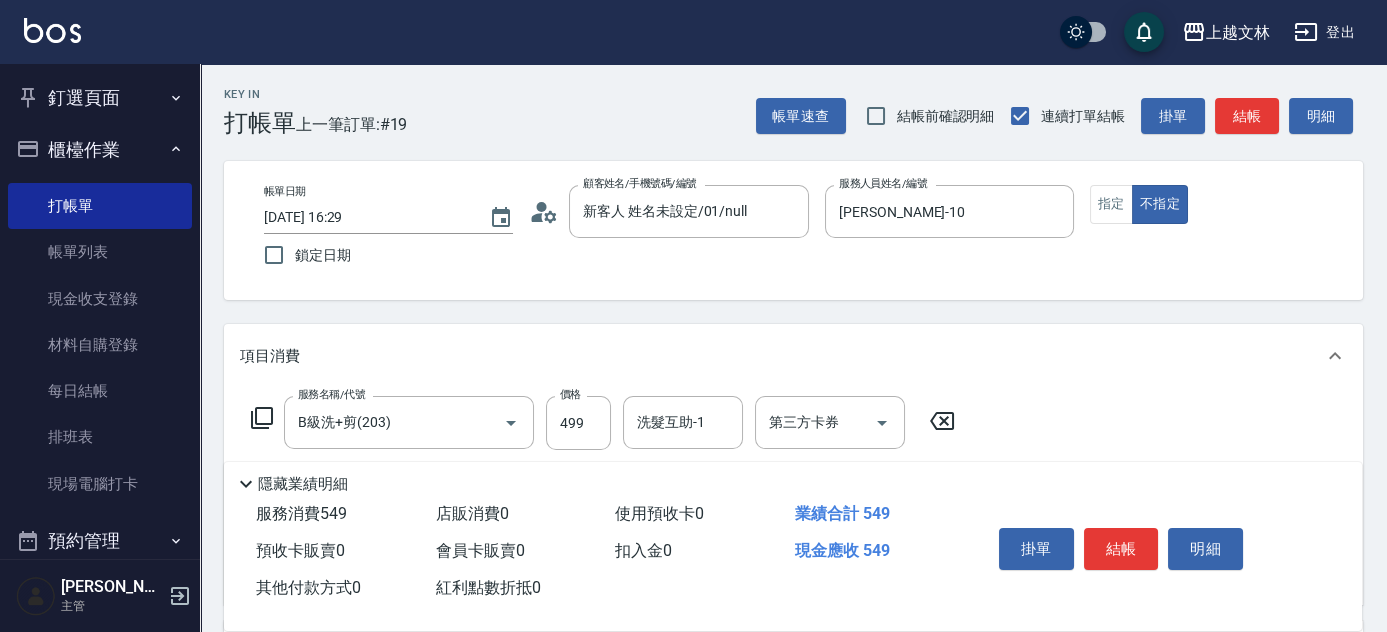 type on "精油(107)" 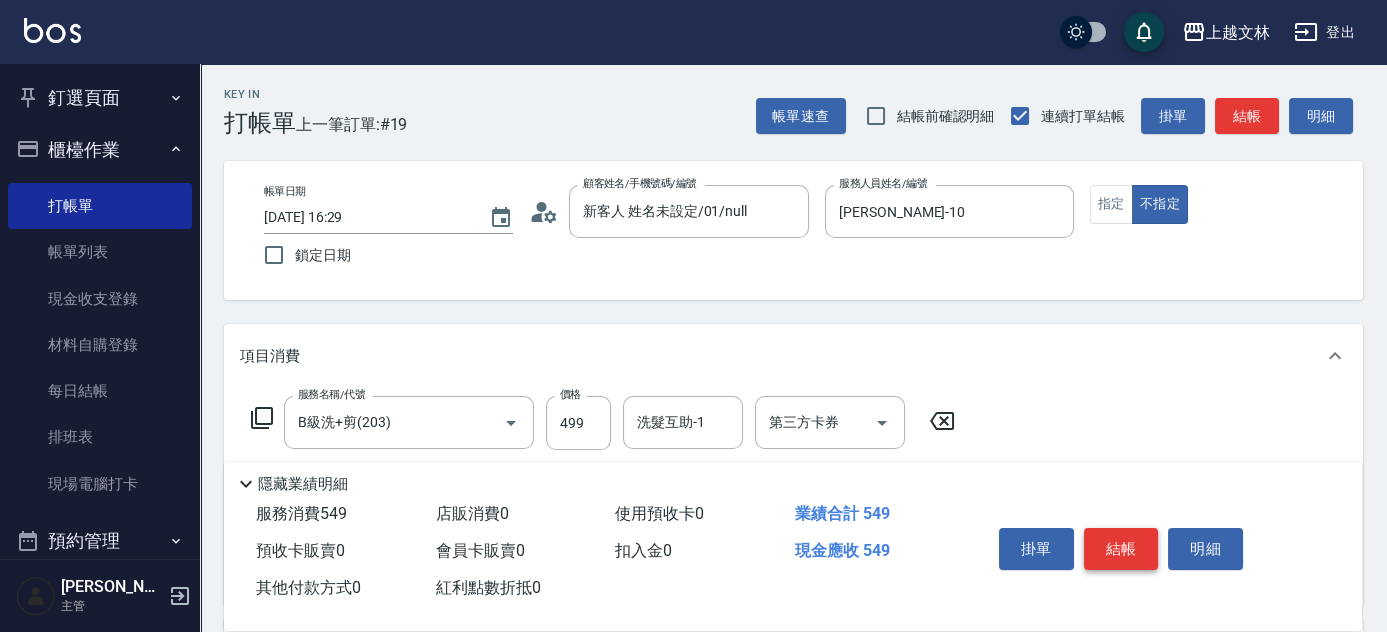 click on "結帳" at bounding box center [1121, 549] 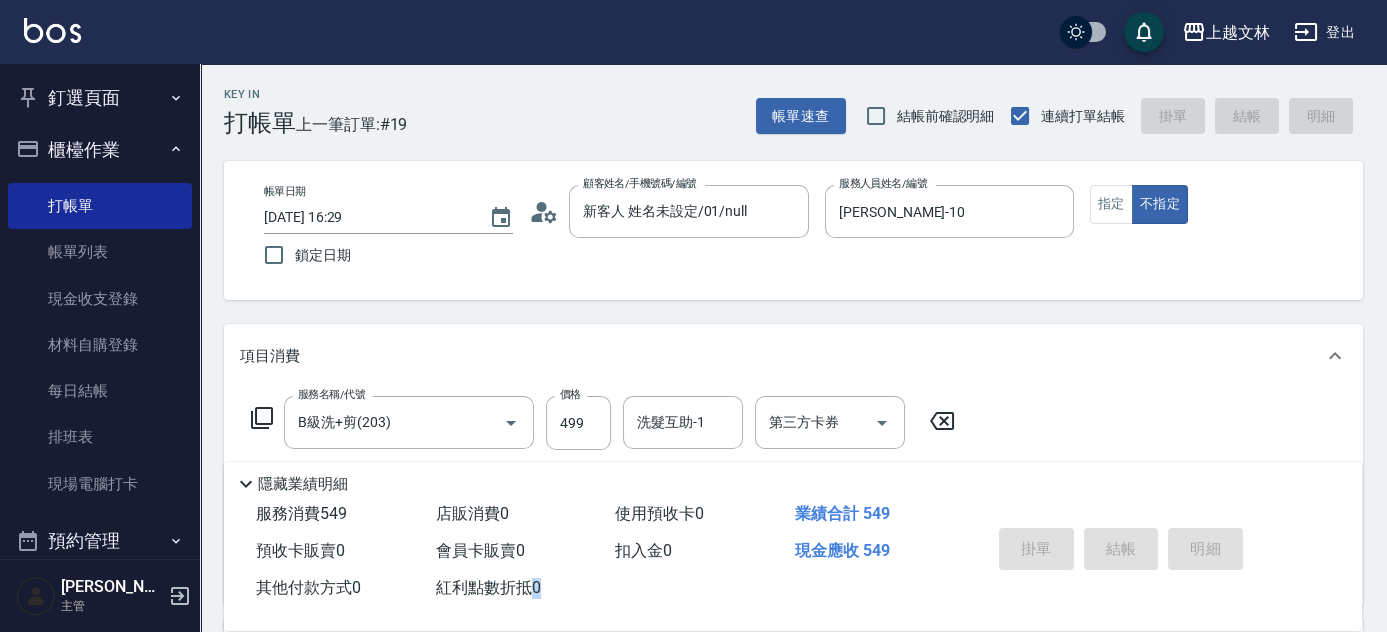 type 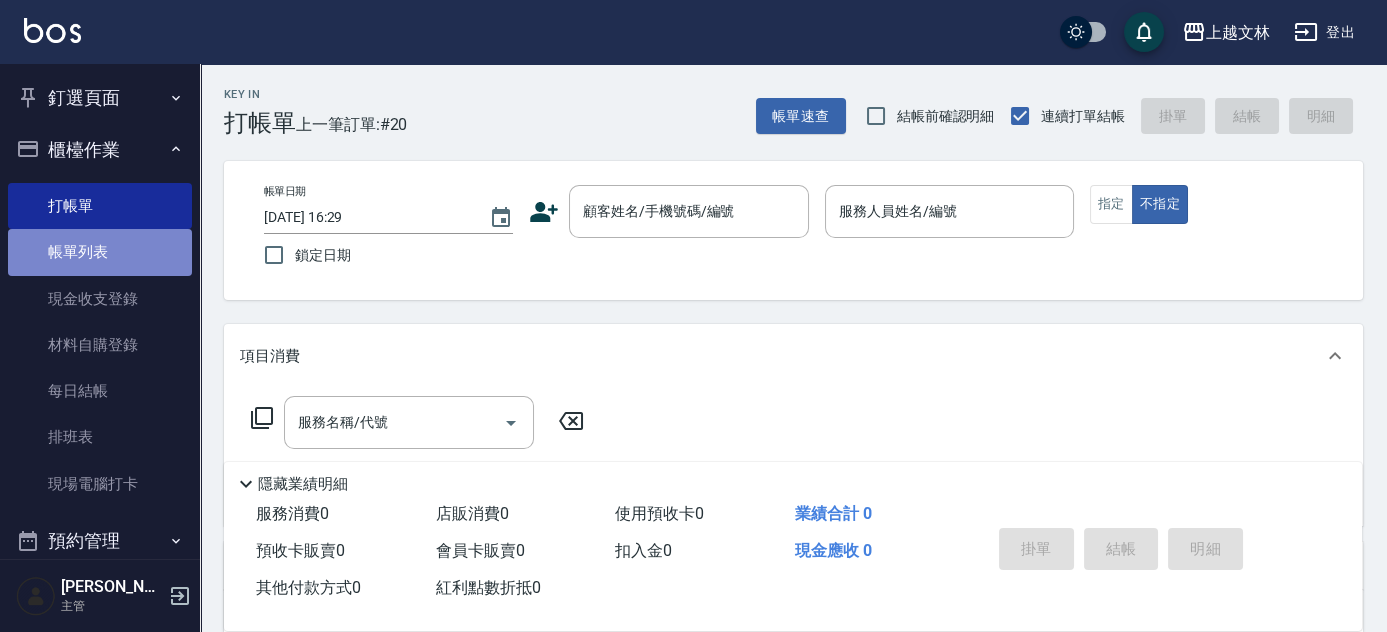 click on "帳單列表" at bounding box center (100, 252) 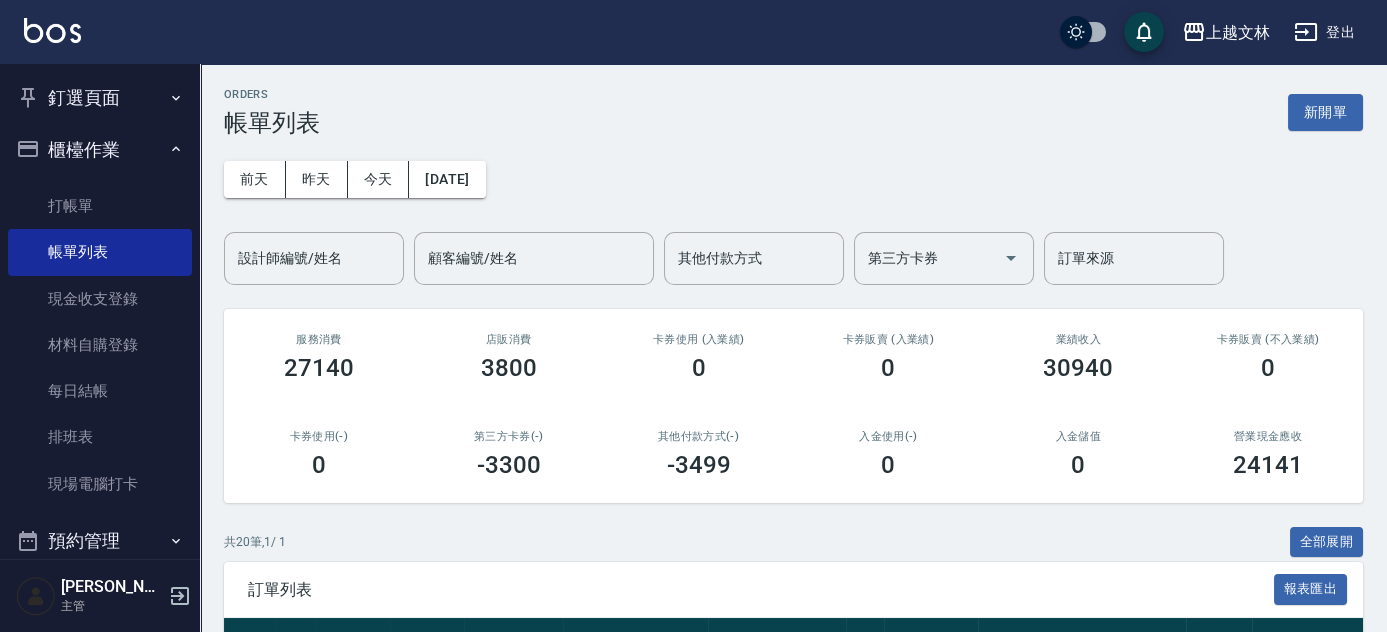 scroll, scrollTop: 129, scrollLeft: 0, axis: vertical 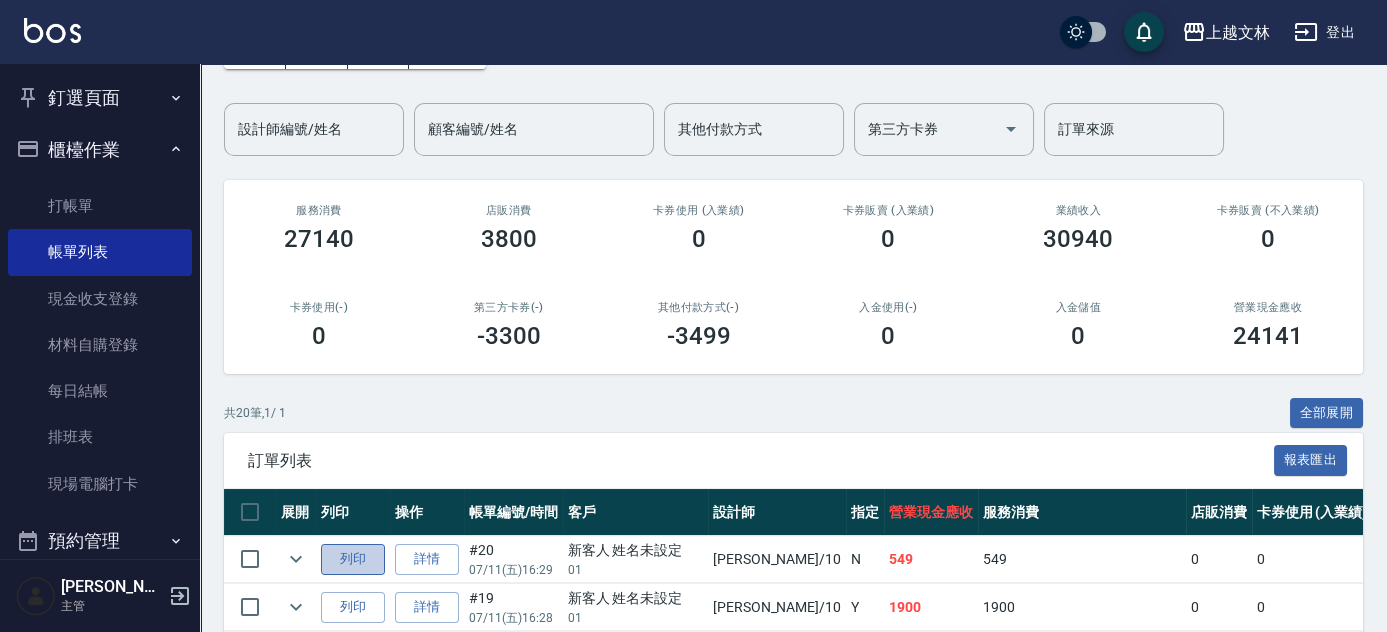 click on "列印" at bounding box center [353, 559] 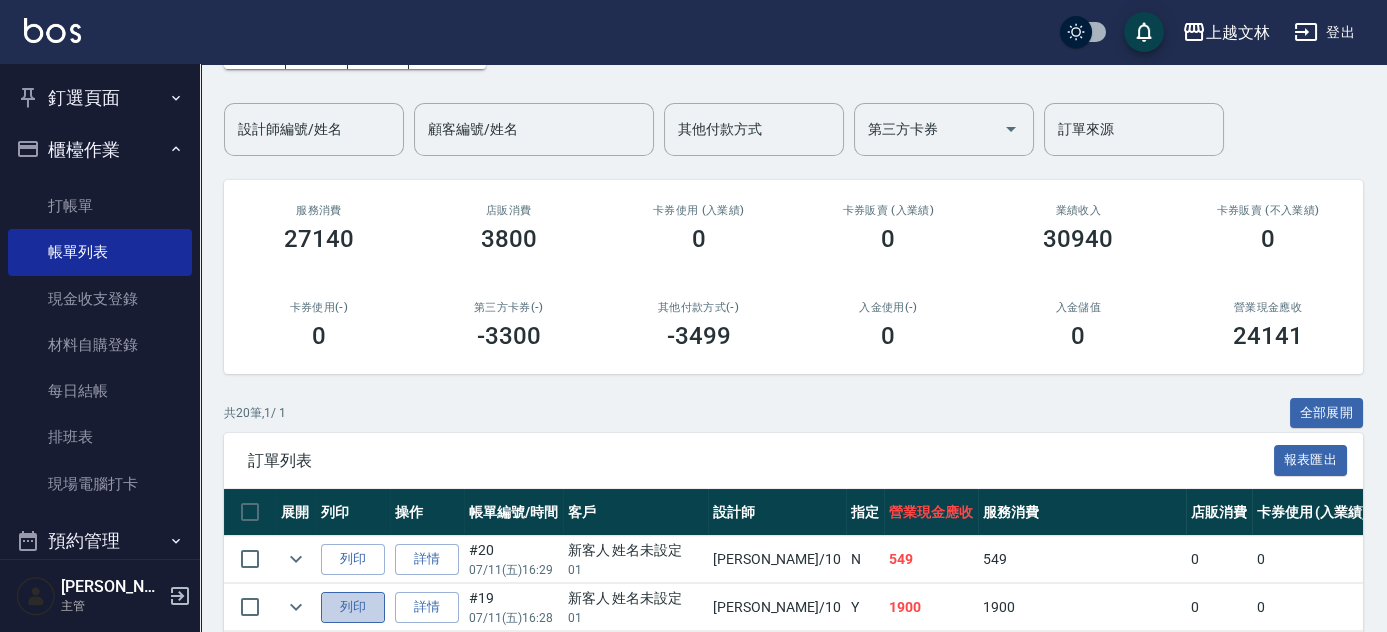 click on "列印" at bounding box center [353, 607] 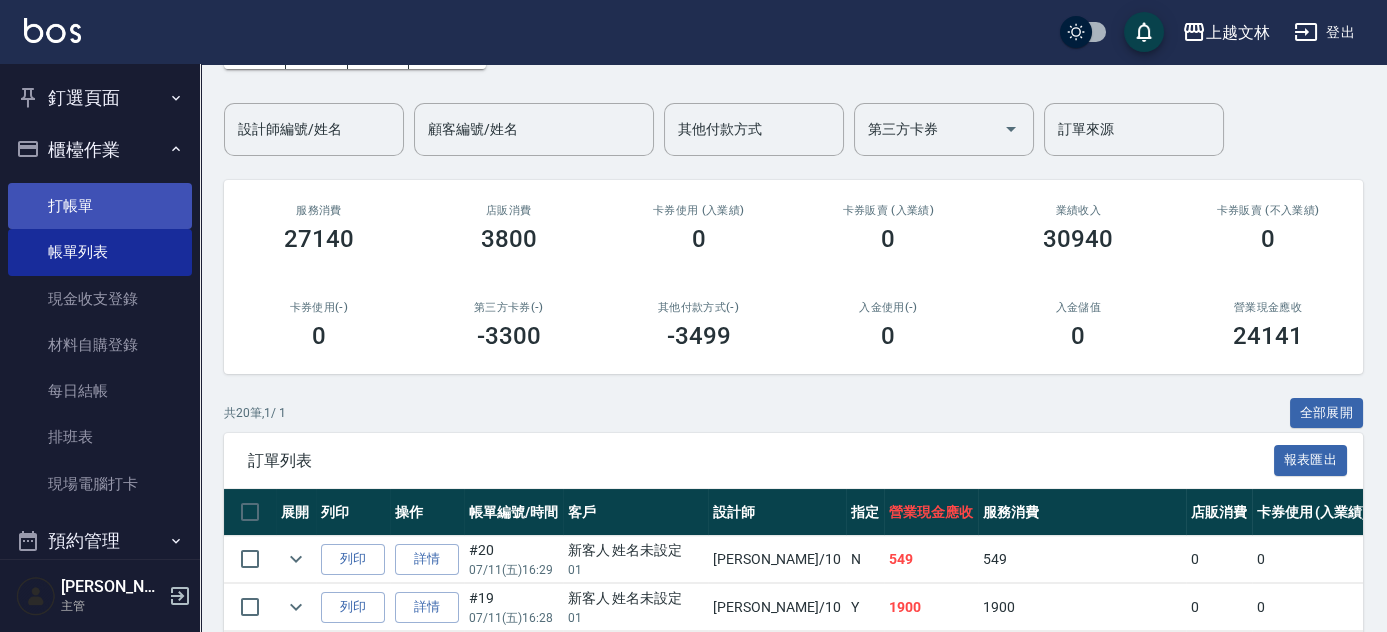 click on "打帳單" at bounding box center (100, 206) 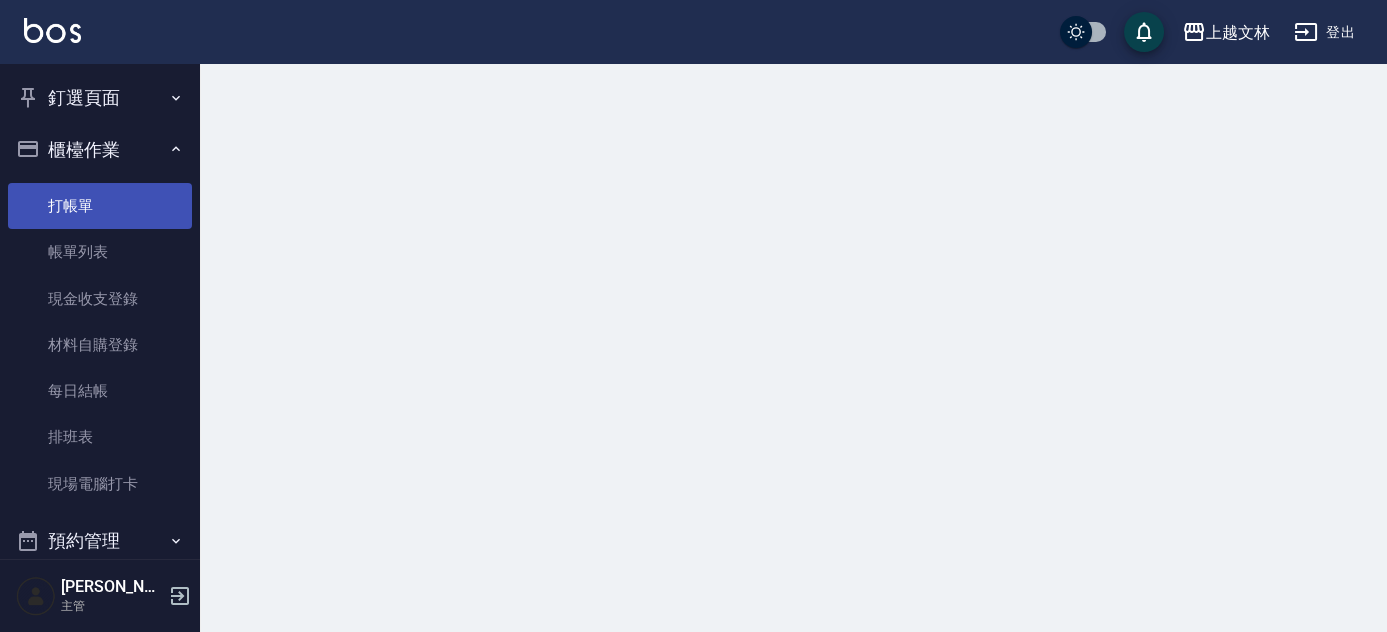 scroll, scrollTop: 0, scrollLeft: 0, axis: both 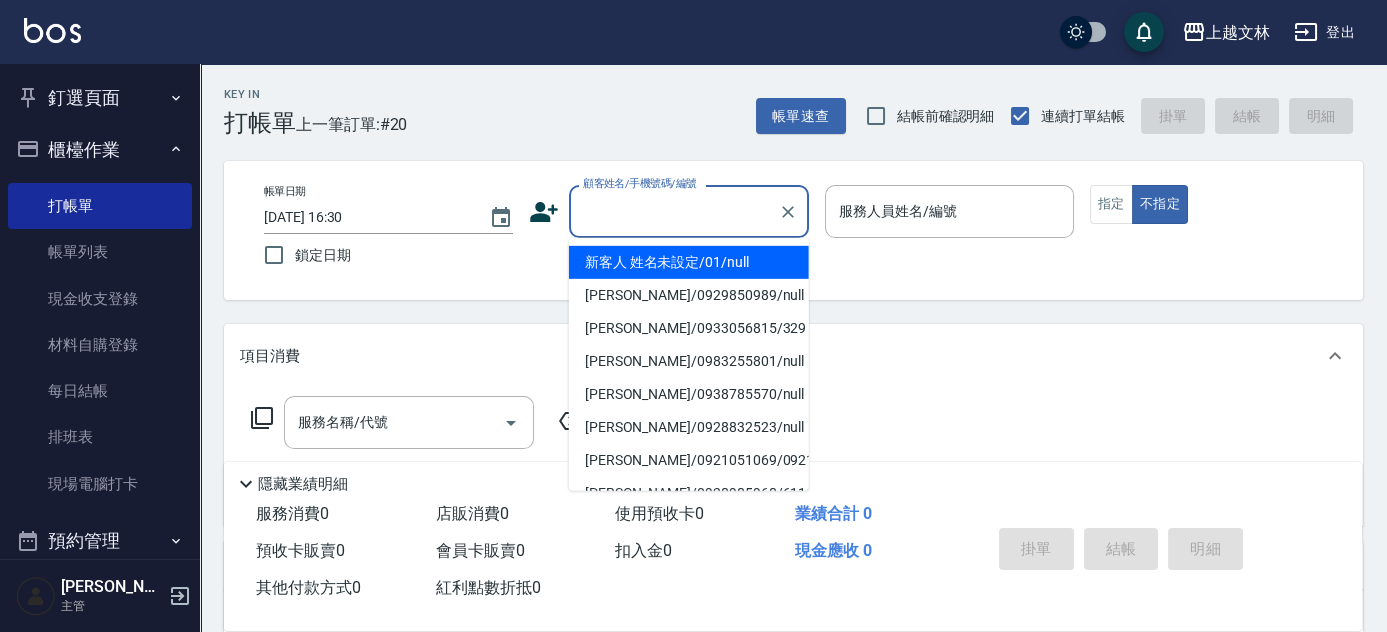 click on "顧客姓名/手機號碼/編號" at bounding box center (674, 211) 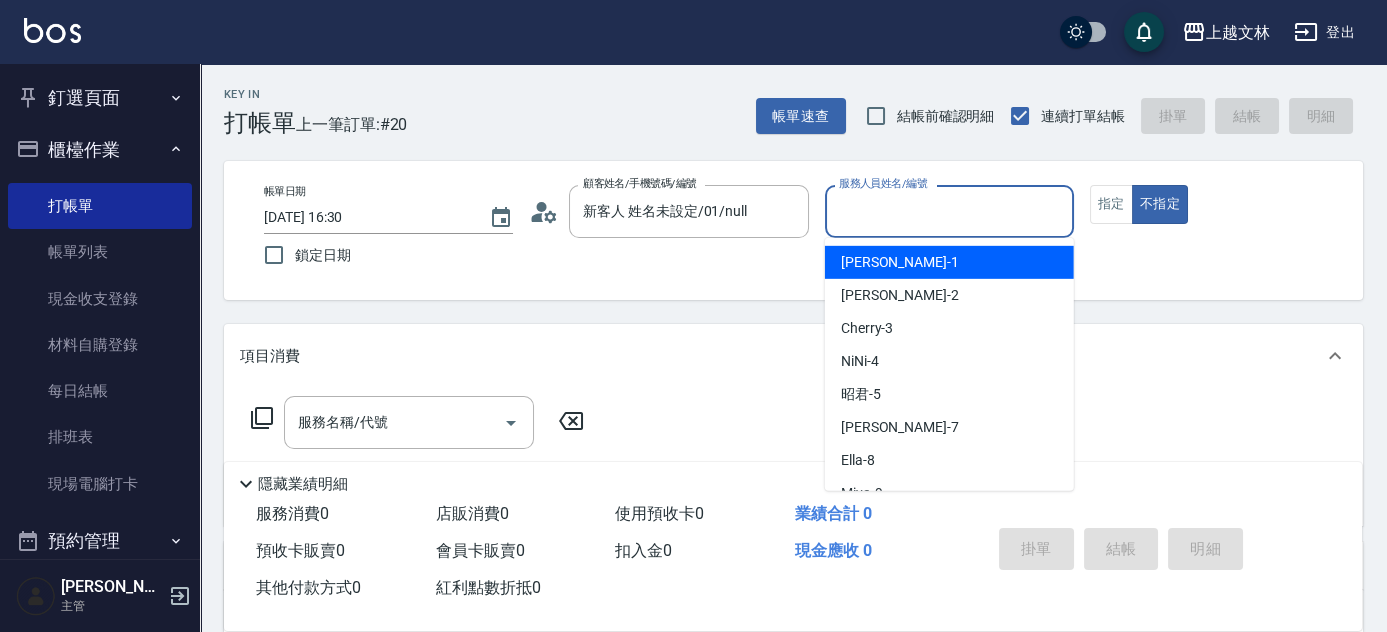 click on "服務人員姓名/編號" at bounding box center (949, 211) 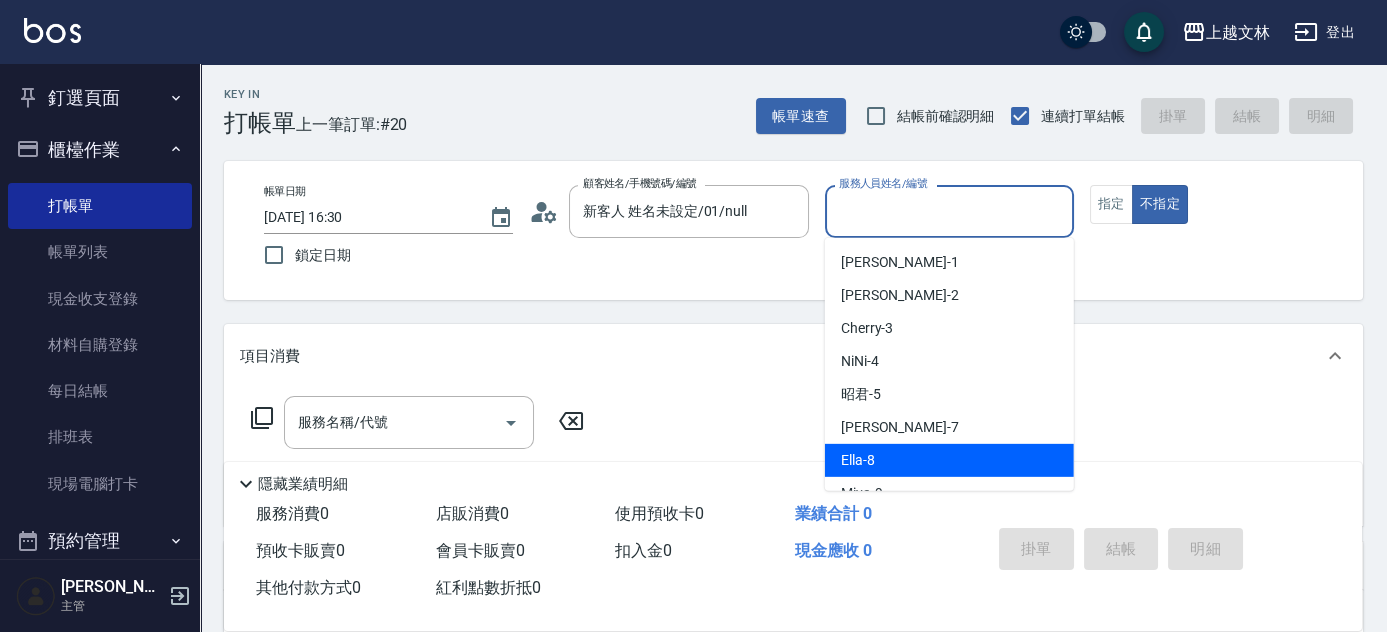 click on "Ella -8" at bounding box center (949, 460) 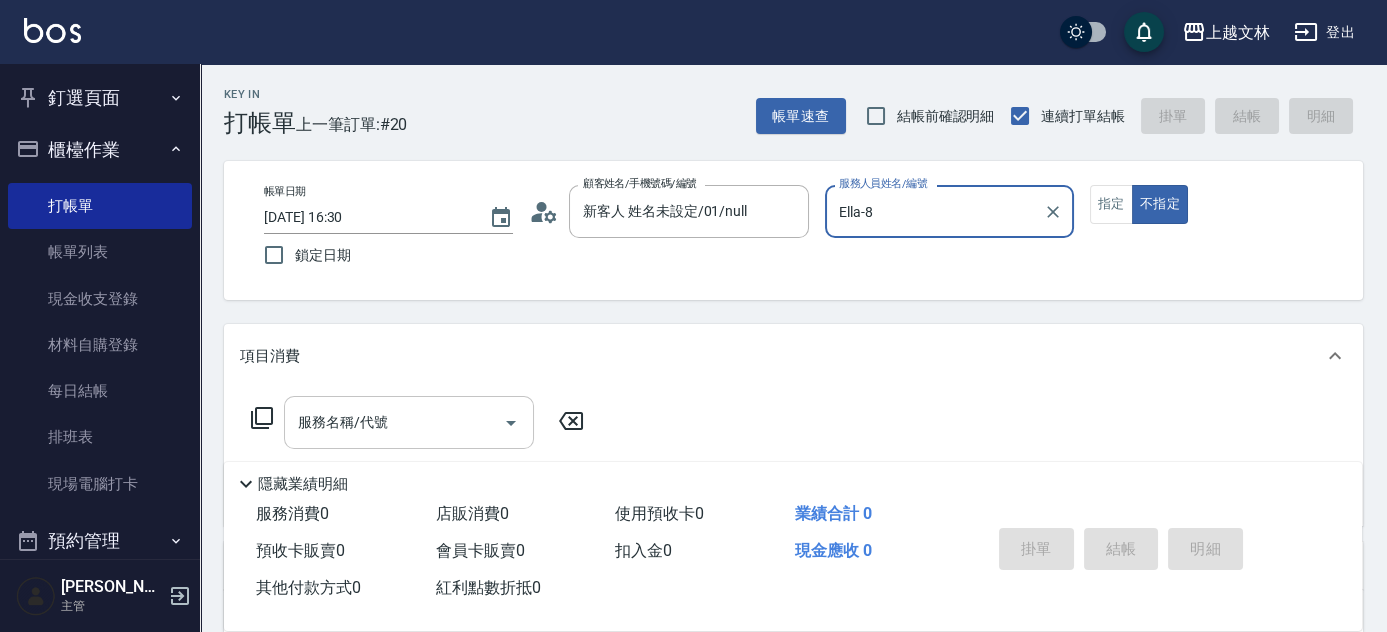 click on "服務名稱/代號 服務名稱/代號" at bounding box center (409, 422) 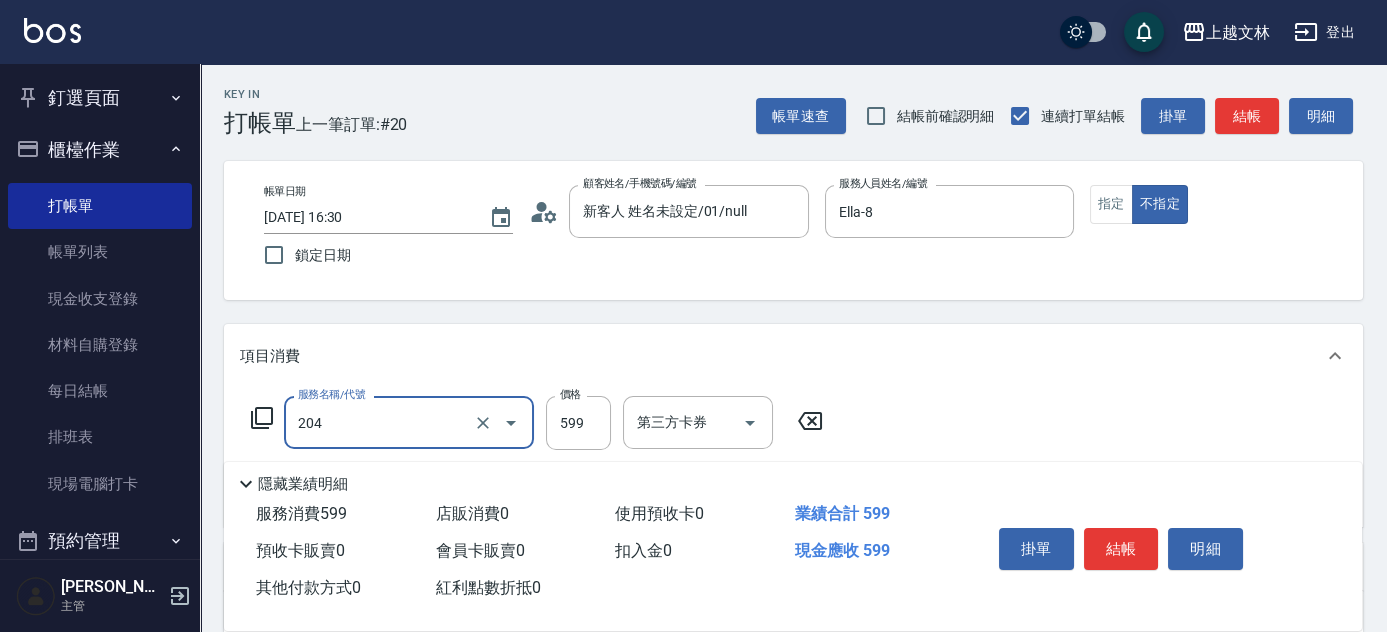 type on "A級洗+剪(204)" 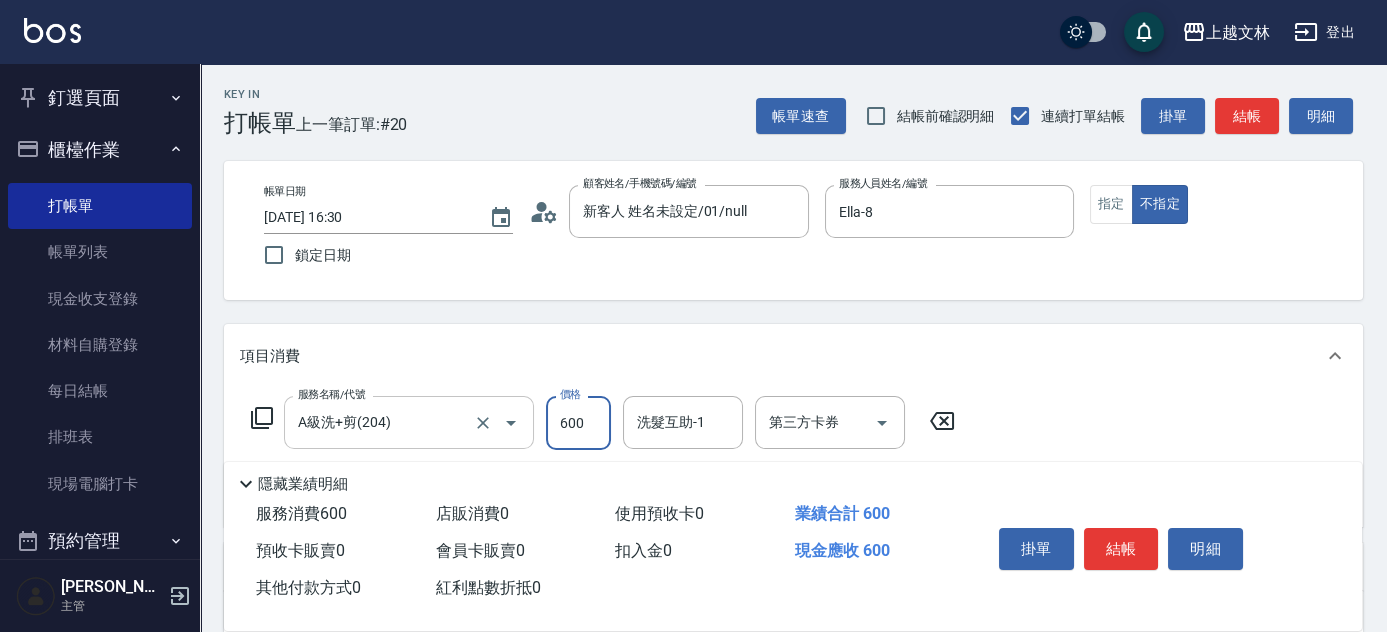type on "600" 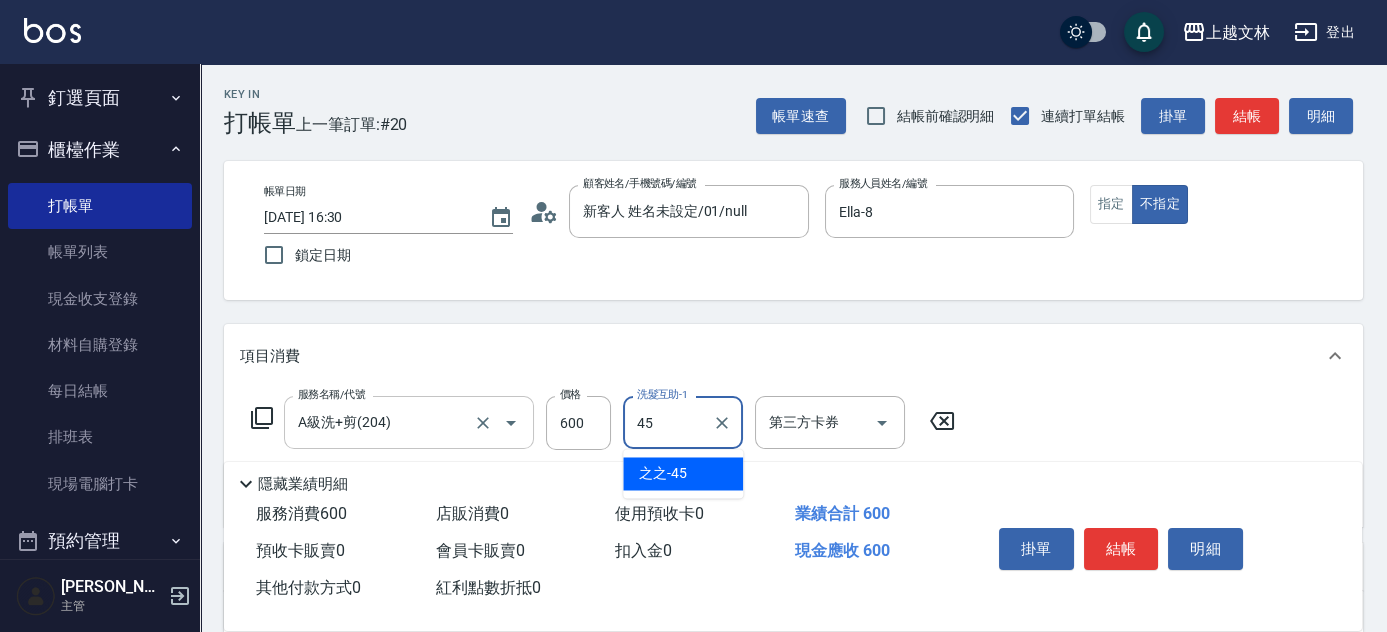 type on "之之-45" 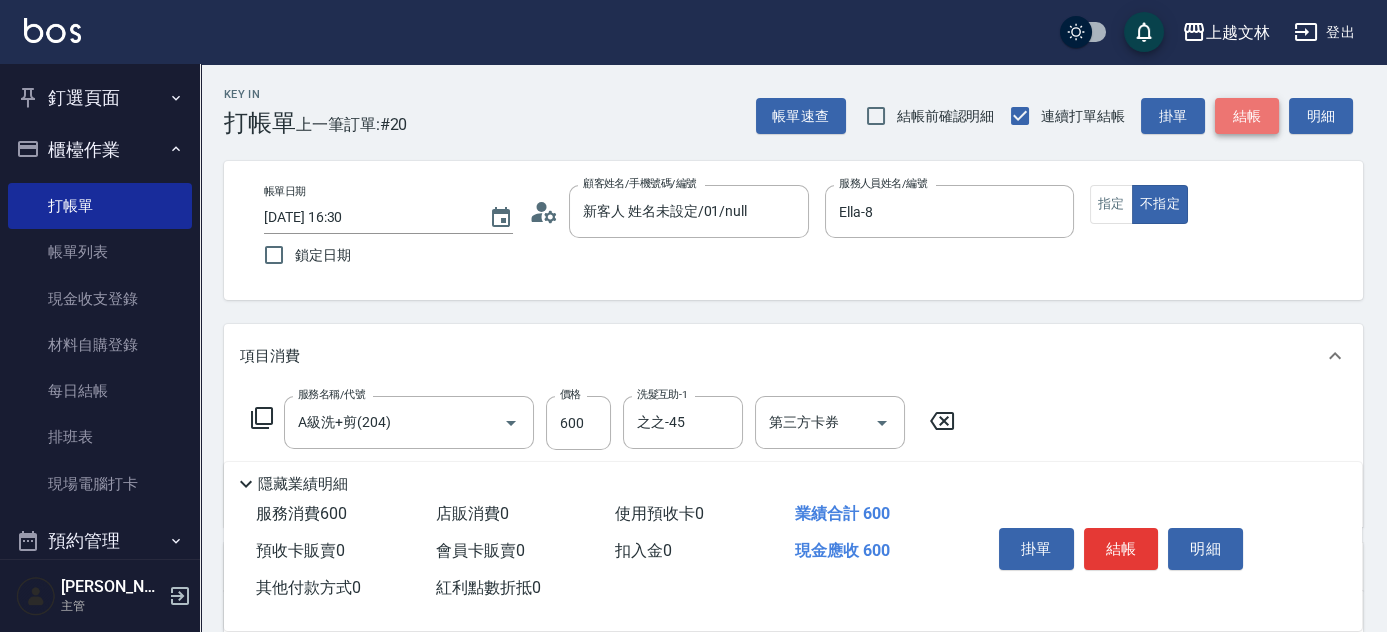click on "結帳" at bounding box center (1247, 116) 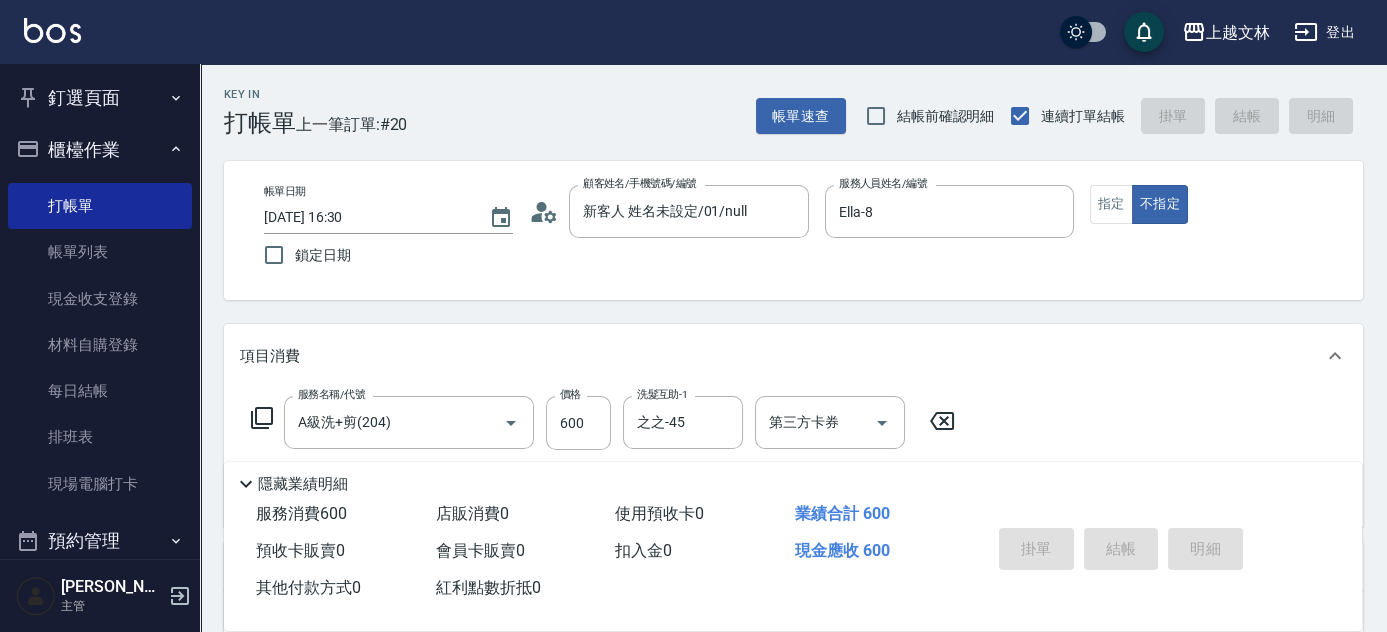 type 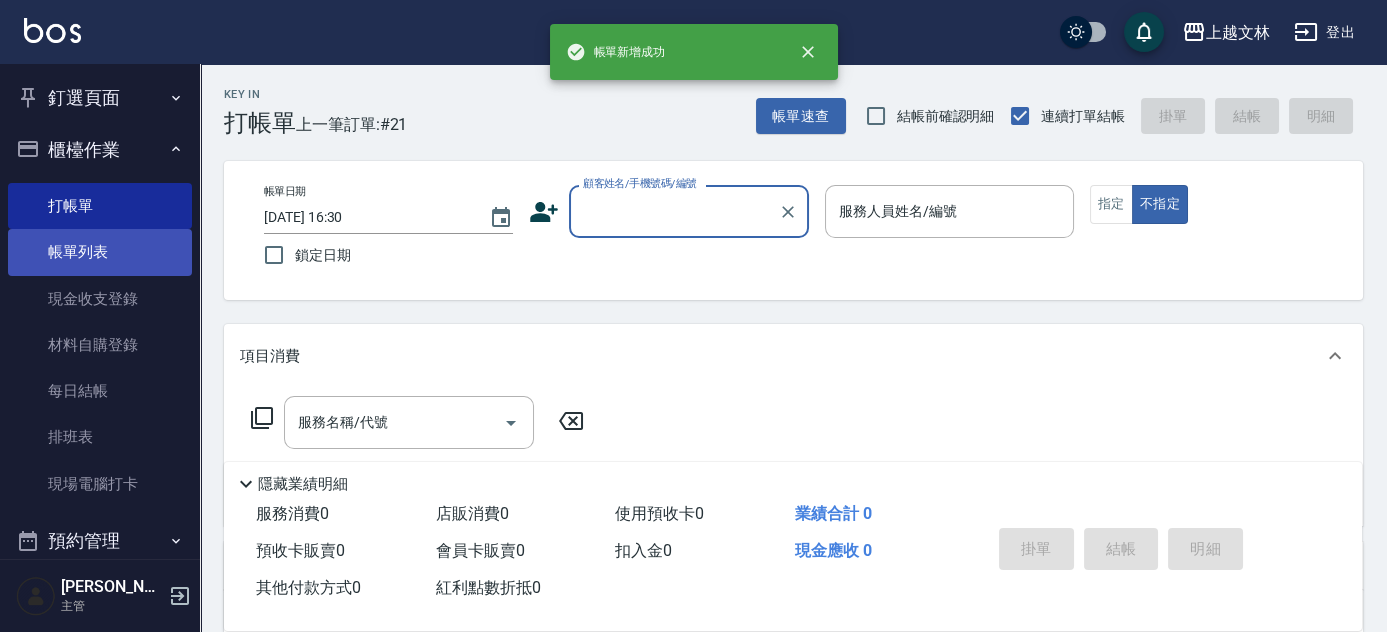 click on "帳單列表" at bounding box center (100, 252) 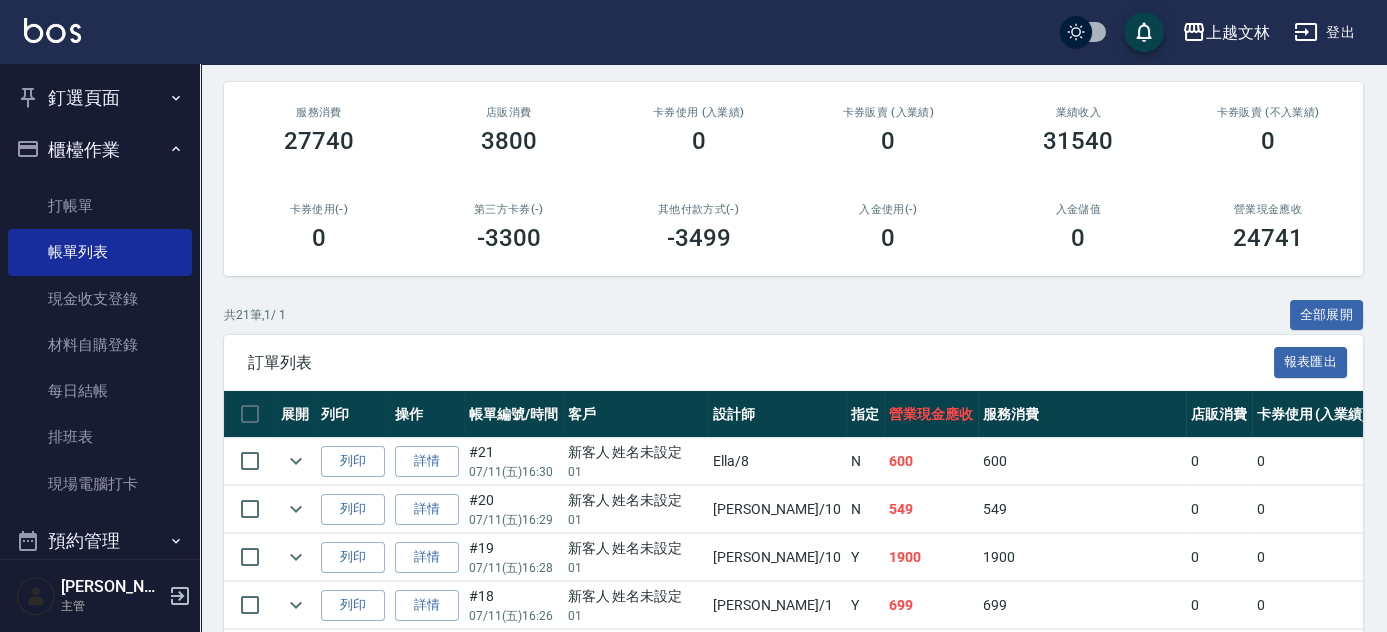 scroll, scrollTop: 294, scrollLeft: 0, axis: vertical 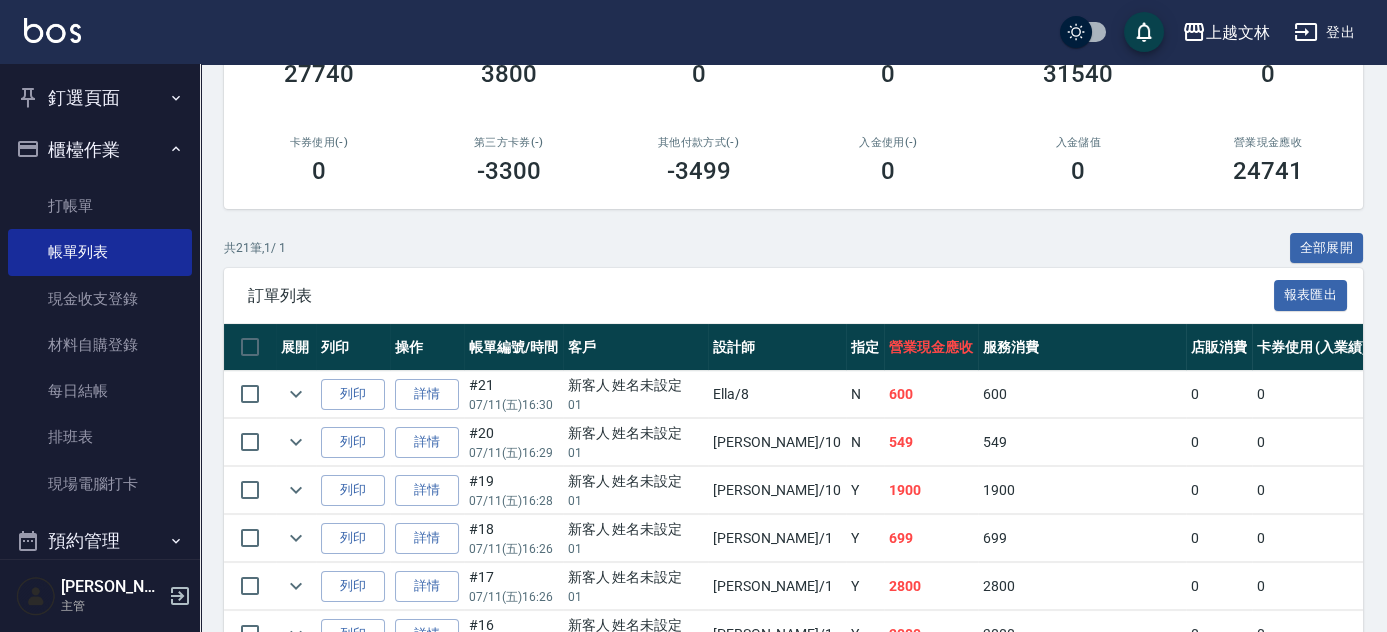 click on "ORDERS 帳單列表 新開單 [DATE] [DATE] [DATE] [DATE] 設計師編號/姓名 設計師編號/姓名 顧客編號/姓名 顧客編號/姓名 其他付款方式 其他付款方式 第三方卡券 第三方卡券 訂單來源 訂單來源 服務消費 27740 店販消費 3800 卡券使用 (入業績) 0 卡券販賣 (入業績) 0 業績收入 31540 卡券販賣 (不入業績) 0 卡券使用(-) 0 第三方卡券(-) -3300 其他付款方式(-) -3499 入金使用(-) 0 入金儲值 0 營業現金應收 24741 共  21  筆,  1  /   1 全部展開 訂單列表 報表匯出 展開 列印 操作 帳單編號/時間 客戶 設計師 指定 營業現金應收 服務消費 店販消費 卡券使用 (入業績) 卡券販賣 (入業績) 業績收入 卡券販賣 (不入業績) 卡券使用(-) 第三方卡券(-) 其他付款方式(-) 入金使用(-) 備註 訂單來源 列印 詳情 #21 07/11 (五) 16:30 新客人 姓名未設定 01 Ella /8 N 600 600 0 0 0 600 0 0 0 0 0 列印 詳情 #20 07/11 (五) 16:29 01 [PERSON_NAME] /10 N 0" at bounding box center (793, 613) 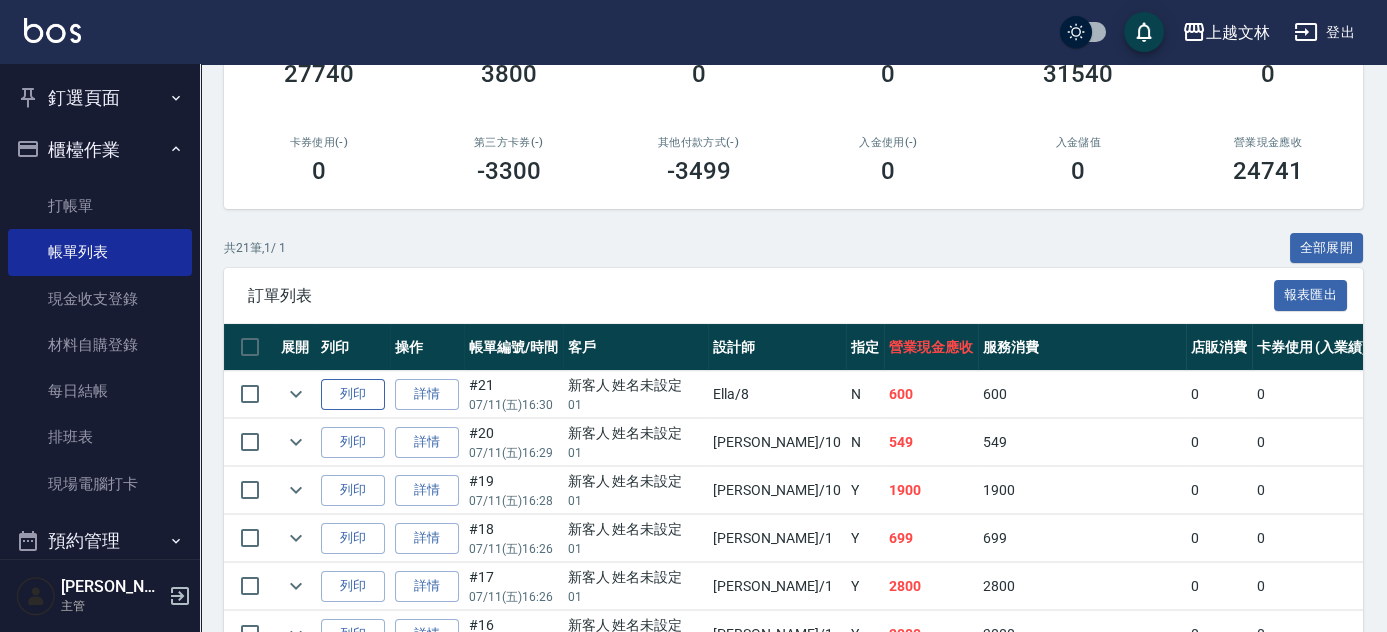 click on "列印" at bounding box center [353, 394] 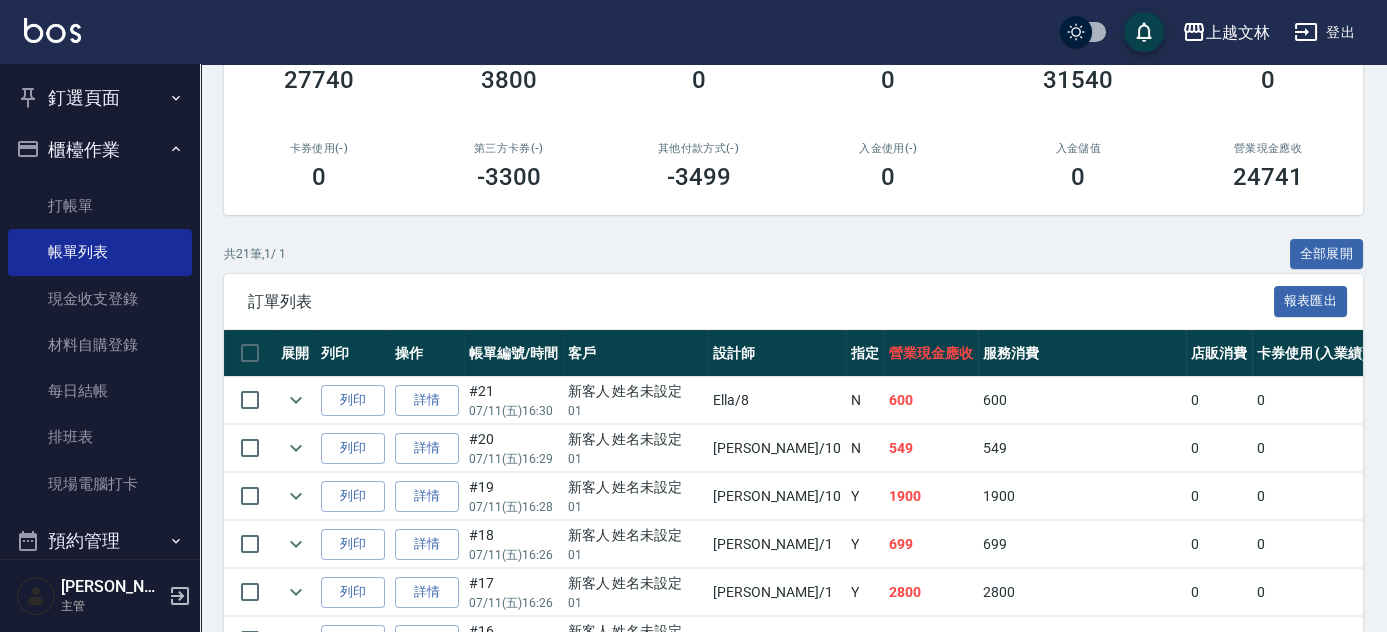 scroll, scrollTop: 267, scrollLeft: 0, axis: vertical 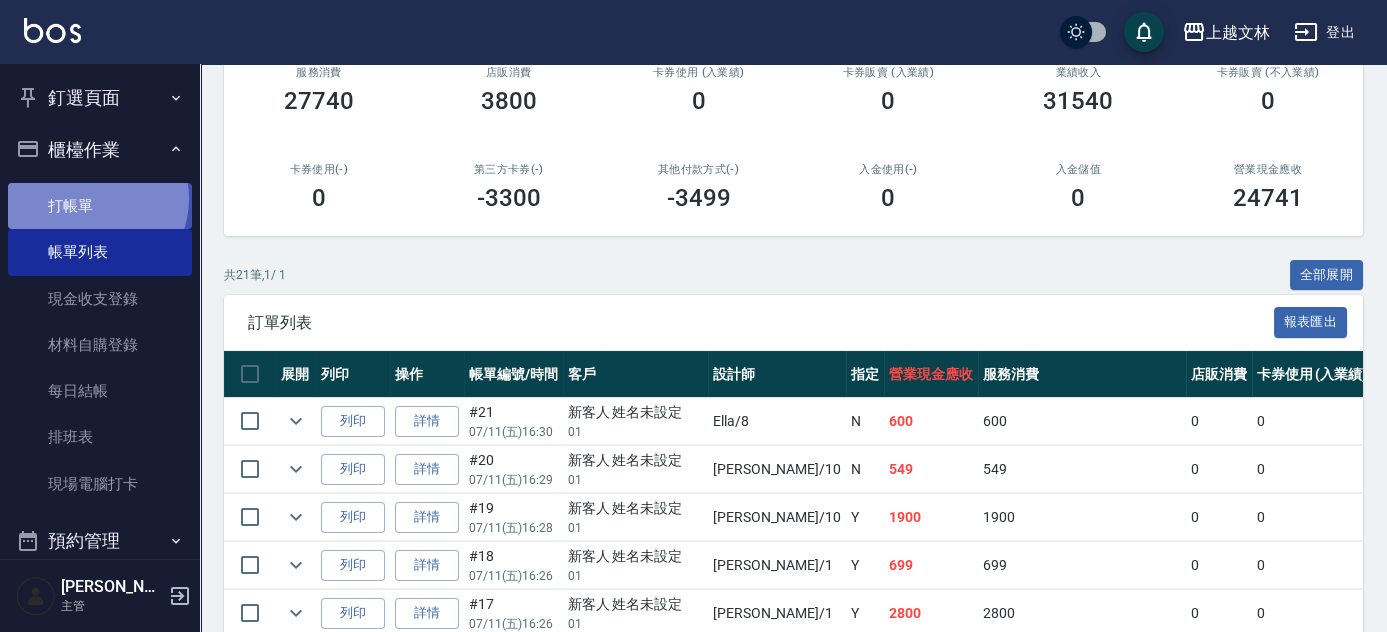 click on "打帳單" at bounding box center [100, 206] 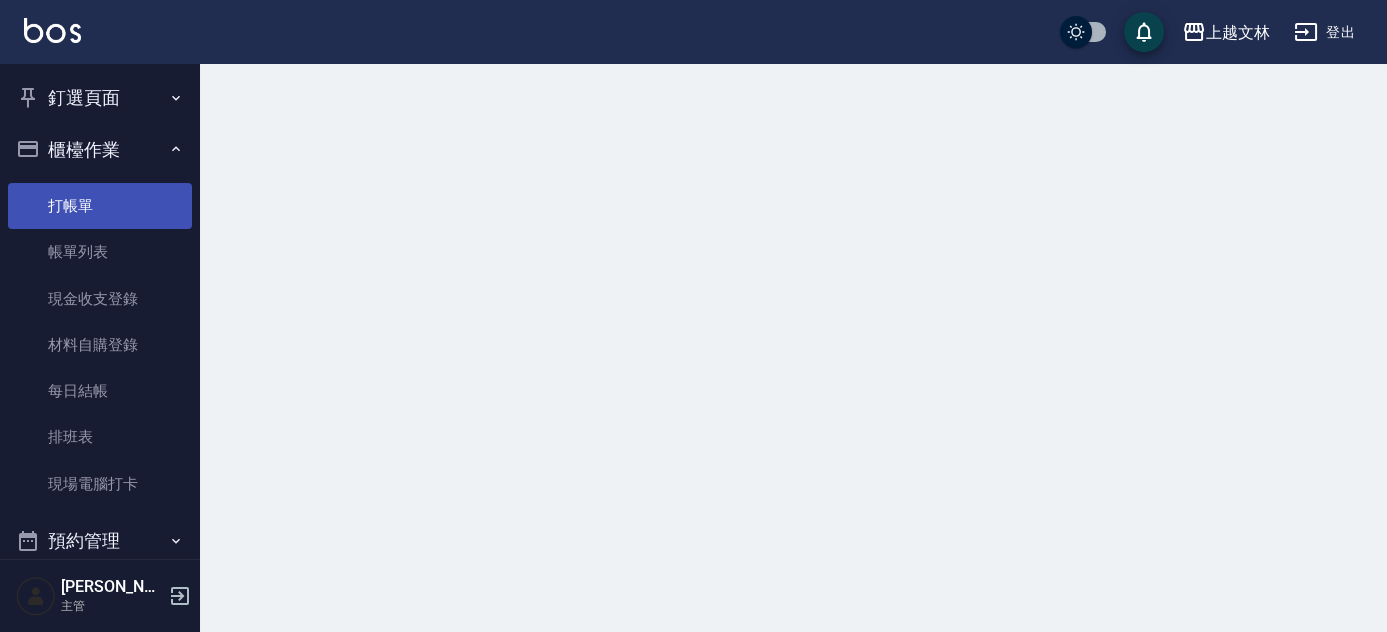 scroll, scrollTop: 0, scrollLeft: 0, axis: both 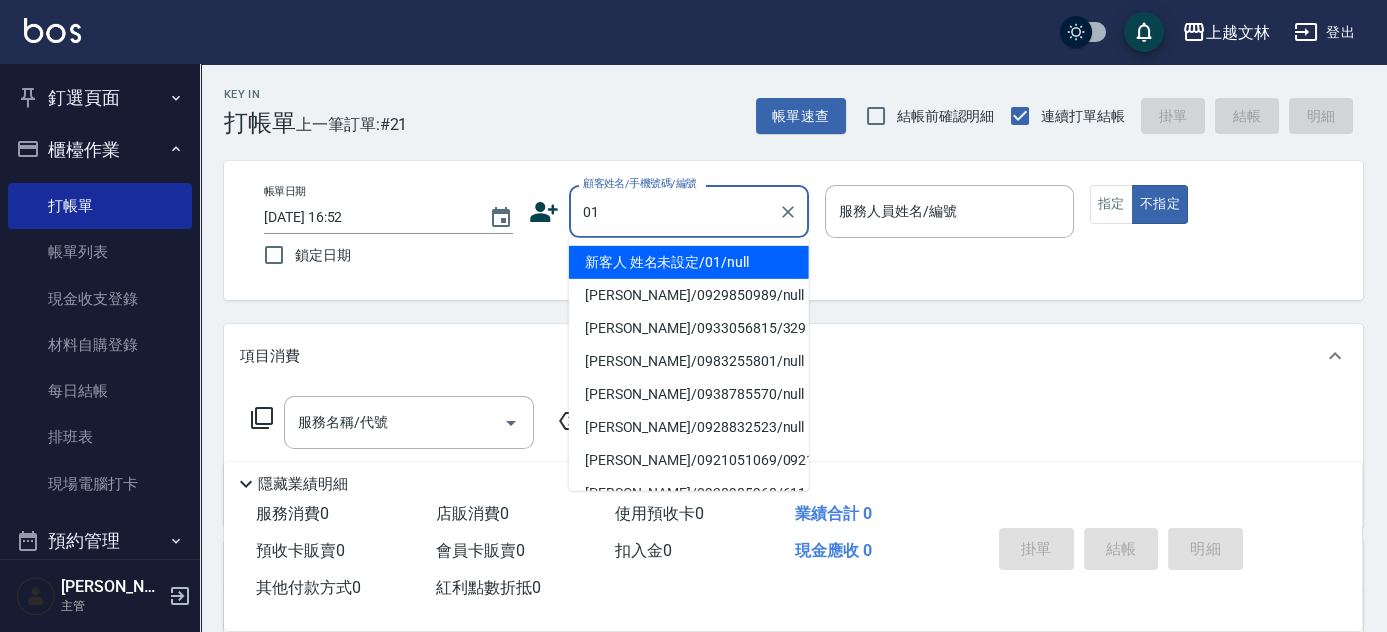 type on "新客人 姓名未設定/01/null" 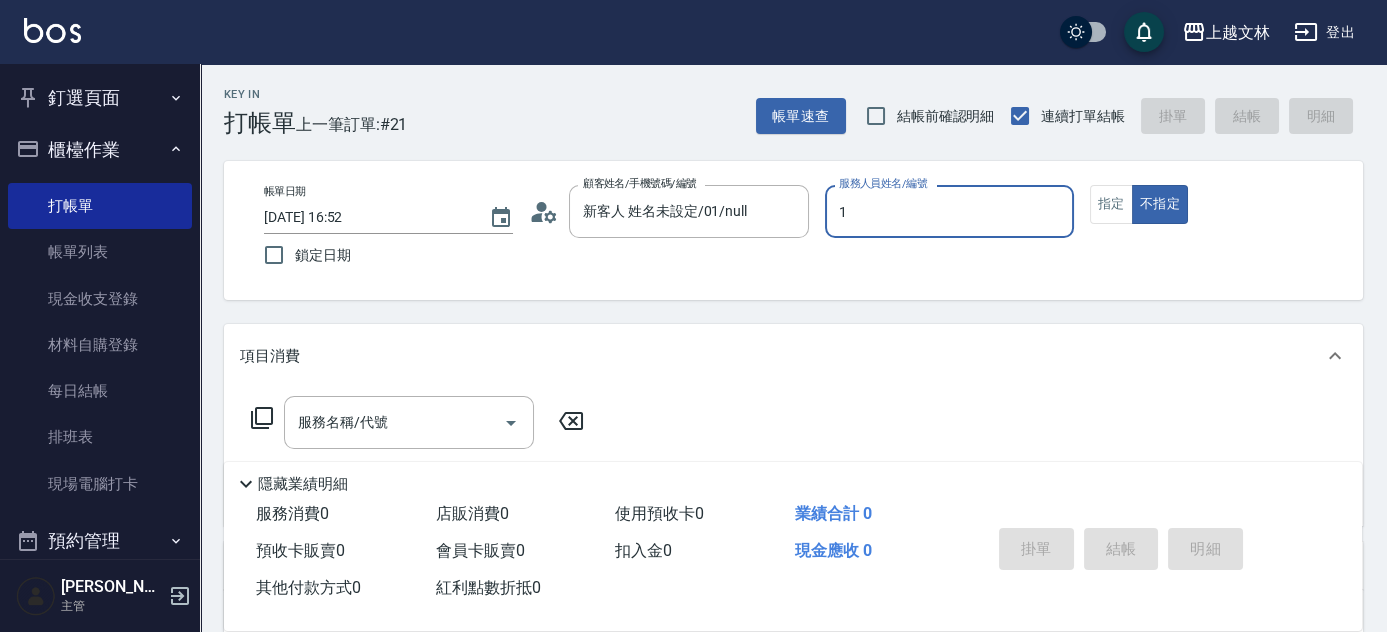 type on "1" 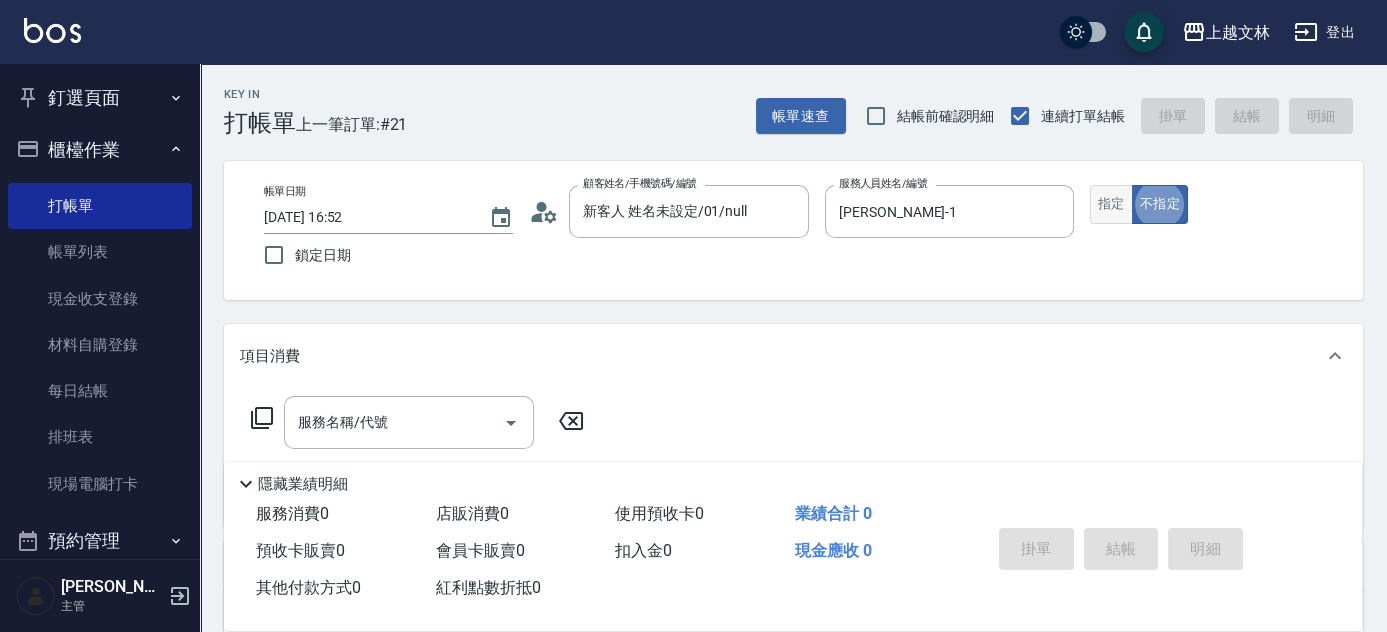 click on "指定" at bounding box center (1111, 204) 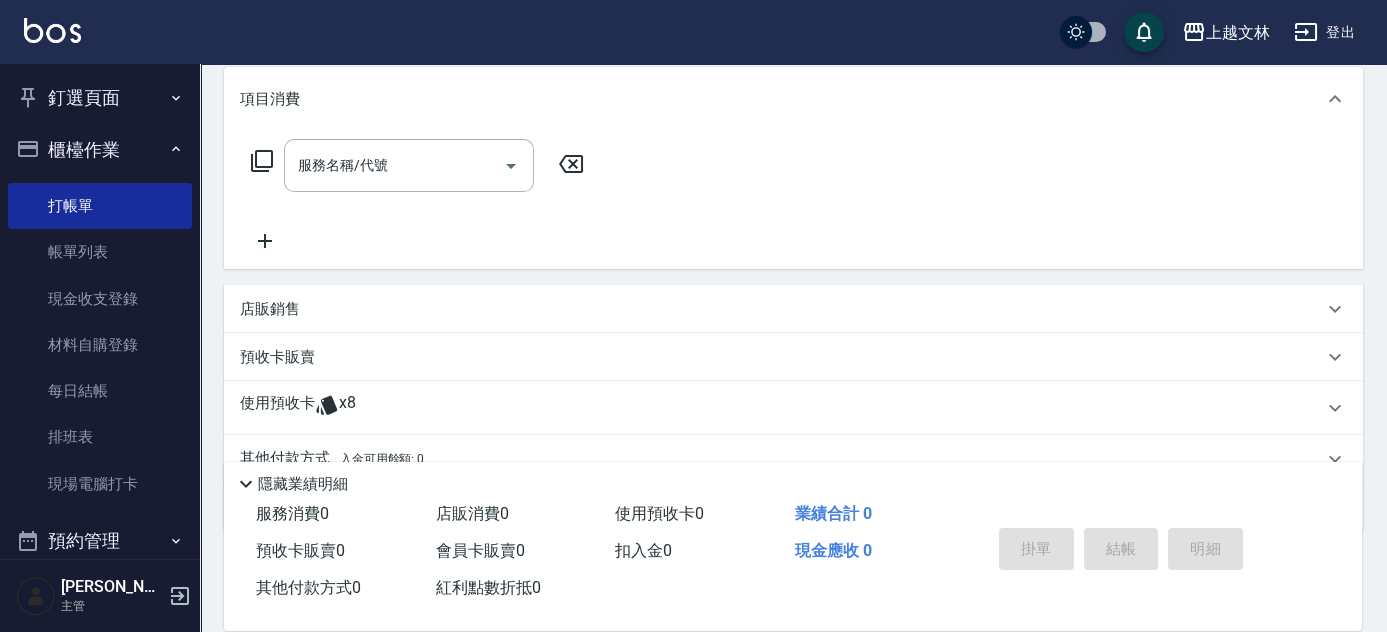 scroll, scrollTop: 281, scrollLeft: 0, axis: vertical 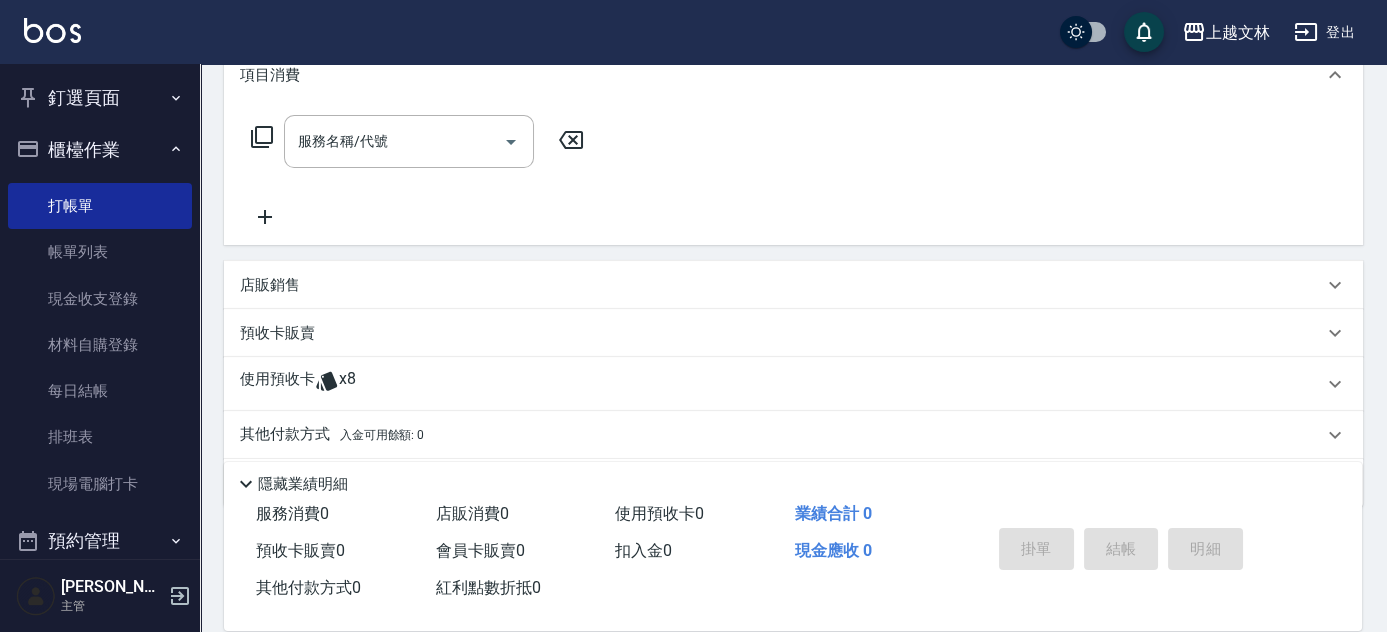 click 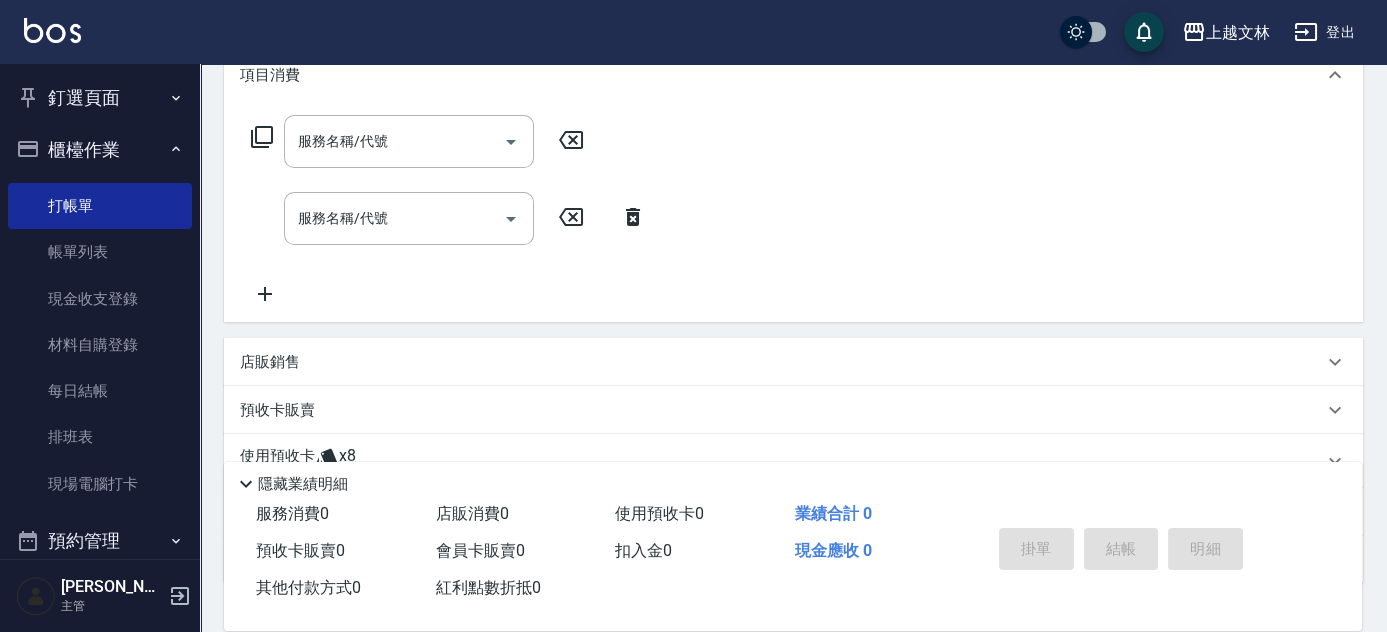 drag, startPoint x: 271, startPoint y: 276, endPoint x: 271, endPoint y: 299, distance: 23 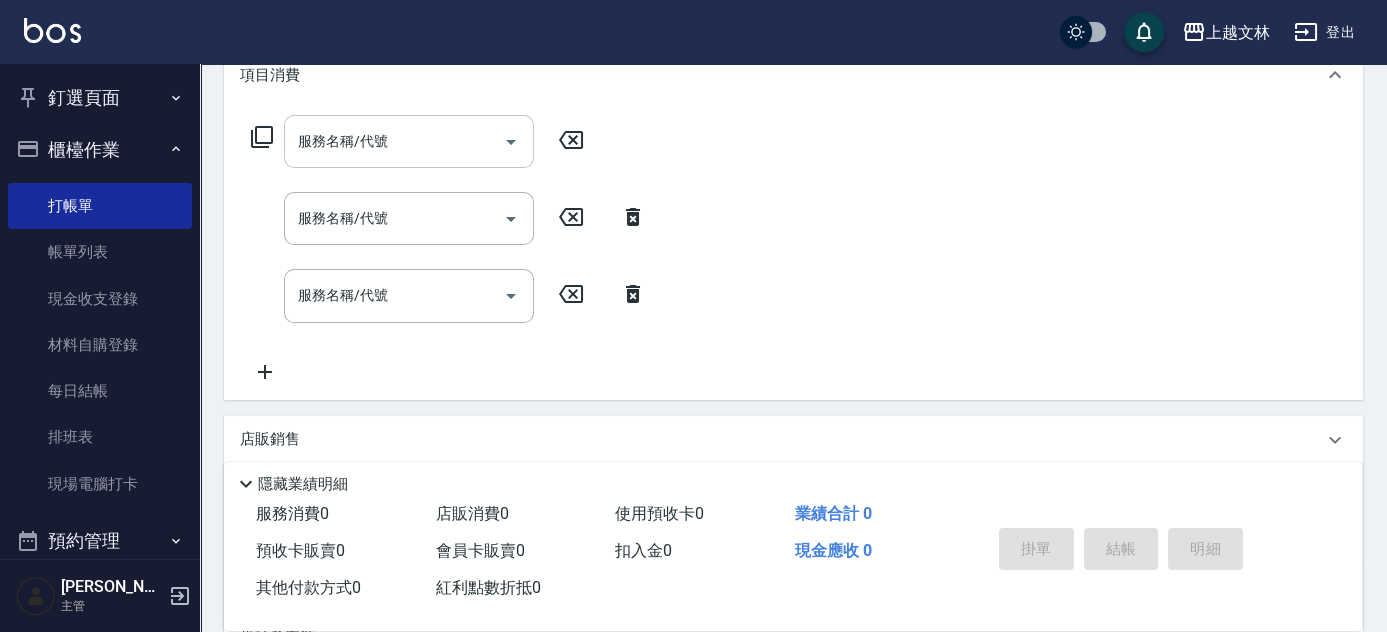 click on "服務名稱/代號" at bounding box center (394, 141) 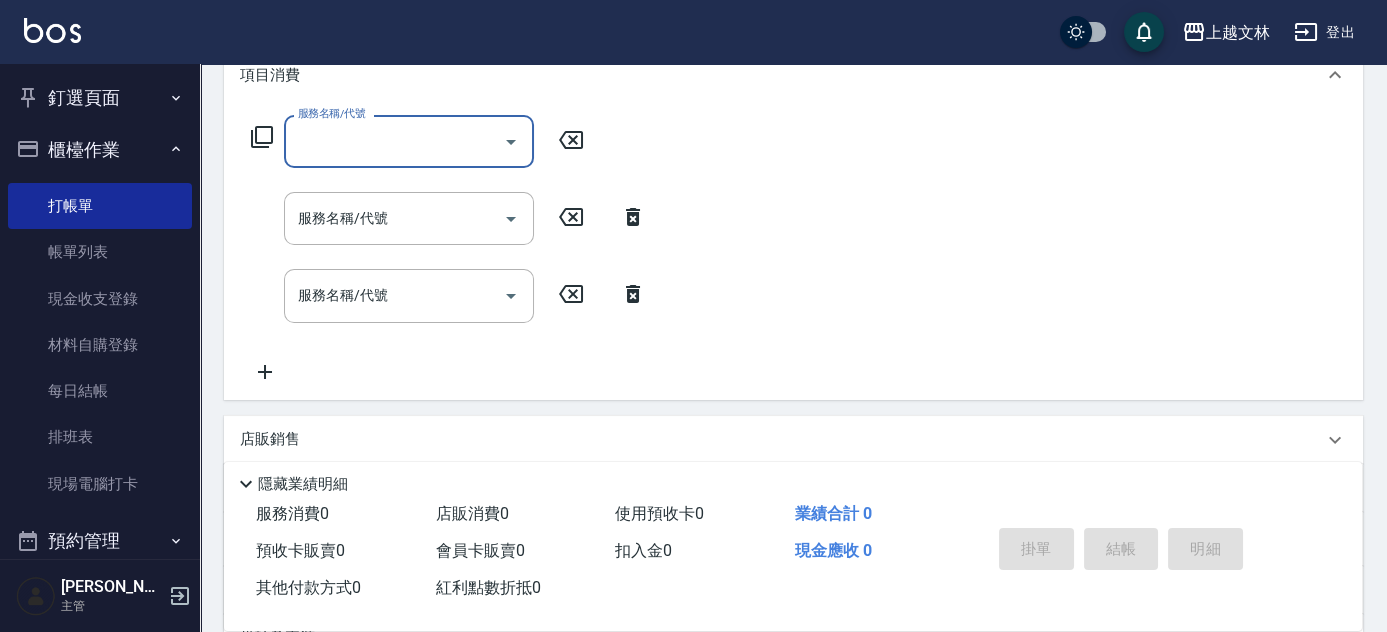 type on "0" 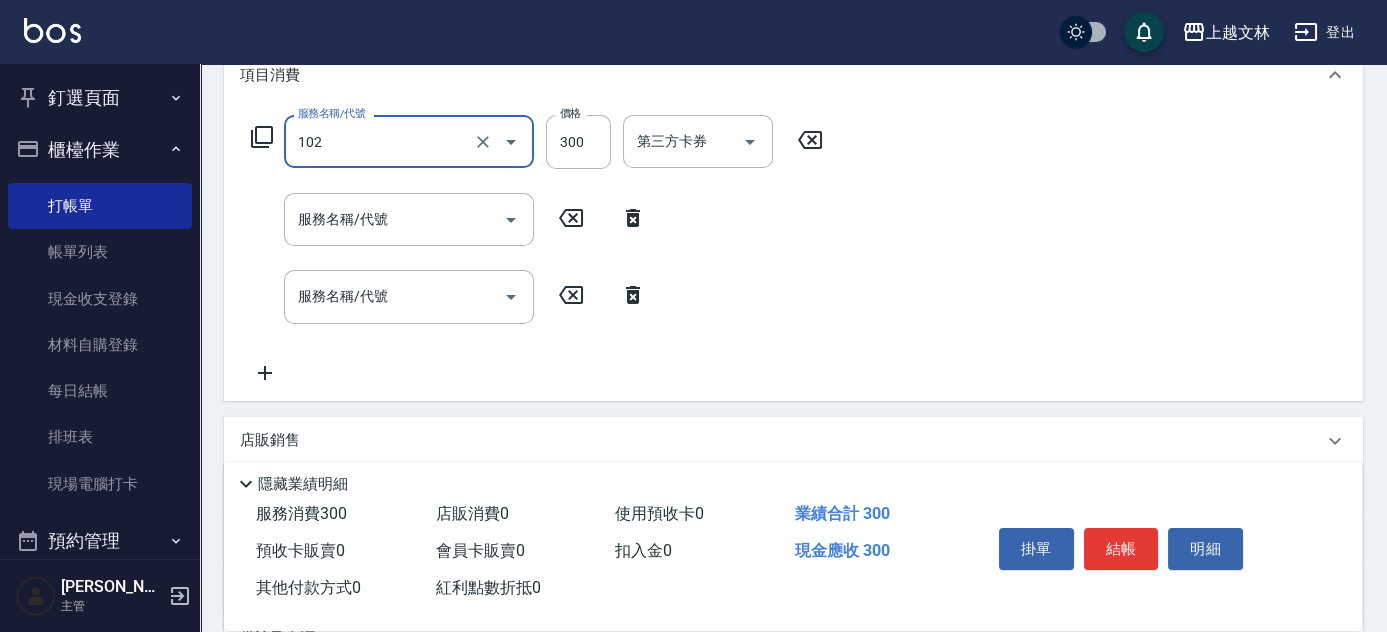 type on "精油洗髮(102)" 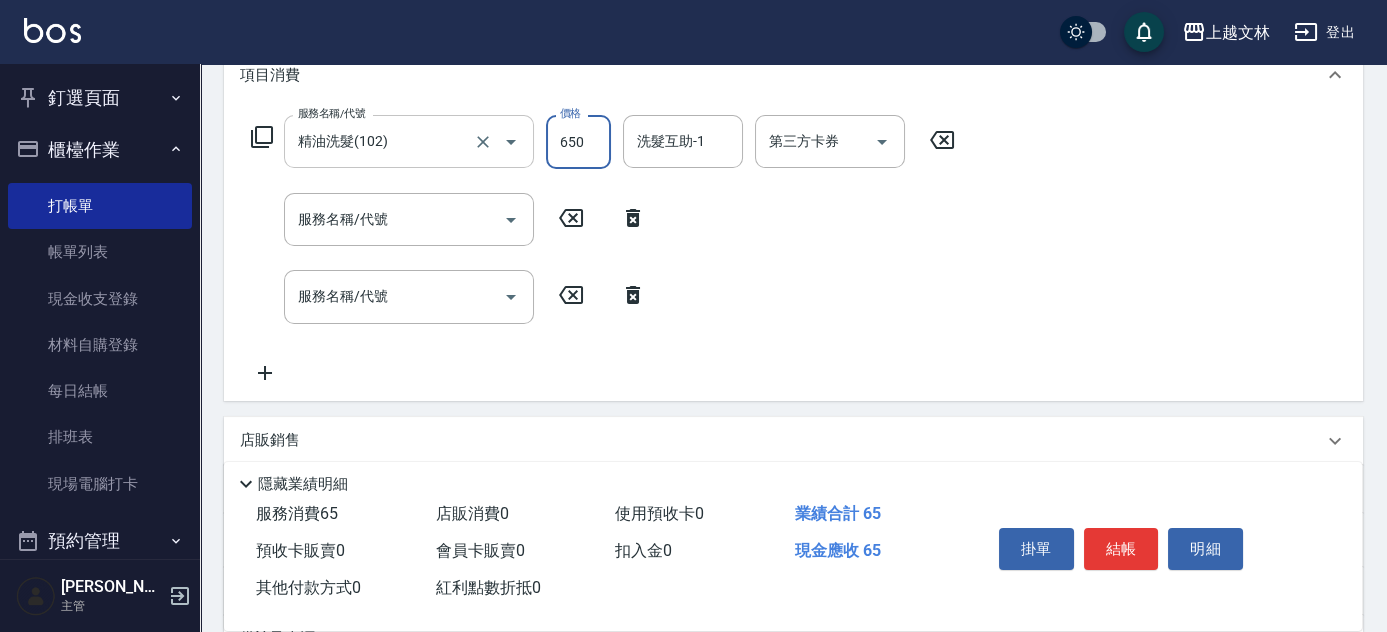 type on "650" 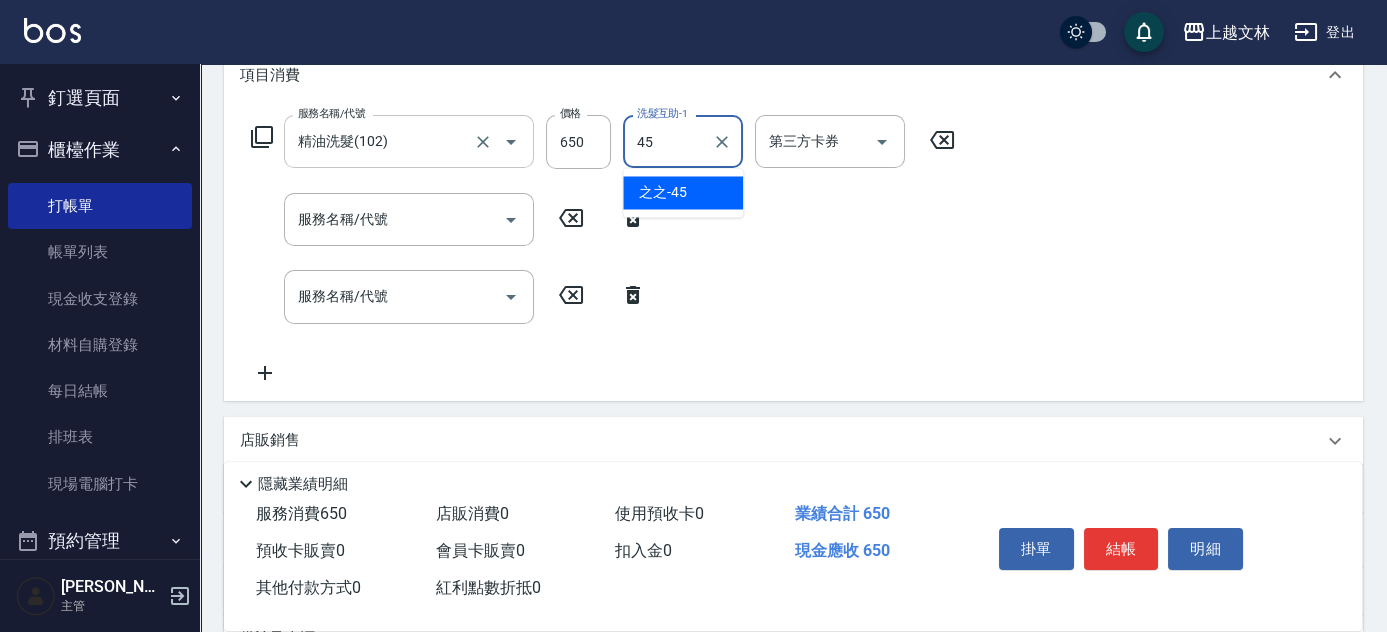 type on "之之-45" 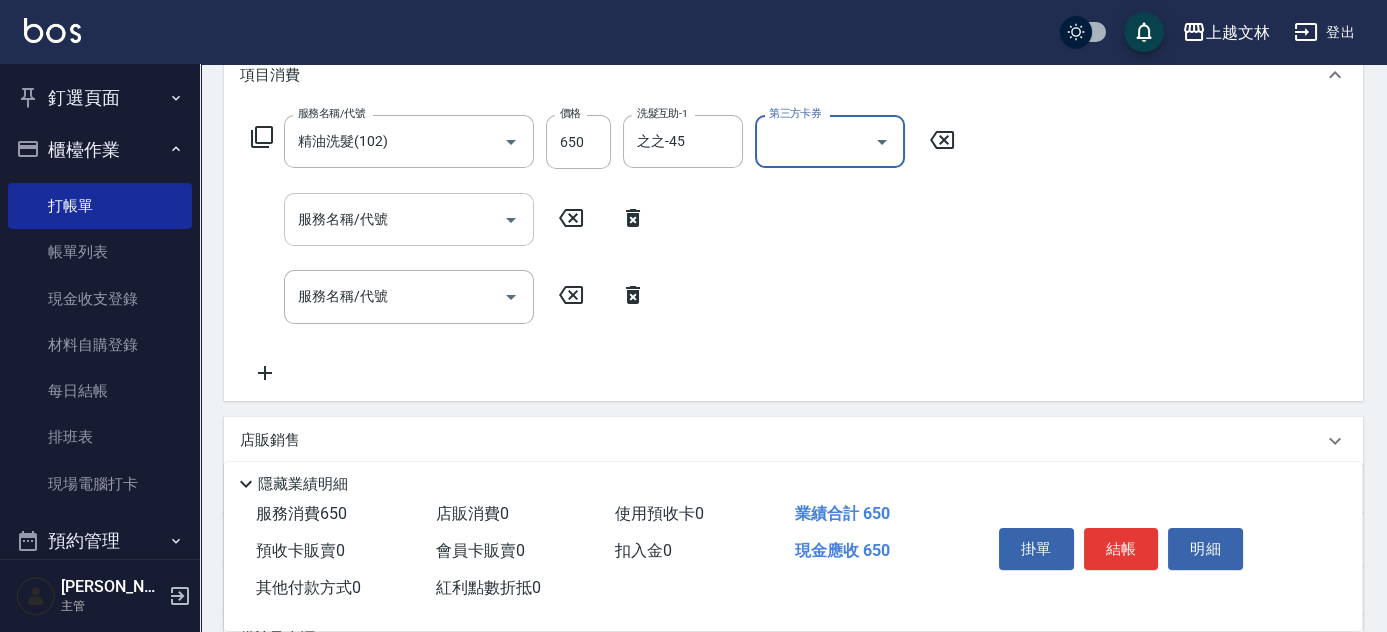 click on "服務名稱/代號" at bounding box center [394, 219] 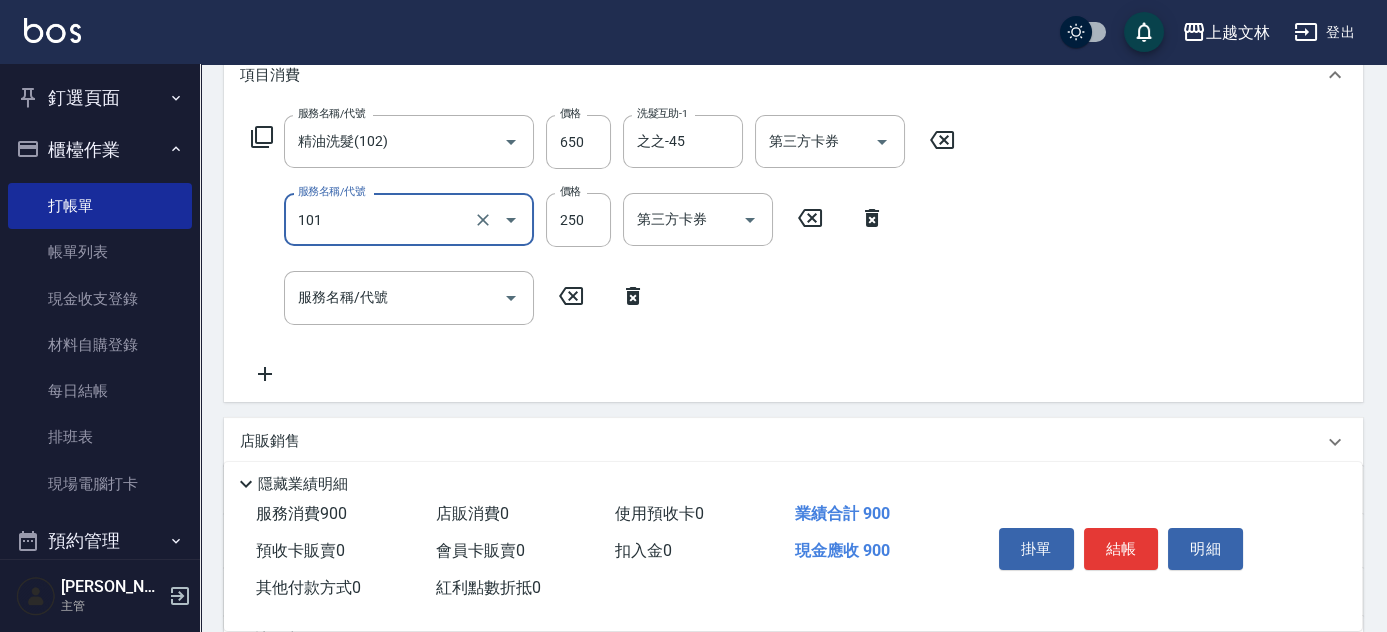 type on "洗髮(101)" 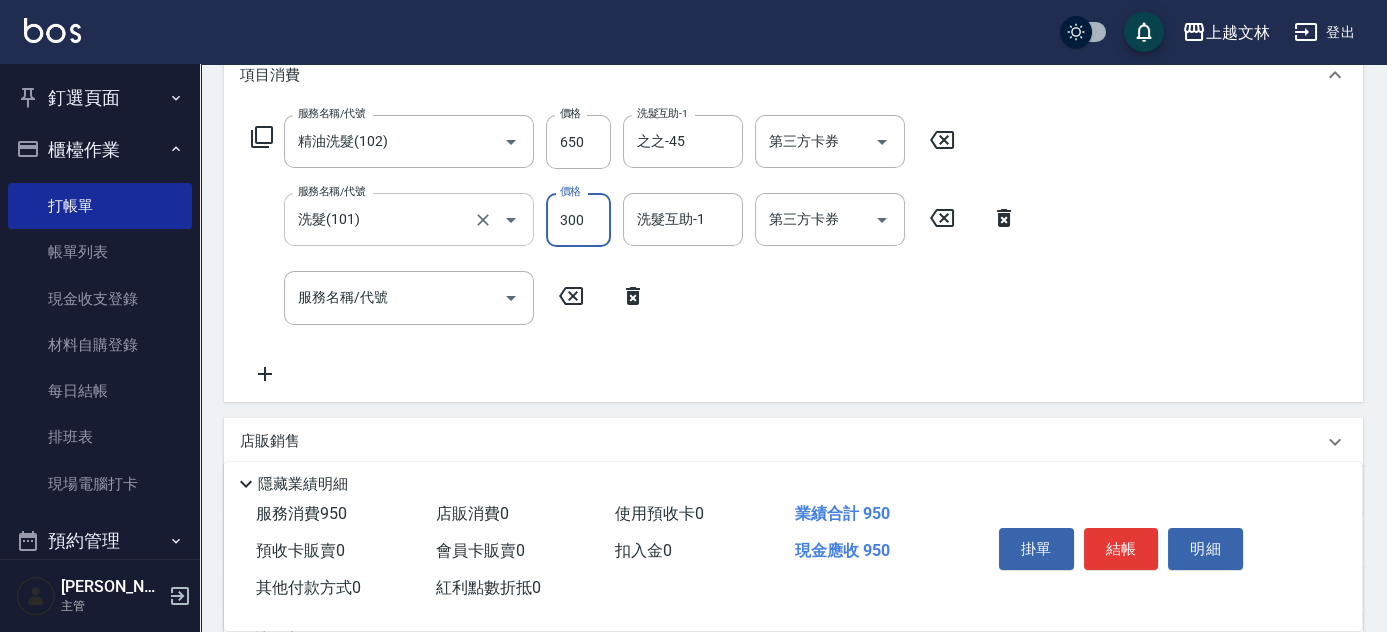 type on "300" 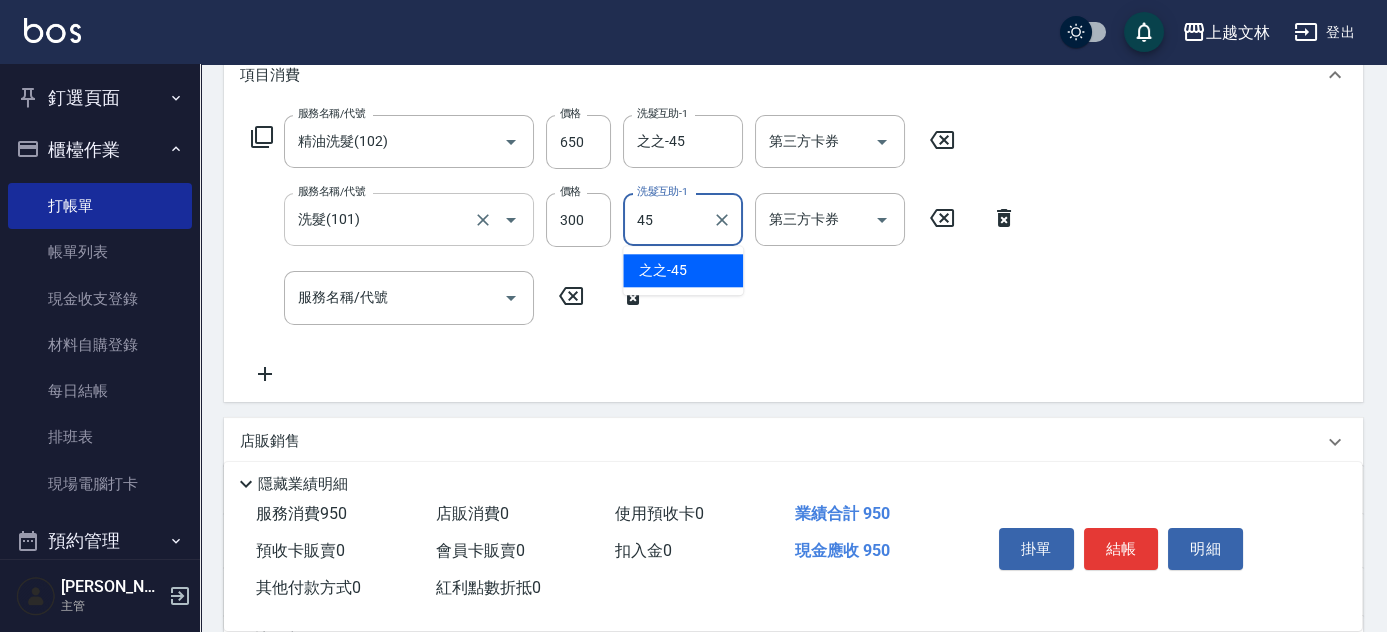 type on "之之-45" 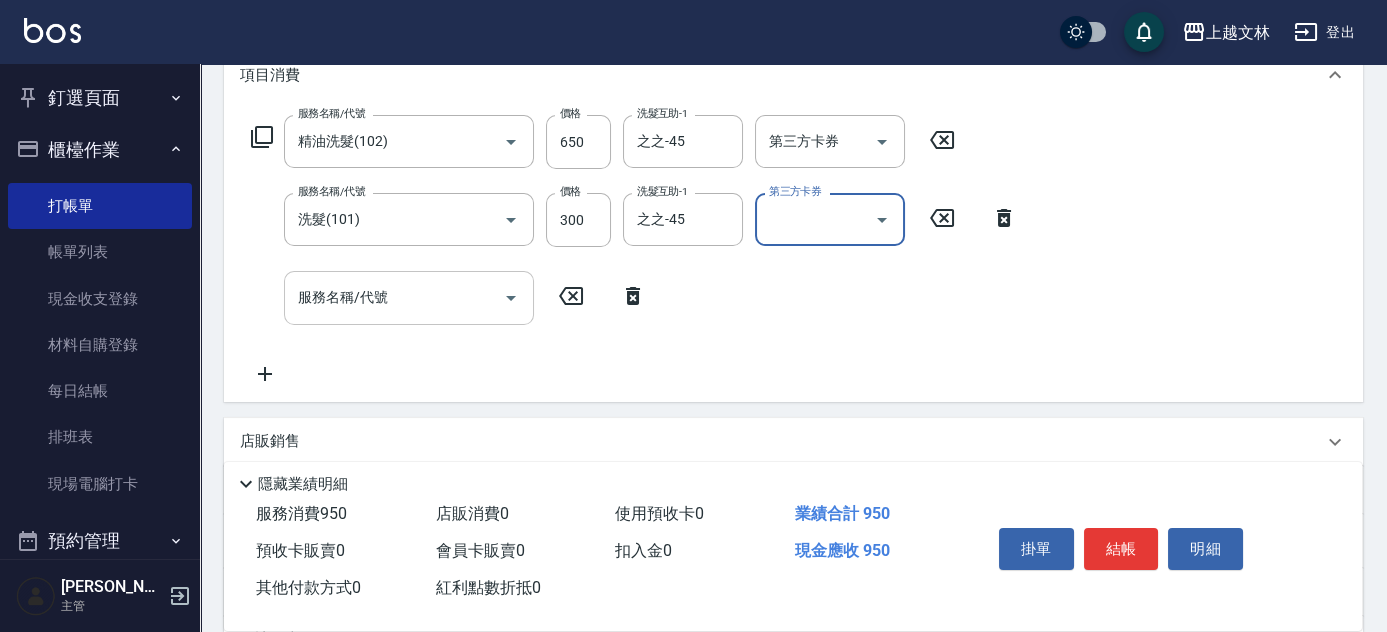click on "服務名稱/代號" at bounding box center (394, 297) 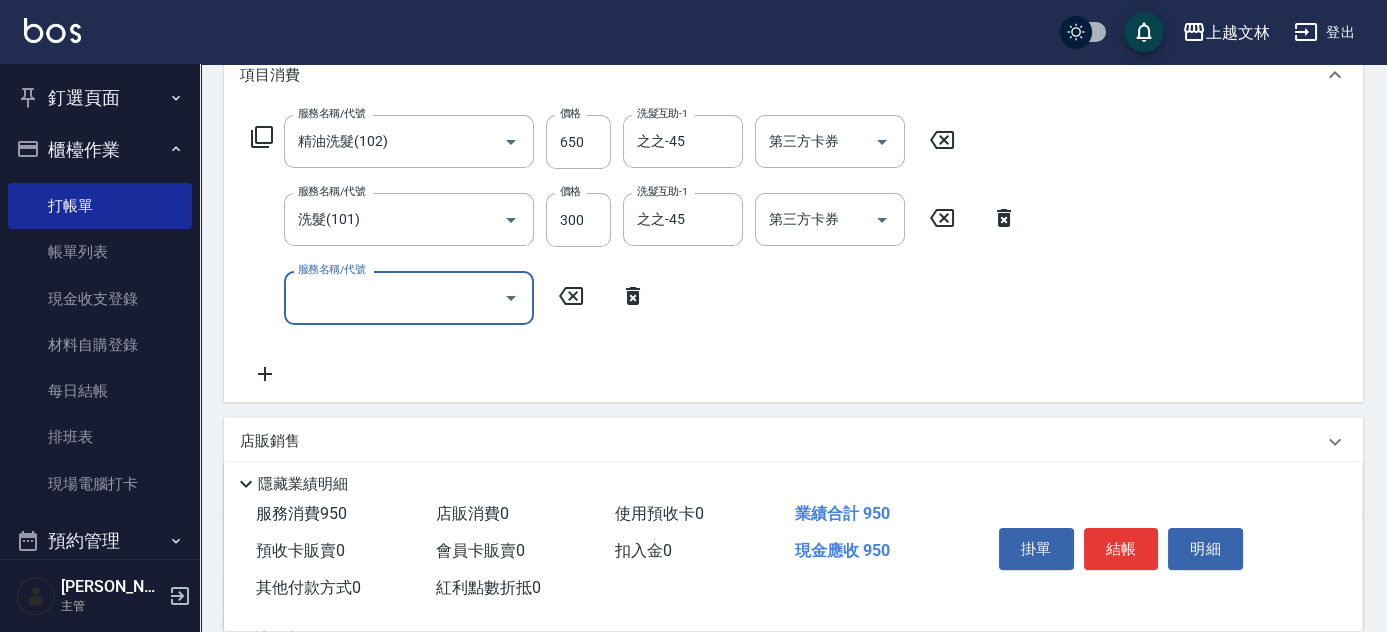 click on "服務名稱/代號" at bounding box center (394, 297) 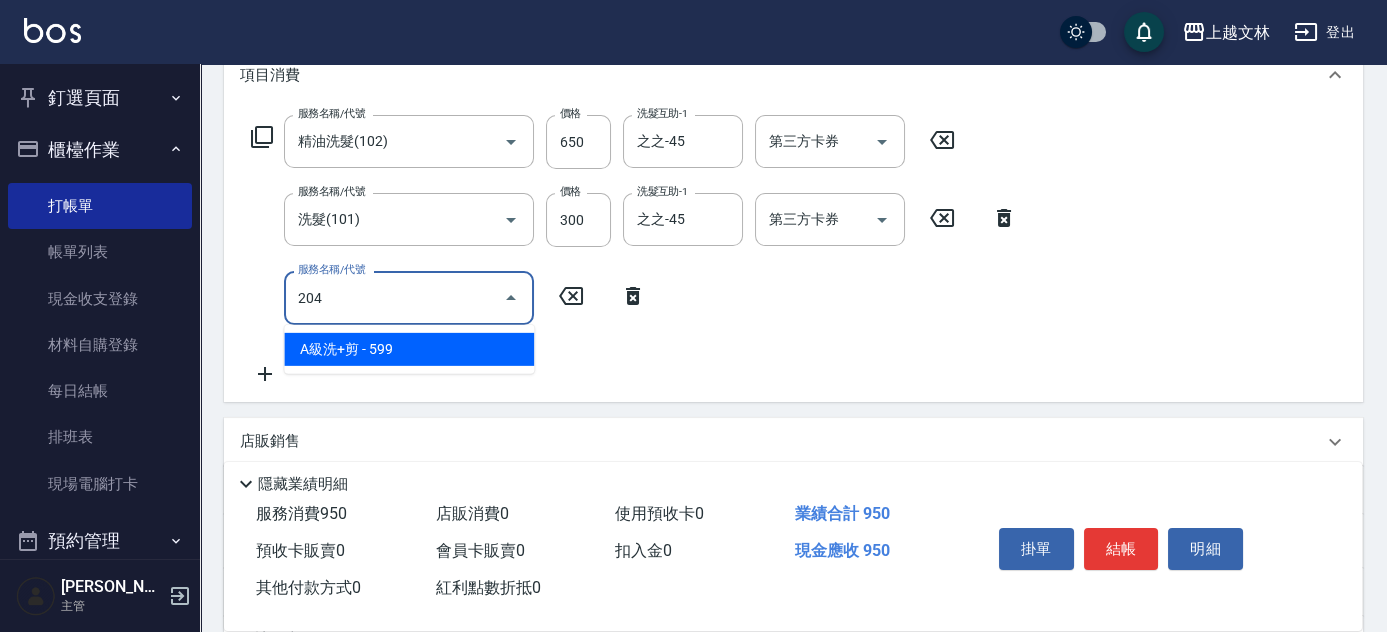 type on "A級洗+剪(204)" 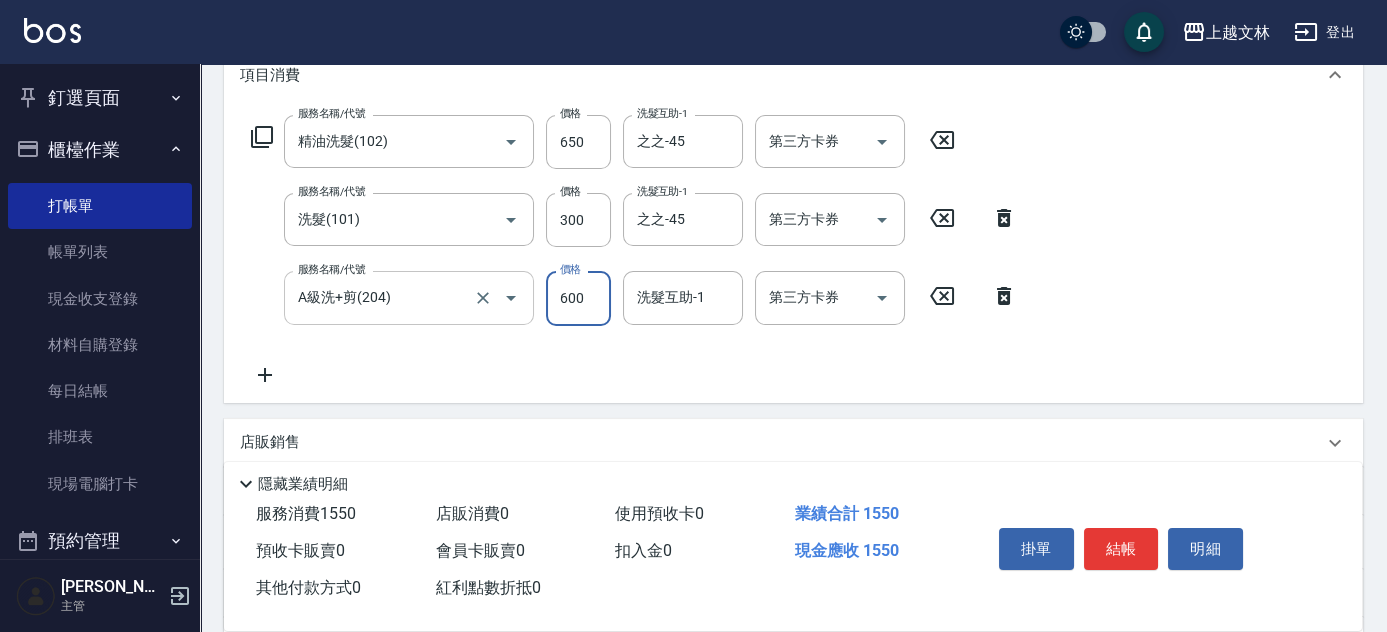 type on "600" 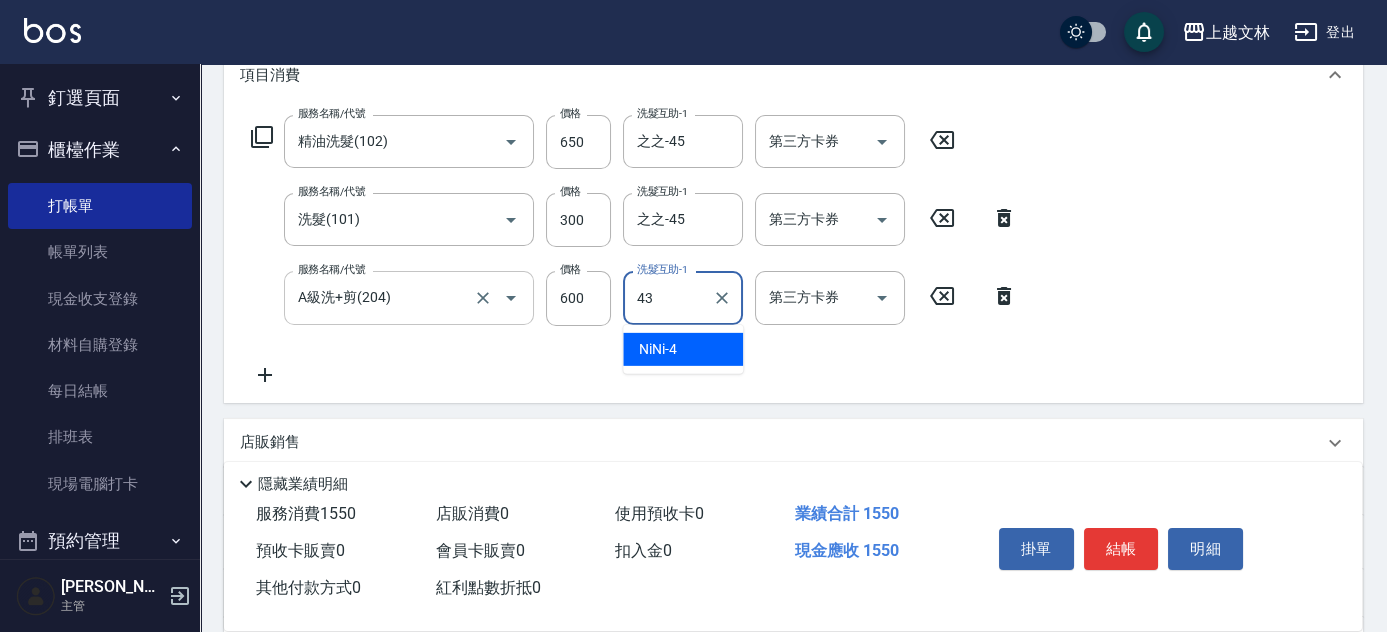 type on "小巫-43" 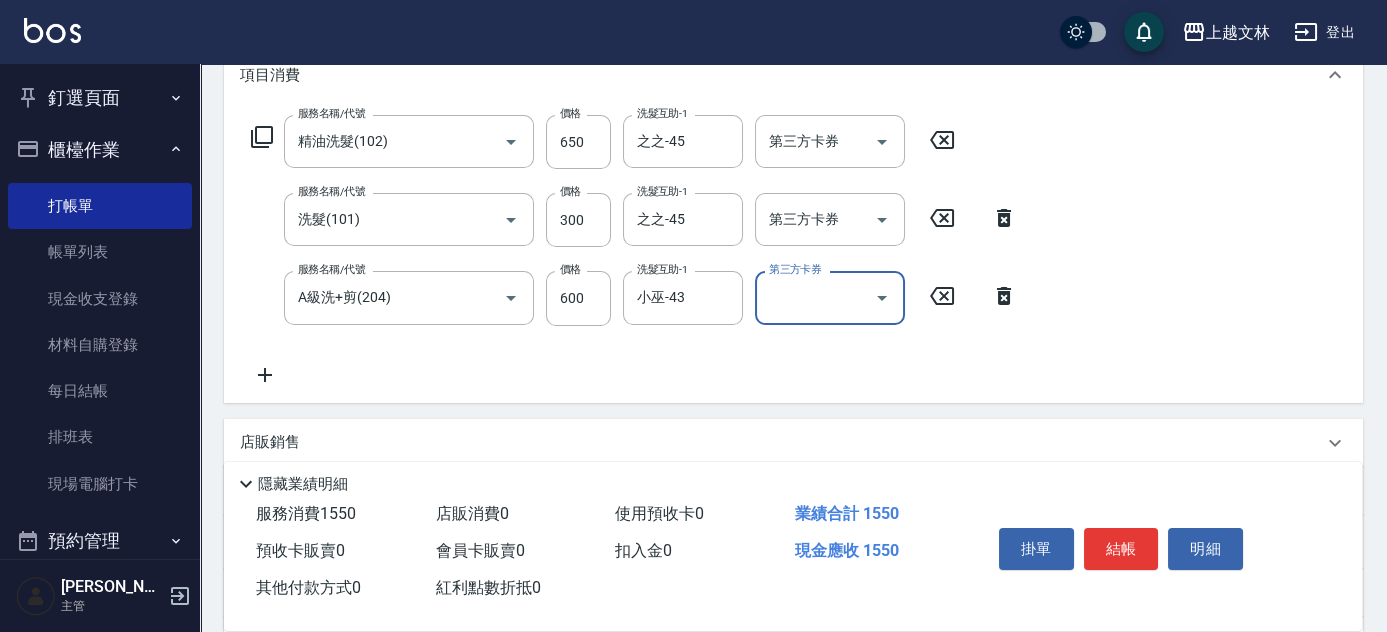 click 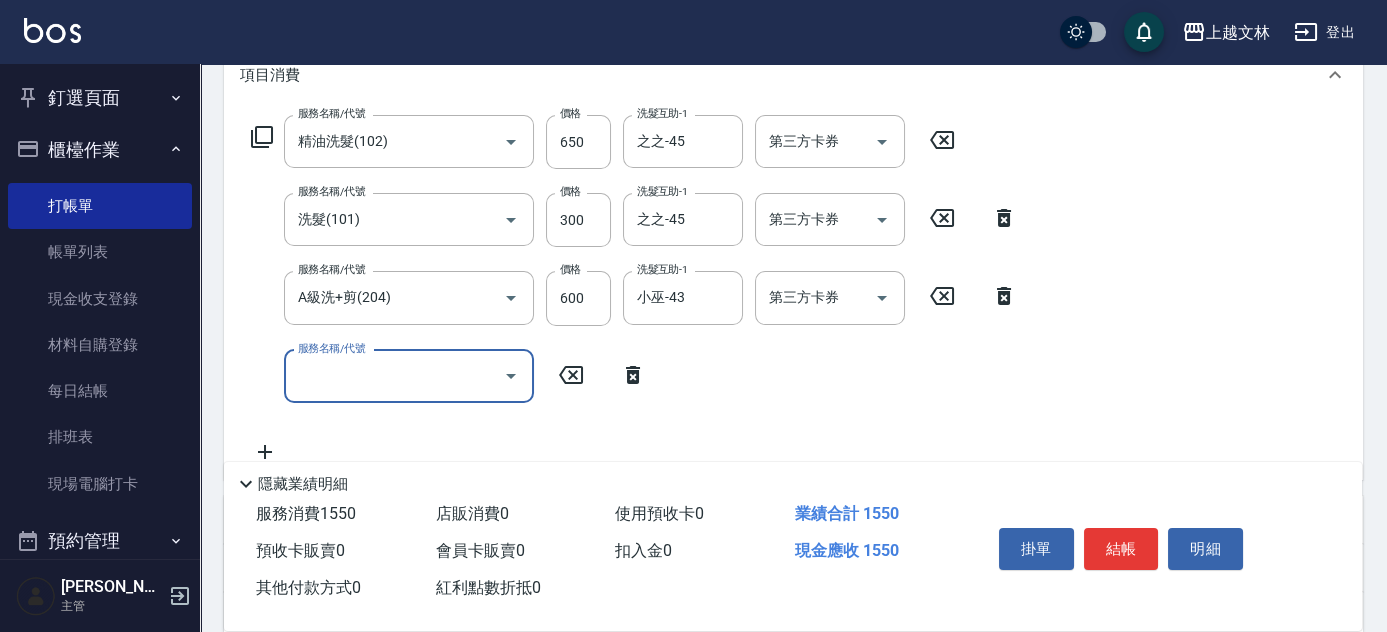 click on "服務名稱/代號" at bounding box center (394, 376) 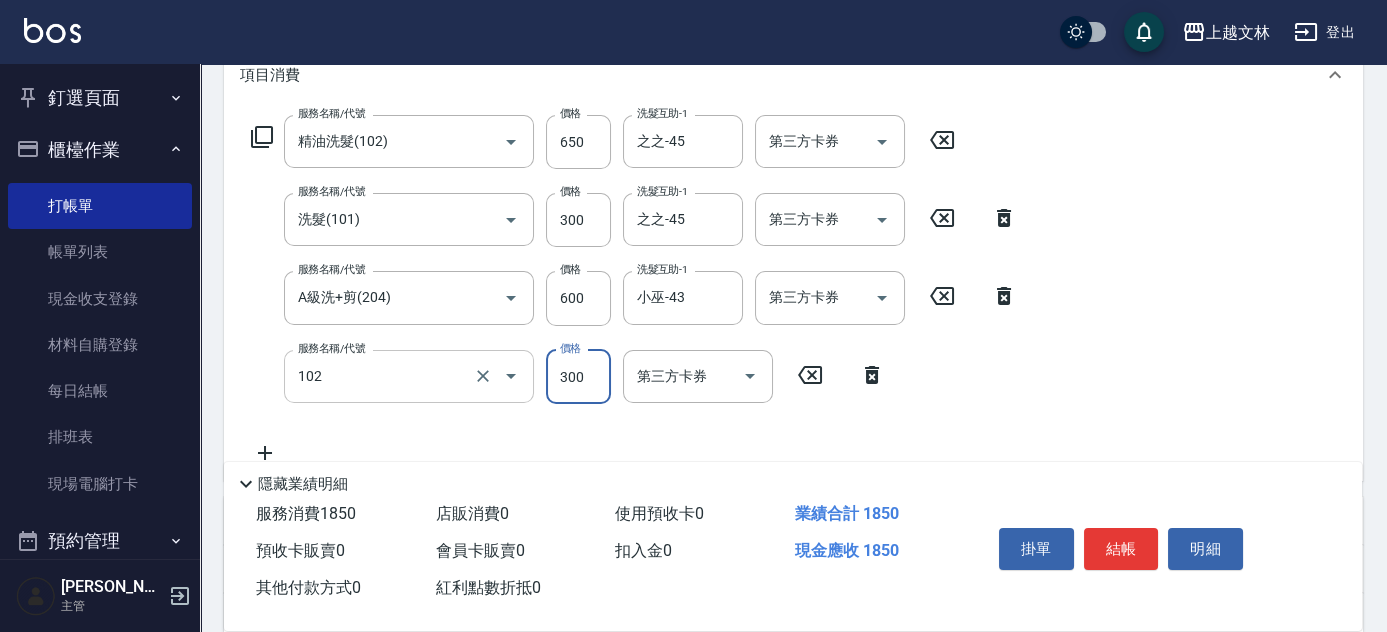 type on "精油洗髮(102)" 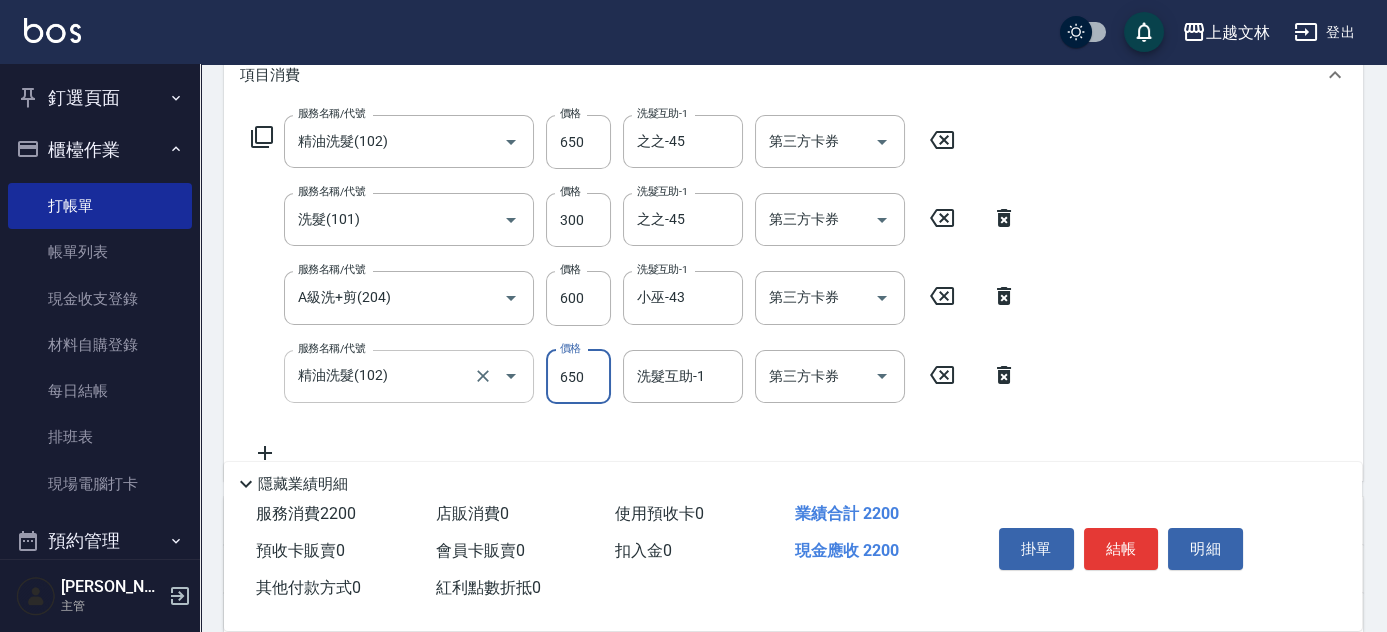 type on "650" 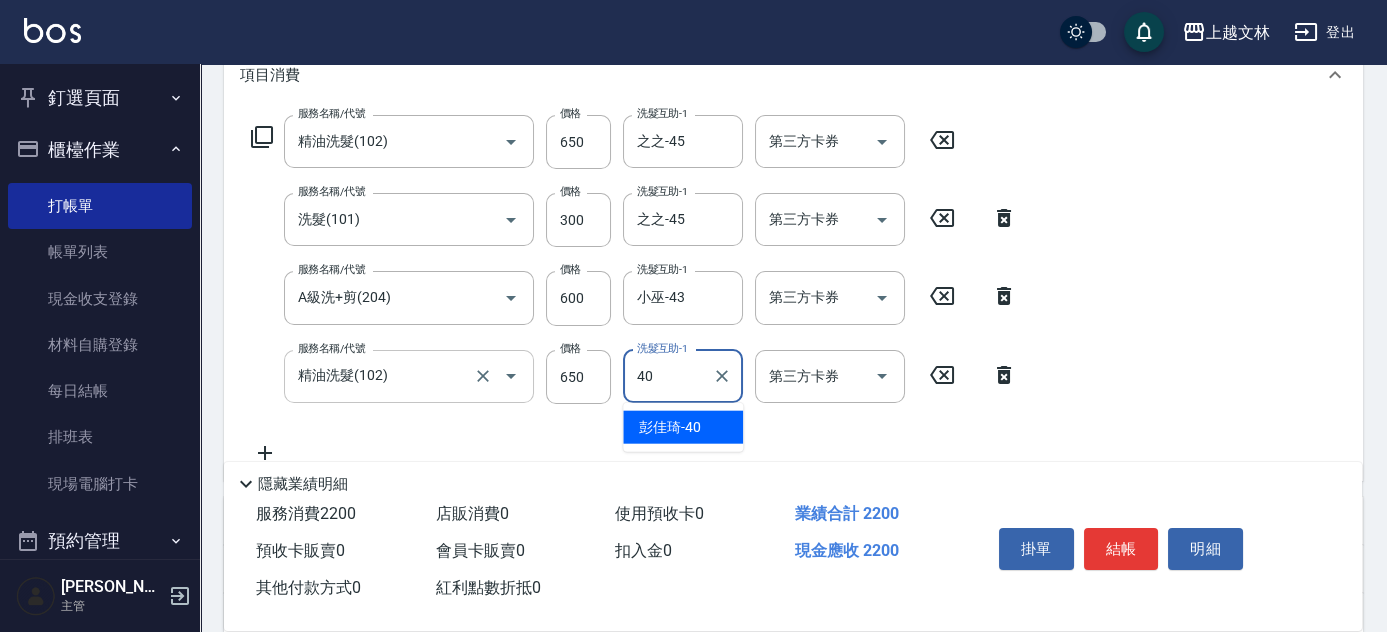 type on "[PERSON_NAME]-40" 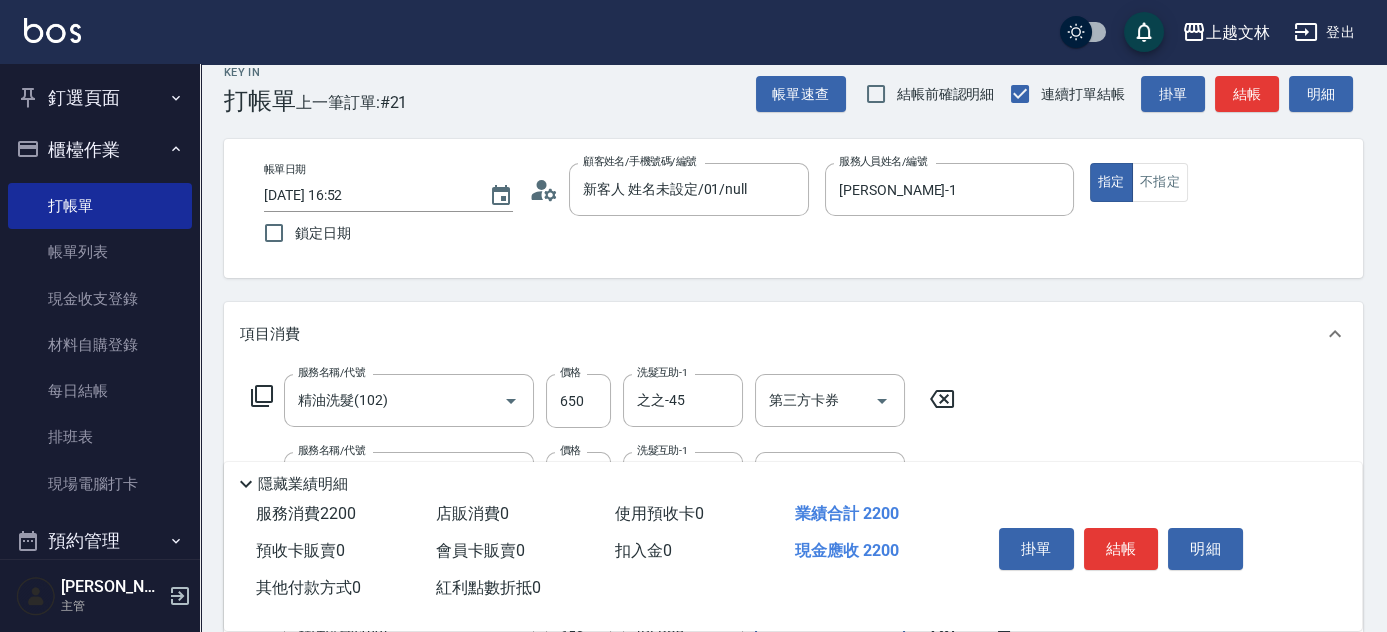 scroll, scrollTop: 0, scrollLeft: 0, axis: both 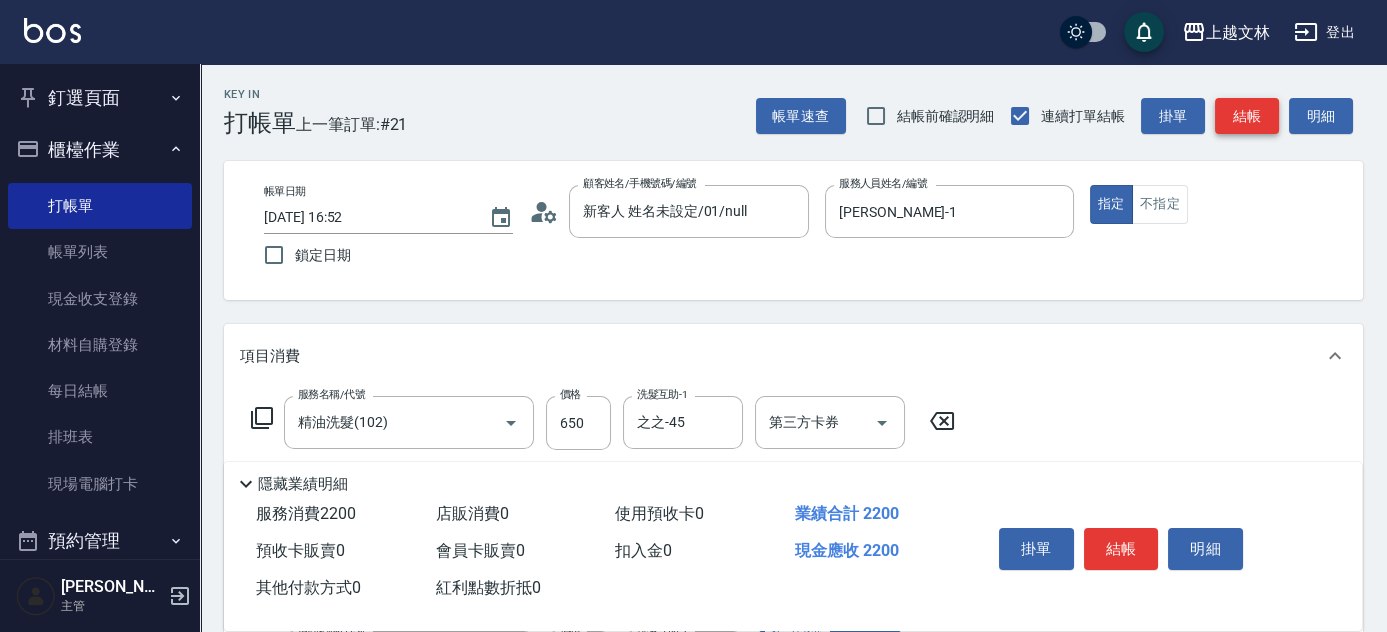 click on "結帳" at bounding box center [1247, 116] 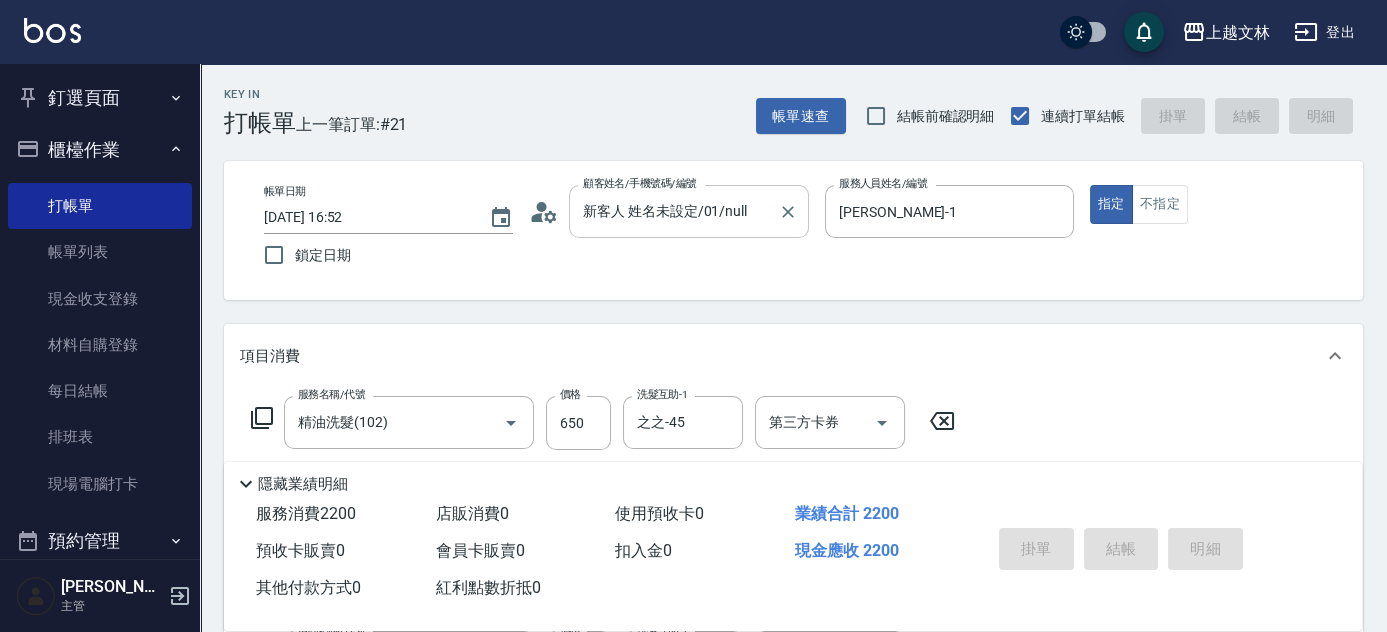 type on "[DATE] 16:57" 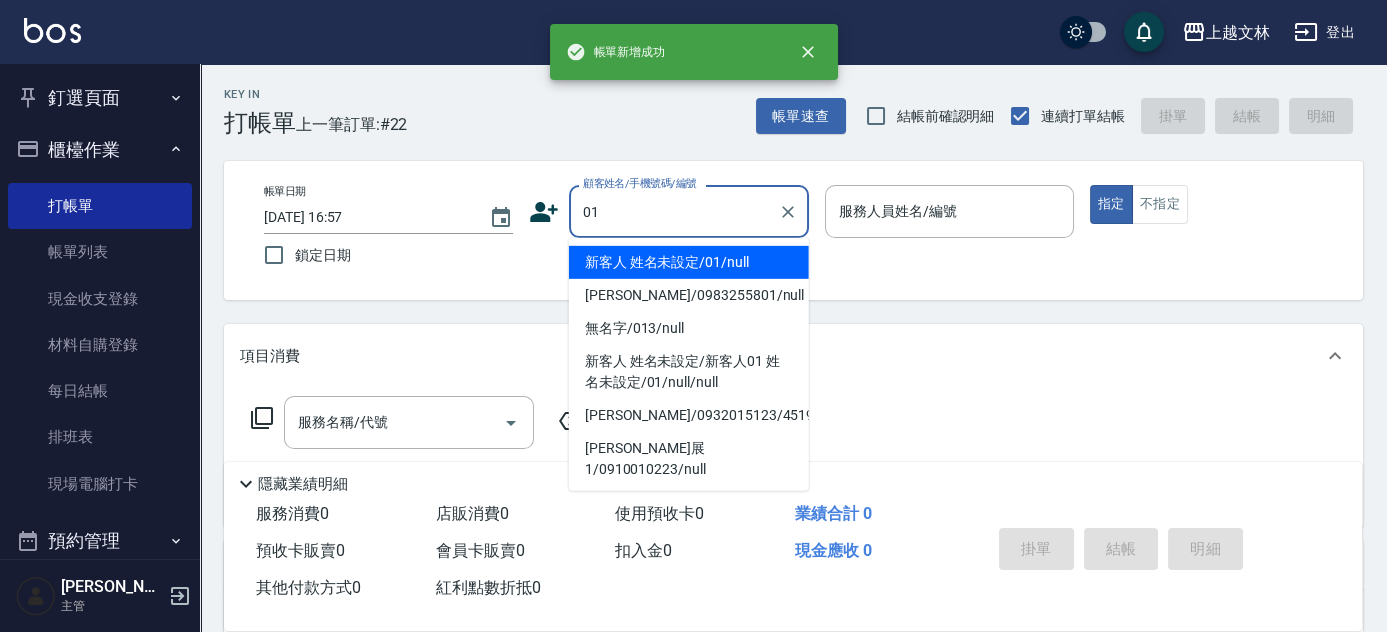 type on "新客人 姓名未設定/01/null" 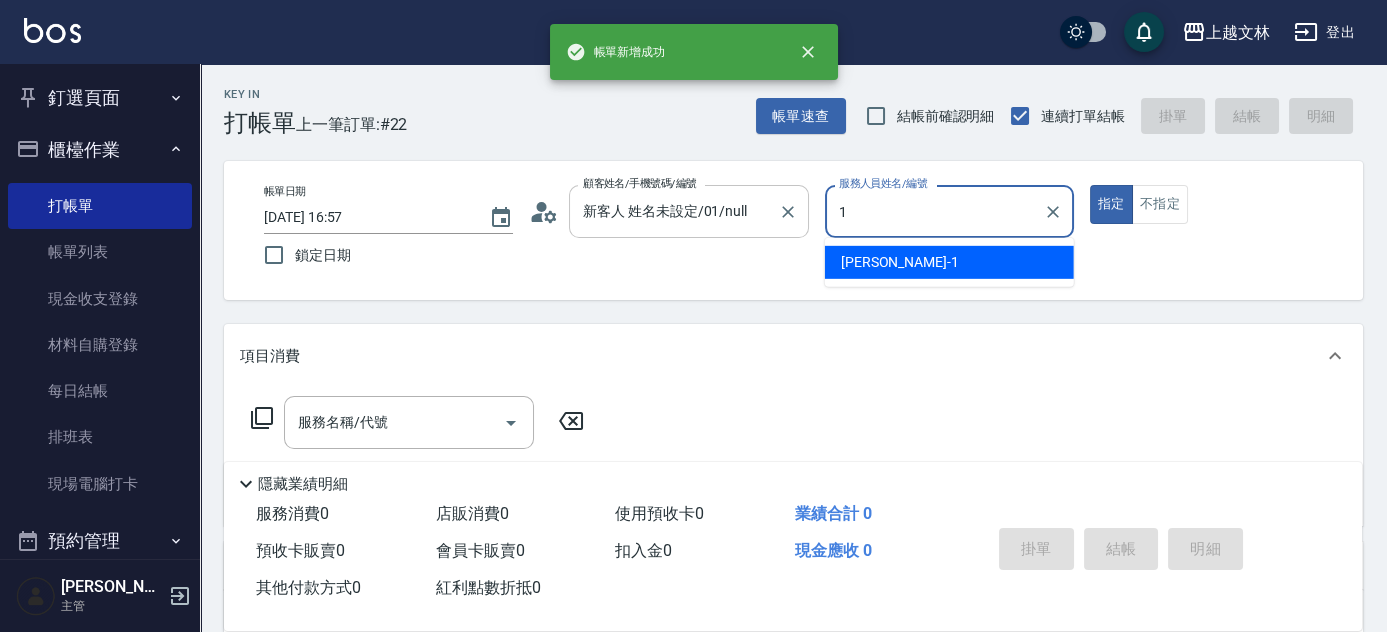 type on "[PERSON_NAME]-1" 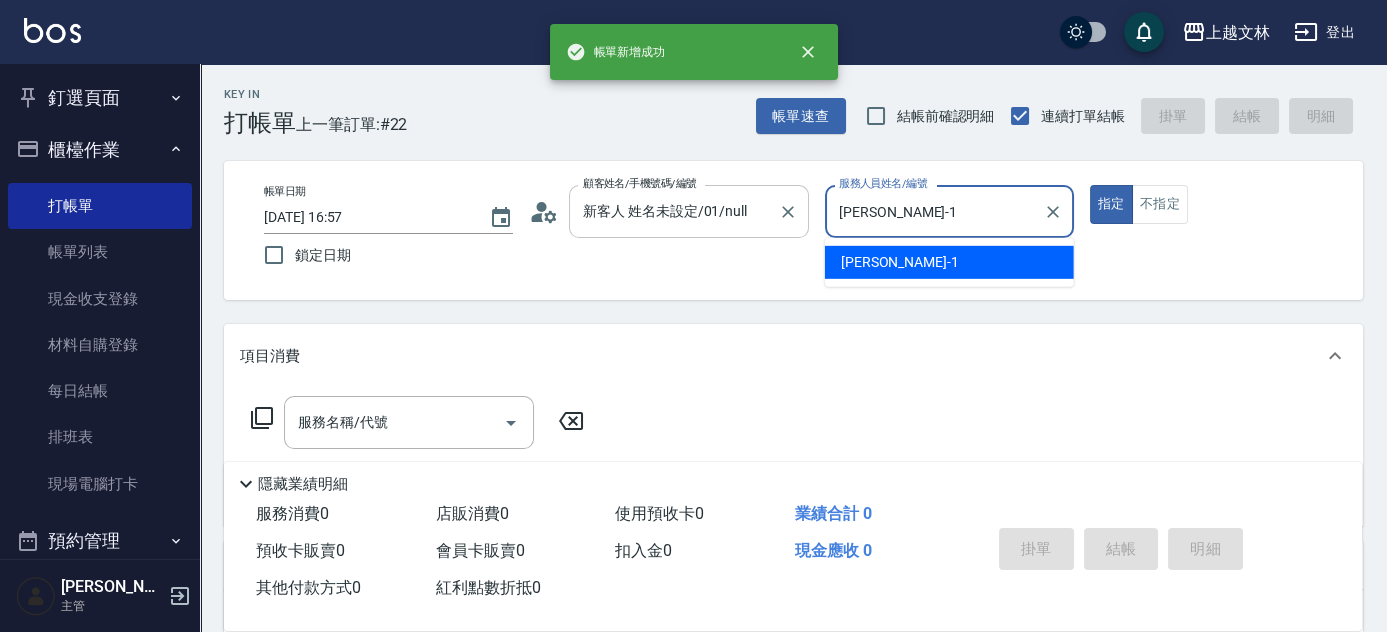 type on "true" 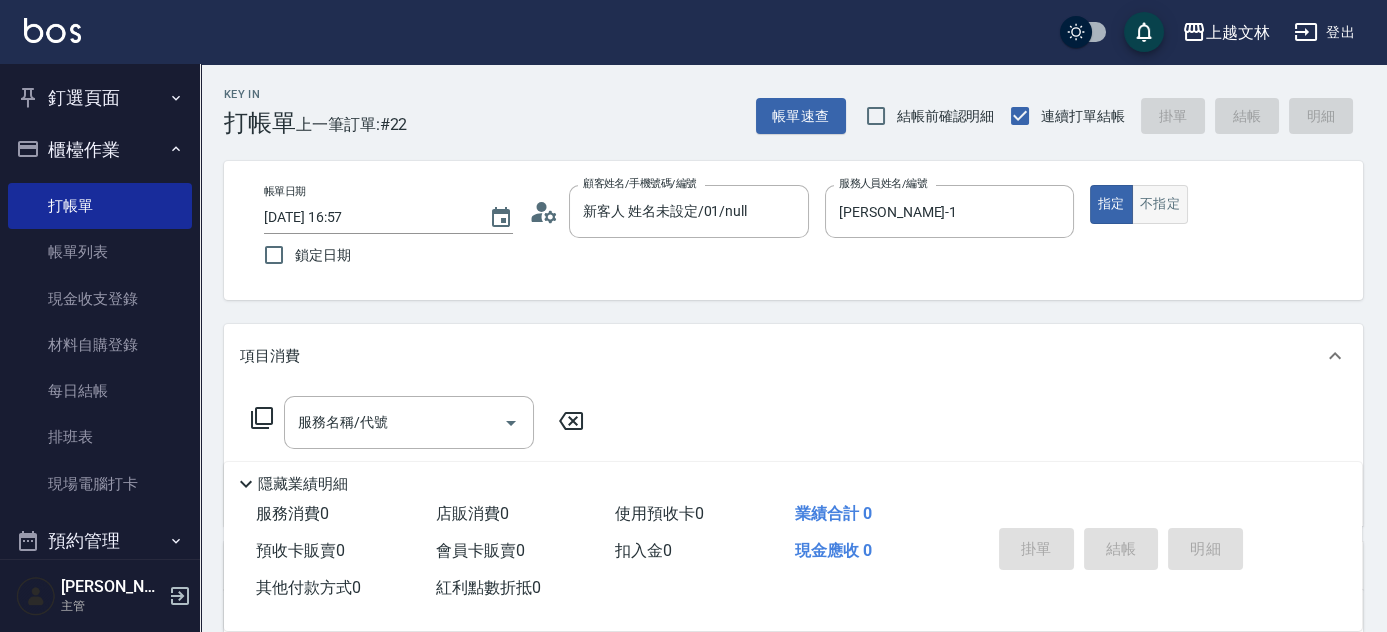 click on "不指定" at bounding box center (1160, 204) 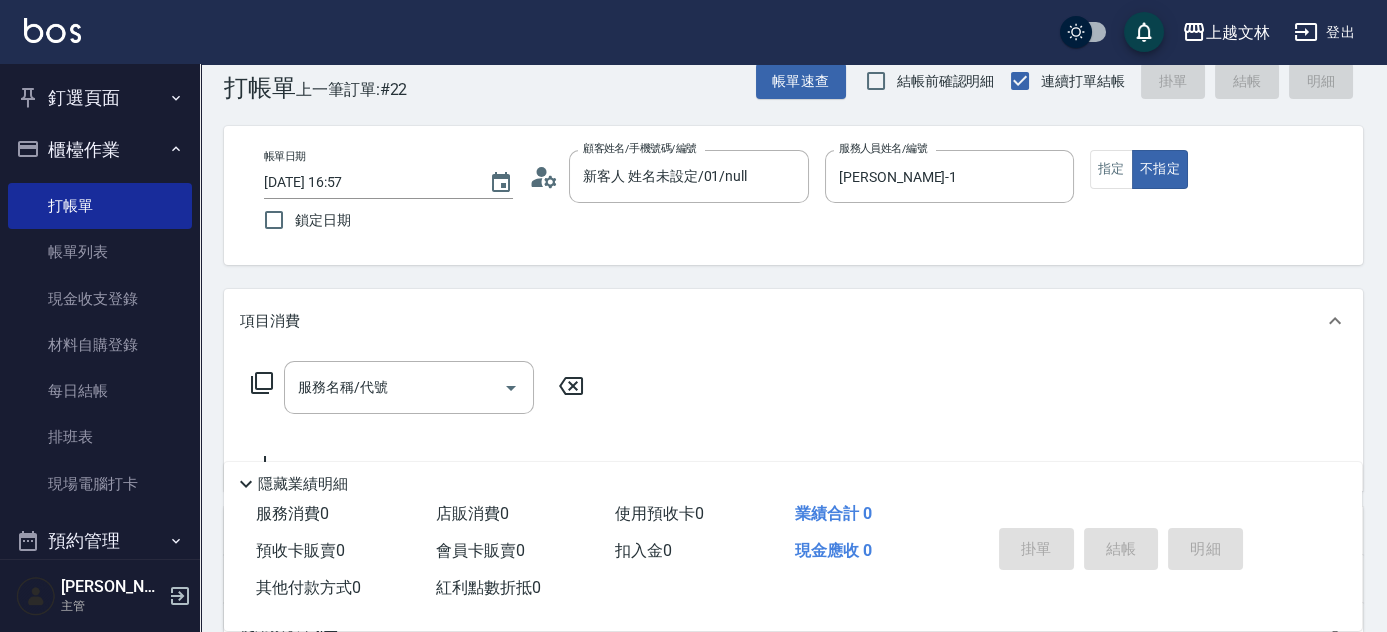 scroll, scrollTop: 63, scrollLeft: 0, axis: vertical 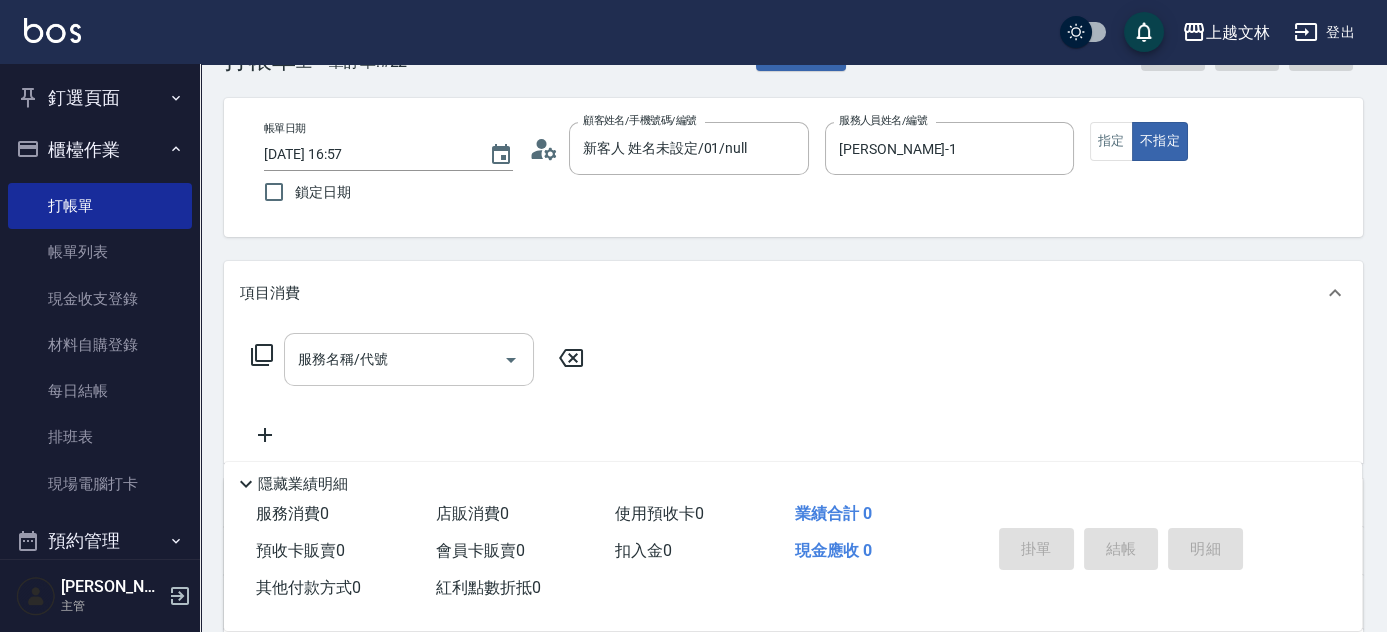 click on "服務名稱/代號" at bounding box center [394, 359] 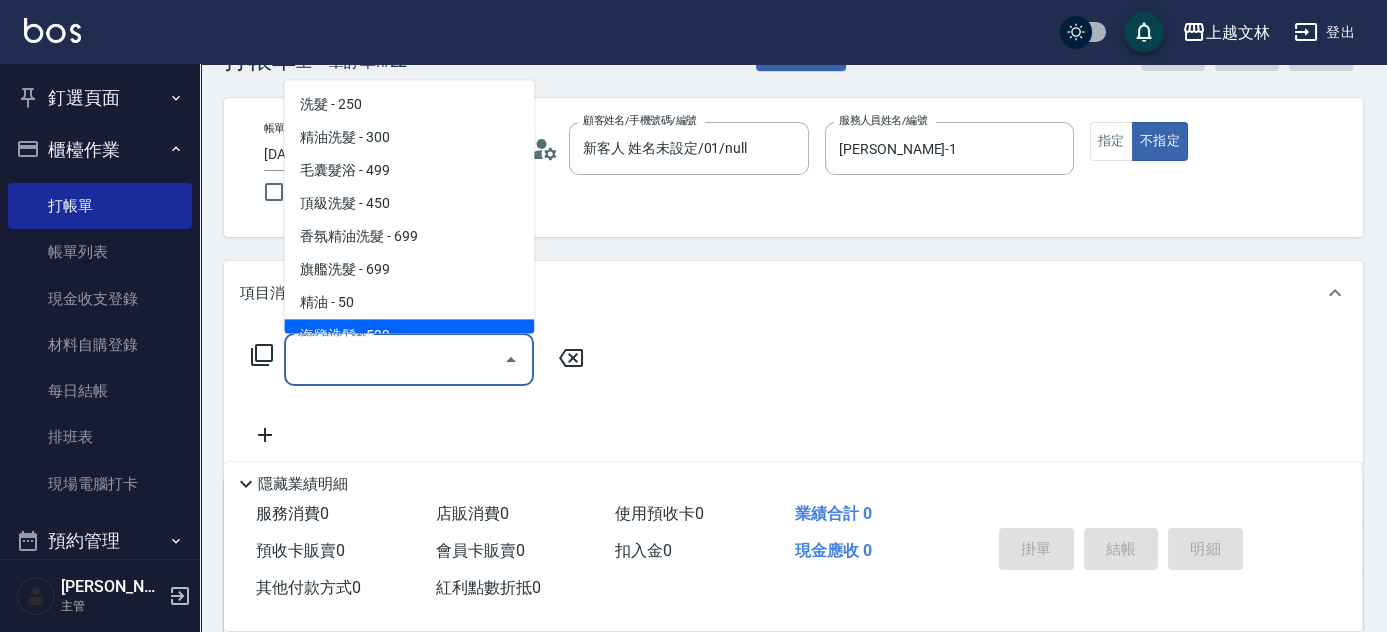 click on "海鹽洗髮 - 599" at bounding box center (409, 336) 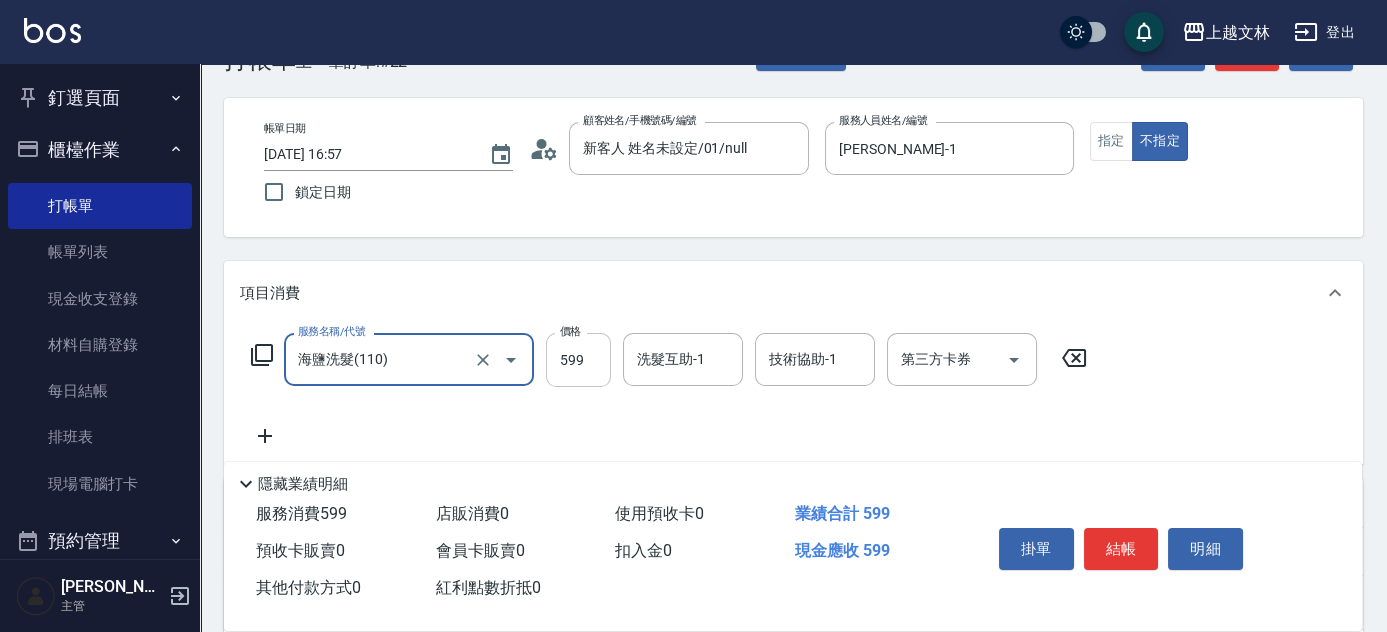 click on "599" at bounding box center (578, 360) 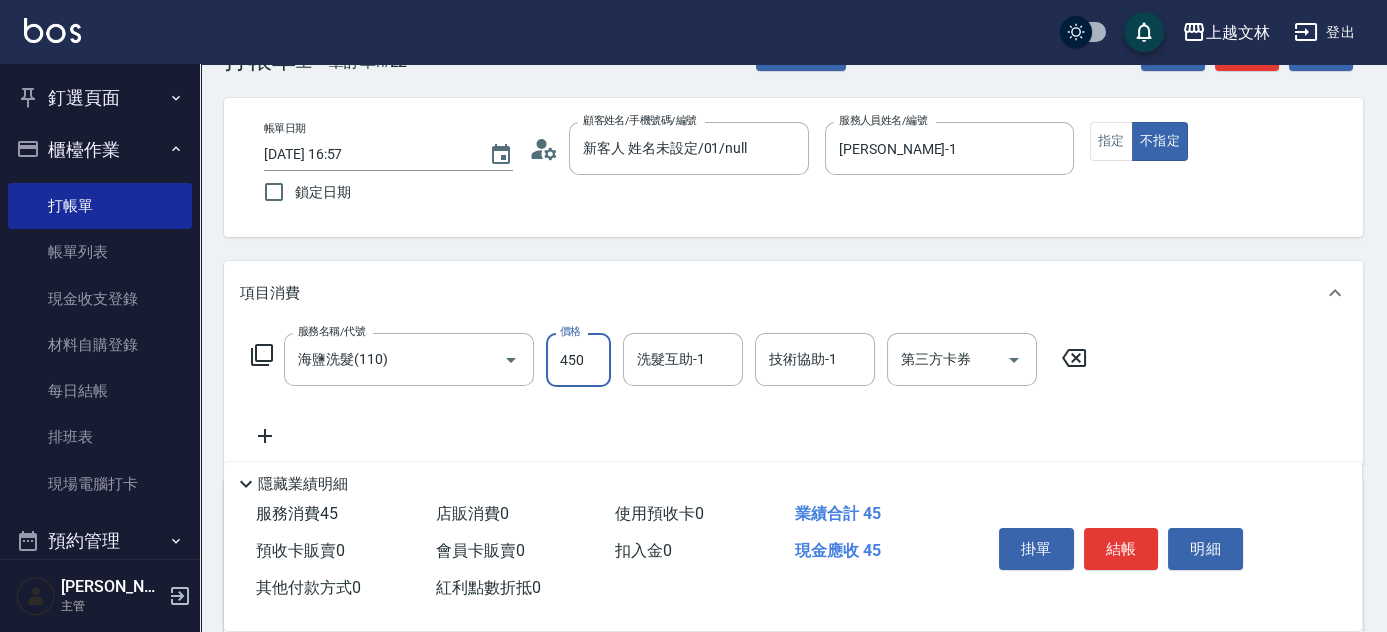 type on "450" 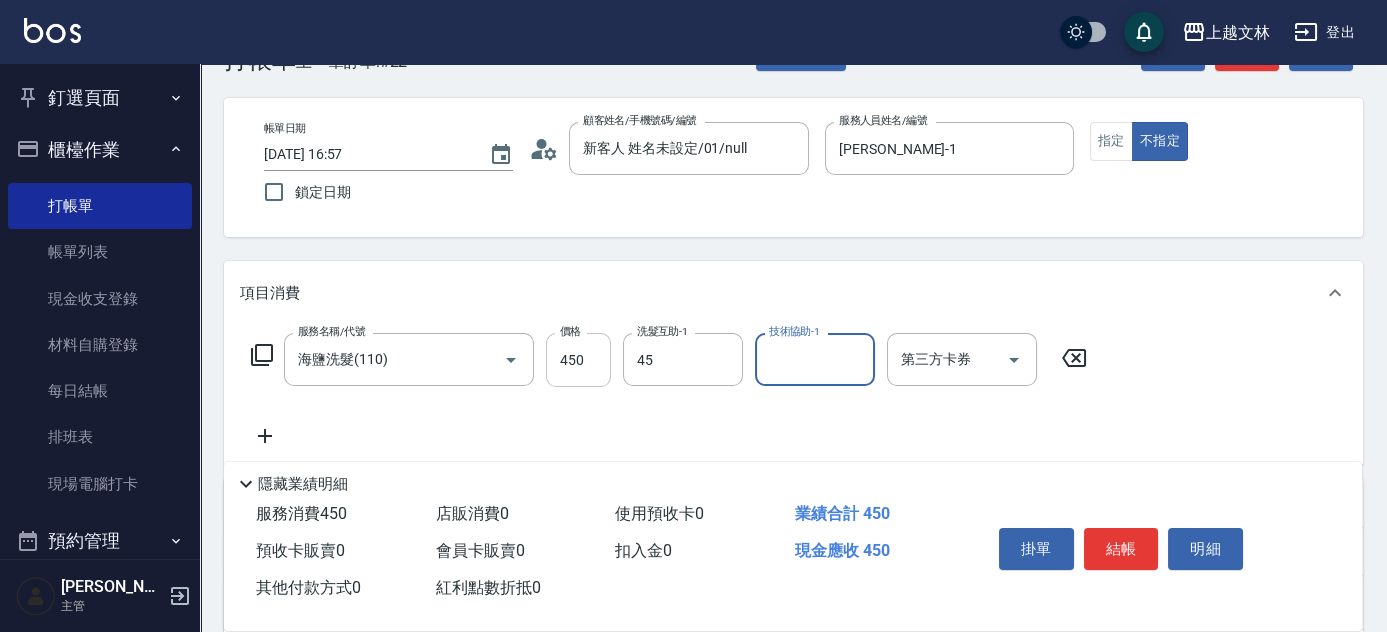 type on "之之-45" 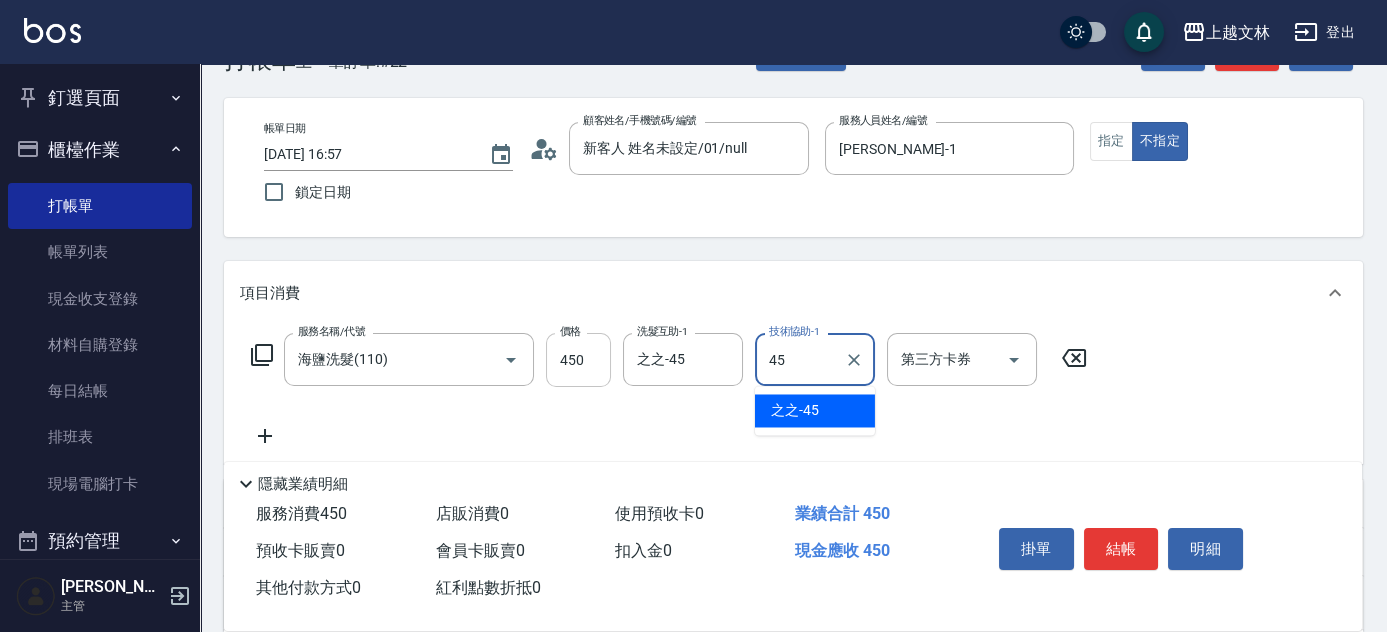 type on "之之-45" 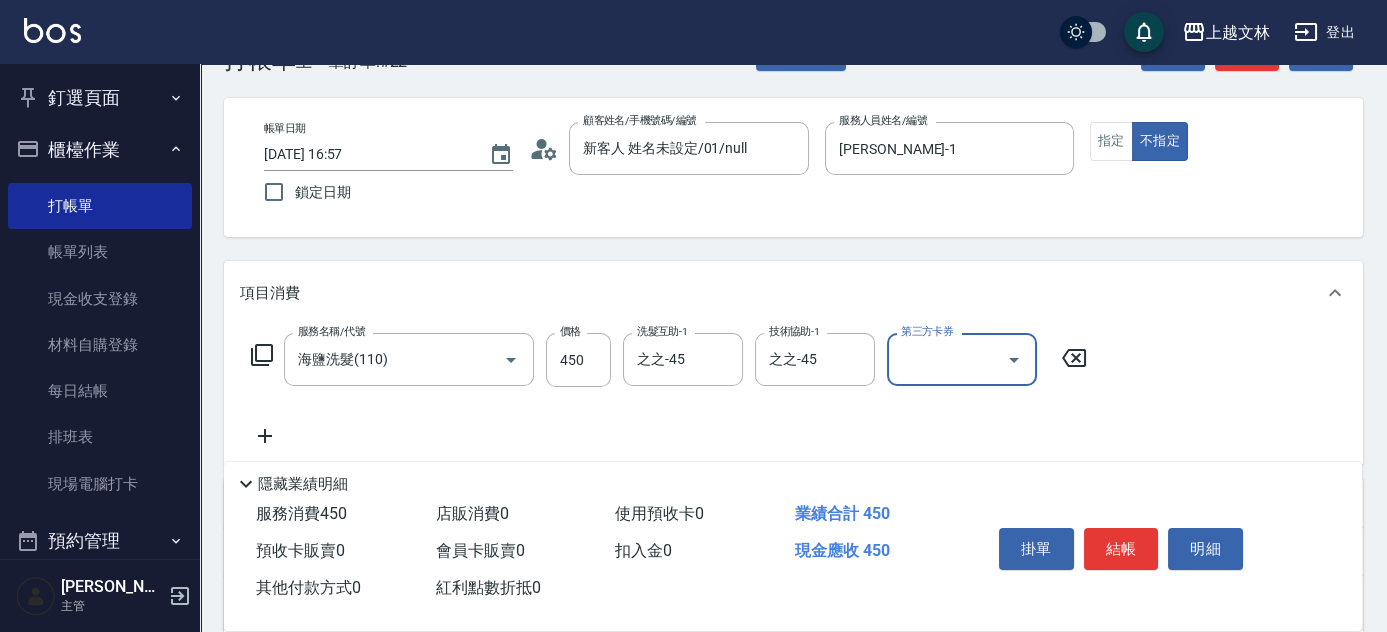 scroll, scrollTop: 0, scrollLeft: 0, axis: both 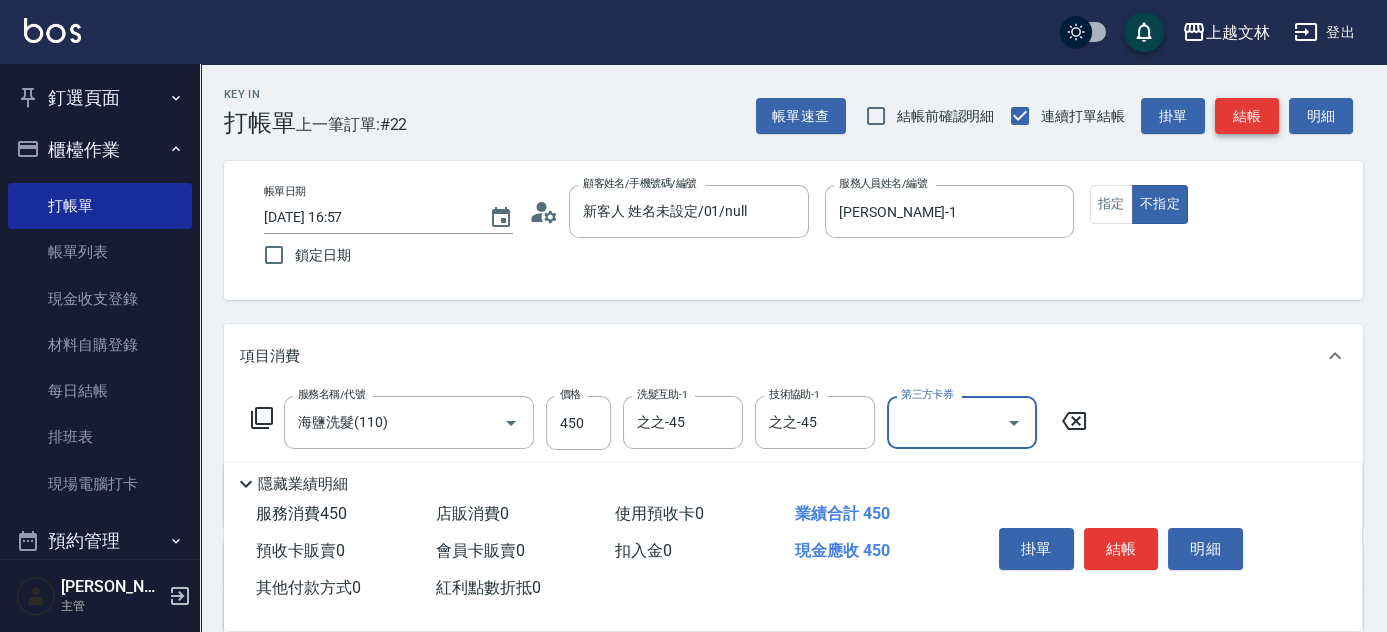 click on "結帳" at bounding box center [1247, 116] 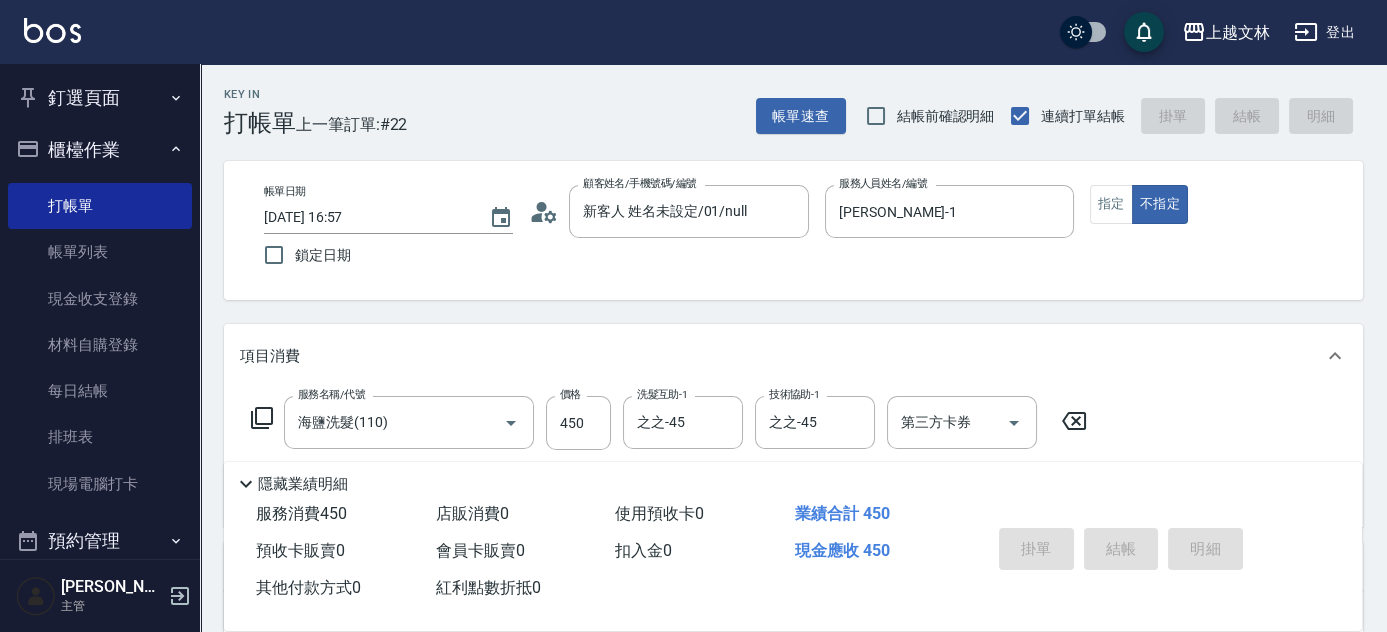 type 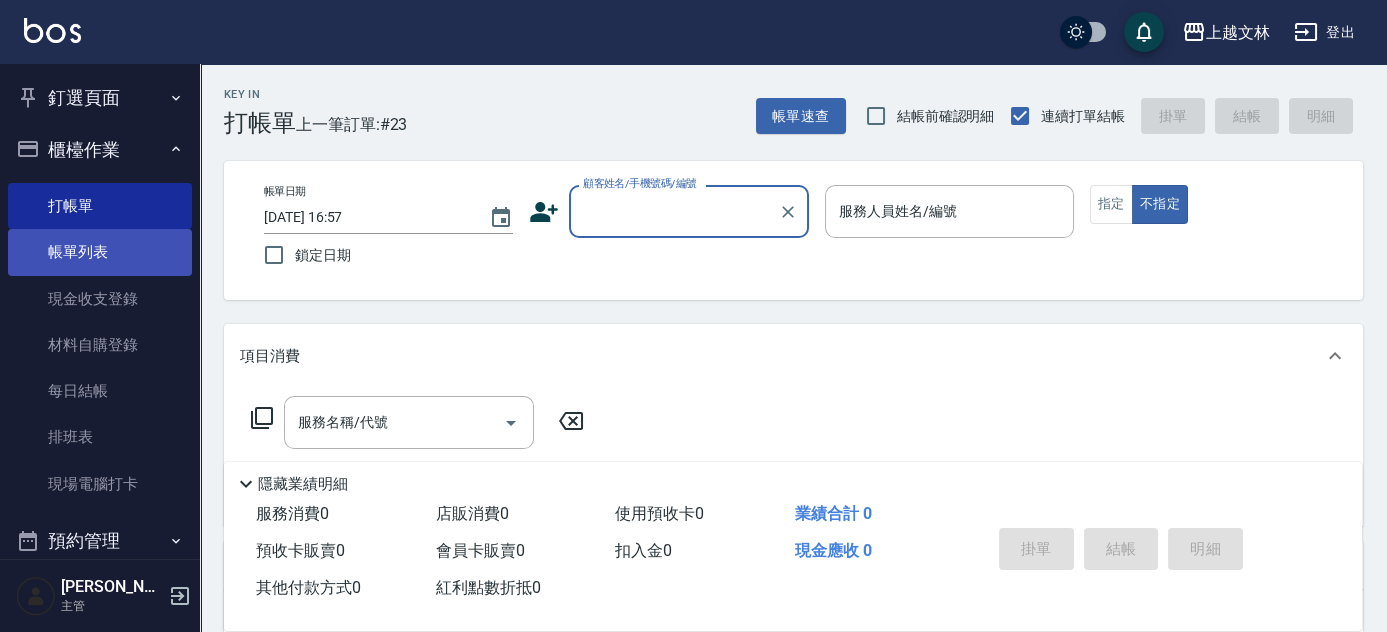 click on "帳單列表" at bounding box center (100, 252) 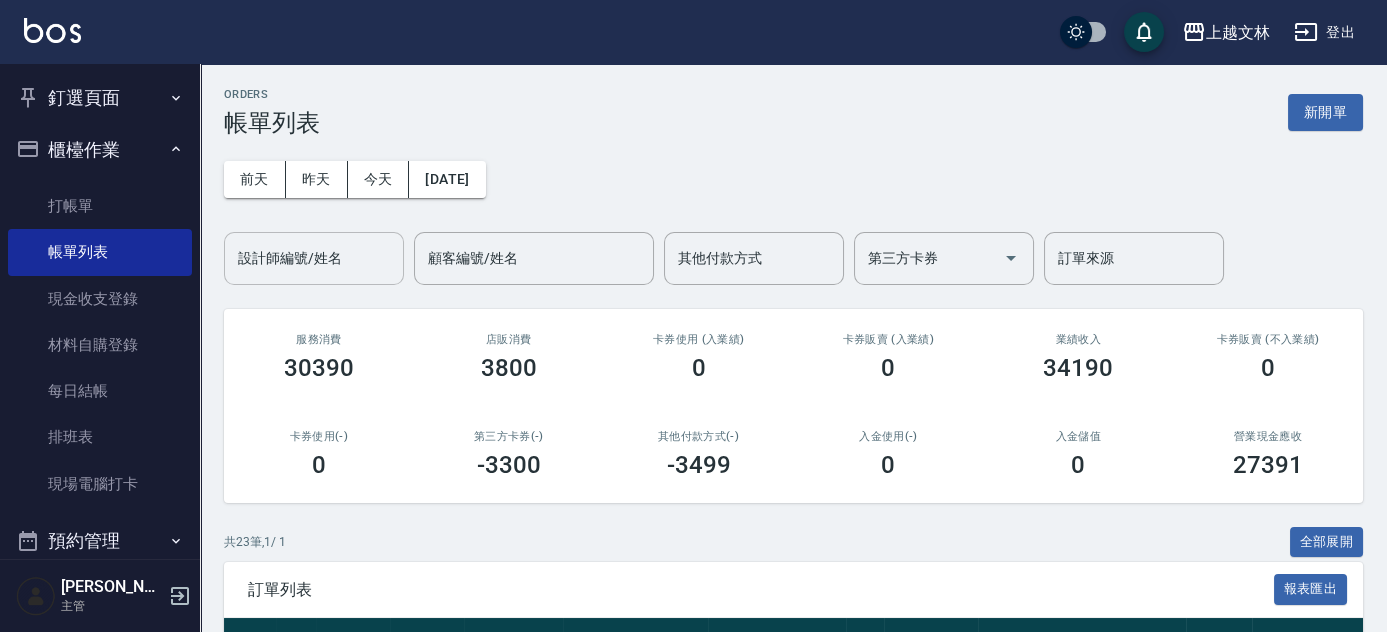 click on "設計師編號/姓名 設計師編號/姓名" at bounding box center [314, 258] 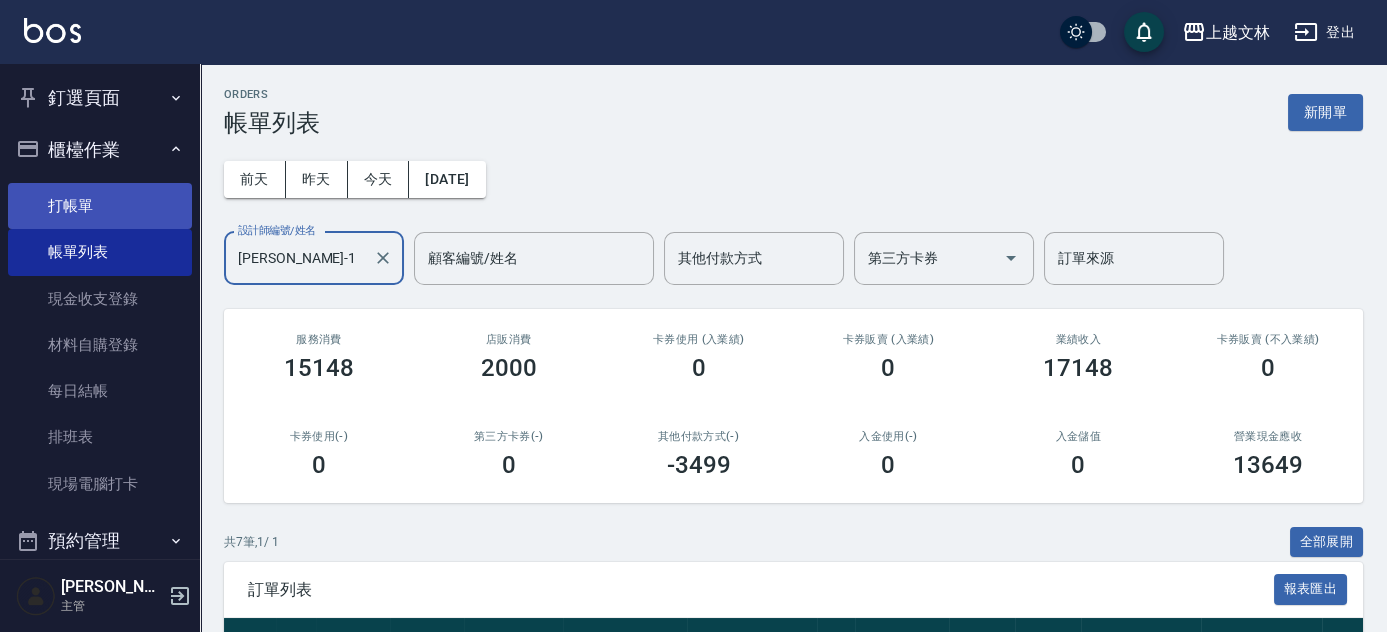 type on "[PERSON_NAME]-1" 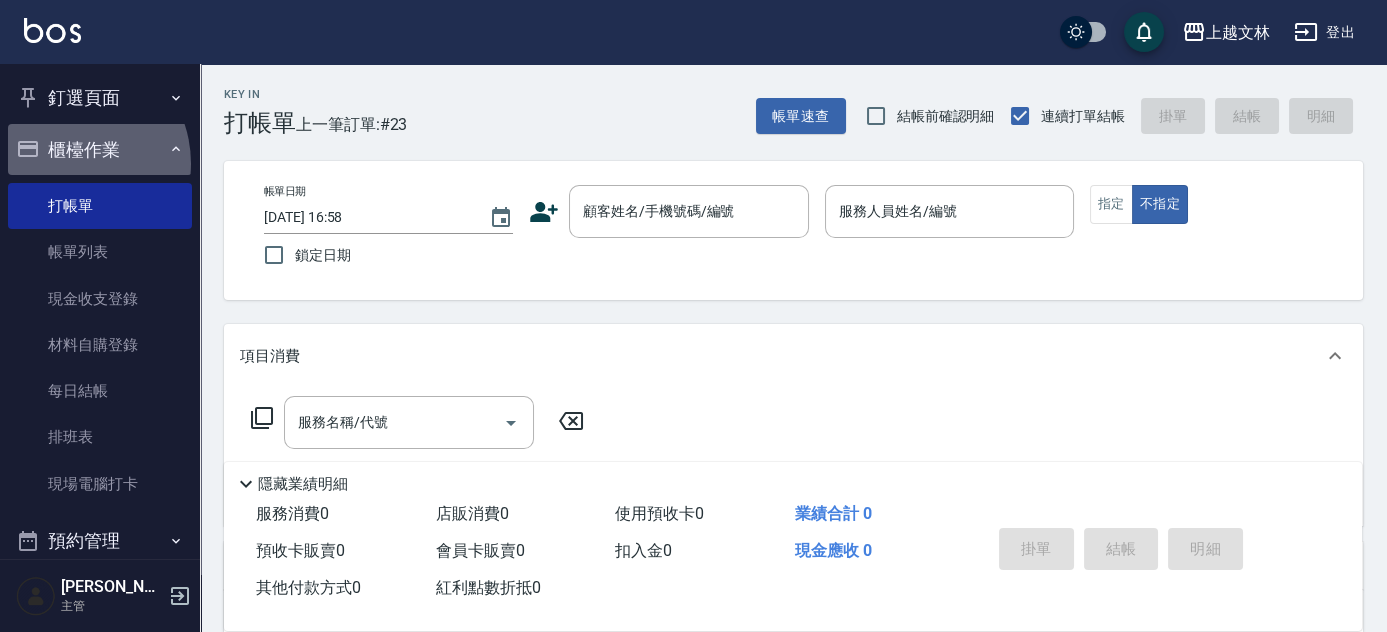 click on "櫃檯作業" at bounding box center [100, 150] 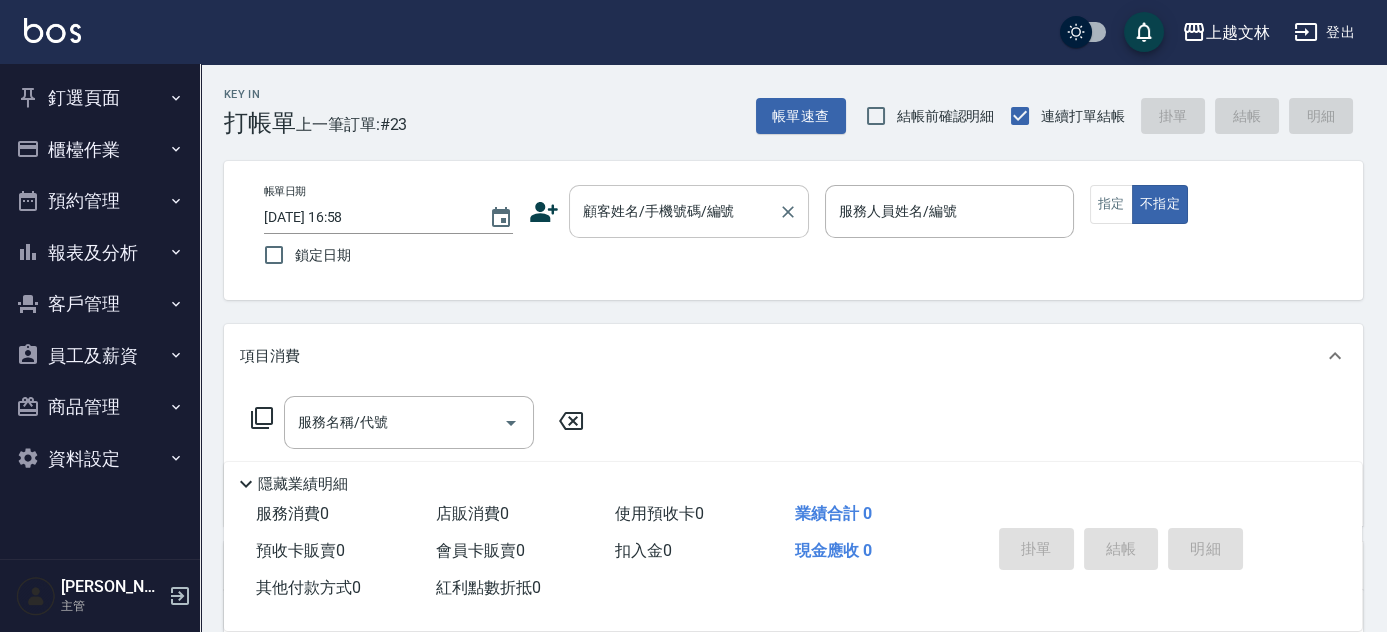 click on "顧客姓名/手機號碼/編號" at bounding box center (674, 211) 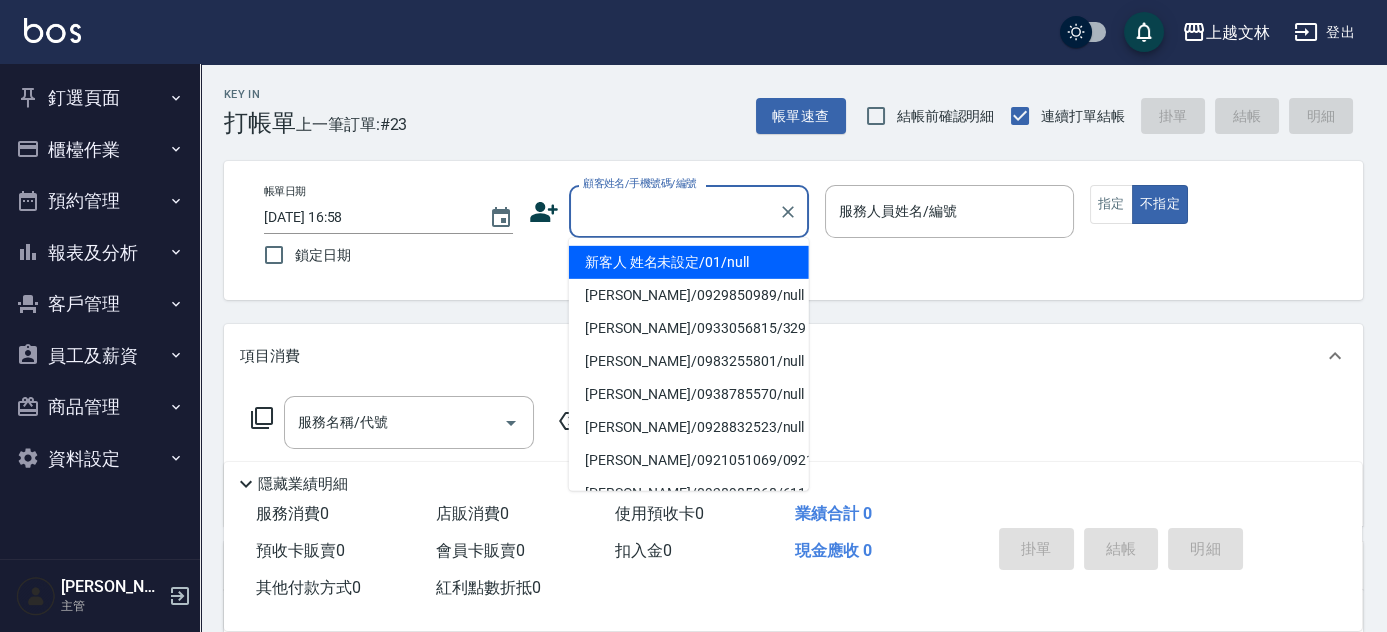 click on "新客人 姓名未設定/01/null" at bounding box center [689, 262] 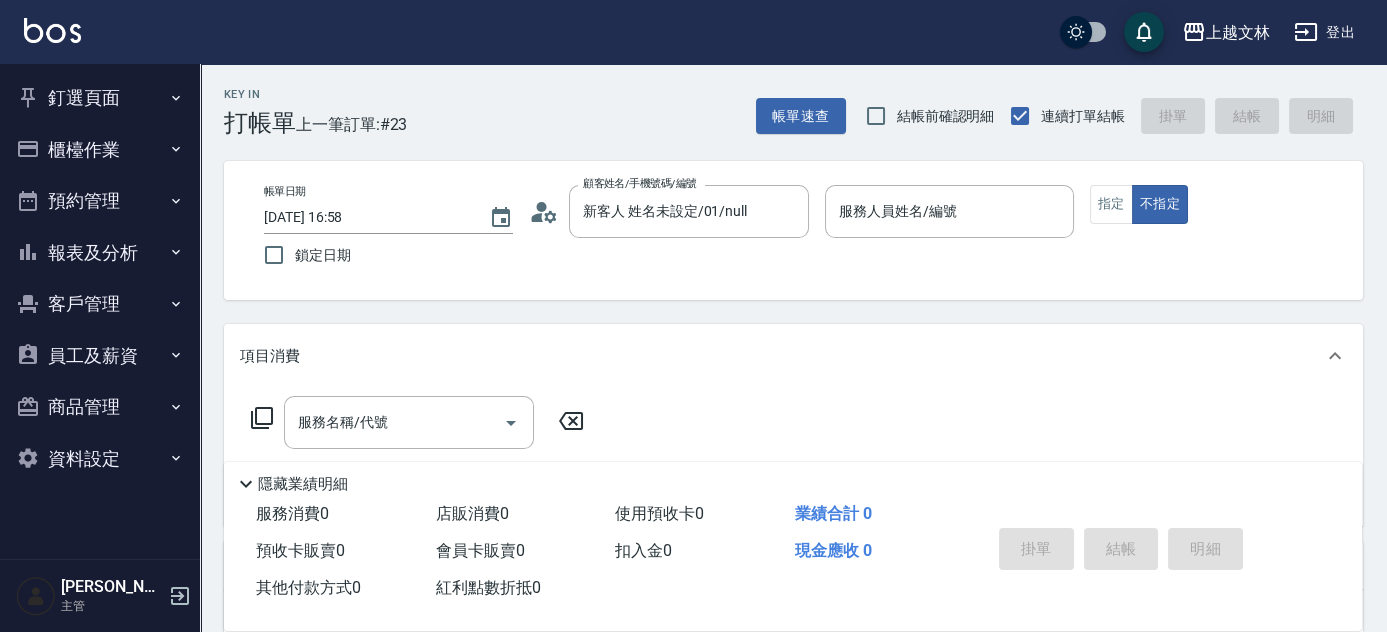 type on "新客人 姓名未設定/01/null" 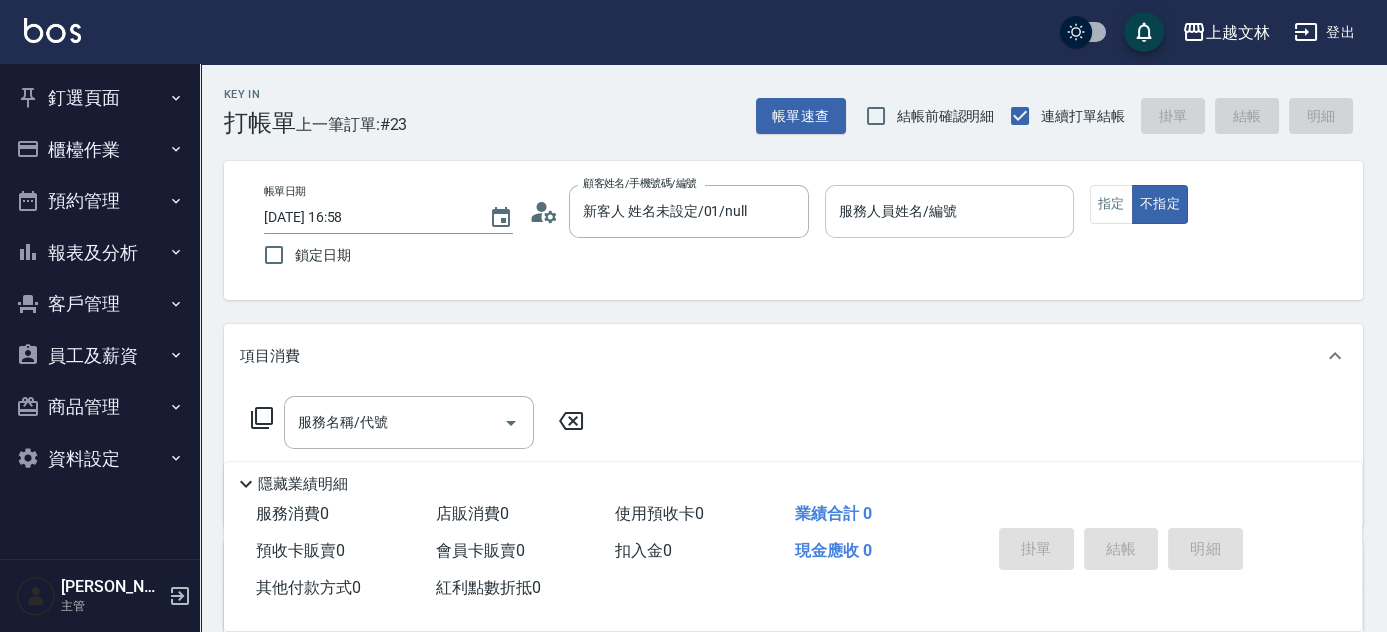 click on "服務人員姓名/編號" at bounding box center (949, 211) 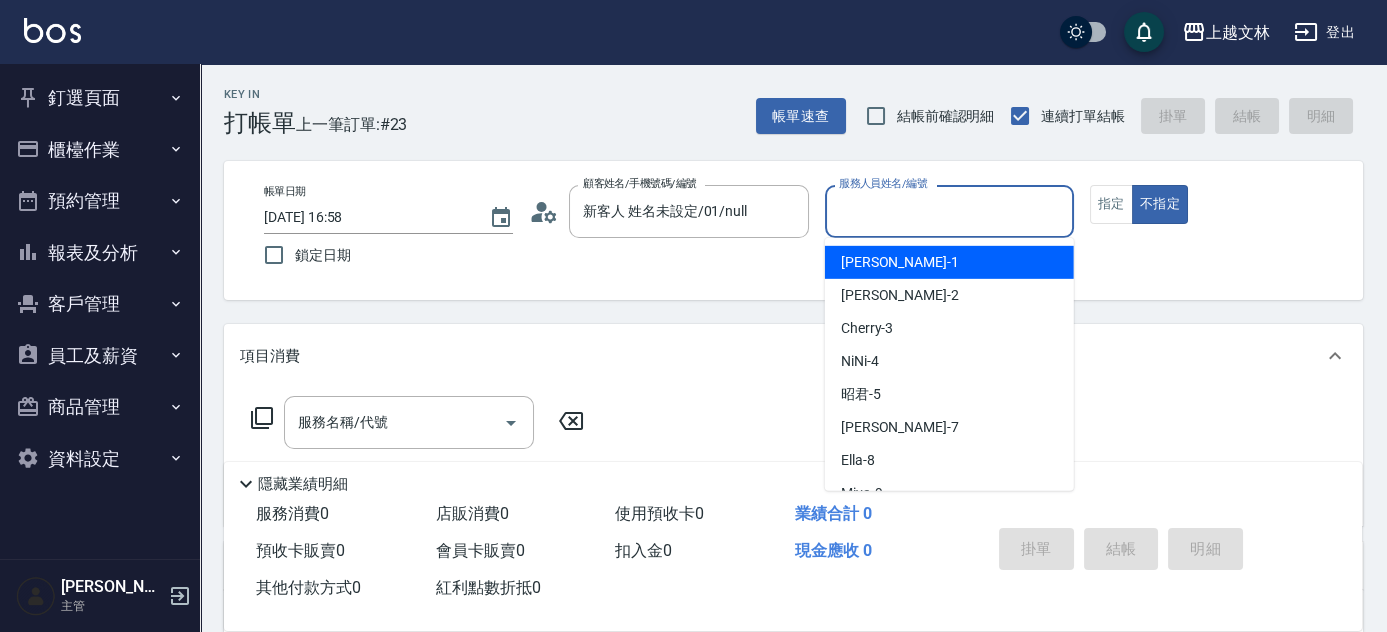 click on "服務人員姓名/編號" at bounding box center [949, 211] 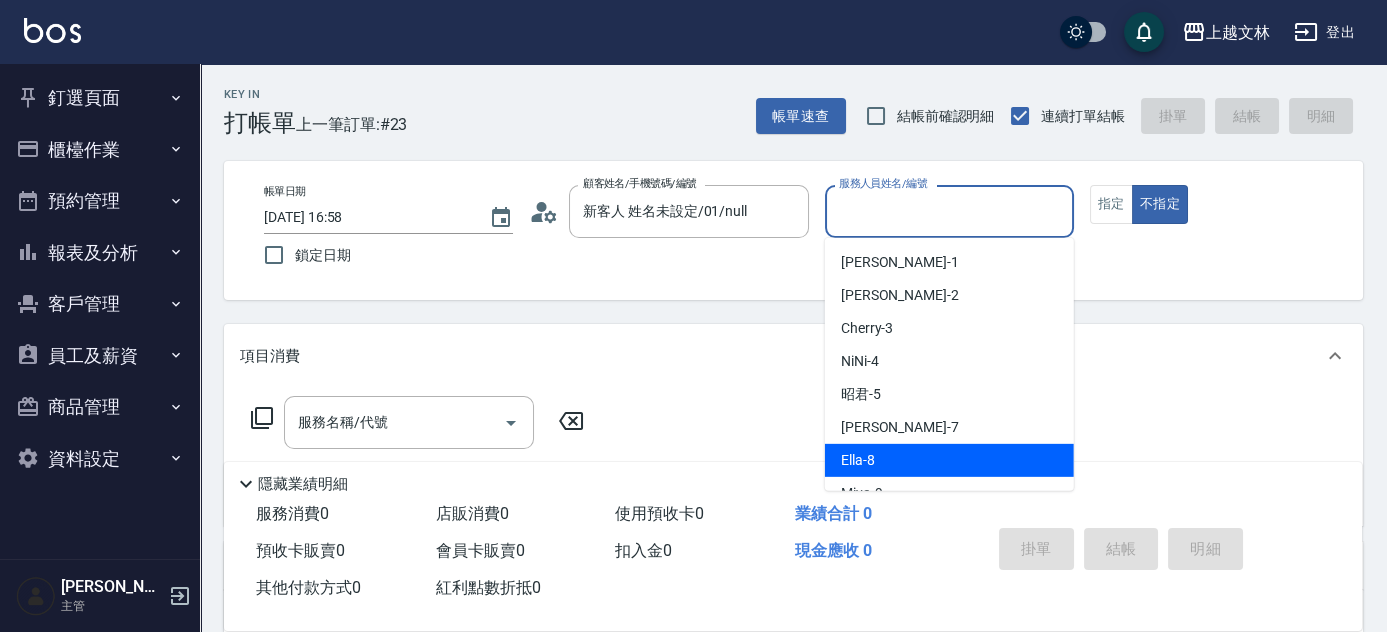 click on "Ella -8" at bounding box center (949, 460) 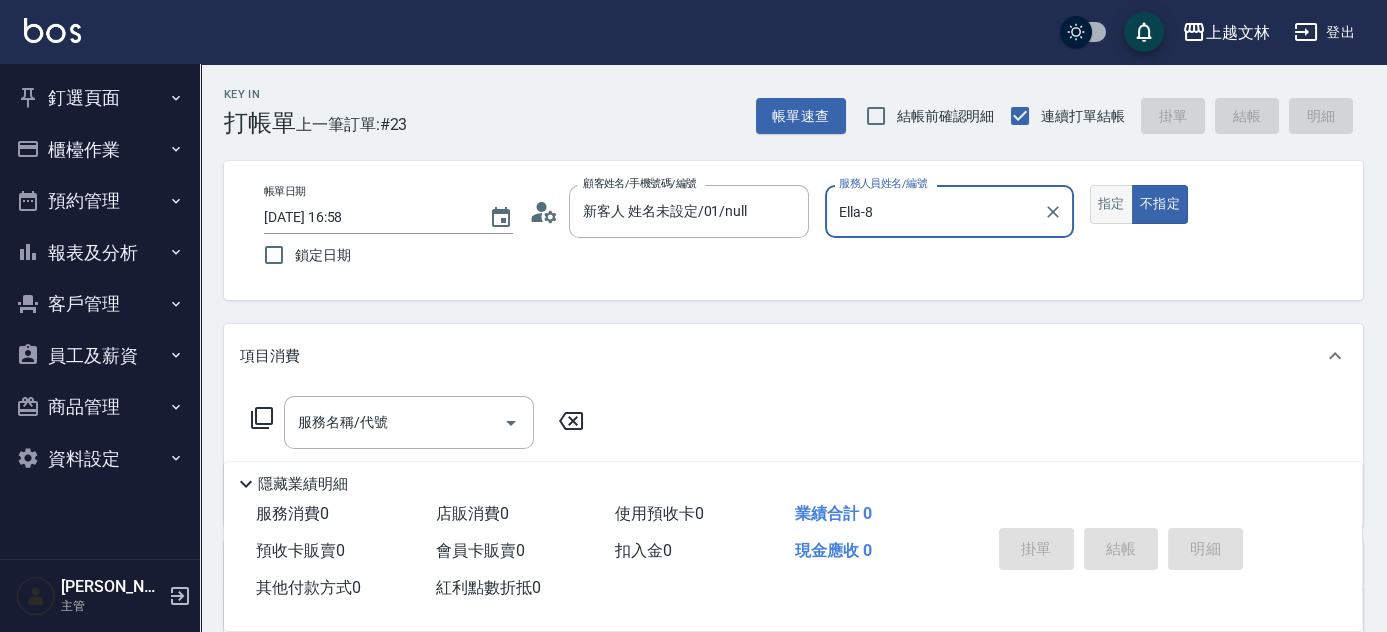 click on "指定" at bounding box center [1111, 204] 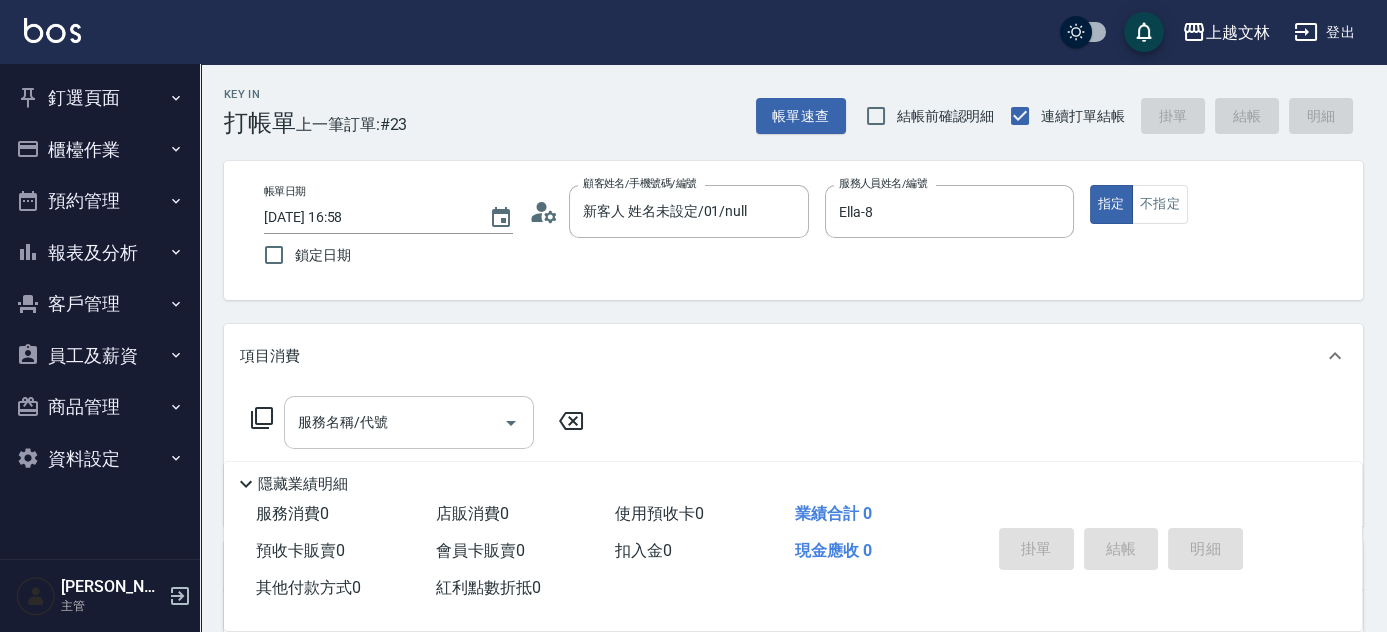 type on "true" 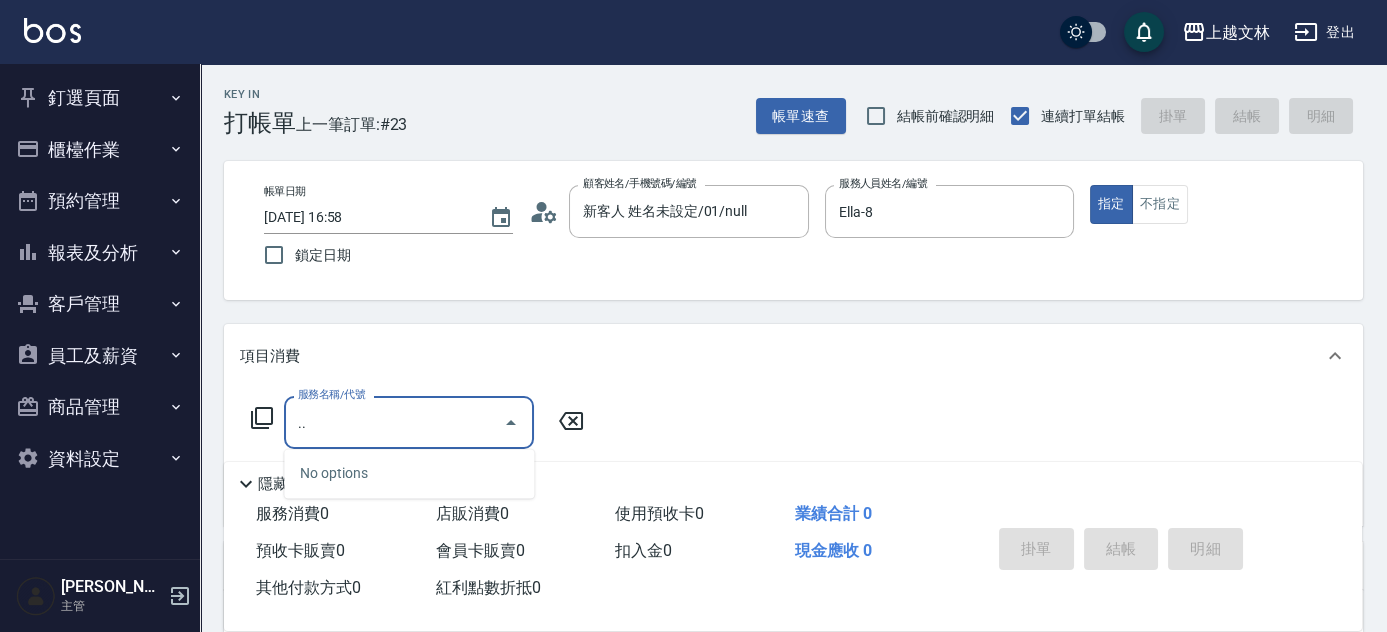 type on "." 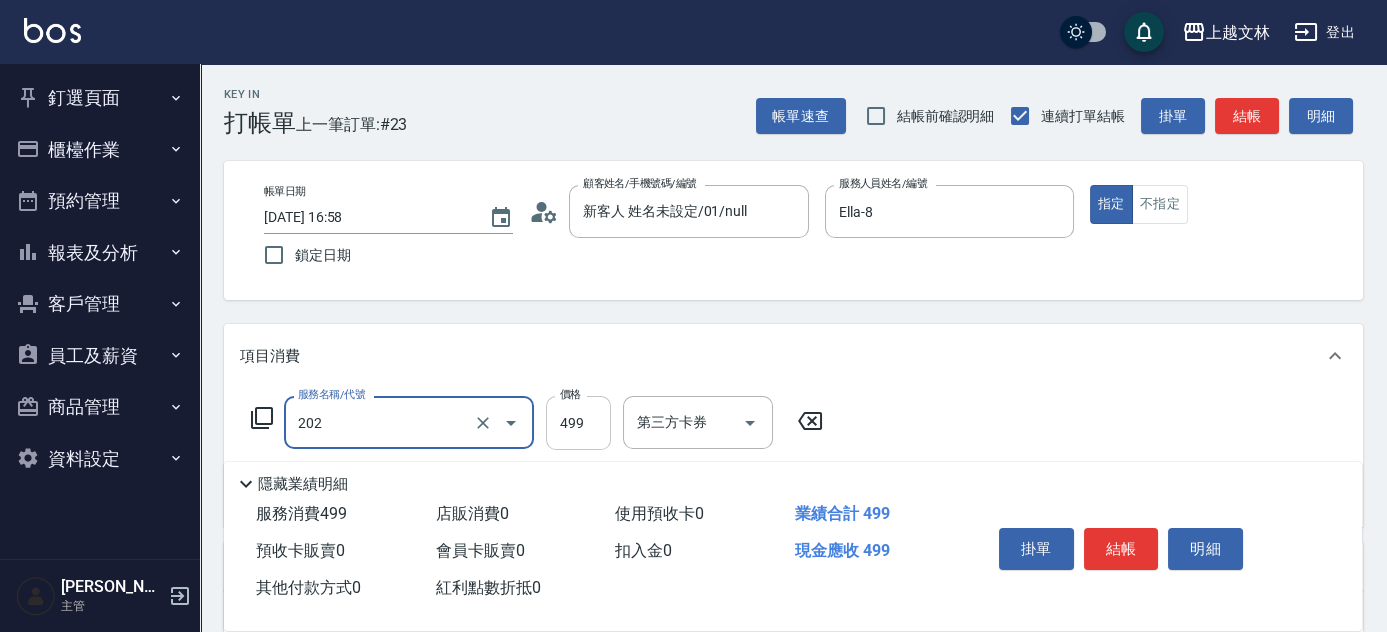 click on "499" at bounding box center (578, 423) 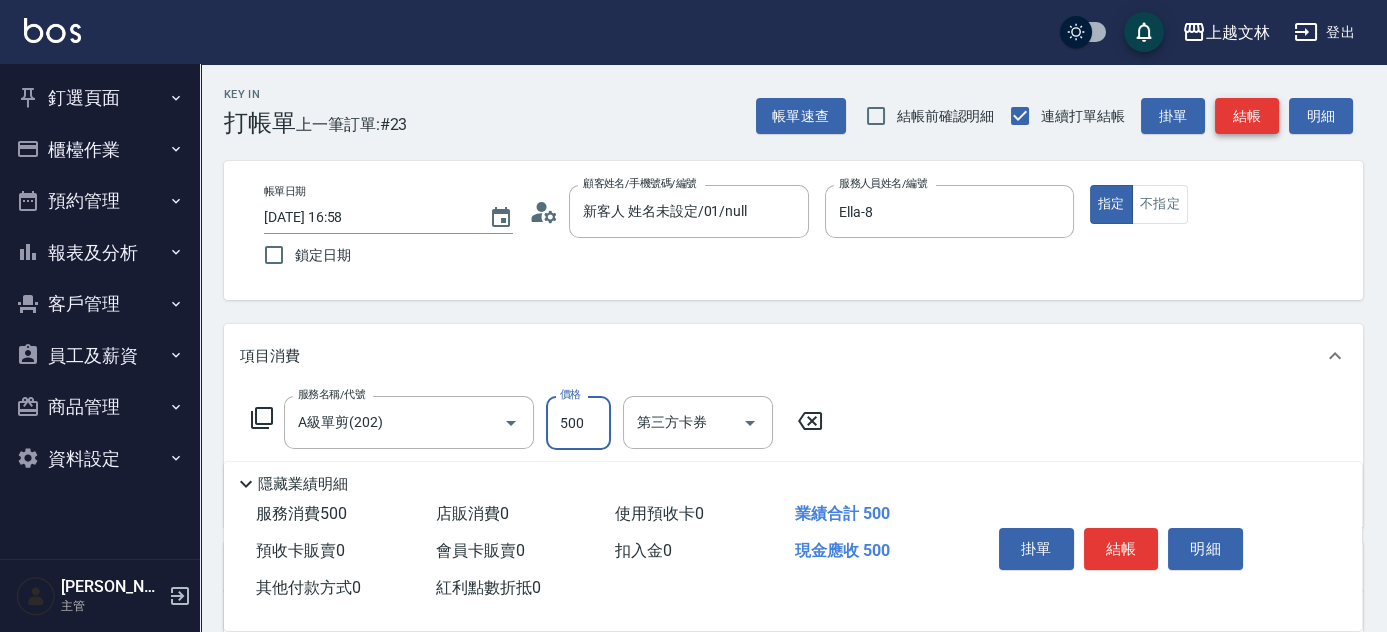 type on "500" 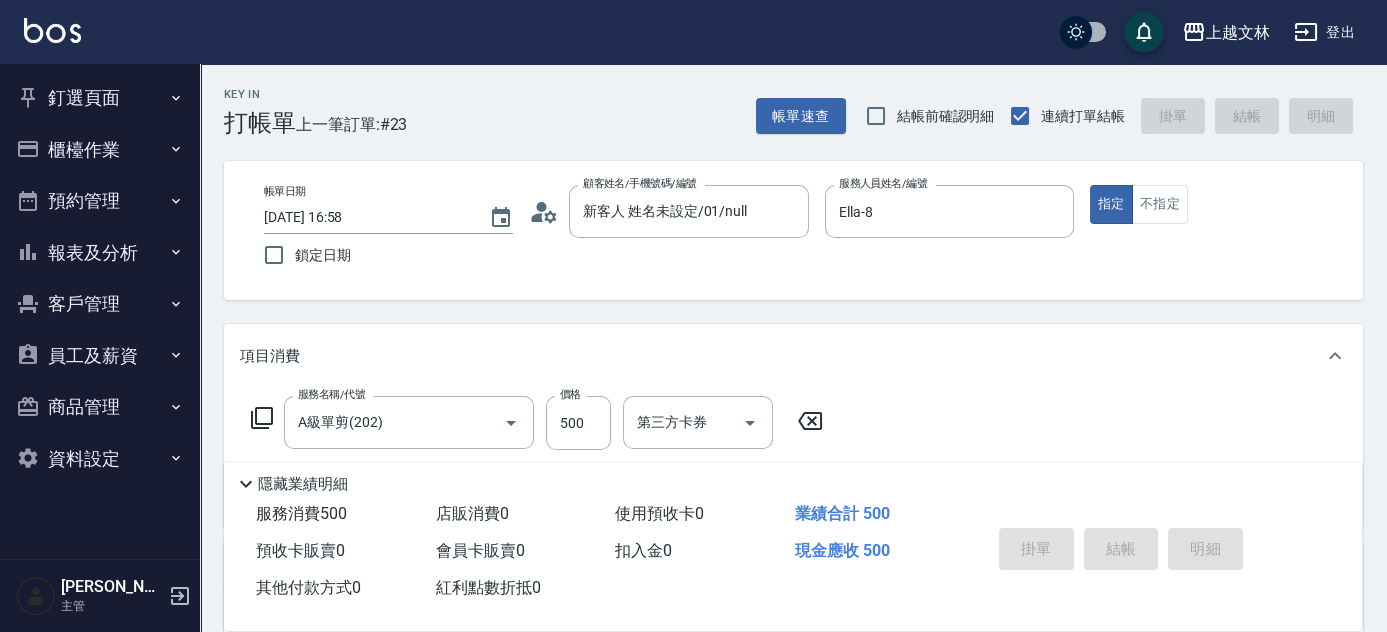 type on "[DATE] 17:01" 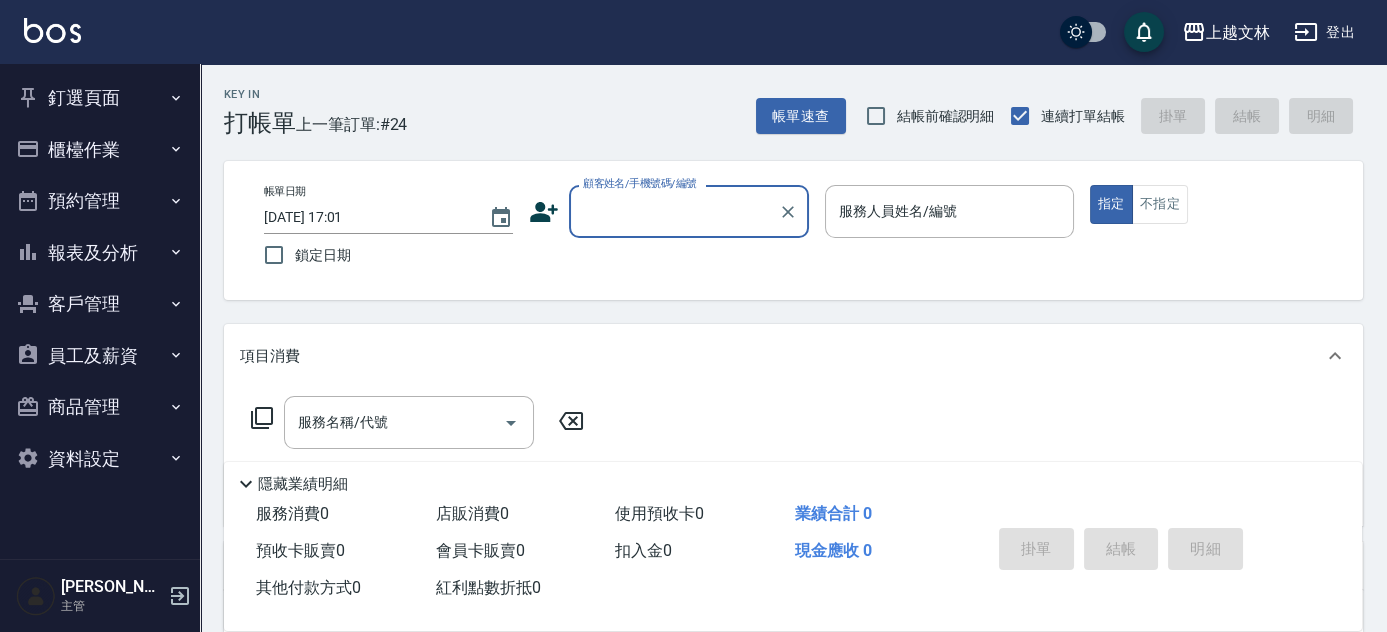 click on "櫃檯作業" at bounding box center (100, 150) 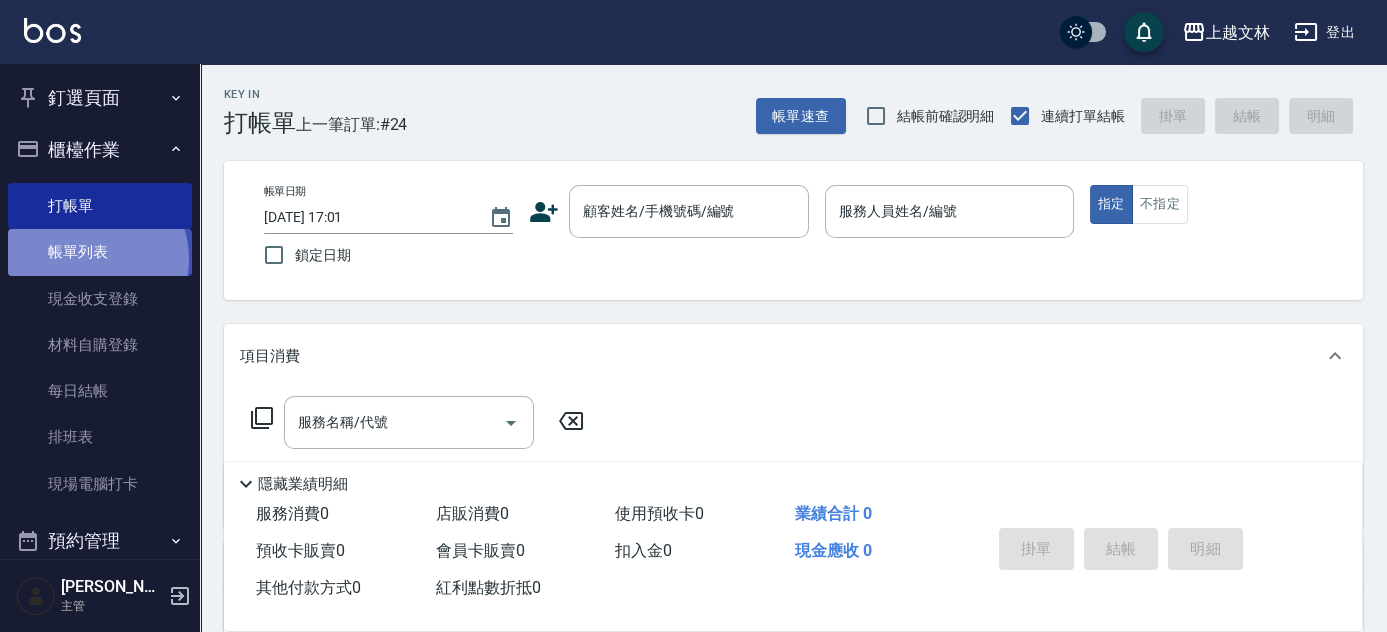 click on "帳單列表" at bounding box center [100, 252] 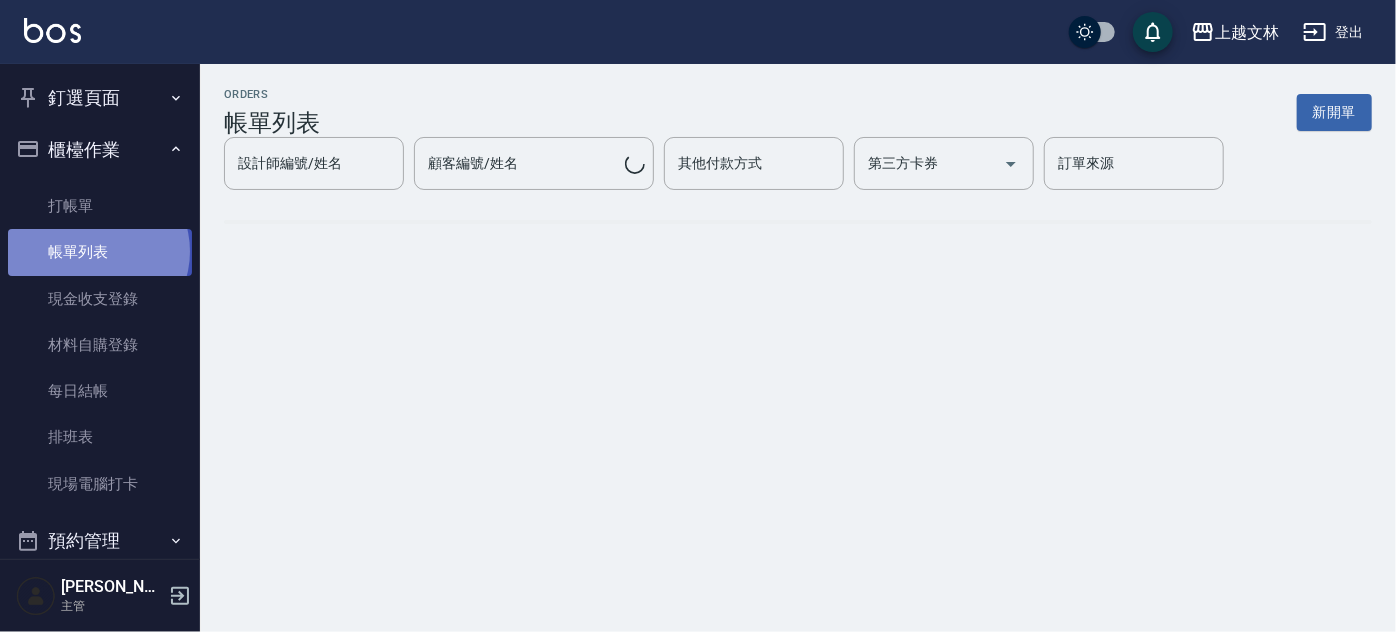 click on "帳單列表" at bounding box center [100, 252] 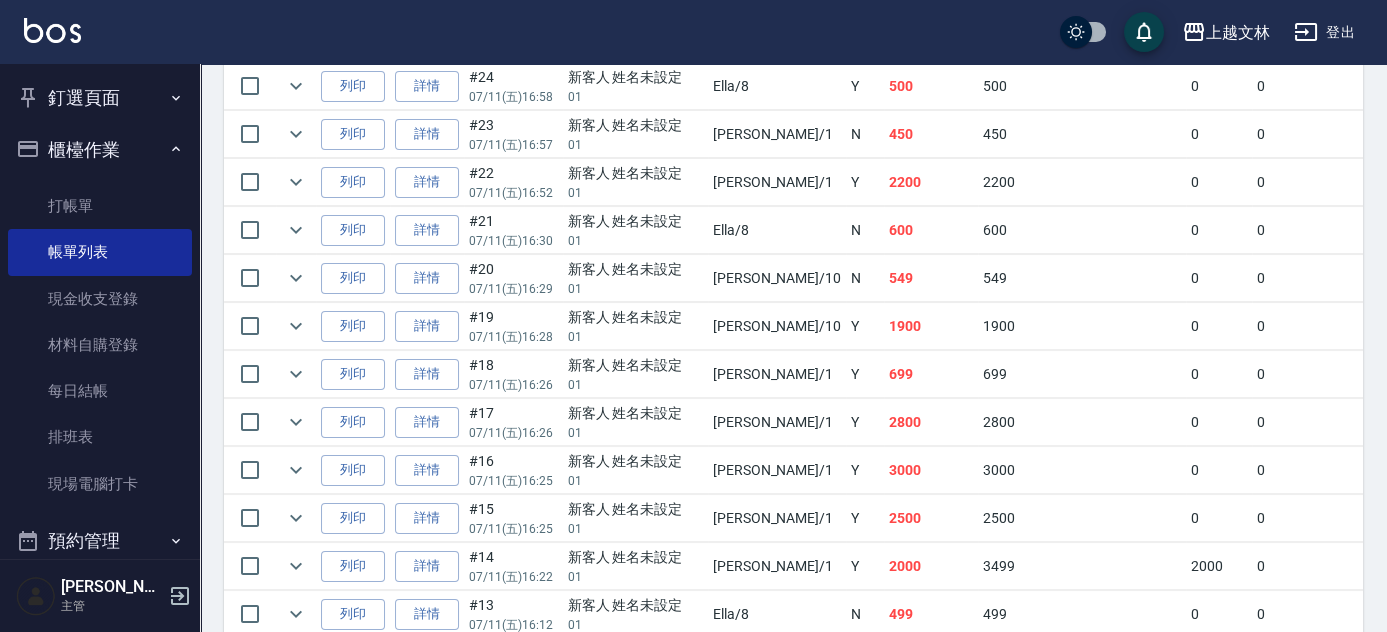 scroll, scrollTop: 427, scrollLeft: 0, axis: vertical 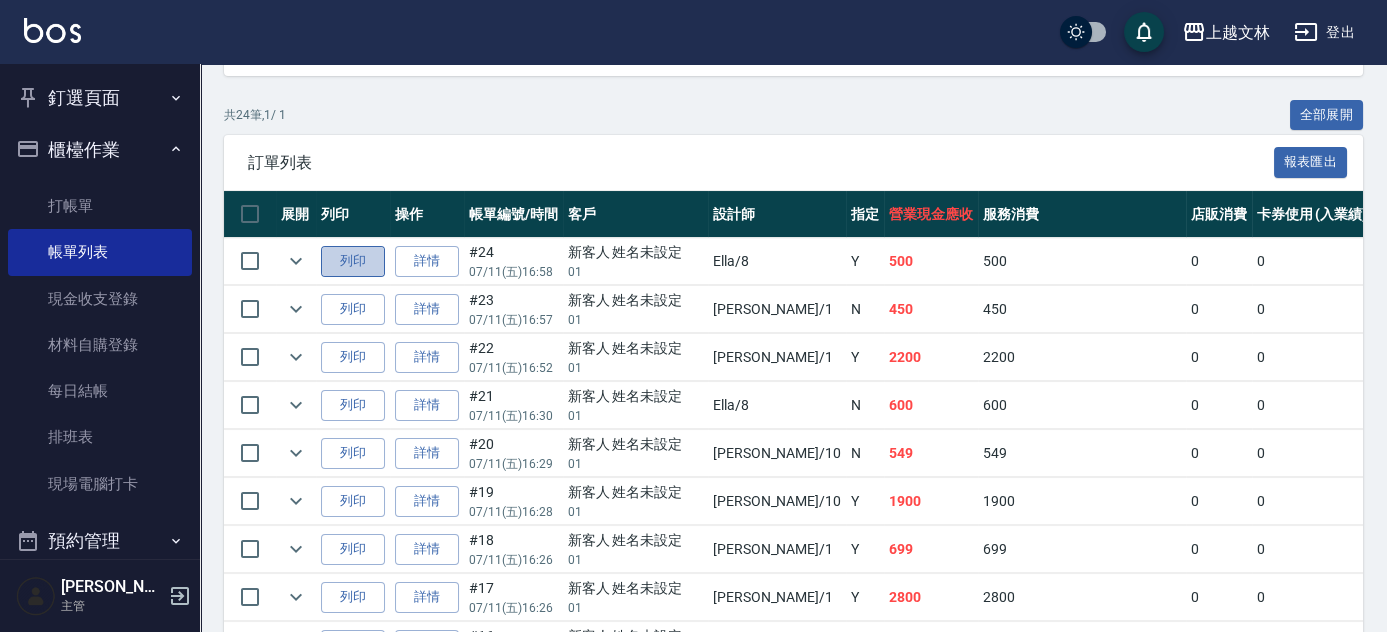 click on "列印" at bounding box center [353, 261] 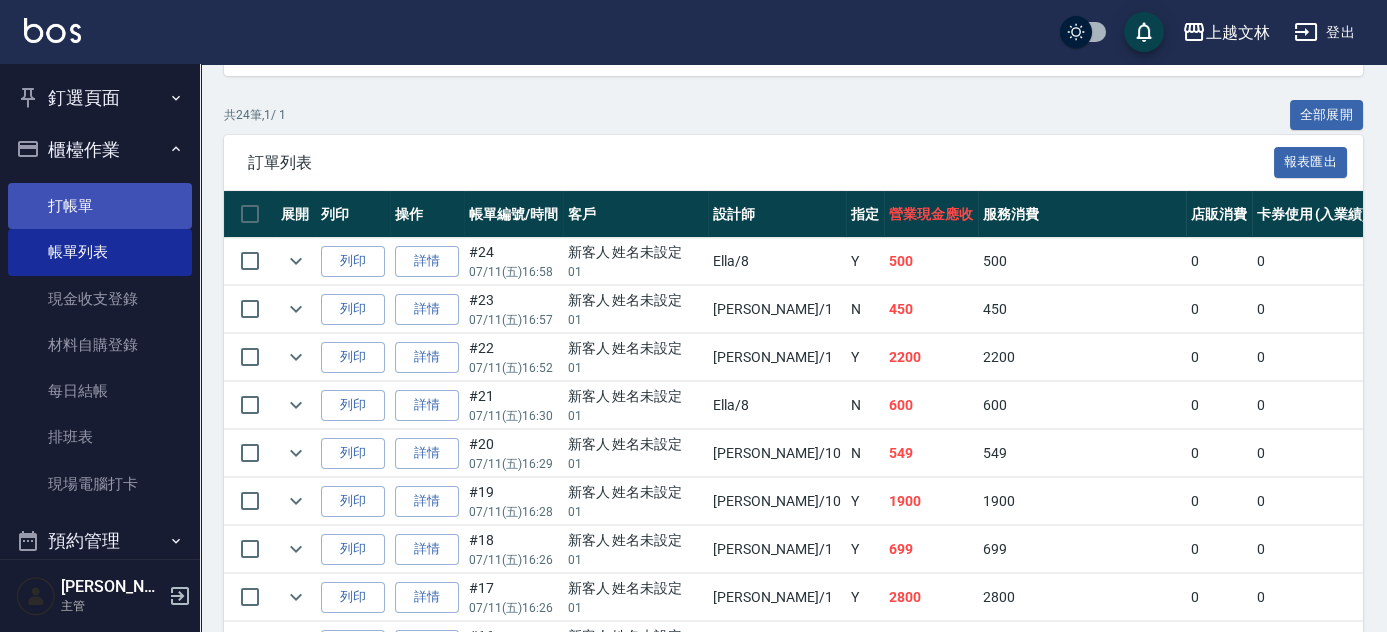 click on "打帳單" at bounding box center [100, 206] 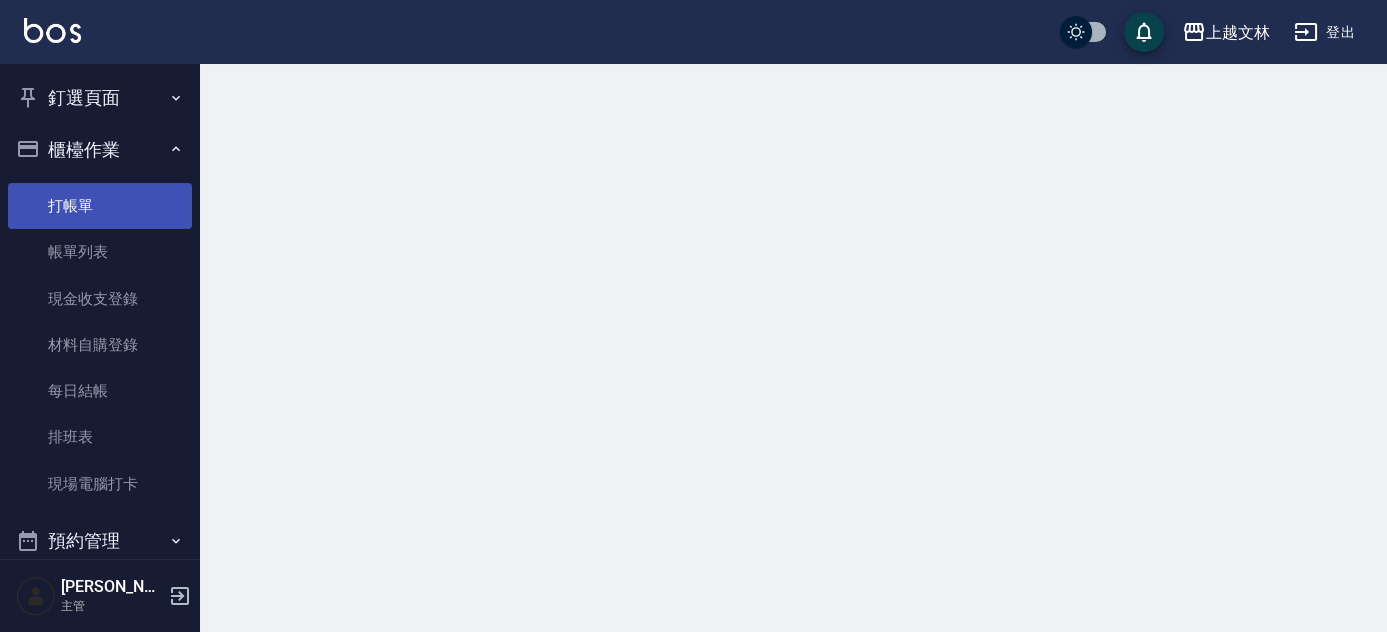scroll, scrollTop: 0, scrollLeft: 0, axis: both 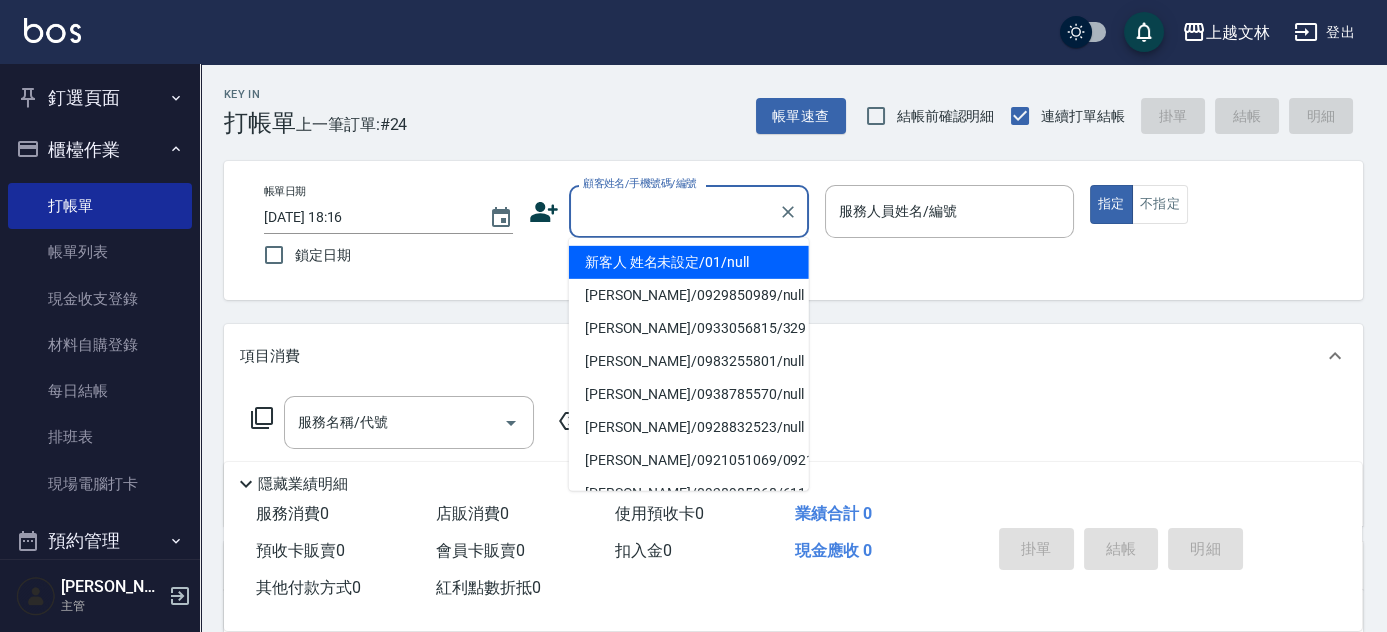 click on "顧客姓名/手機號碼/編號" at bounding box center (674, 211) 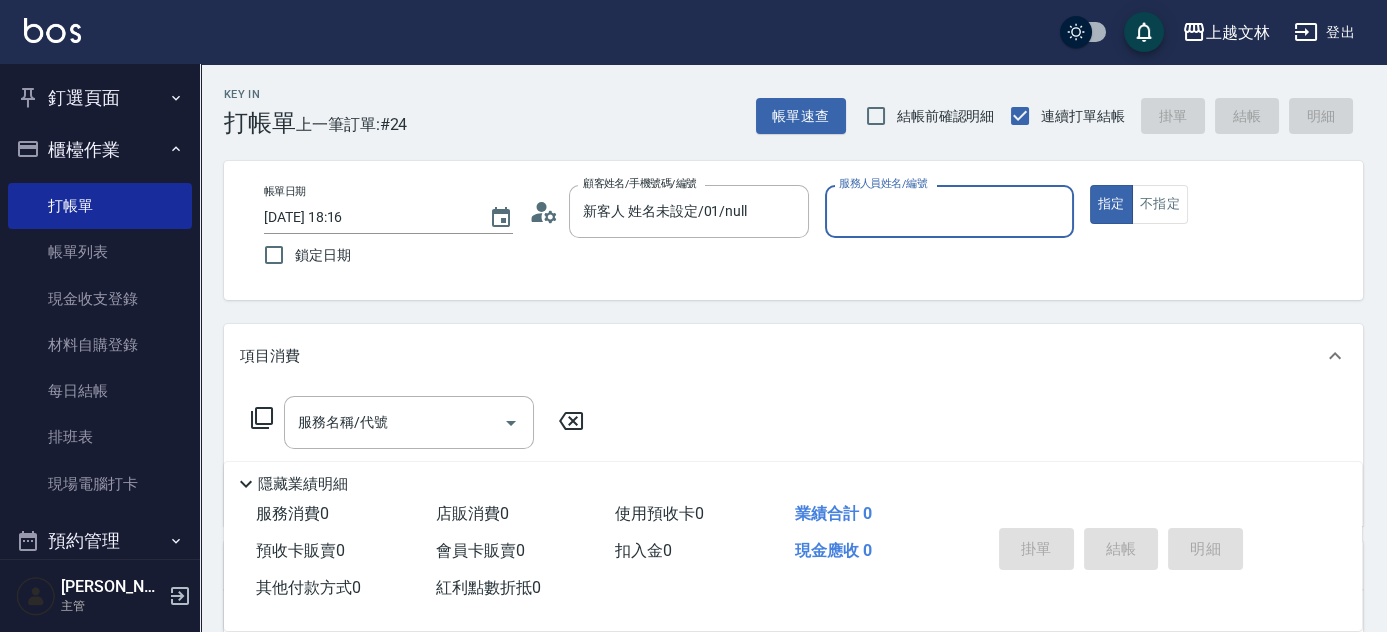click on "服務人員姓名/編號" at bounding box center [949, 211] 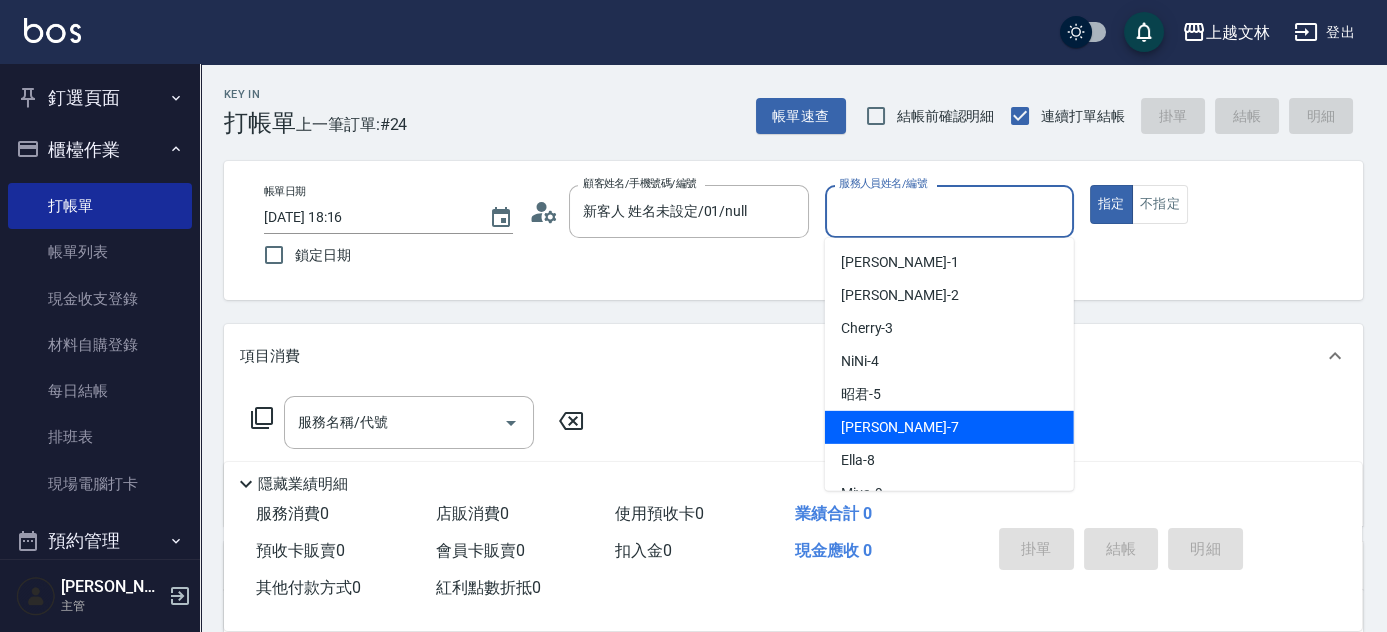 click on "Tiffany -7" at bounding box center [949, 427] 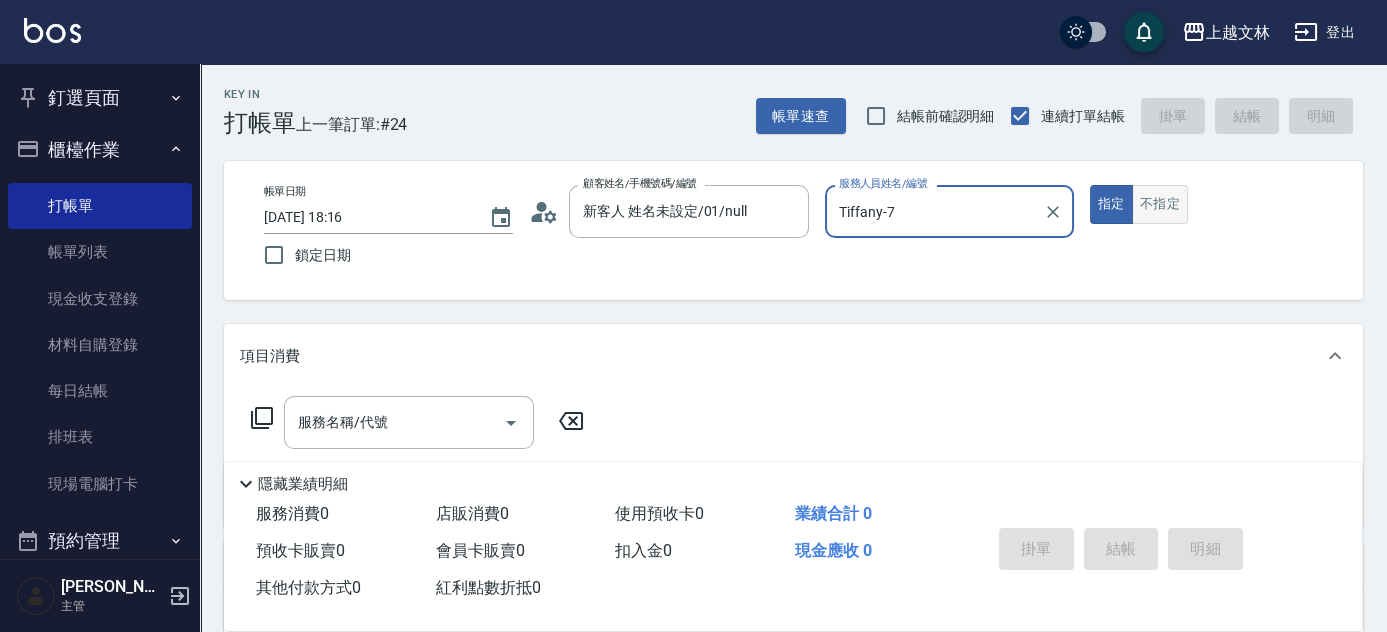 click on "不指定" at bounding box center (1160, 204) 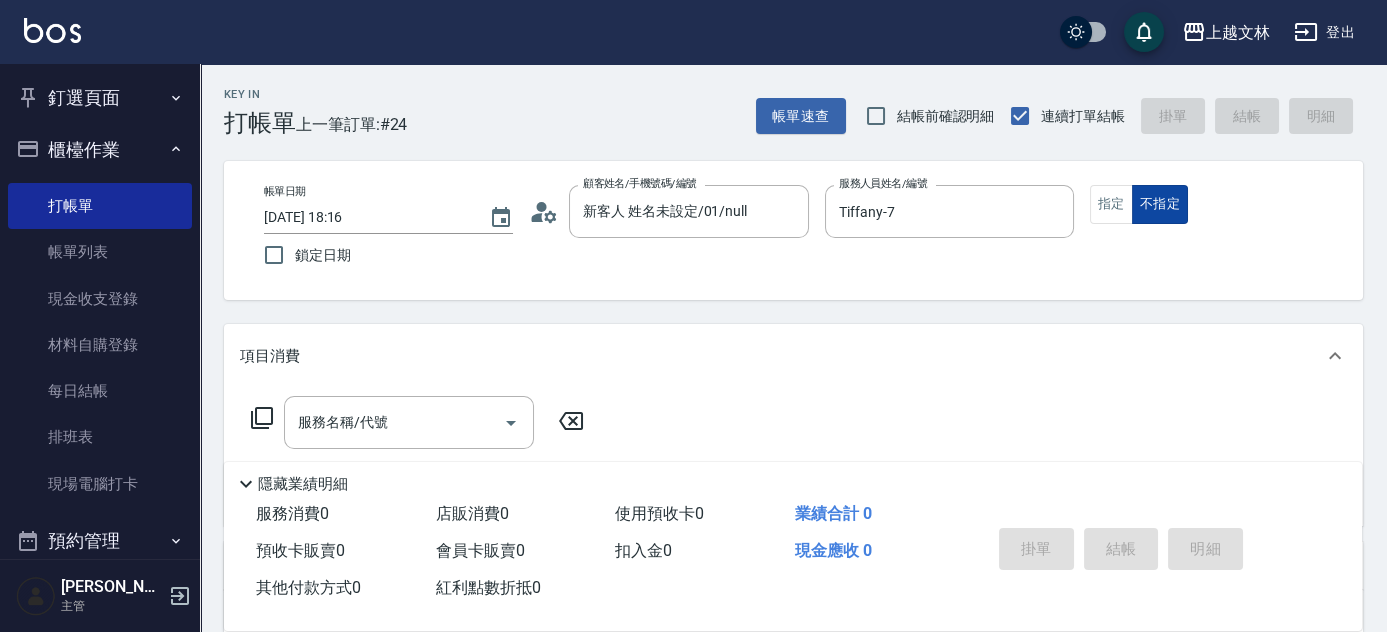 click on "不指定" at bounding box center (1160, 204) 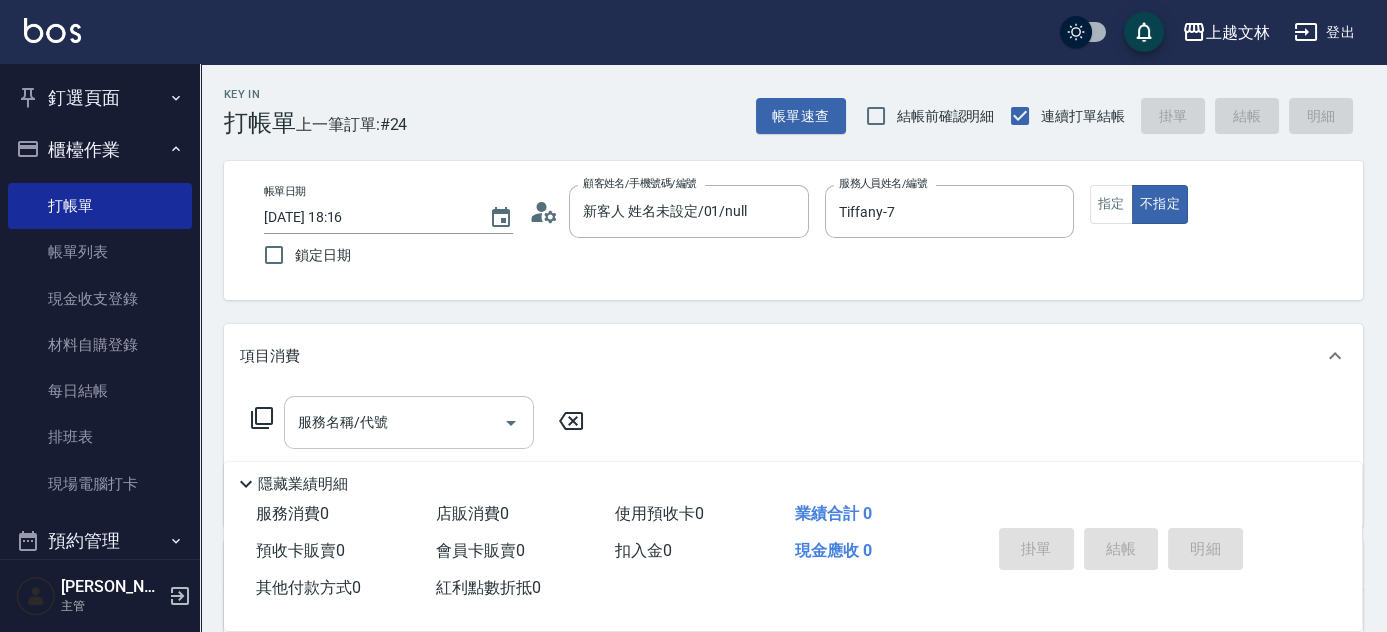 click on "服務名稱/代號" at bounding box center [394, 422] 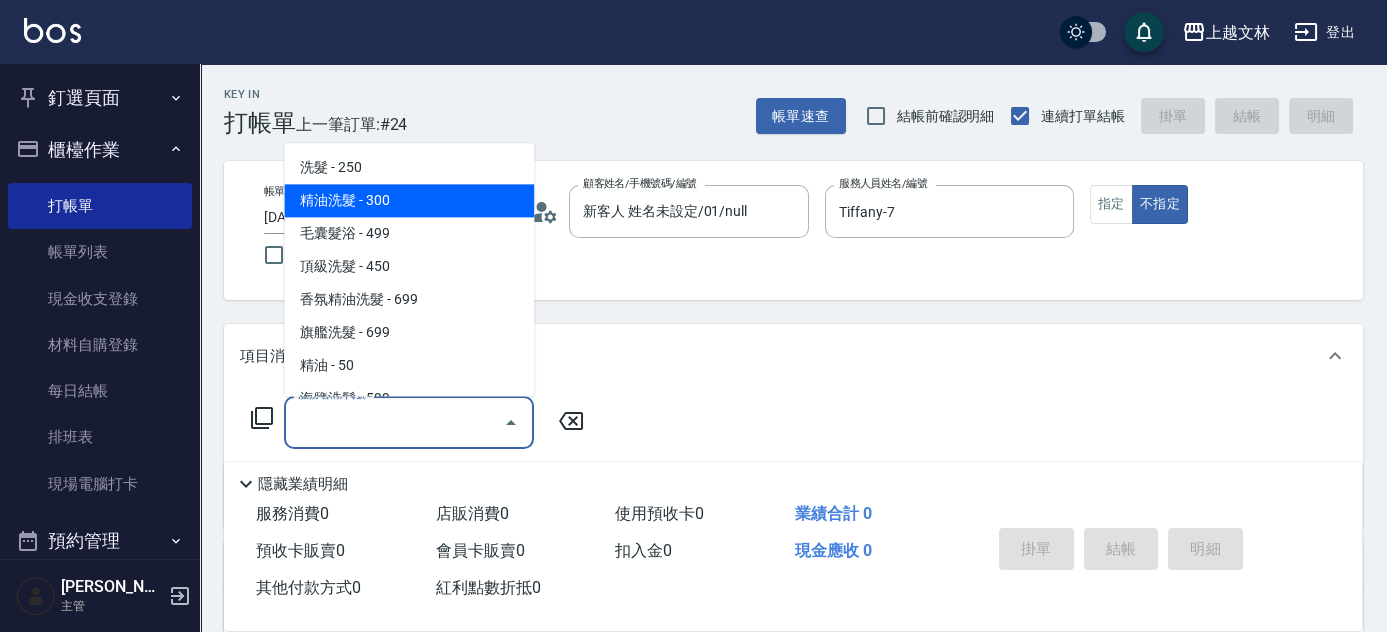 click on "精油洗髮 - 300" at bounding box center [409, 201] 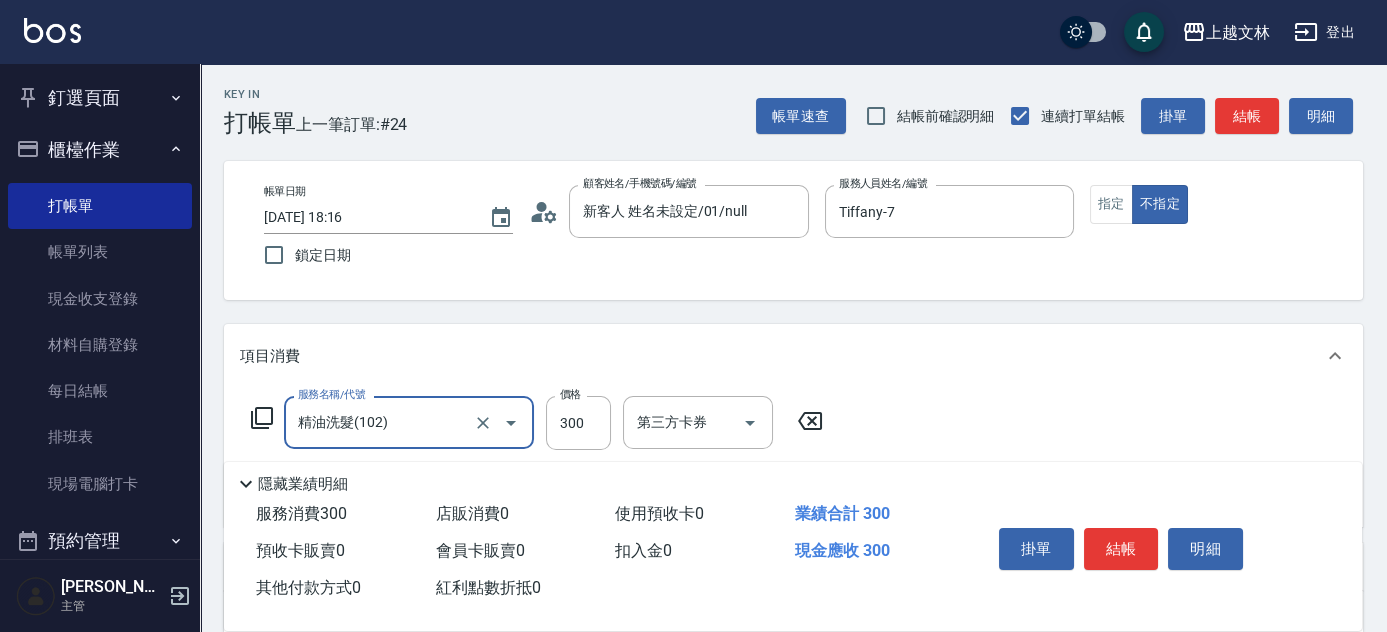 type on "精油洗髮(102)" 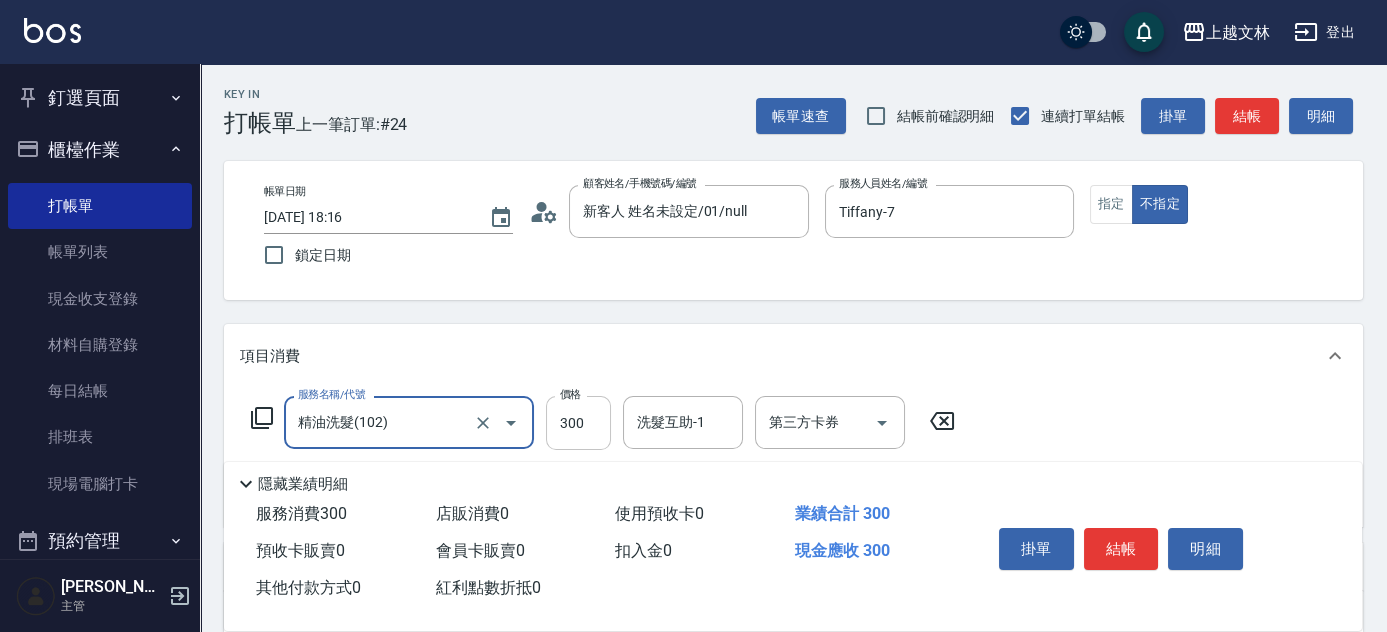 click on "300" at bounding box center [578, 423] 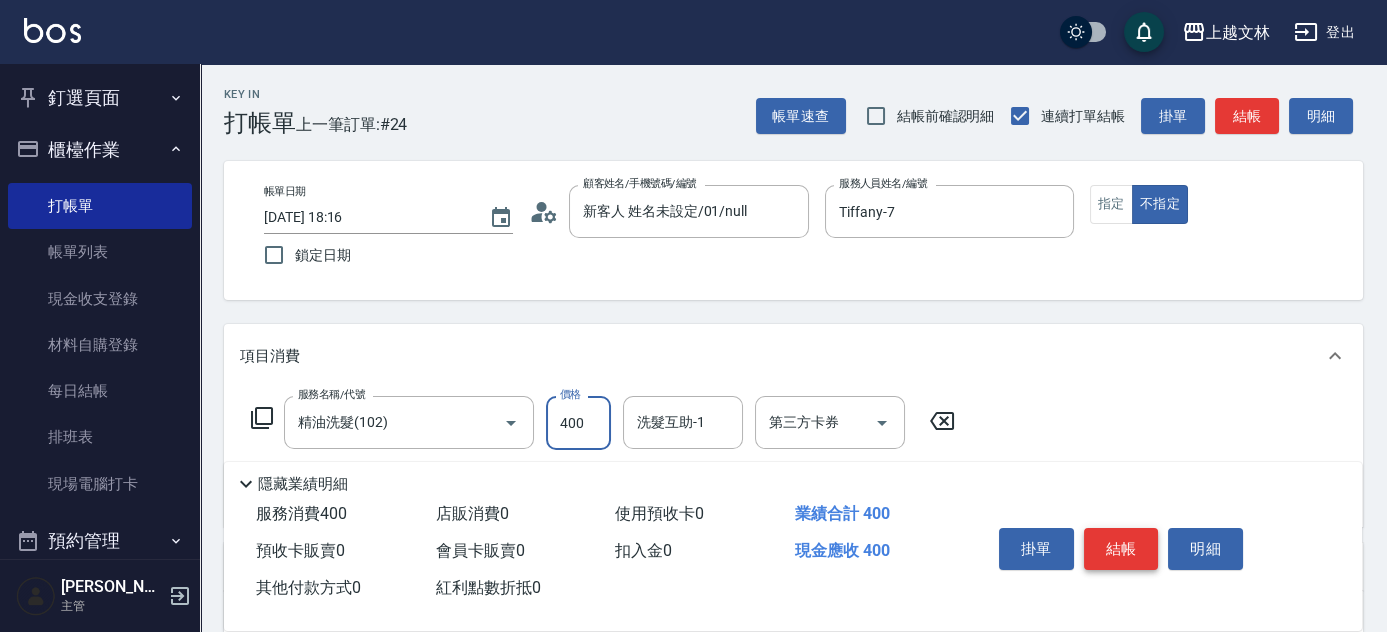 type on "400" 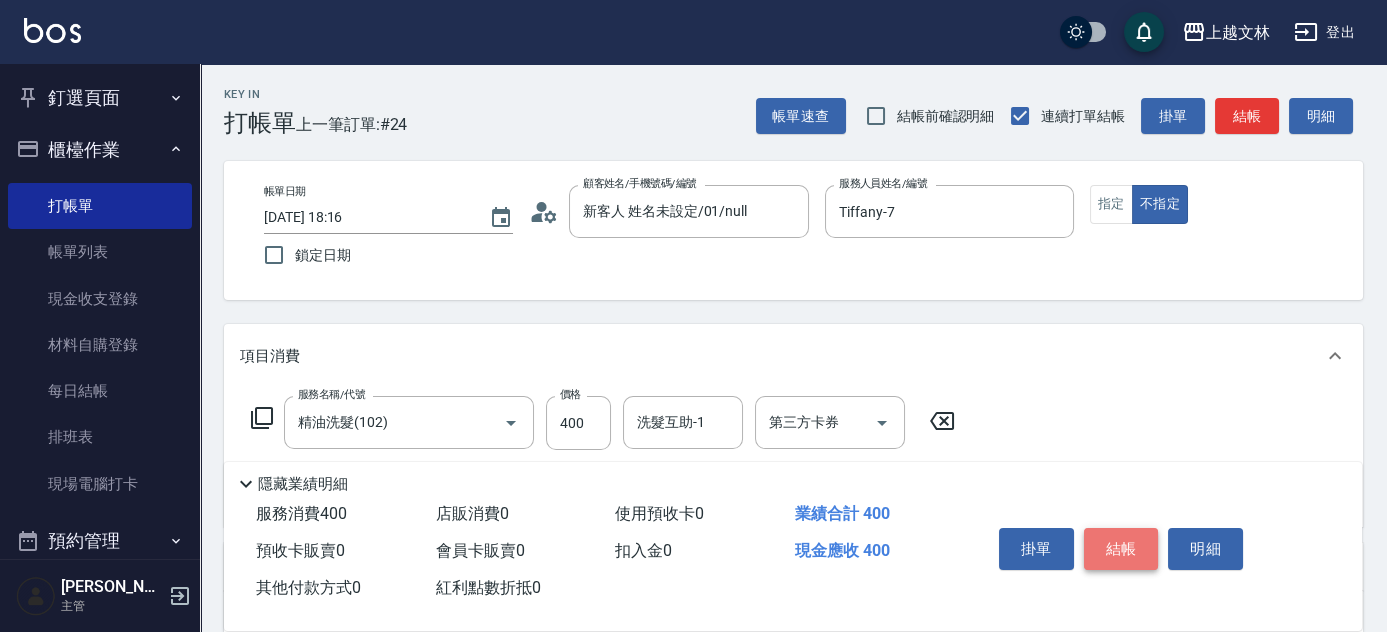 click on "結帳" at bounding box center [1121, 549] 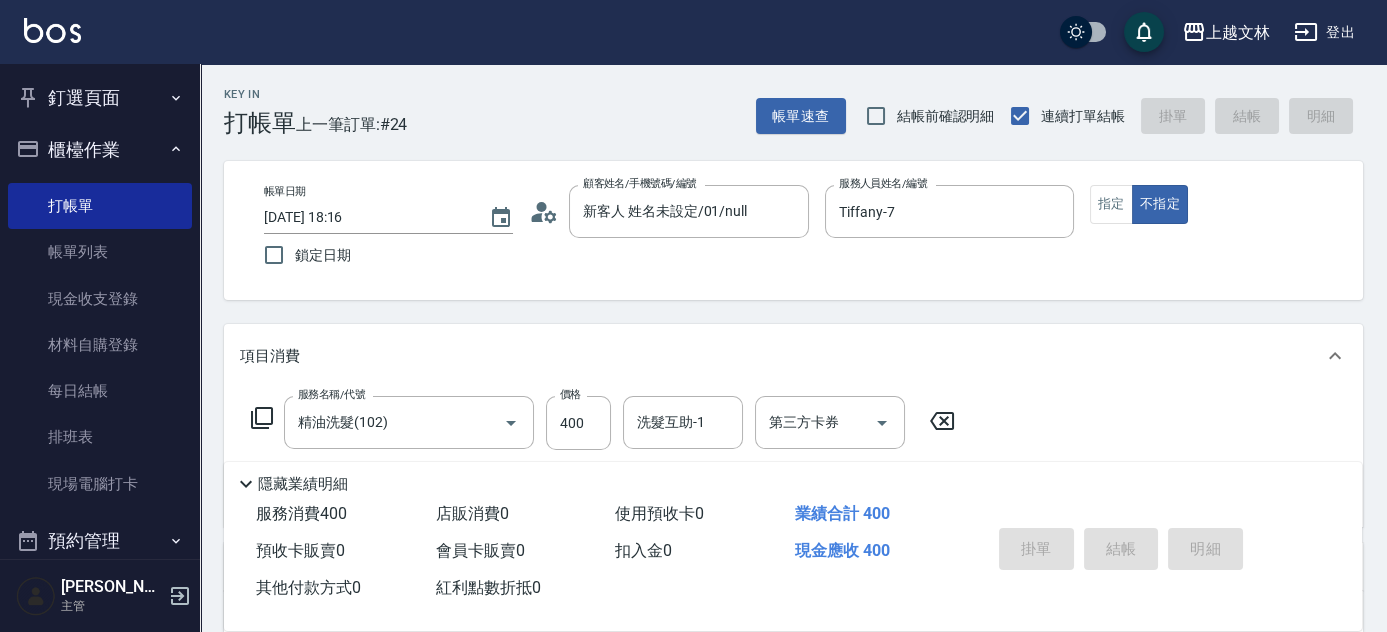 type on "[DATE] 18:26" 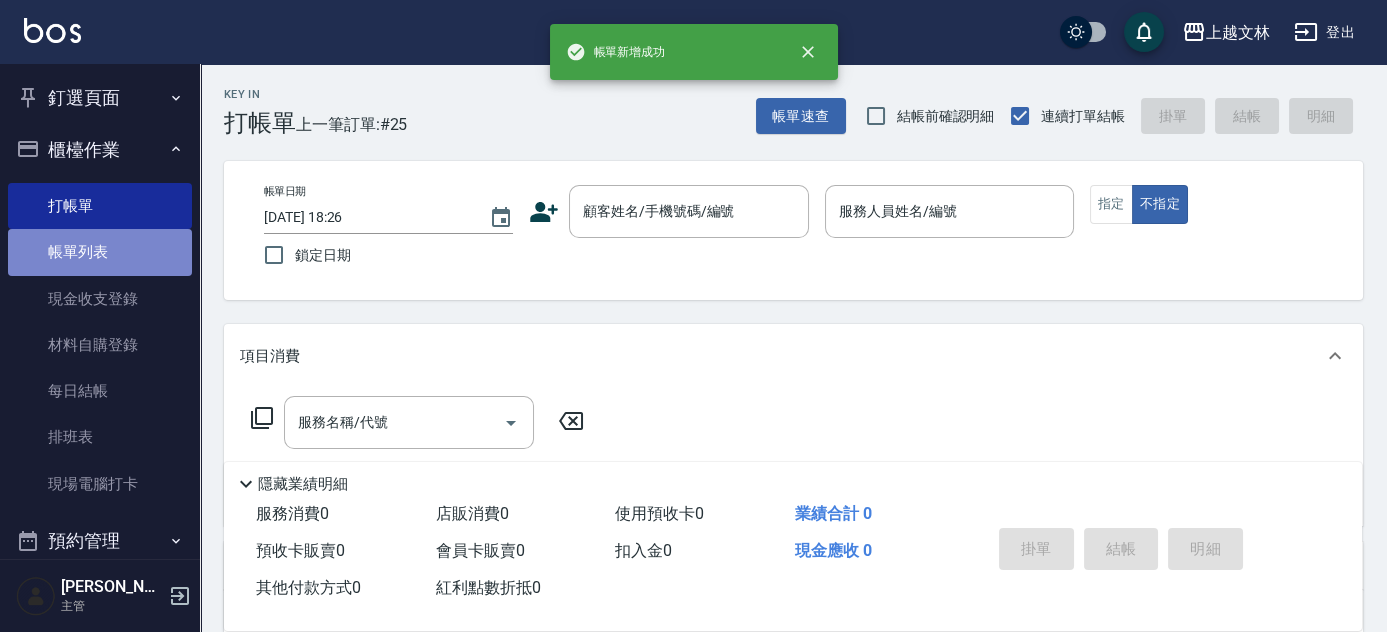 click on "帳單列表" at bounding box center (100, 252) 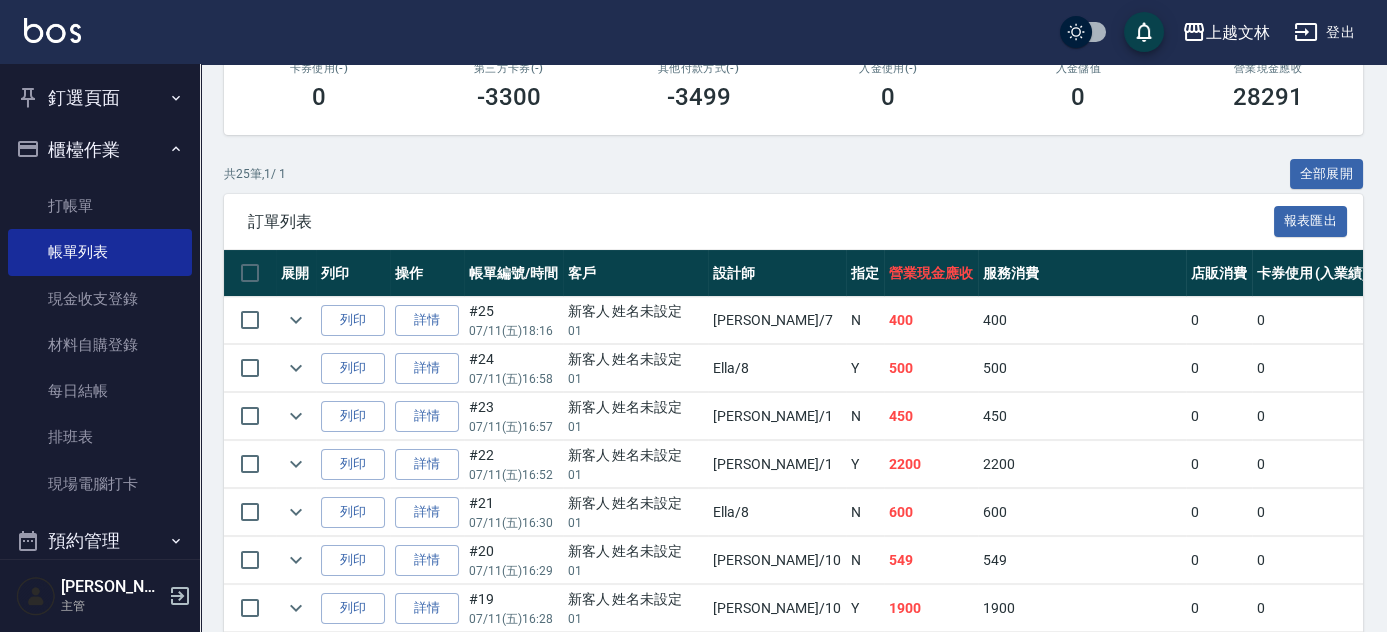 scroll, scrollTop: 435, scrollLeft: 0, axis: vertical 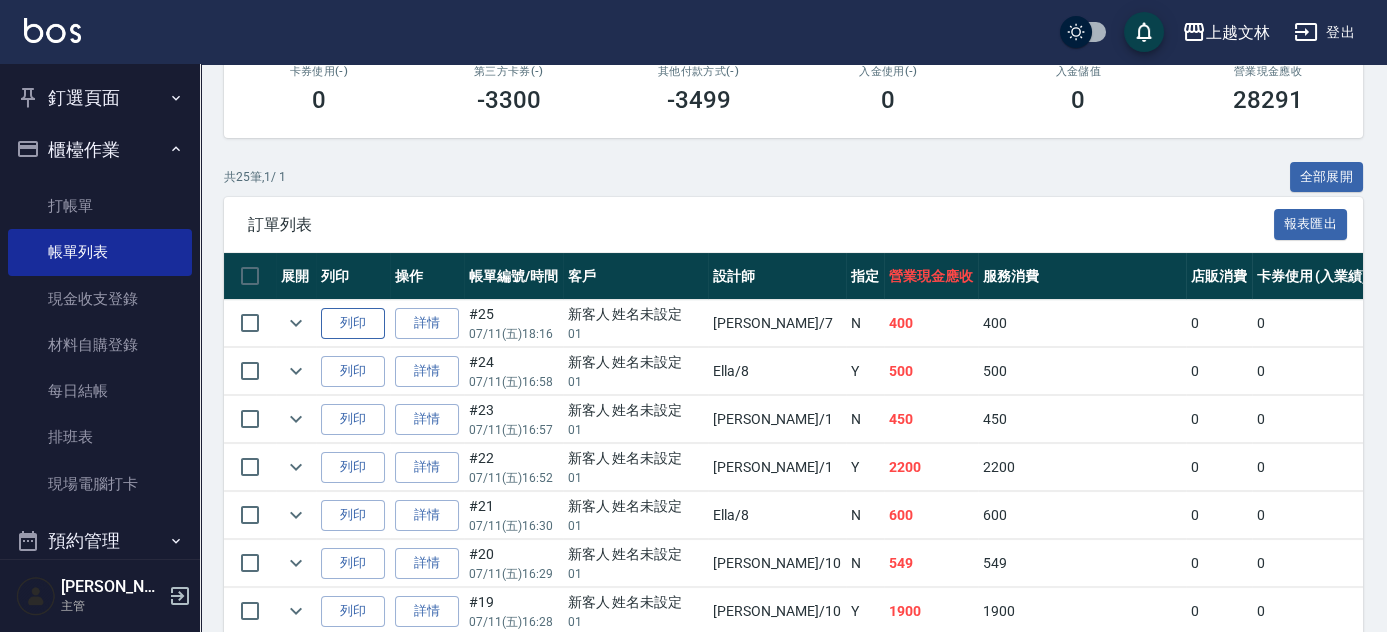 click on "列印" at bounding box center (353, 323) 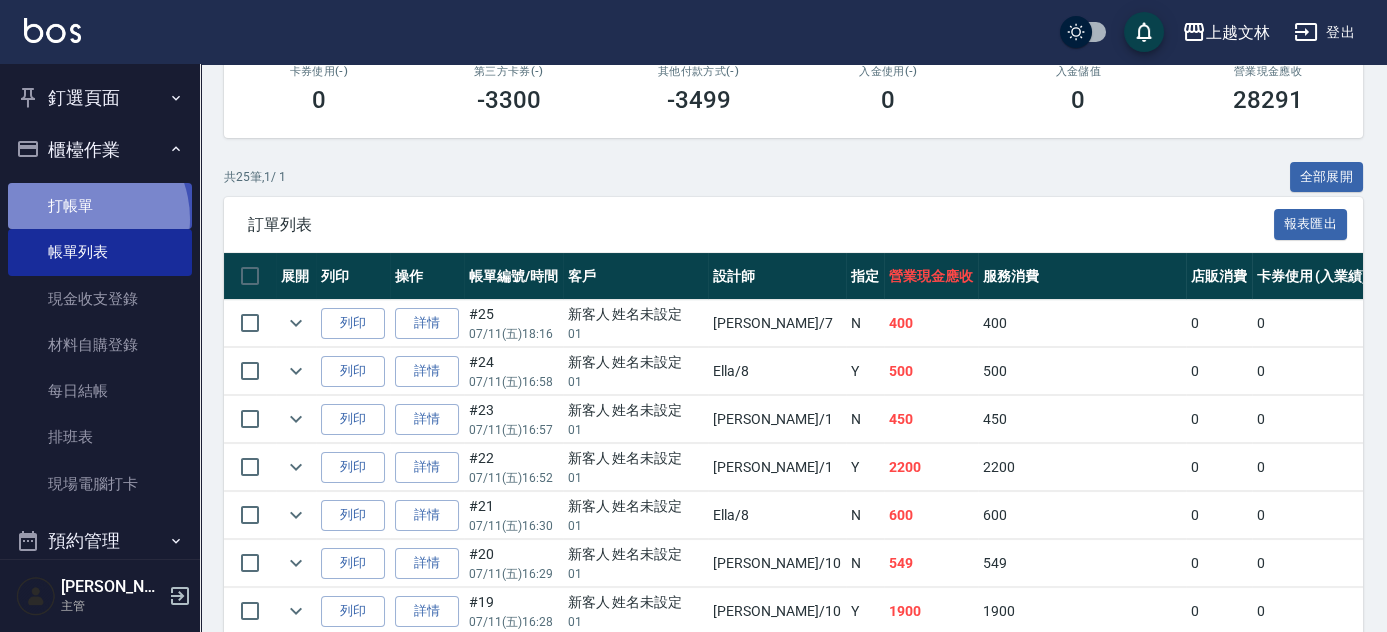 click on "打帳單" at bounding box center [100, 206] 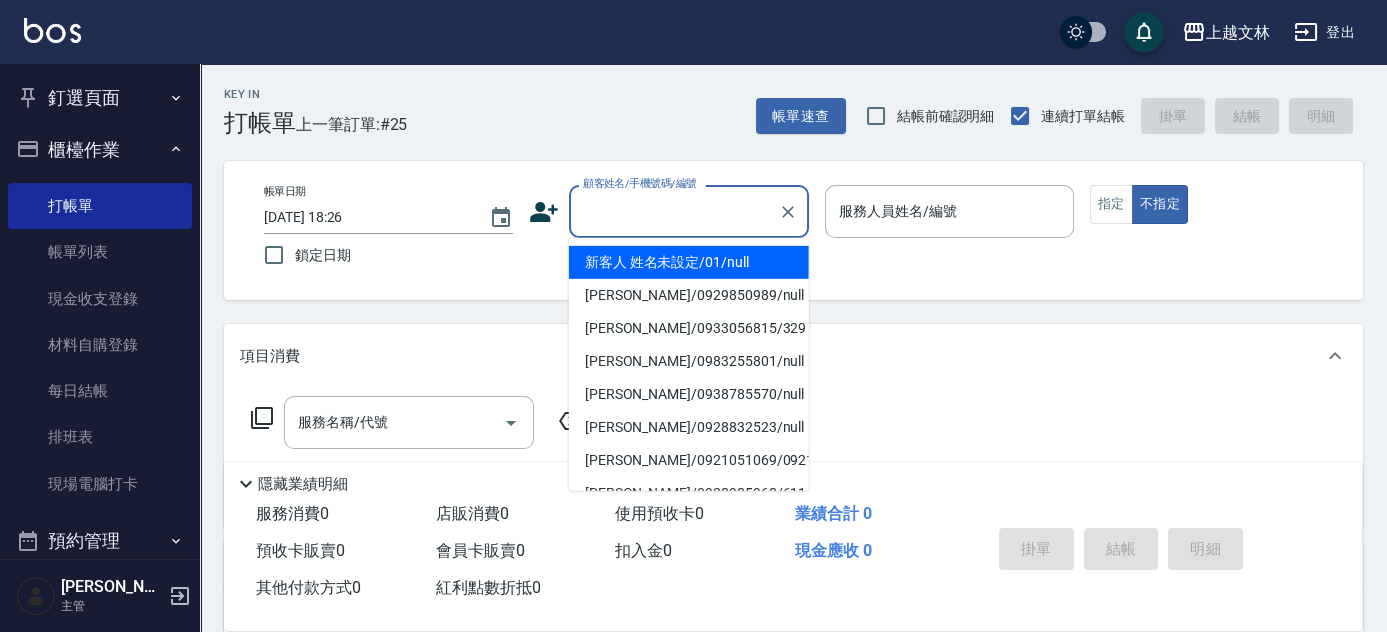 click on "顧客姓名/手機號碼/編號" at bounding box center [674, 211] 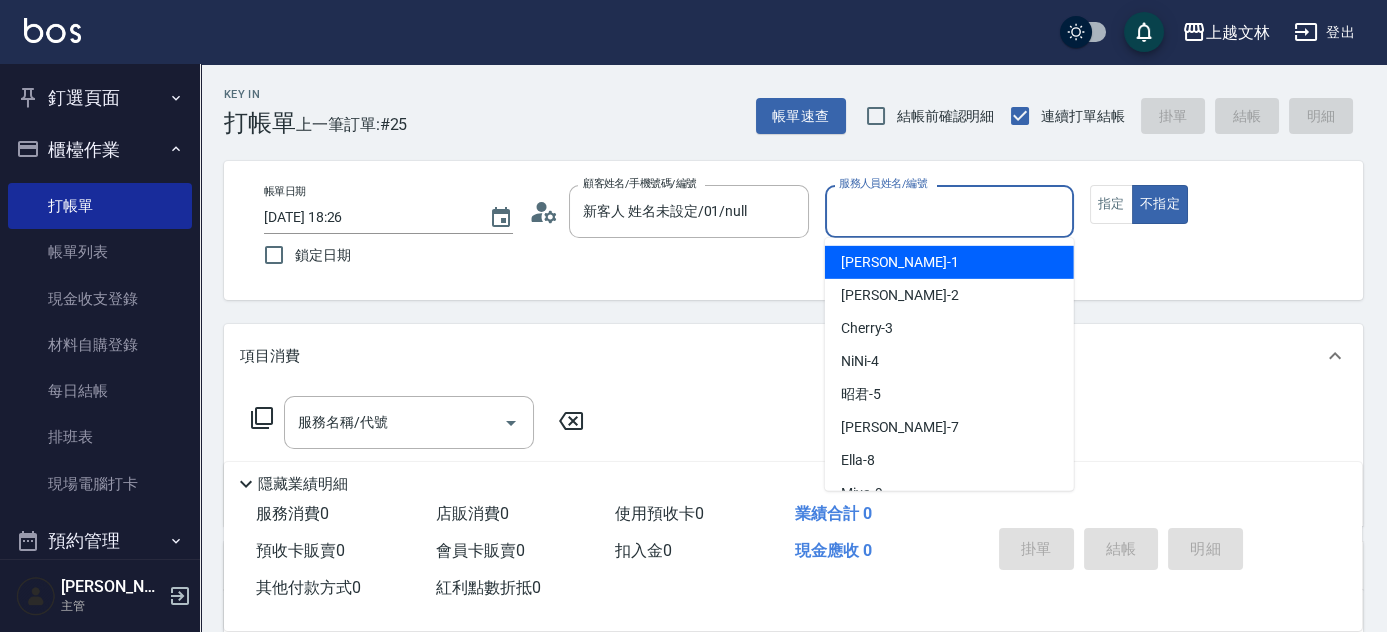 click on "服務人員姓名/編號" at bounding box center (949, 211) 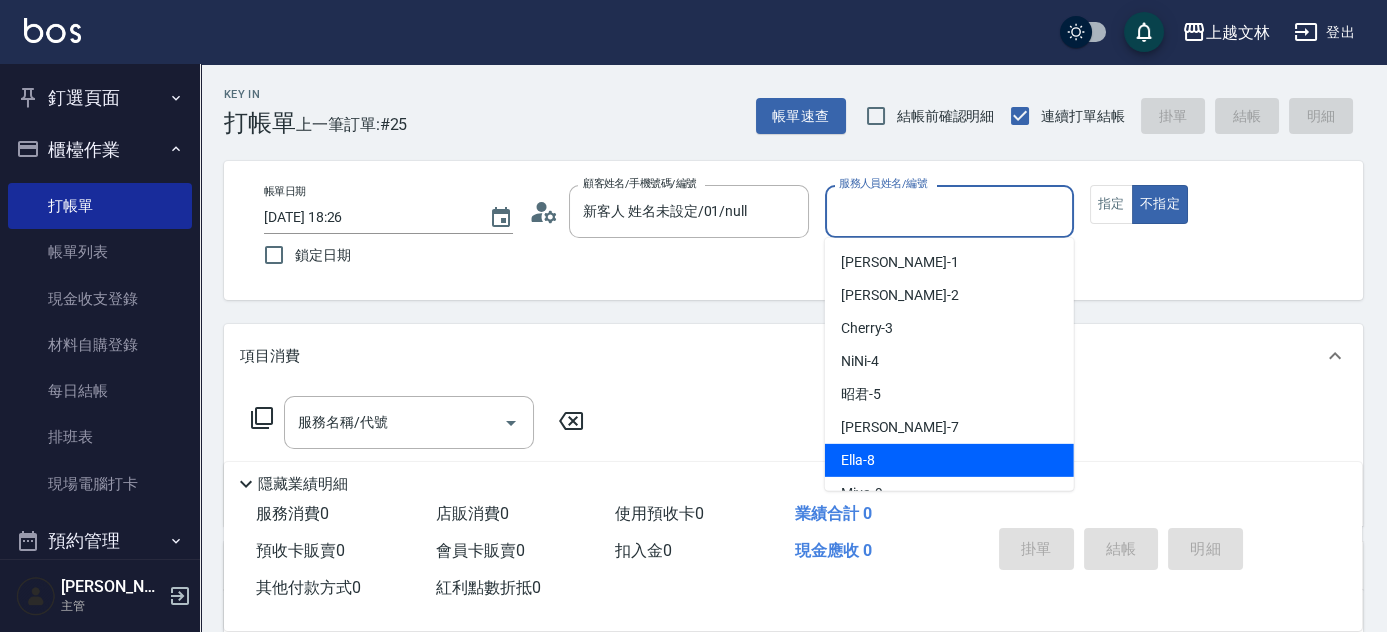 click on "Ella -8" at bounding box center [858, 460] 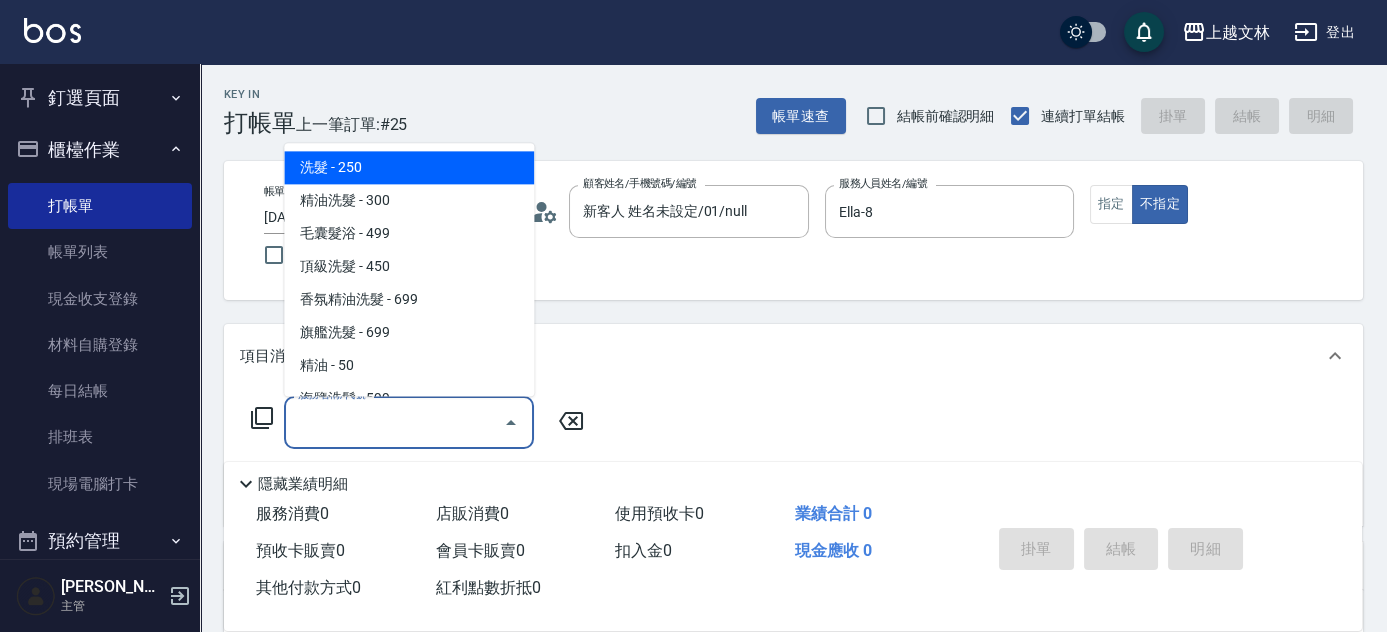 click on "服務名稱/代號" at bounding box center [394, 422] 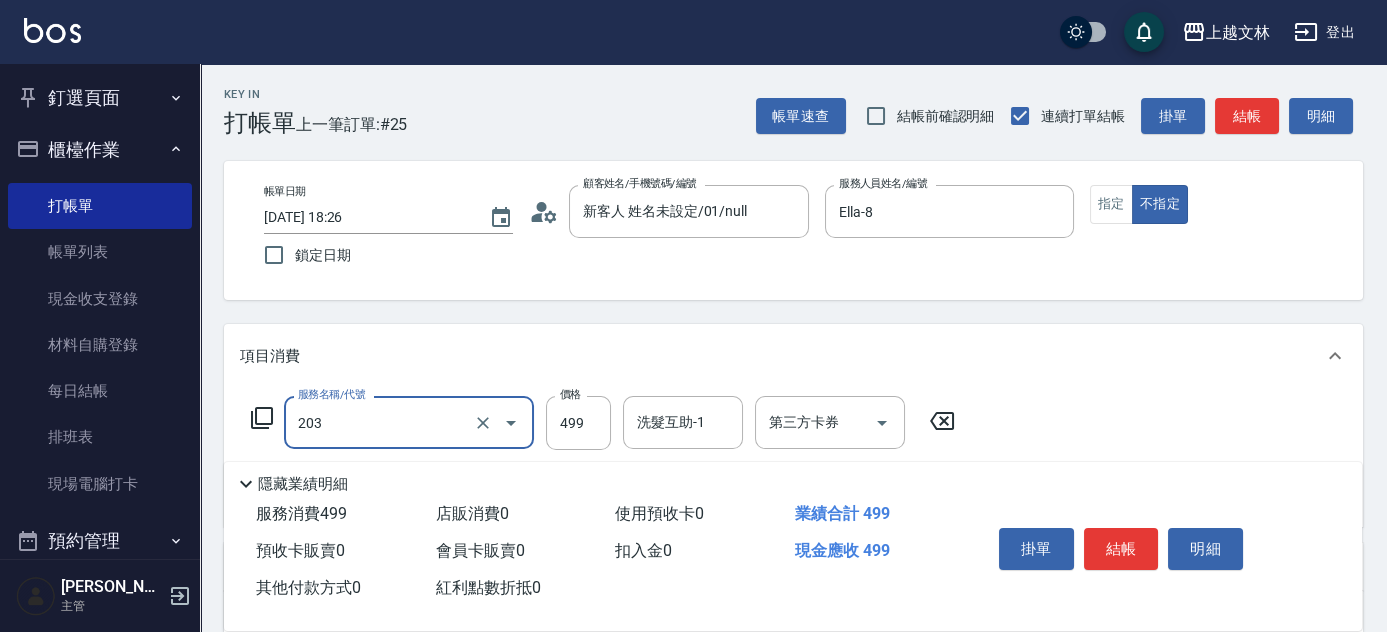 type on "B級洗+剪(203)" 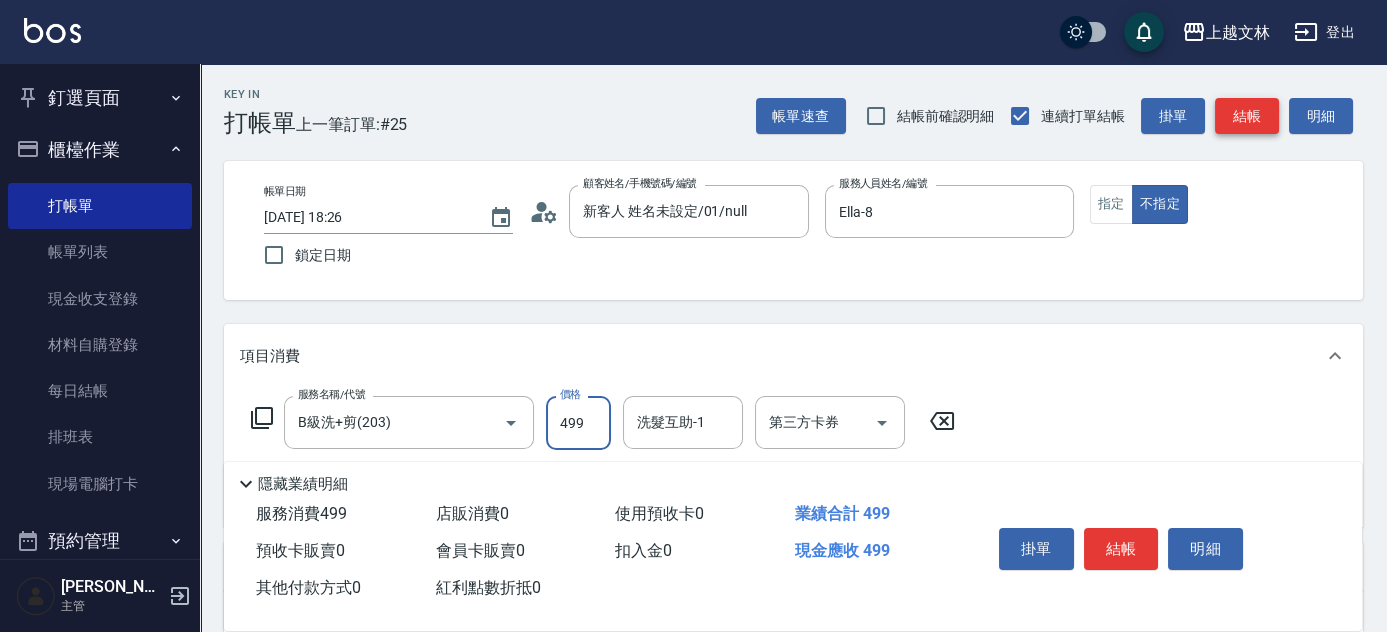 click on "結帳" at bounding box center [1247, 116] 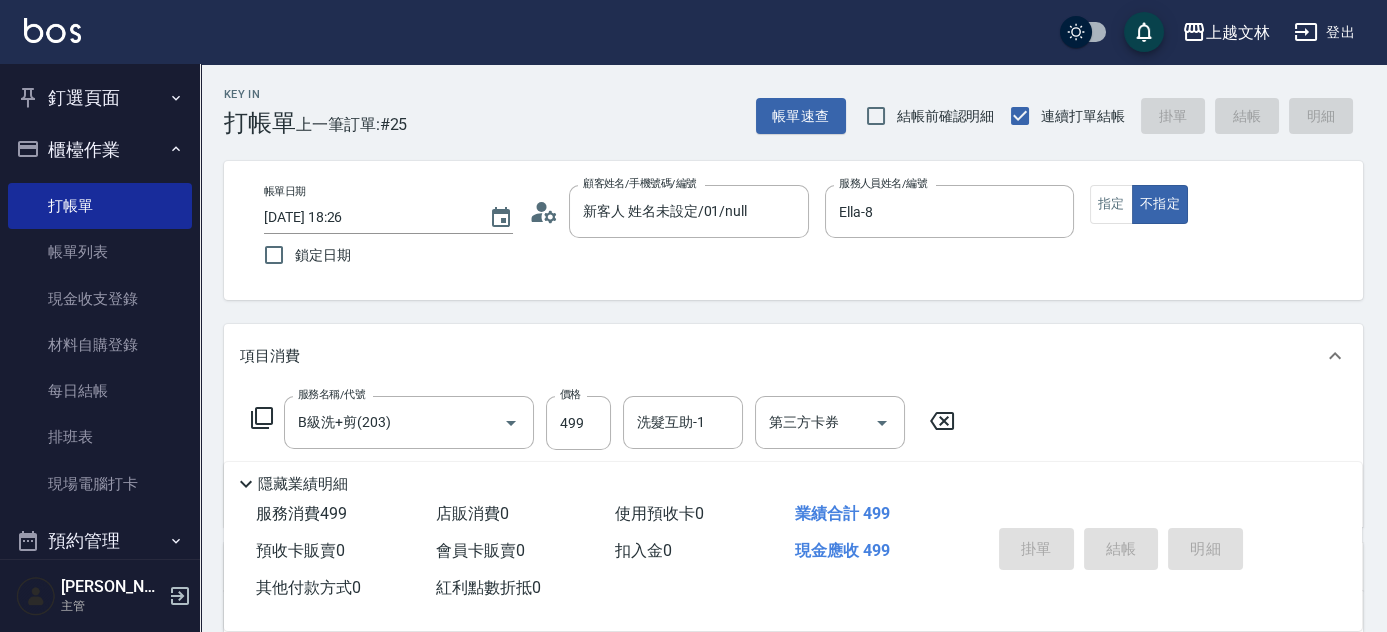type 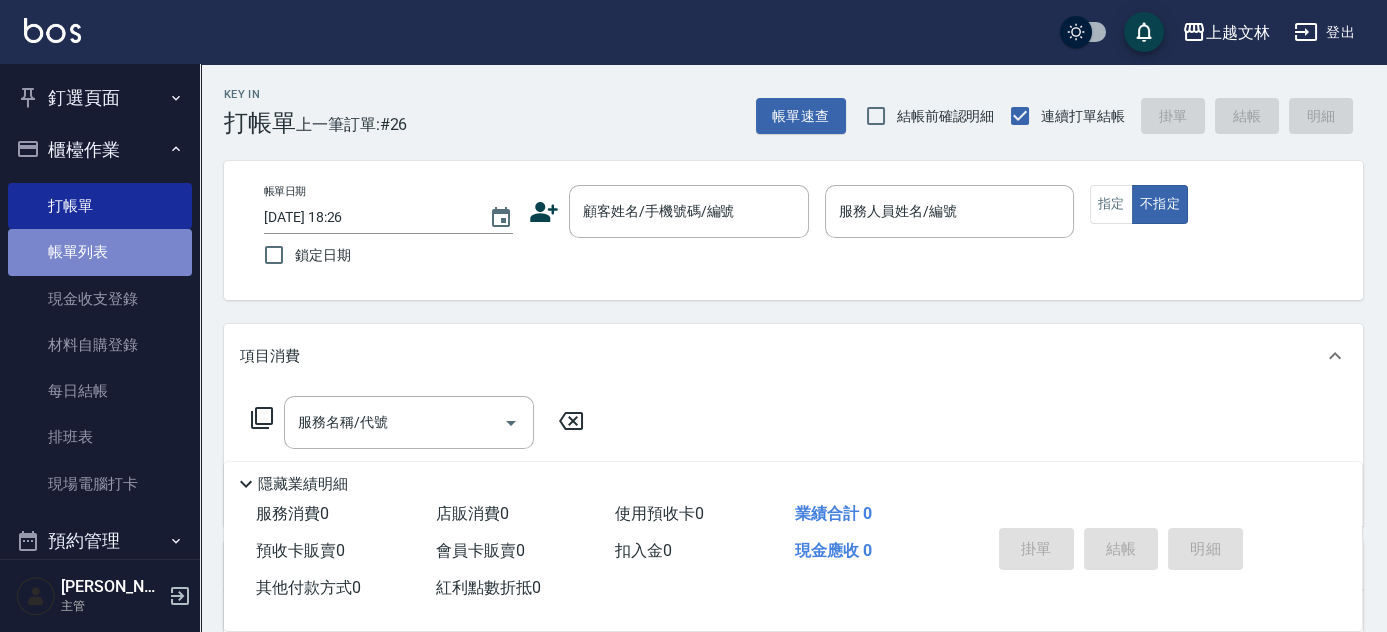 click on "帳單列表" at bounding box center [100, 252] 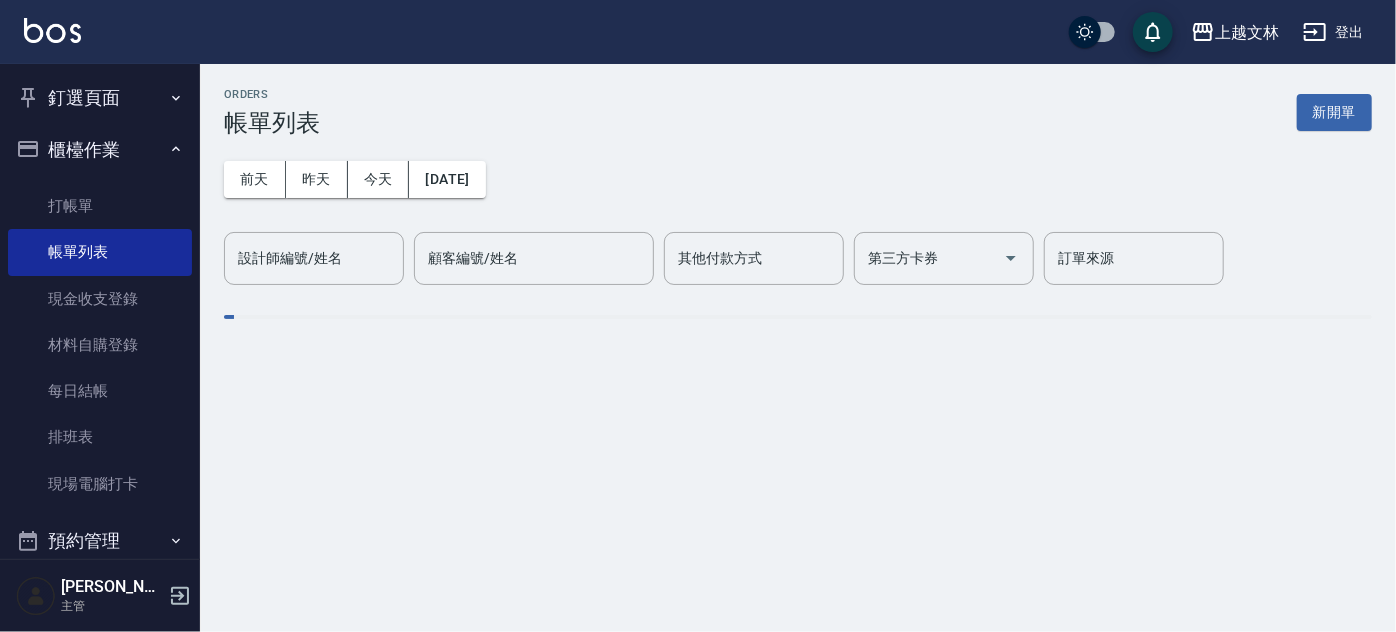 drag, startPoint x: 109, startPoint y: 254, endPoint x: 1395, endPoint y: 284, distance: 1286.3499 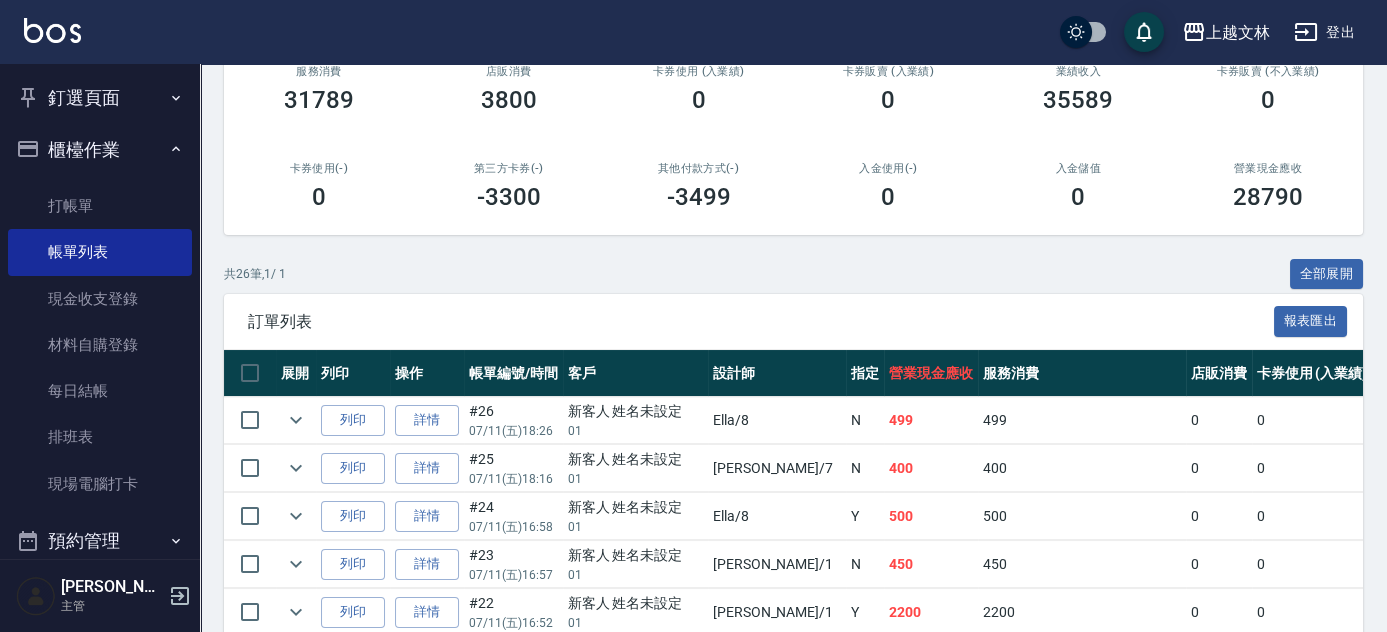 scroll, scrollTop: 360, scrollLeft: 0, axis: vertical 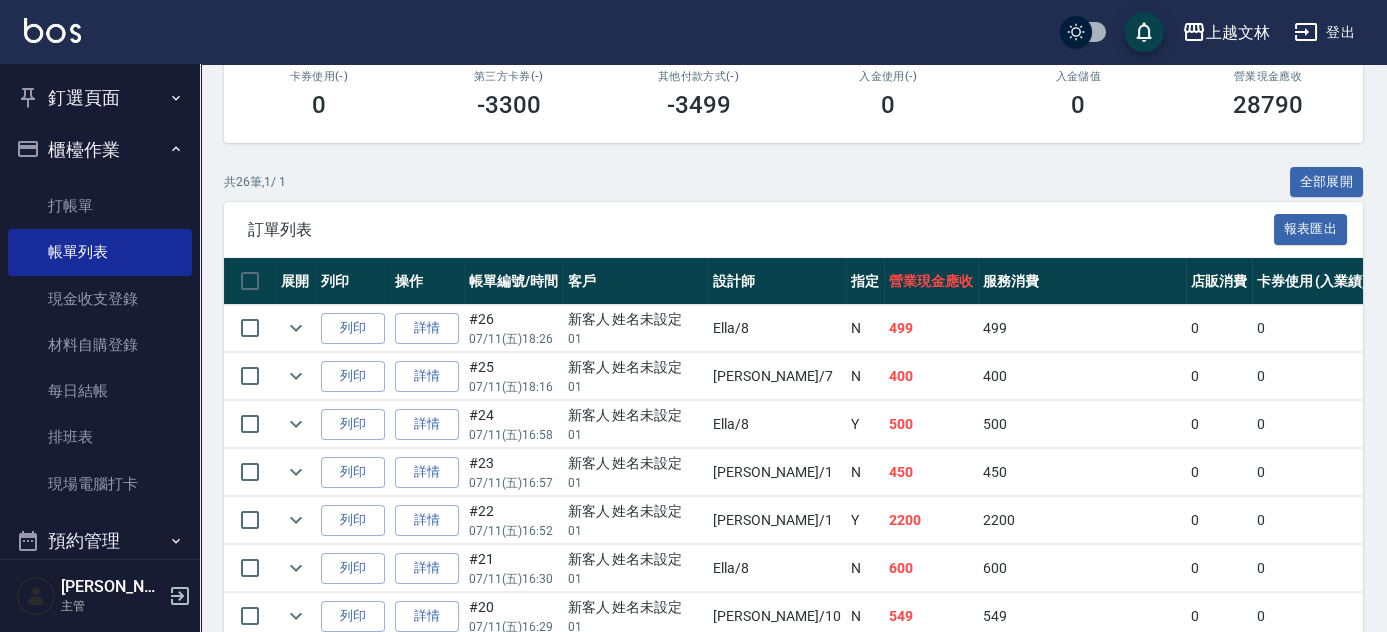 click on "列印" at bounding box center [353, 328] 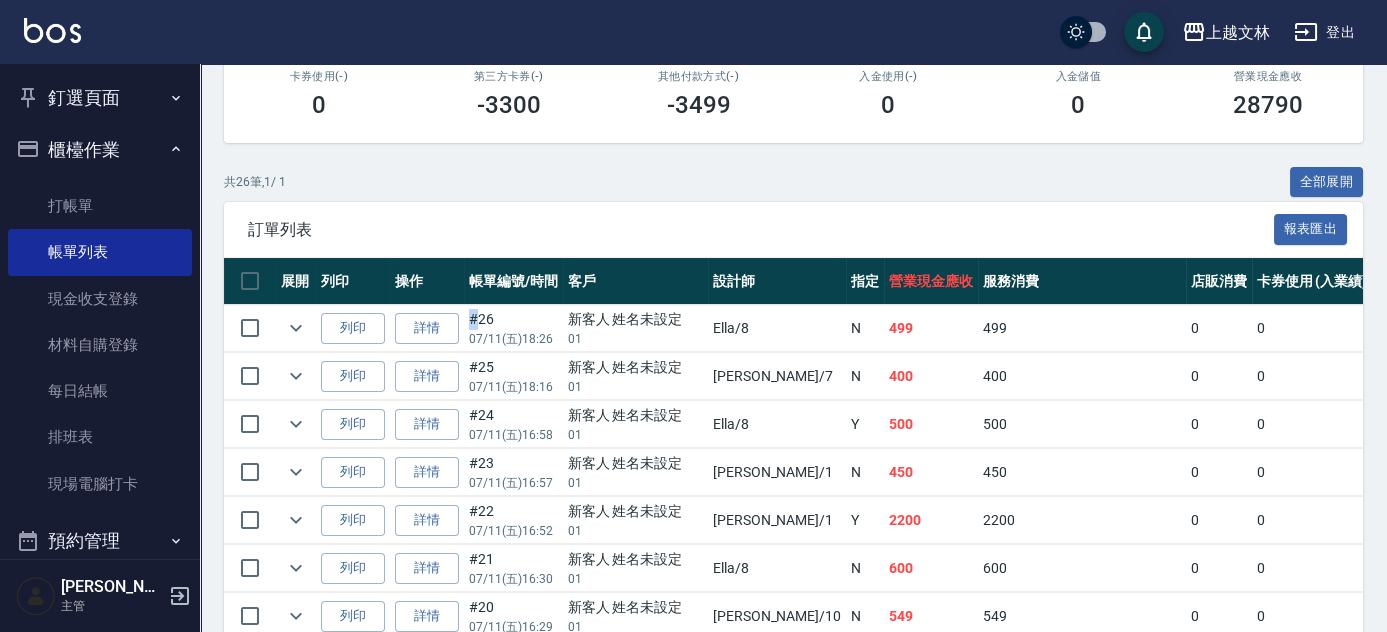 click on "列印" at bounding box center (353, 328) 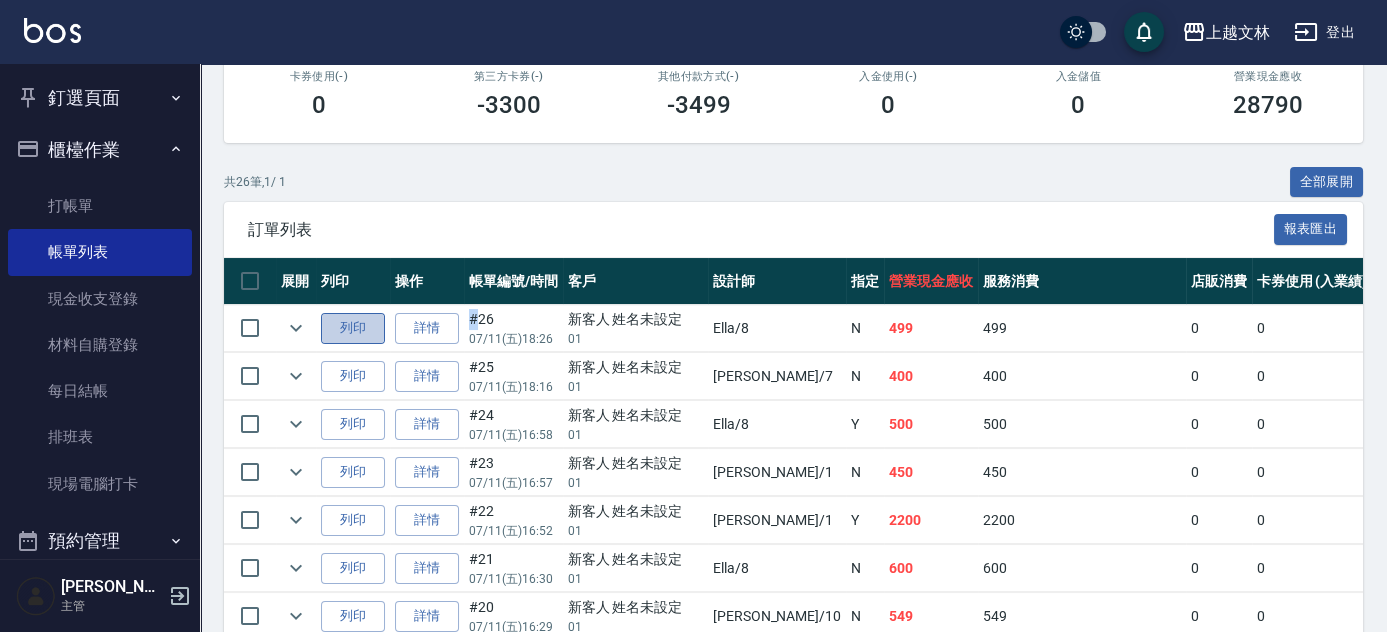click on "列印" at bounding box center (353, 328) 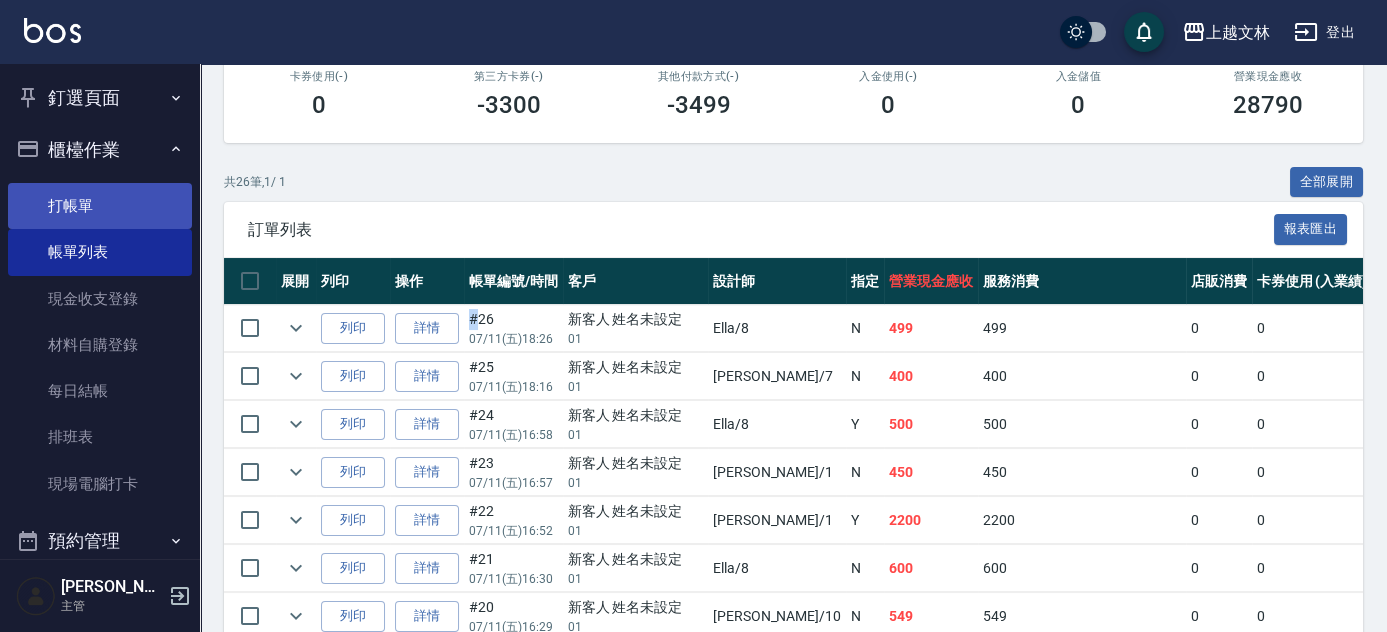 click on "打帳單" at bounding box center (100, 206) 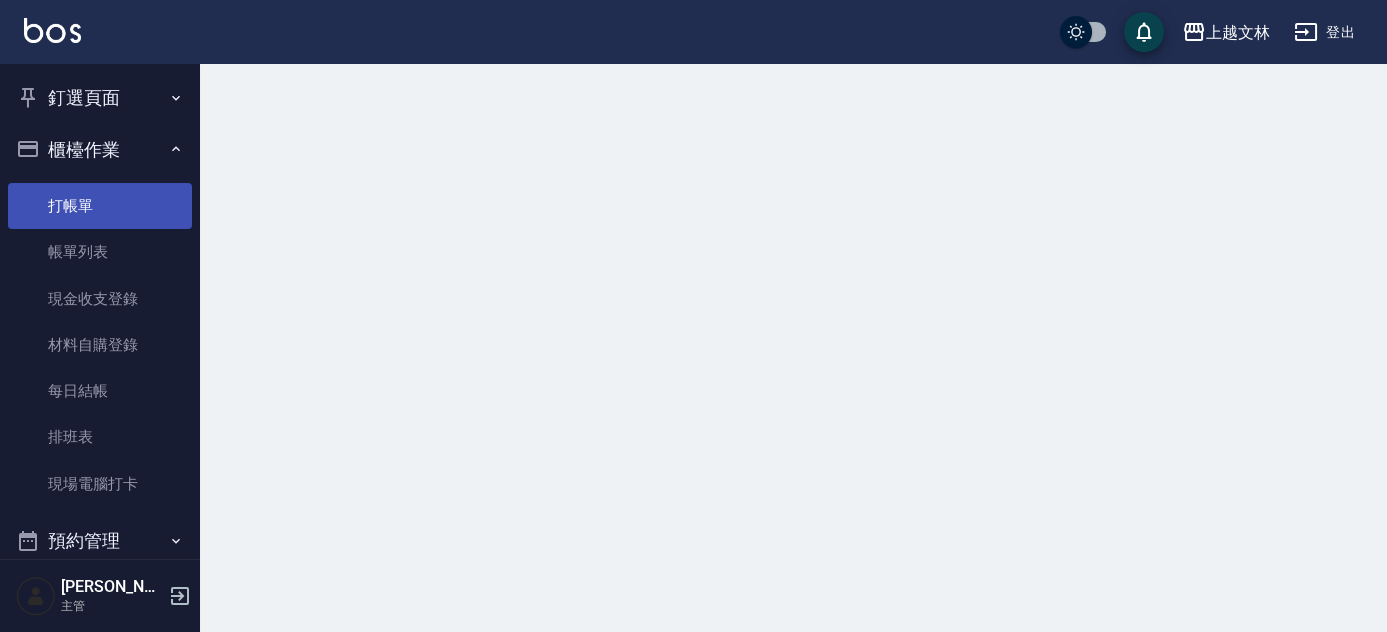 scroll, scrollTop: 0, scrollLeft: 0, axis: both 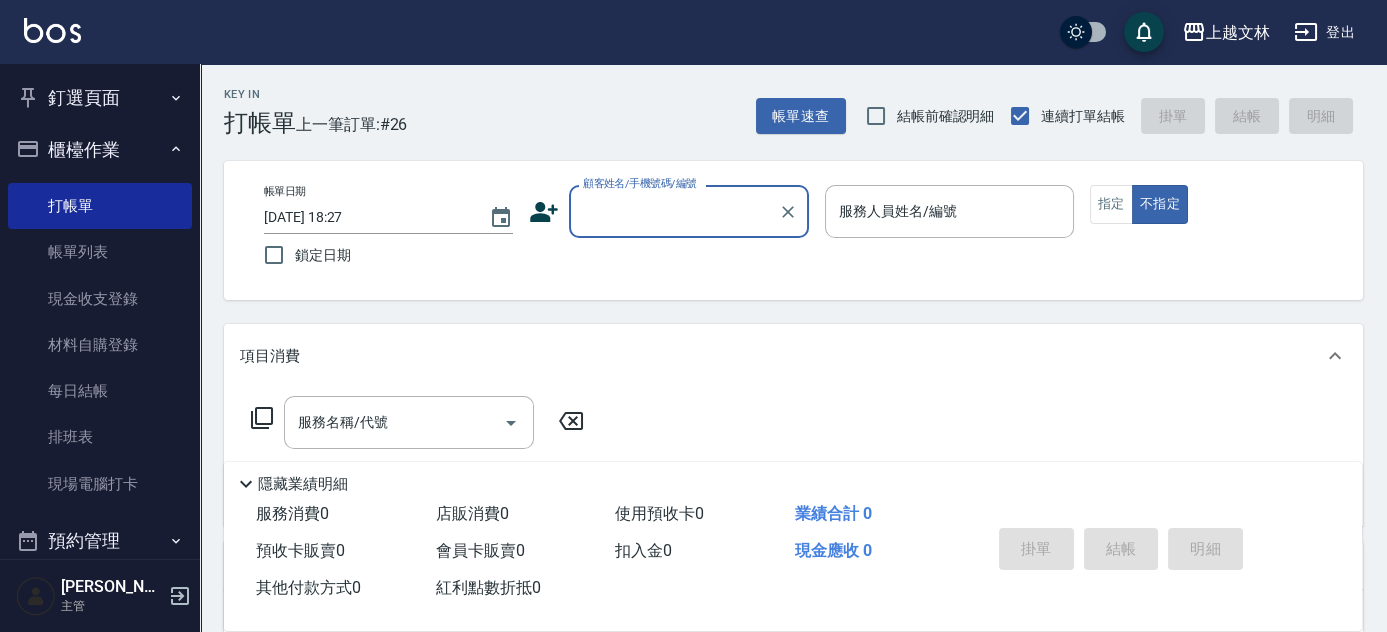 click on "顧客姓名/手機號碼/編號" at bounding box center [674, 211] 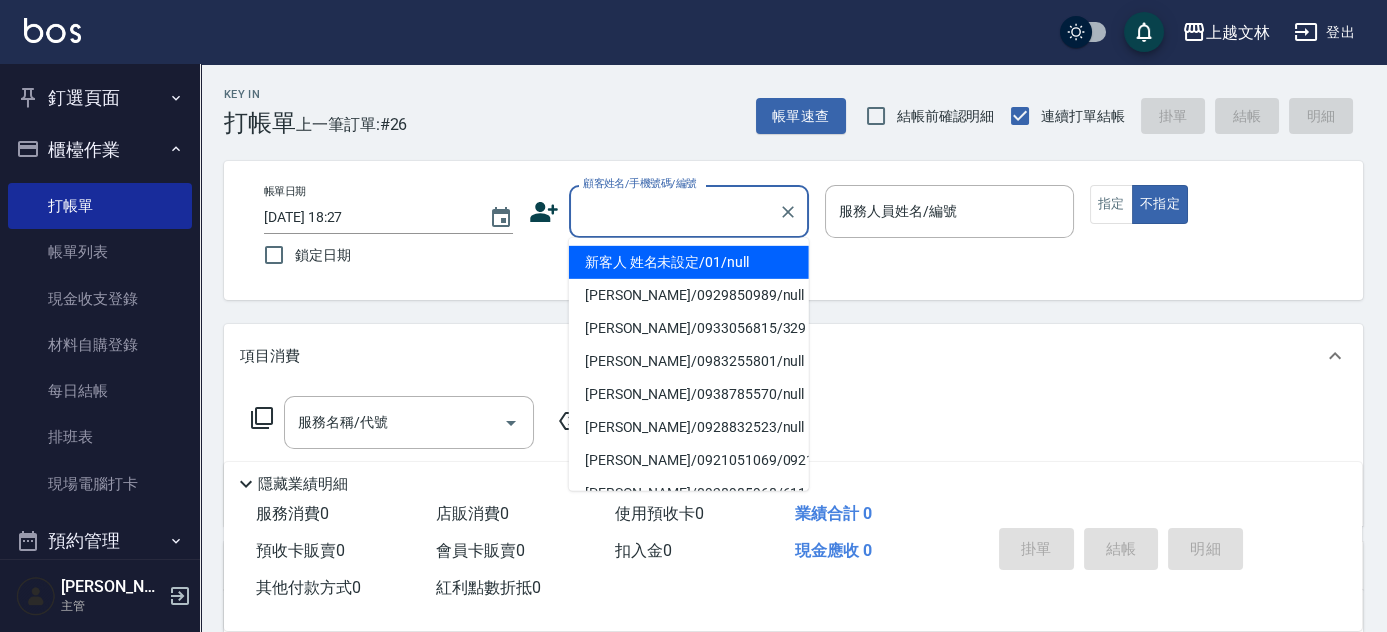 click on "新客人 姓名未設定/01/null" at bounding box center [689, 262] 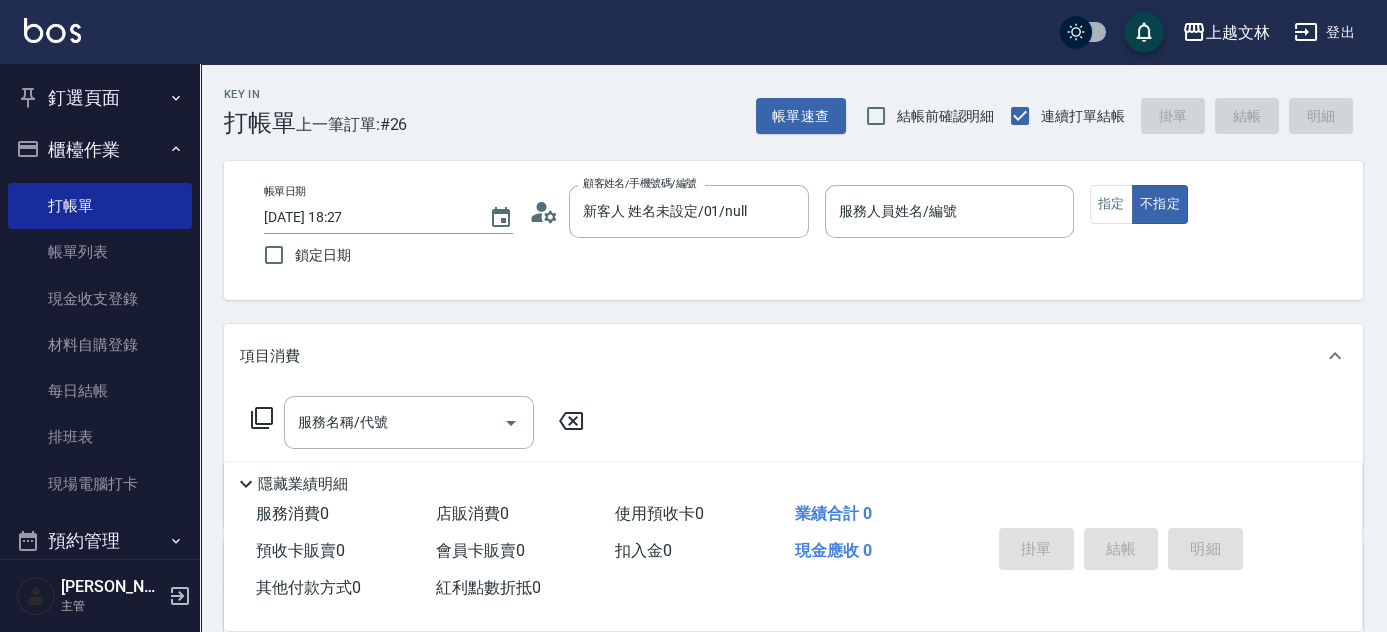 type on "新客人 姓名未設定/01/null" 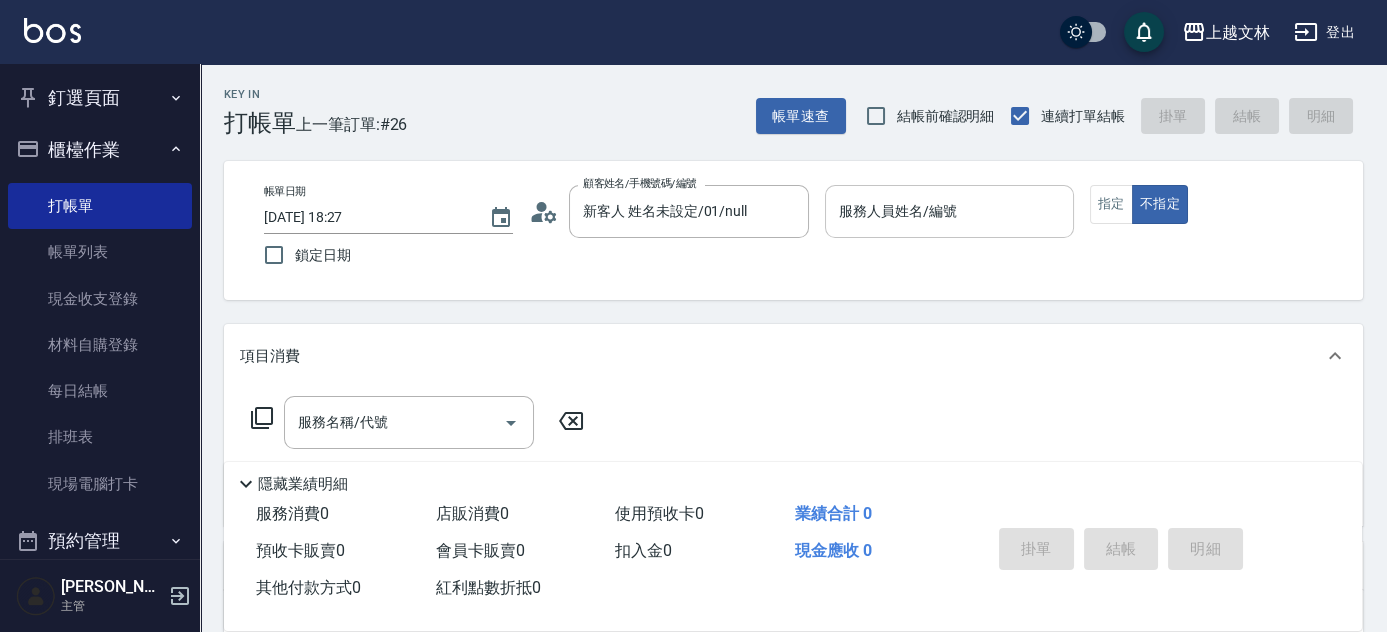 click on "服務人員姓名/編號 服務人員姓名/編號" at bounding box center [949, 211] 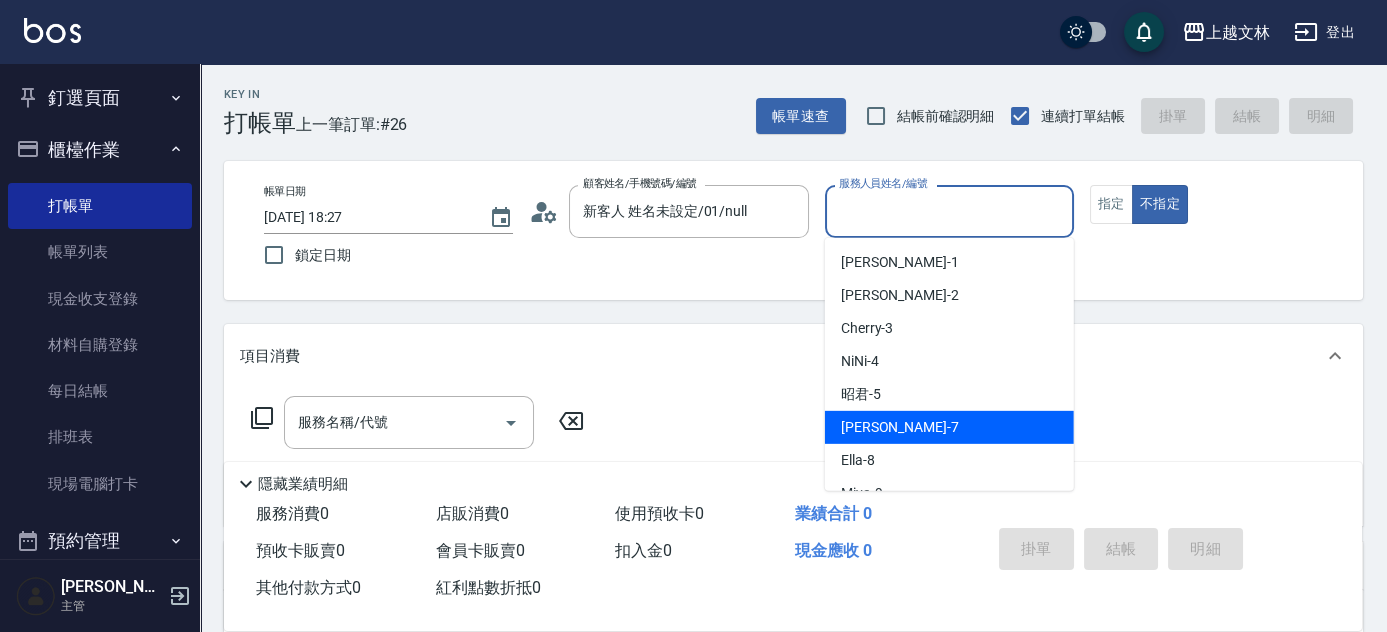 click on "Tiffany -7" at bounding box center [900, 427] 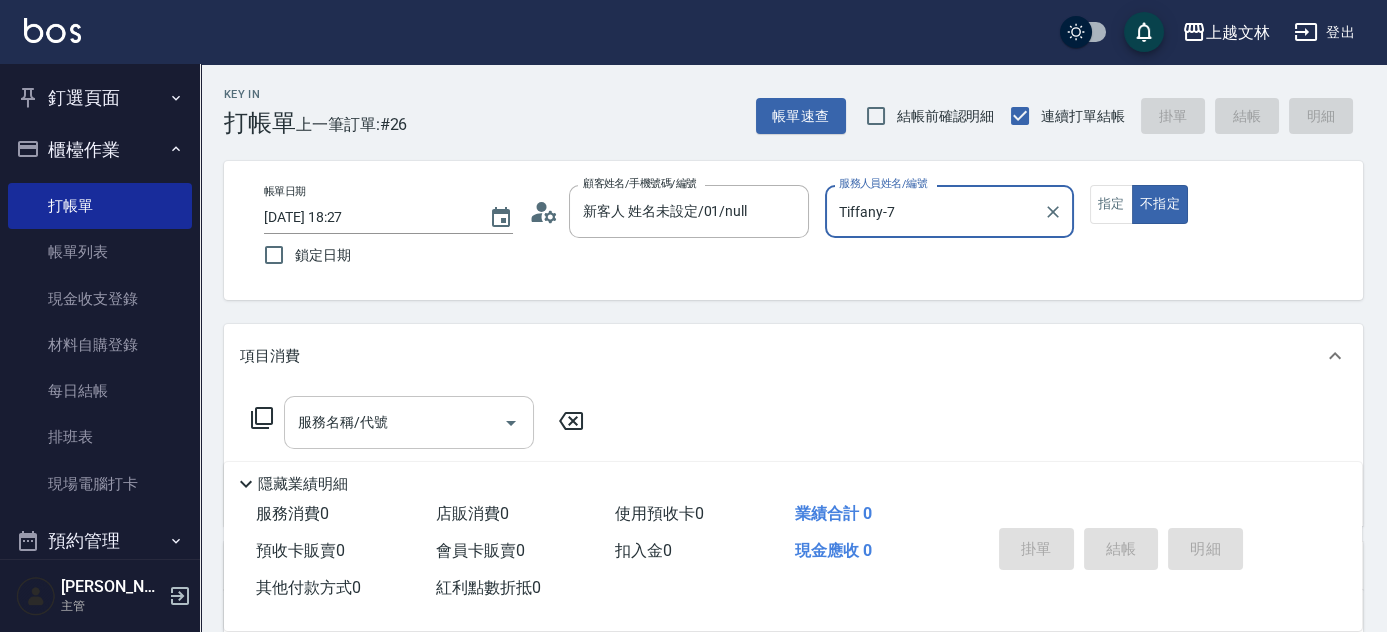click at bounding box center [510, 422] 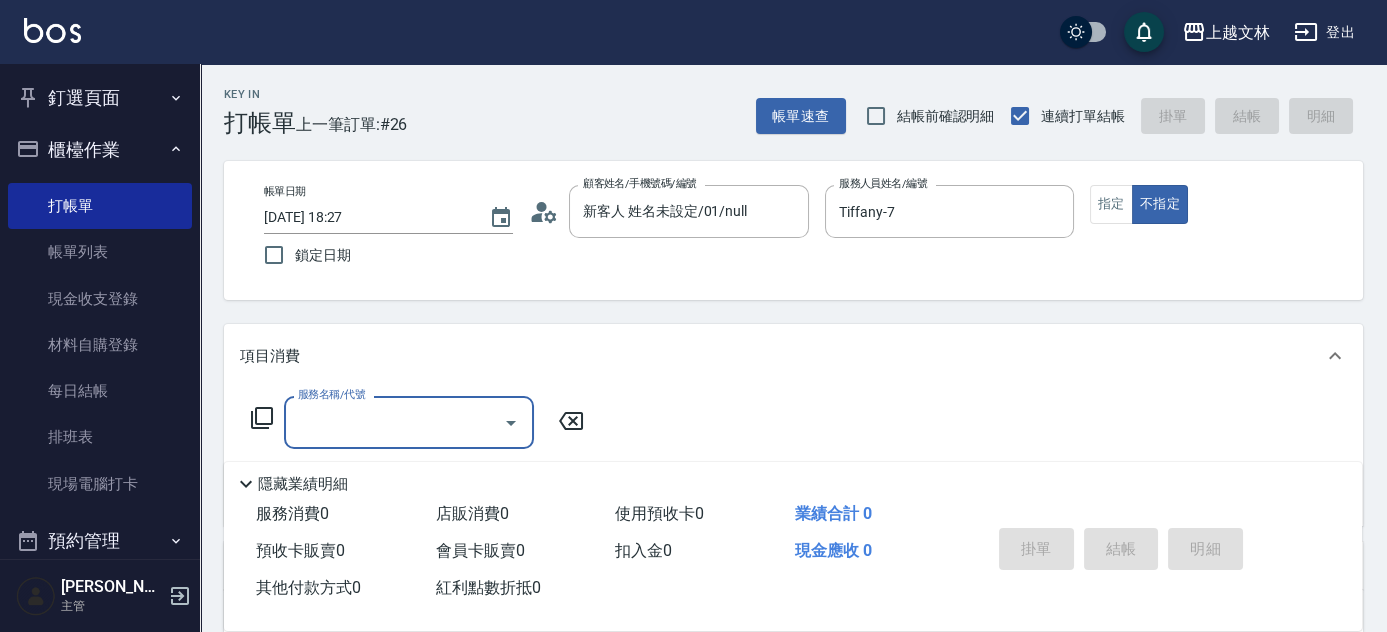 click on "服務名稱/代號" at bounding box center (394, 422) 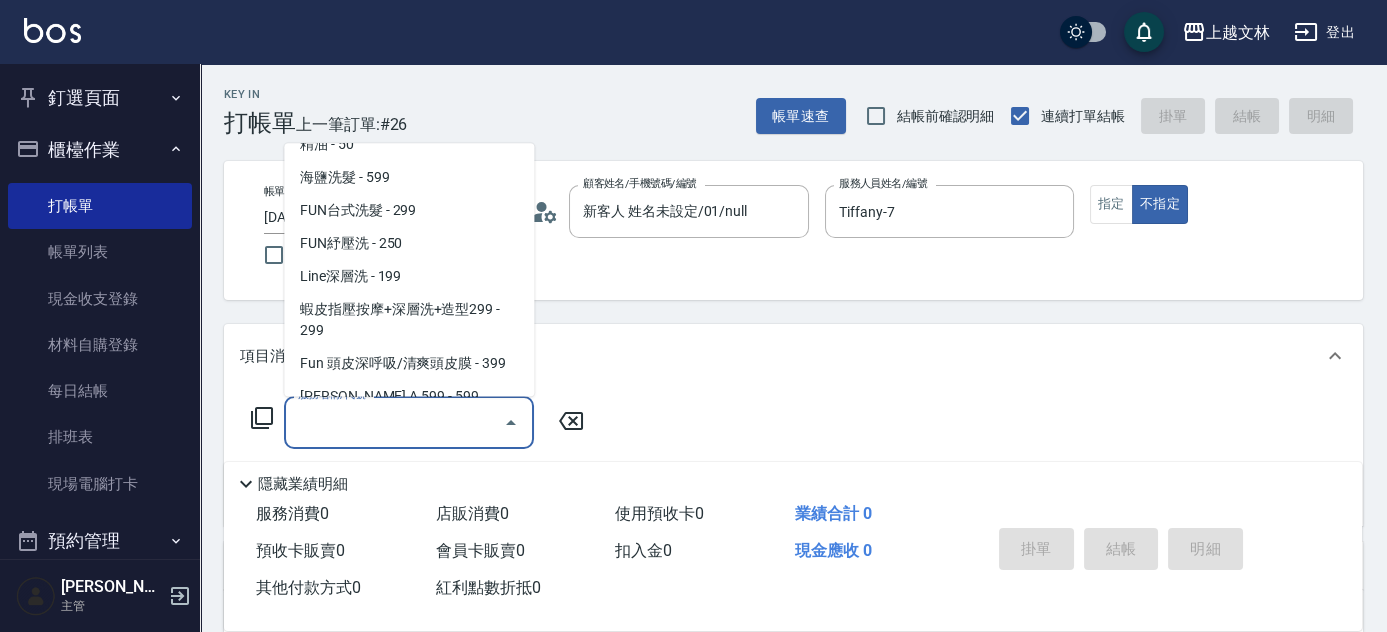 scroll, scrollTop: 442, scrollLeft: 0, axis: vertical 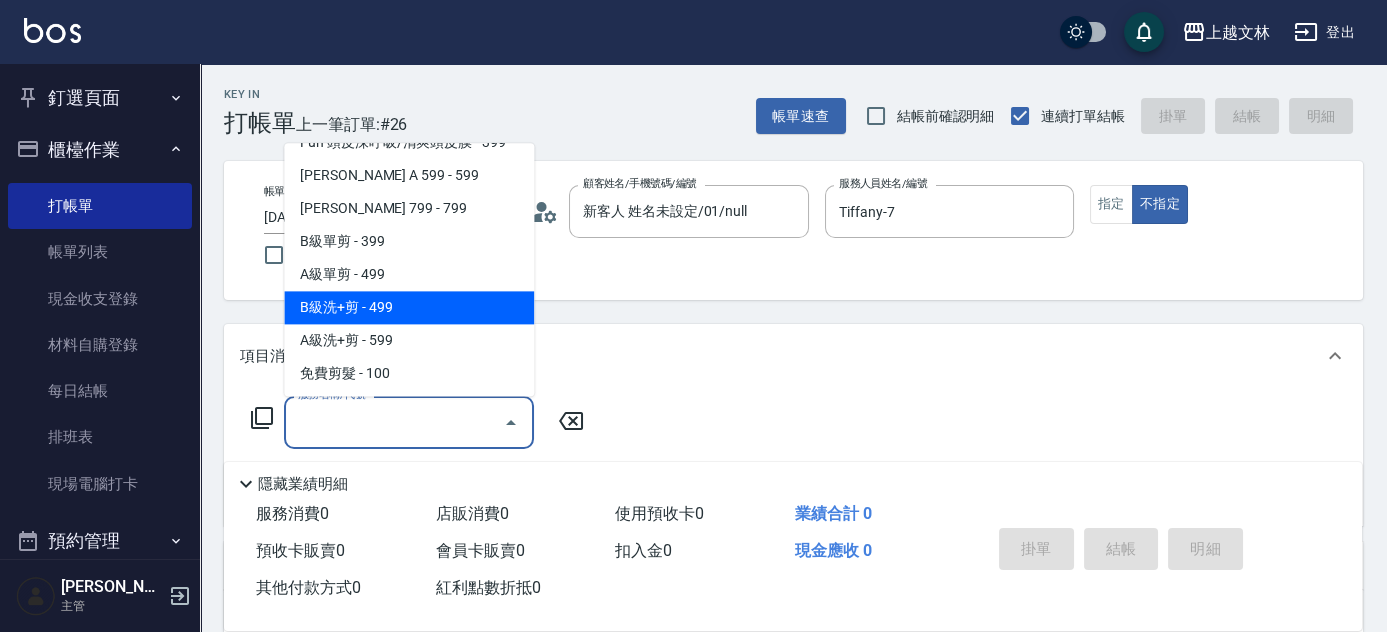 click on "B級洗+剪 - 499" at bounding box center [409, 308] 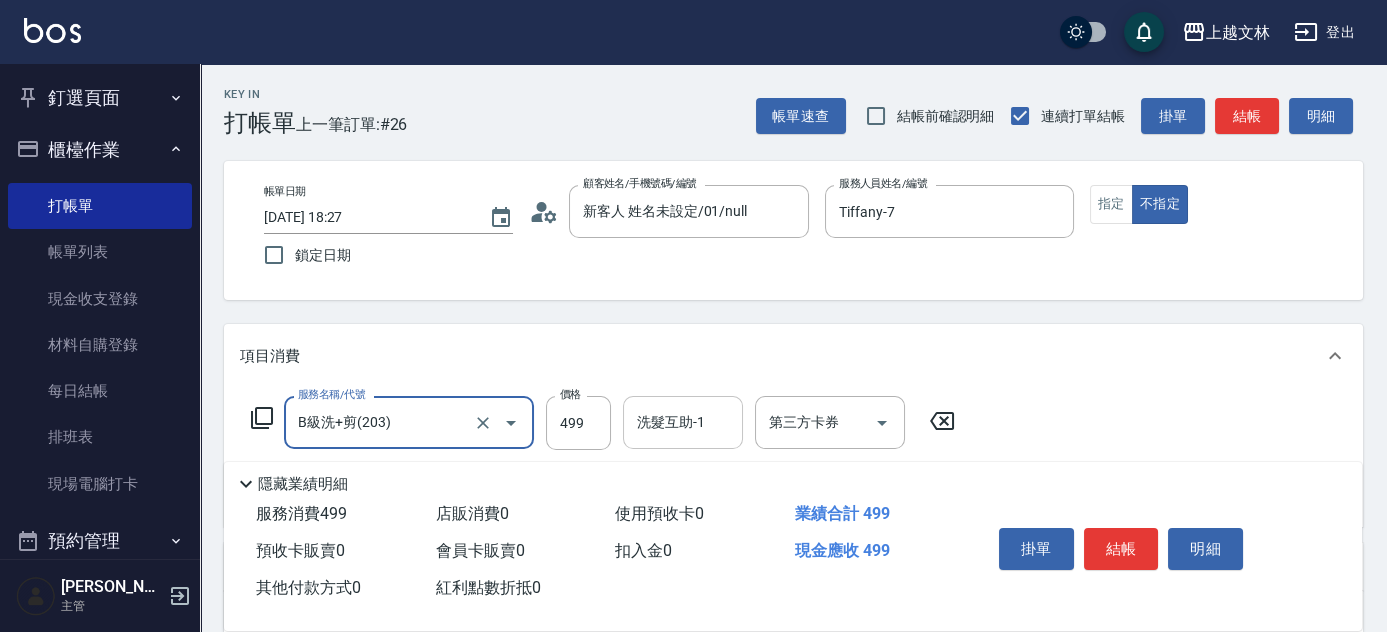 click on "洗髮互助-1" at bounding box center (683, 422) 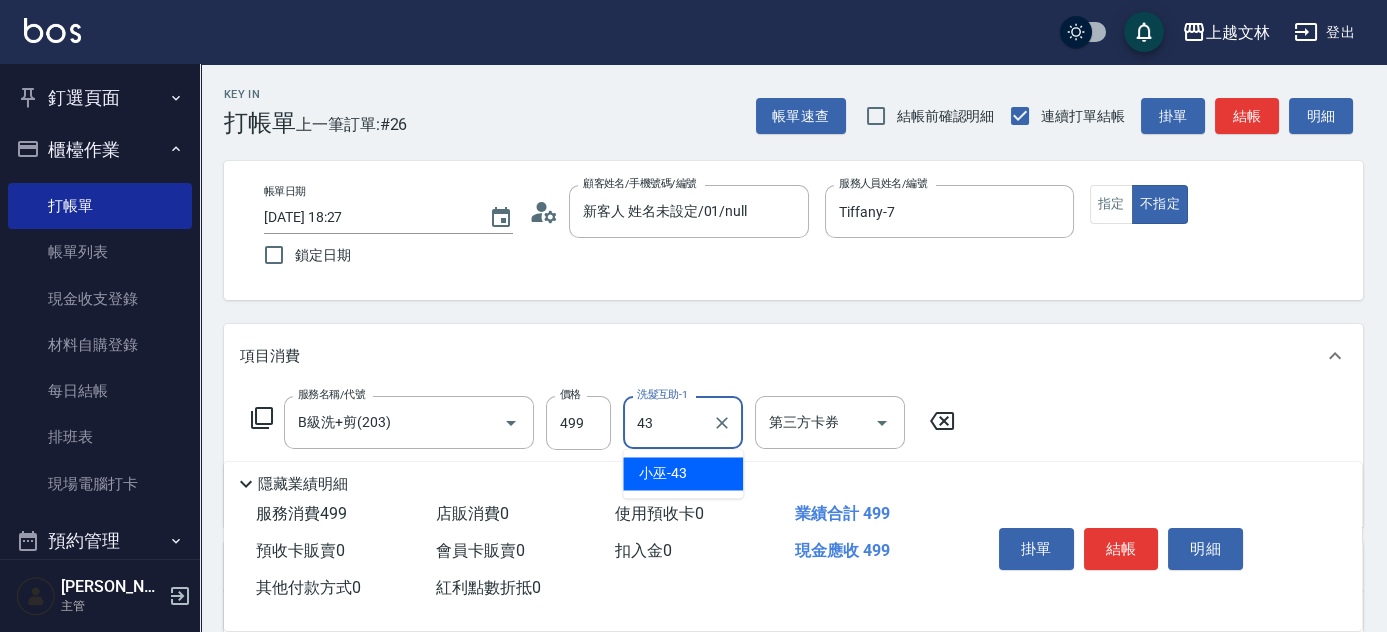 click on "小巫 -43" at bounding box center [663, 473] 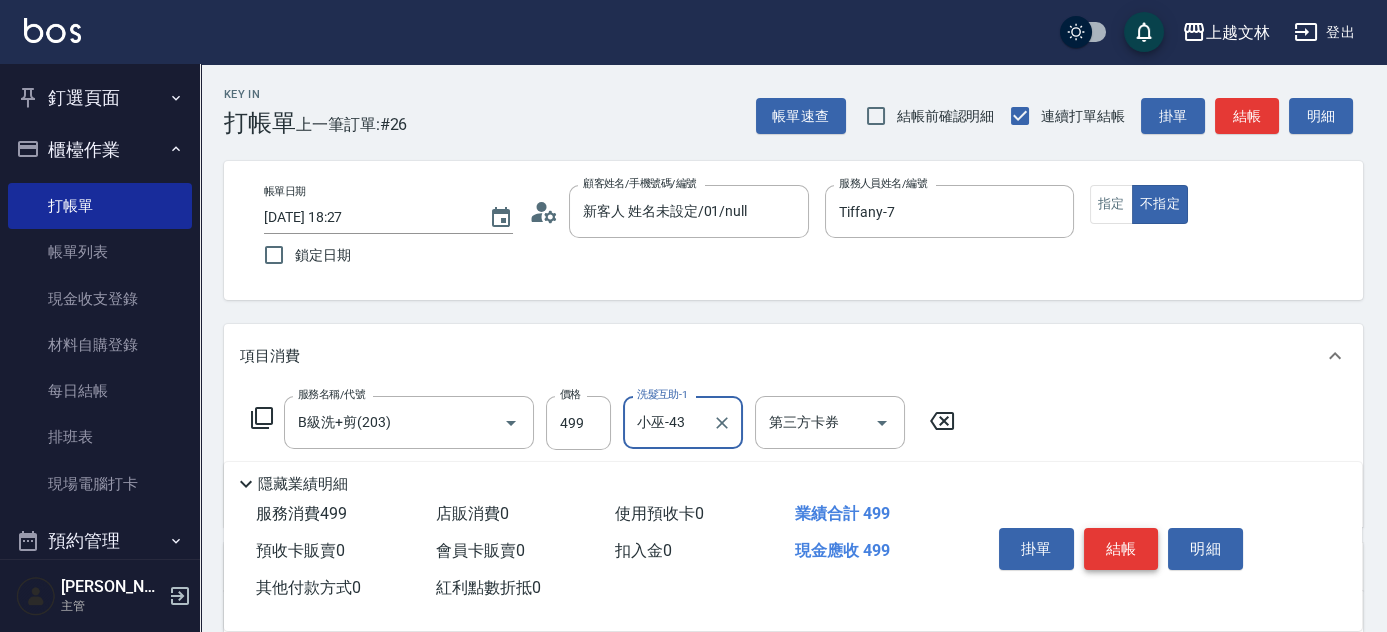 type on "小巫-43" 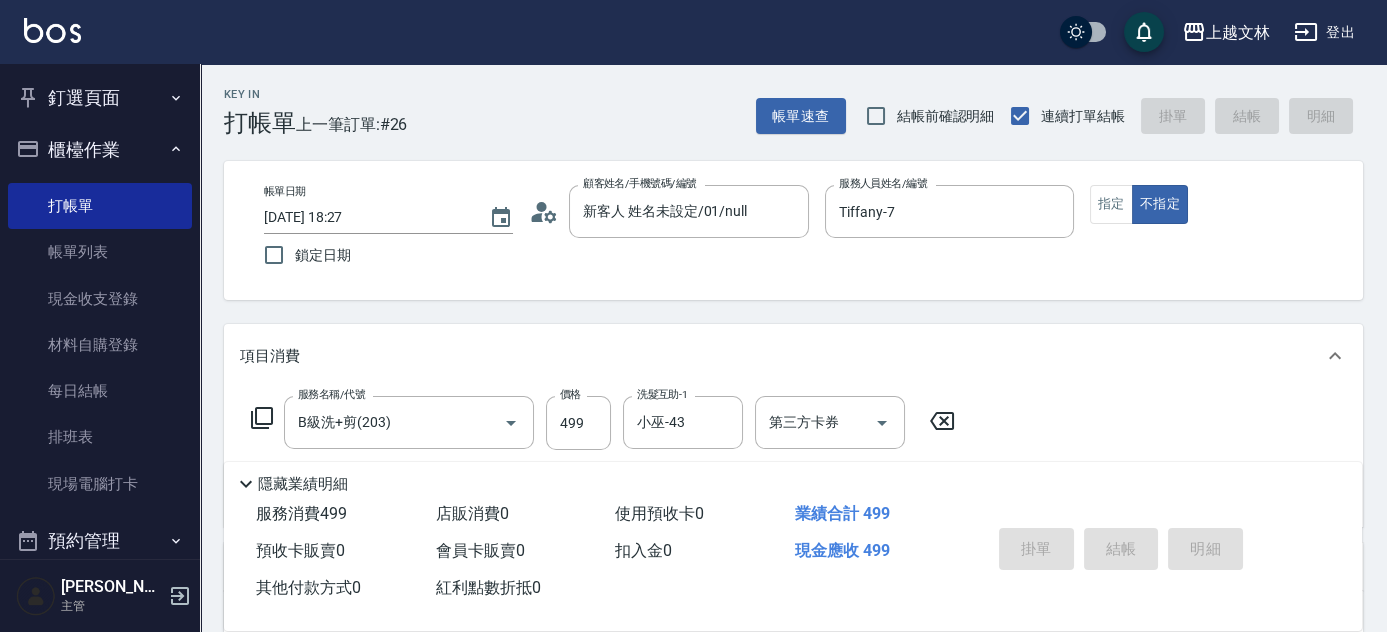 type on "[DATE] 18:29" 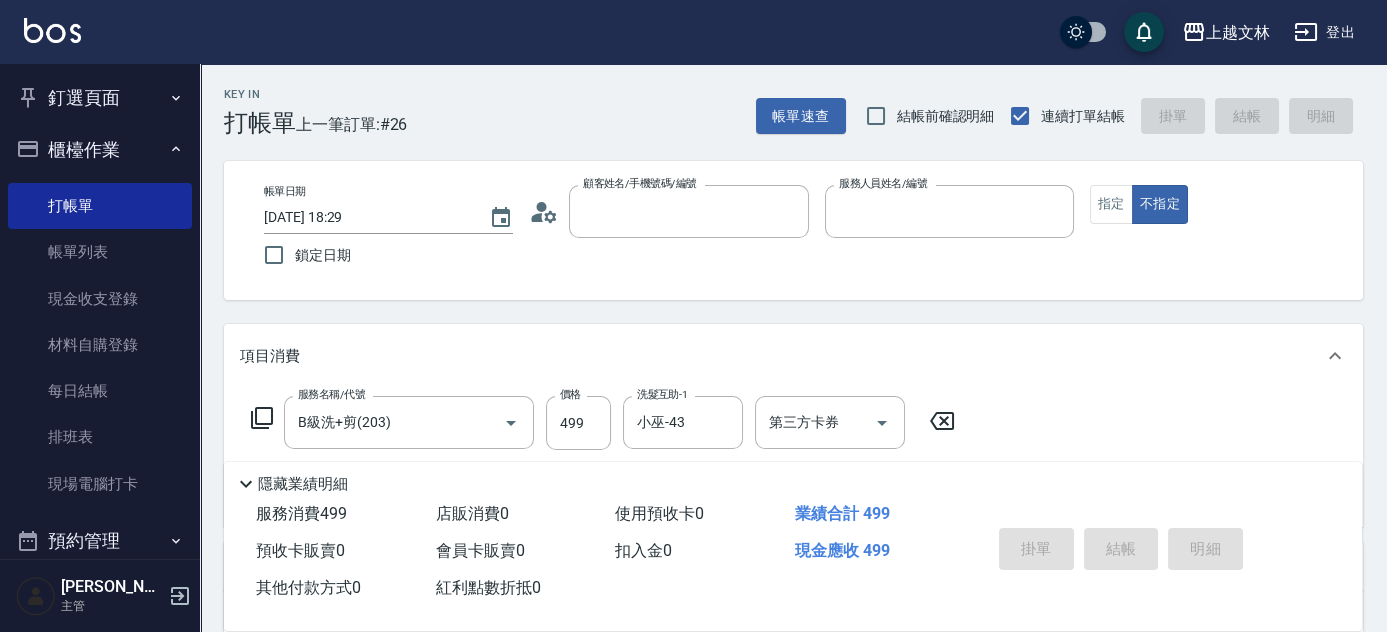 type 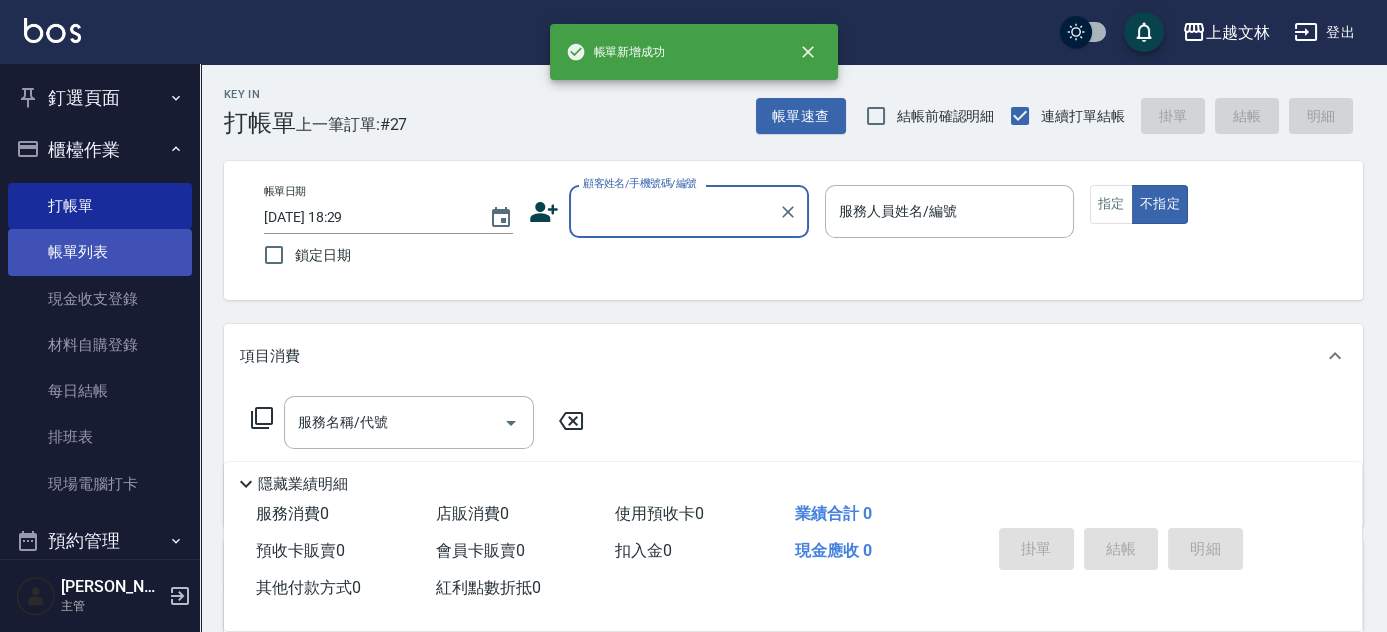 click on "帳單列表" at bounding box center (100, 252) 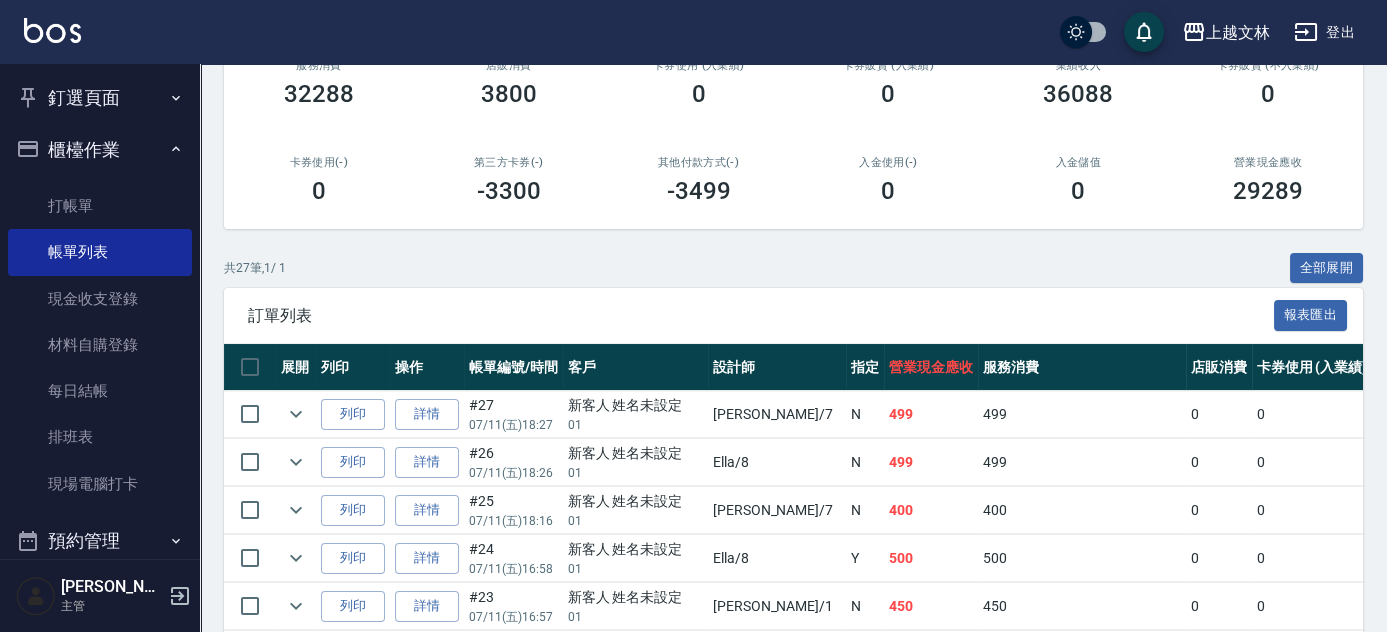 scroll, scrollTop: 281, scrollLeft: 0, axis: vertical 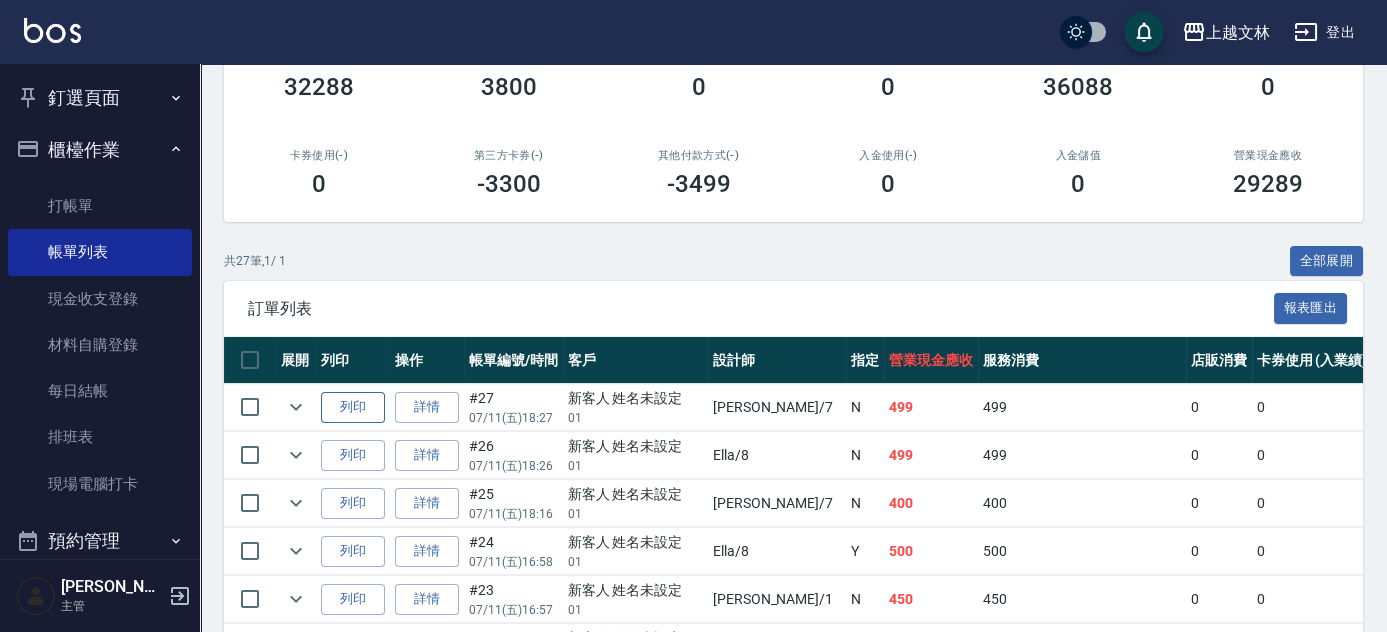 click on "列印" at bounding box center [353, 407] 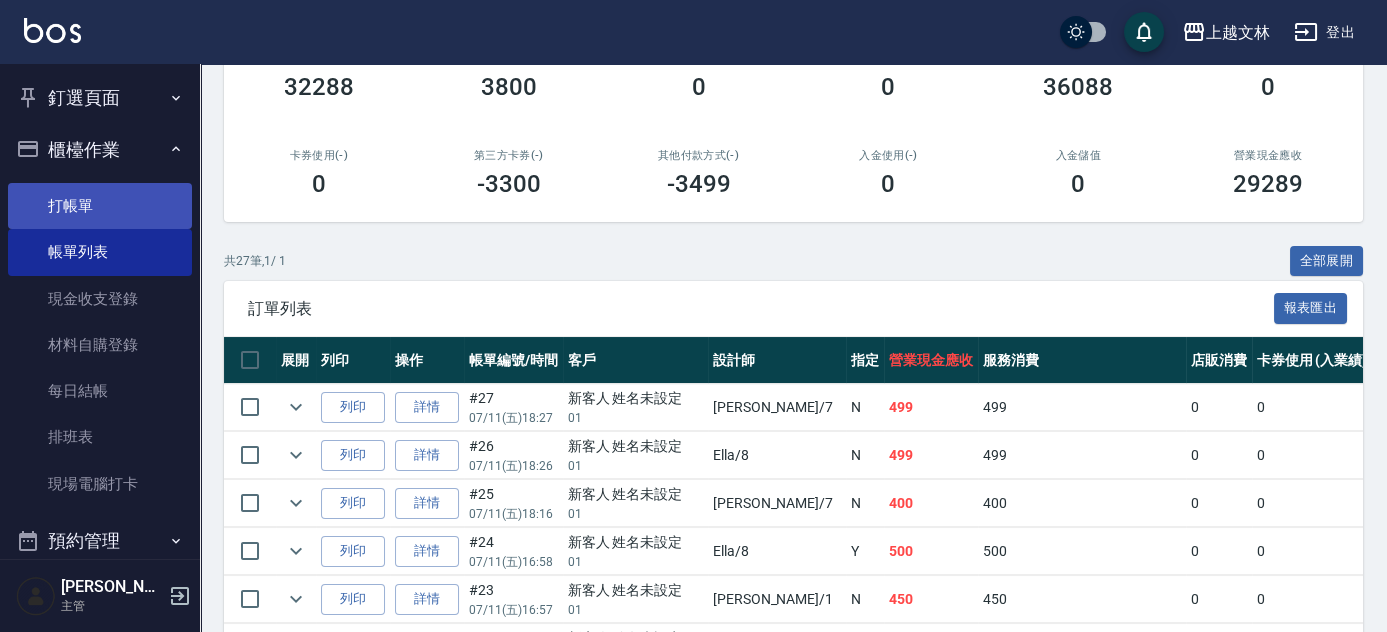 click on "打帳單" at bounding box center (100, 206) 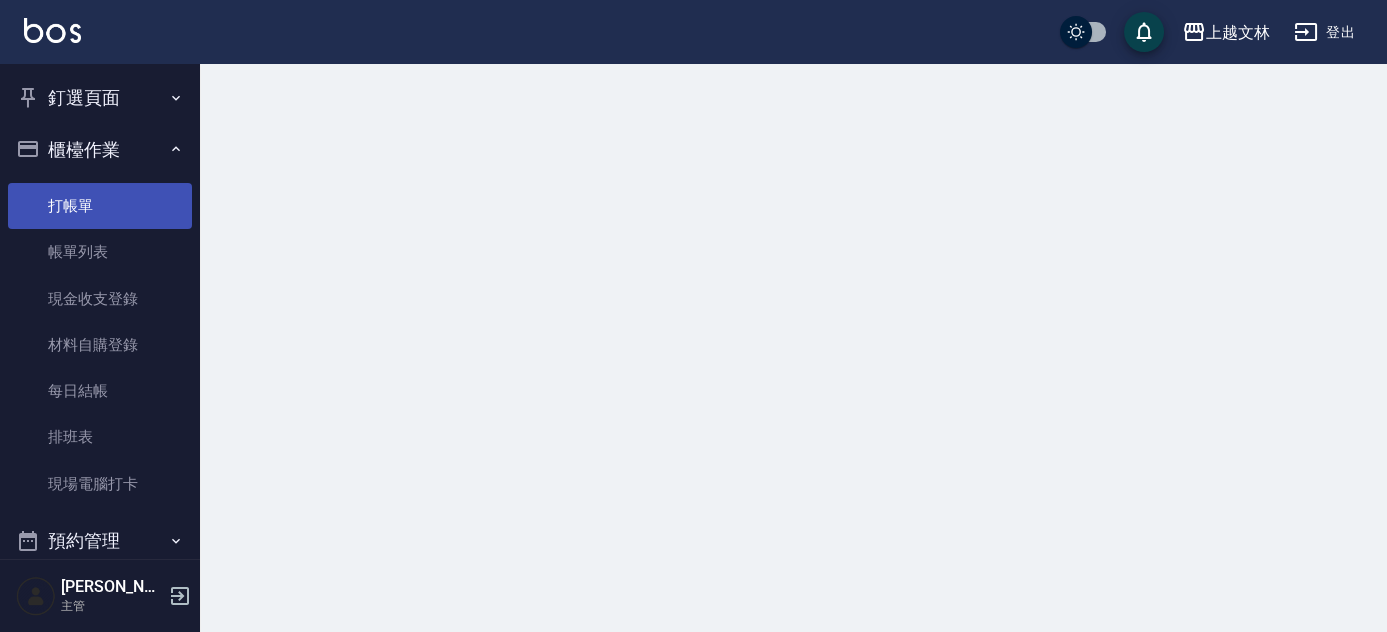 scroll, scrollTop: 0, scrollLeft: 0, axis: both 